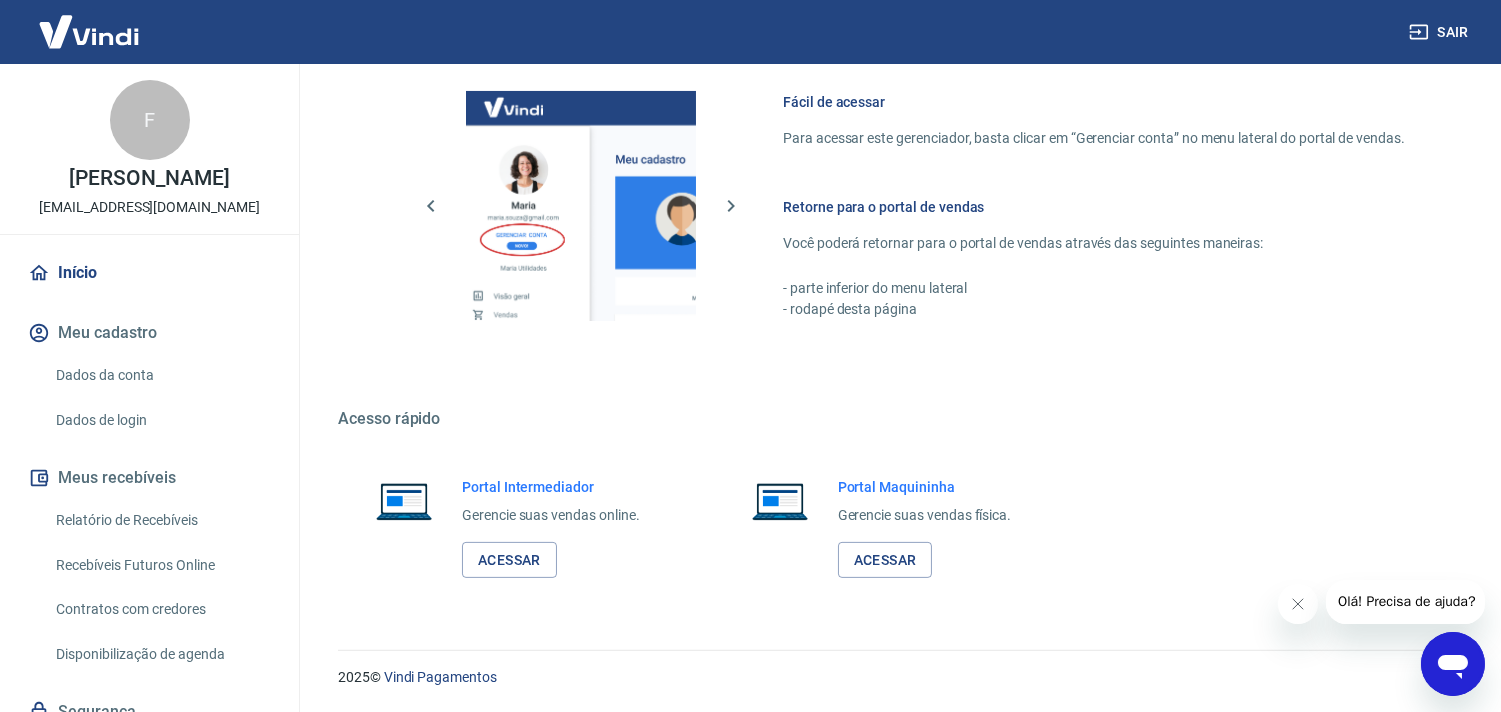 scroll, scrollTop: 0, scrollLeft: 0, axis: both 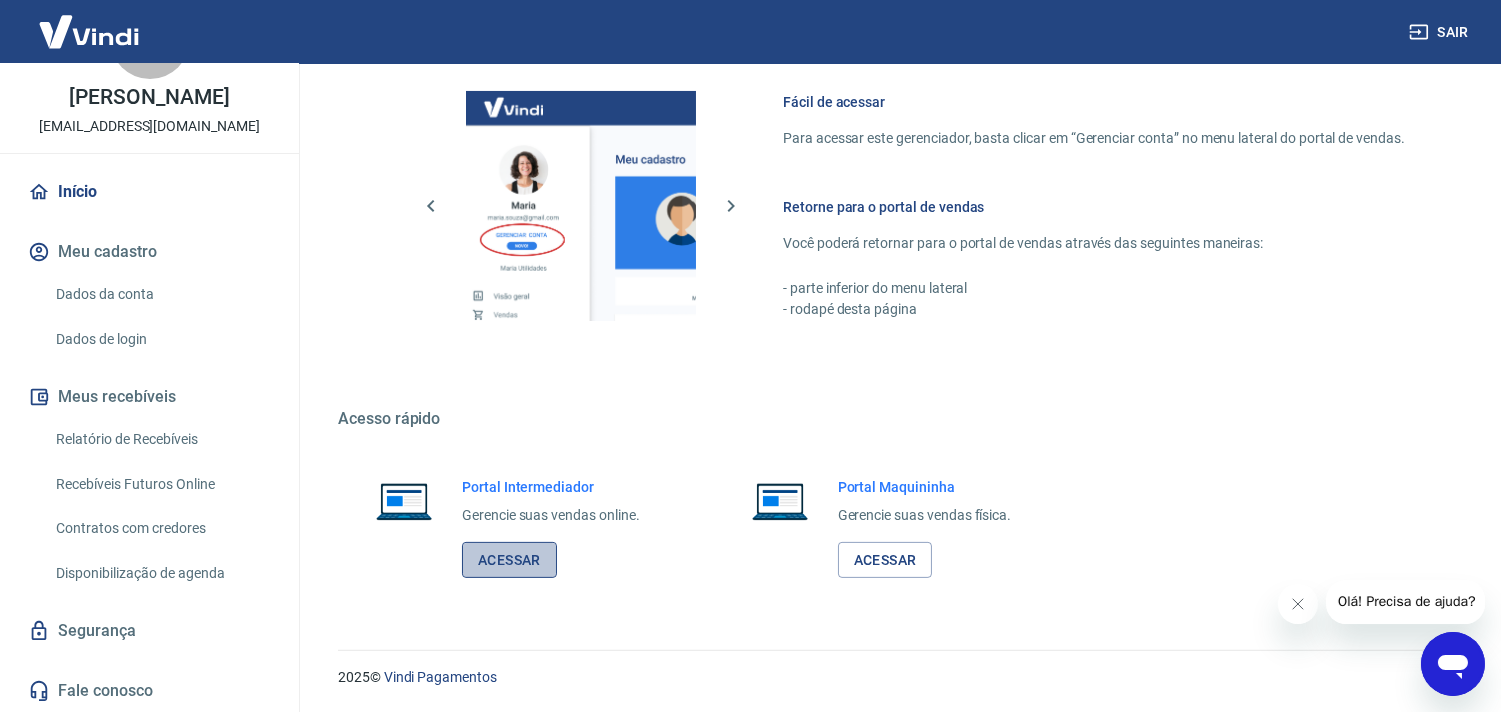 click on "Acessar" at bounding box center (509, 560) 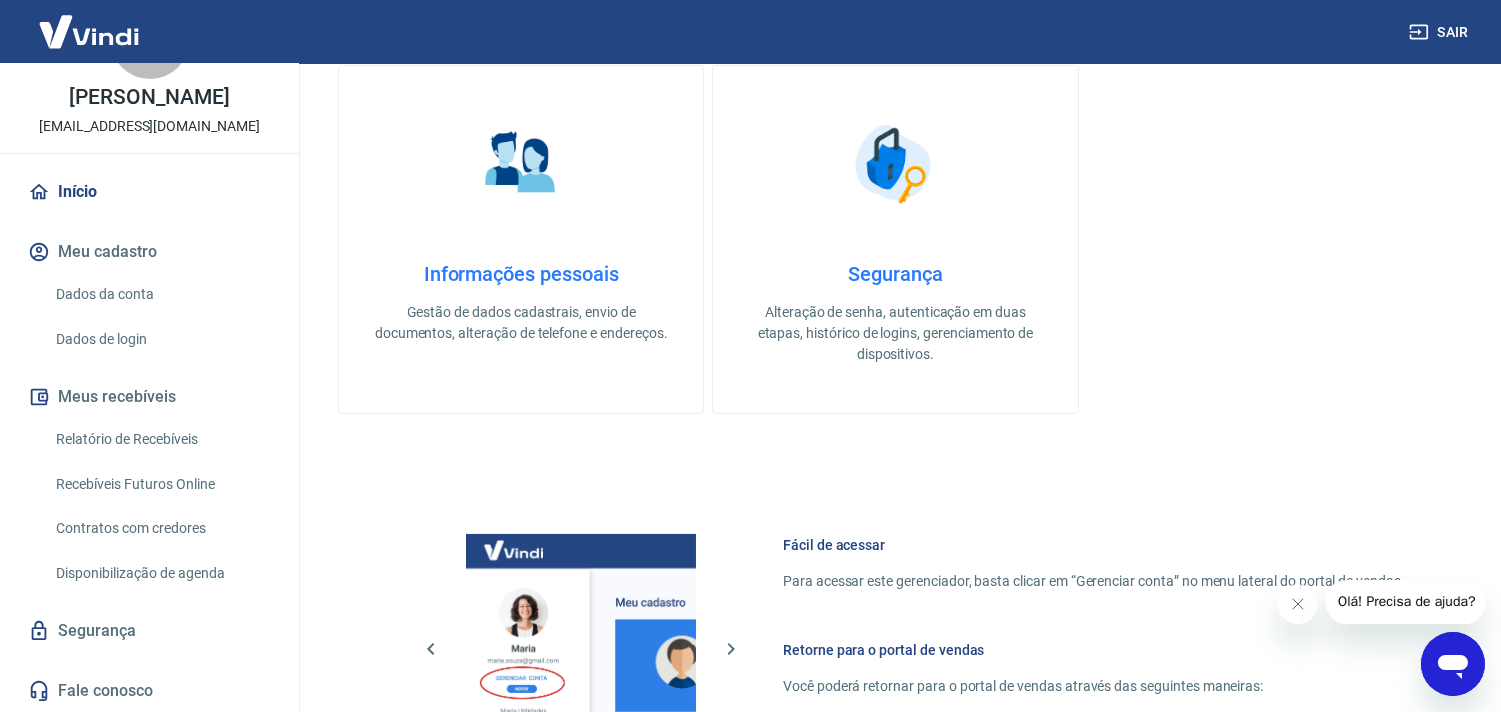 scroll, scrollTop: 631, scrollLeft: 0, axis: vertical 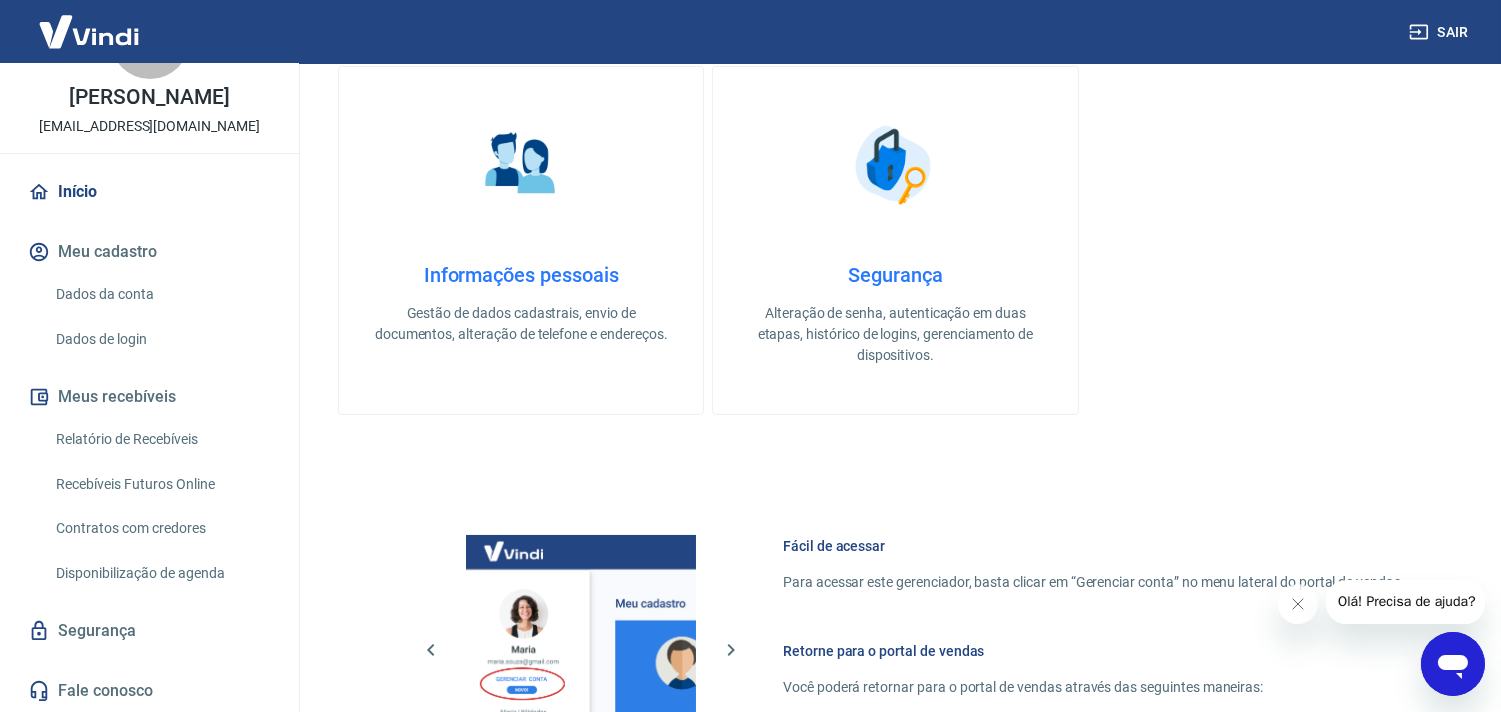 click on "Relatório de Recebíveis" at bounding box center [161, 439] 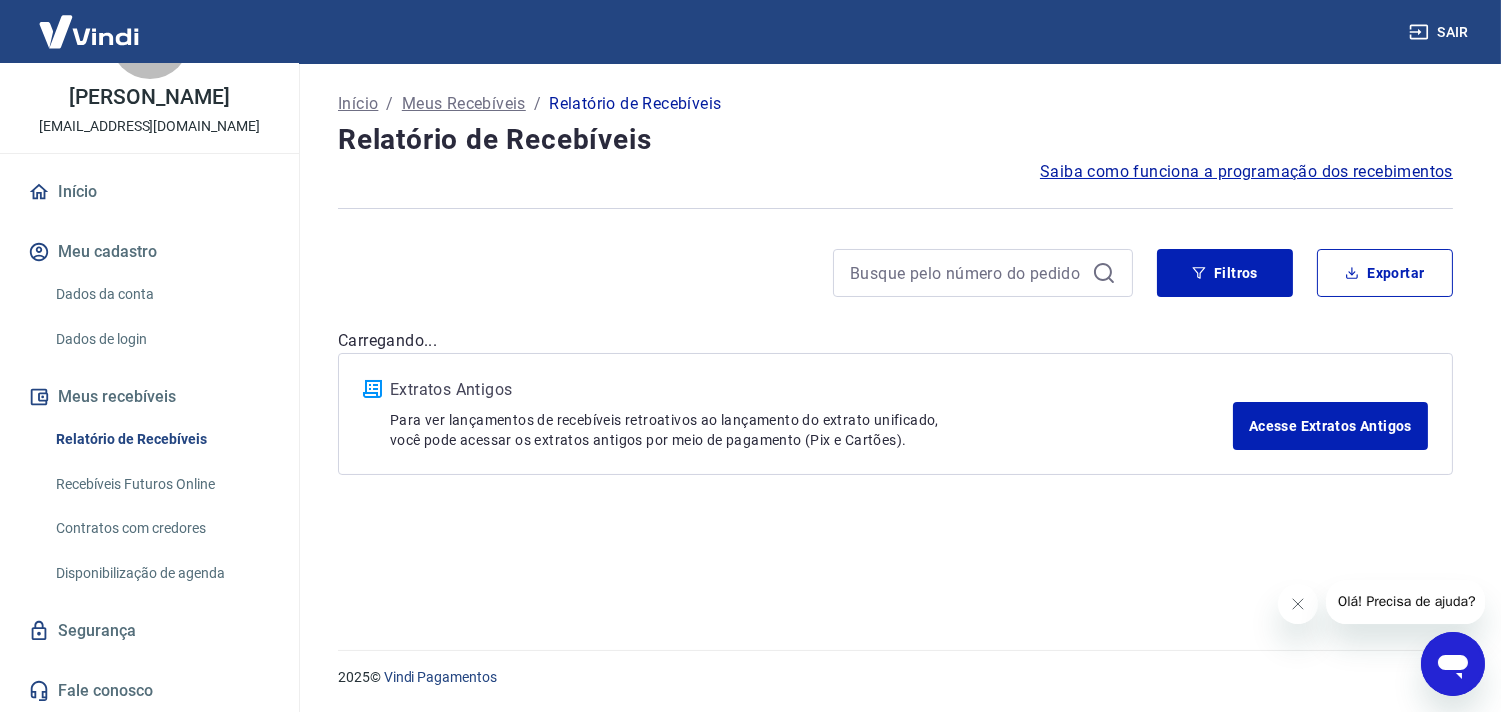 scroll, scrollTop: 0, scrollLeft: 0, axis: both 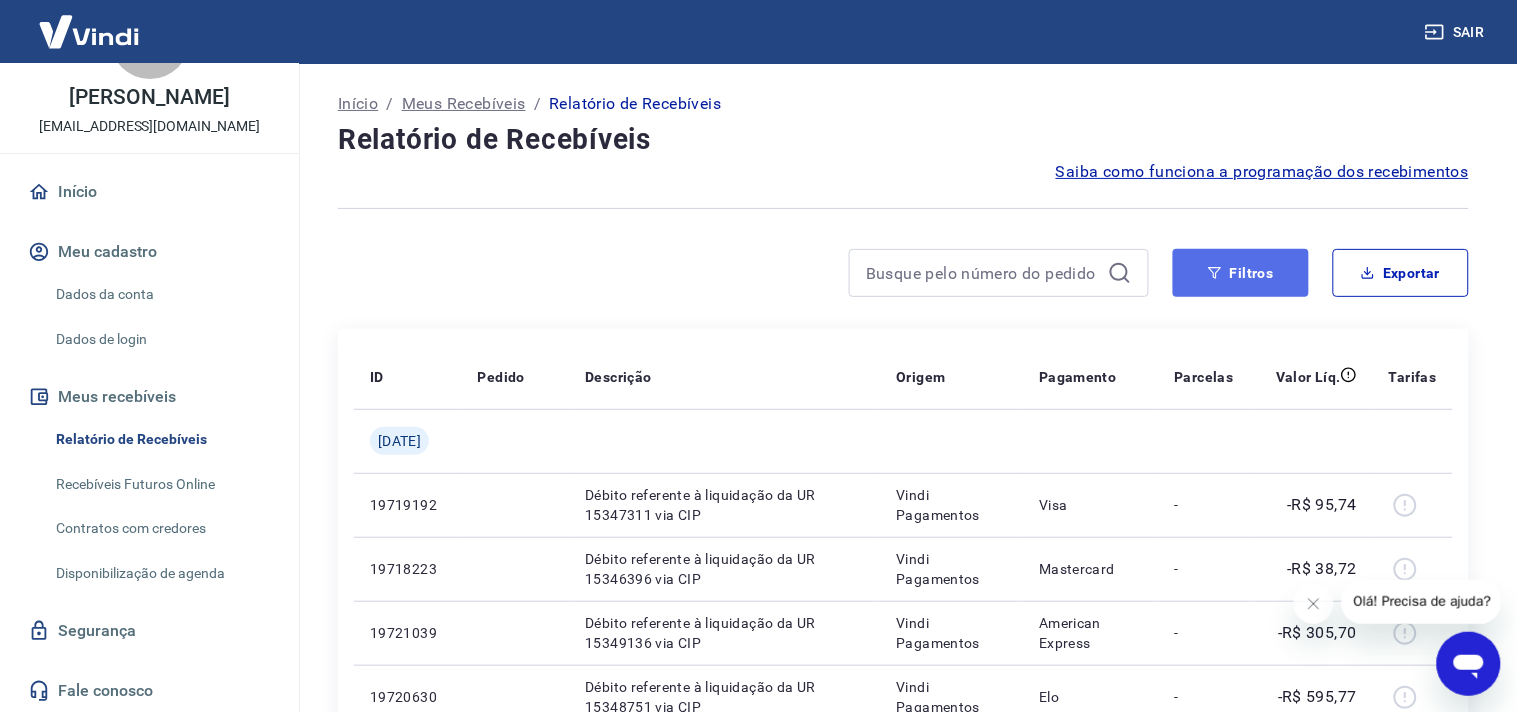 click on "Filtros" at bounding box center [1241, 273] 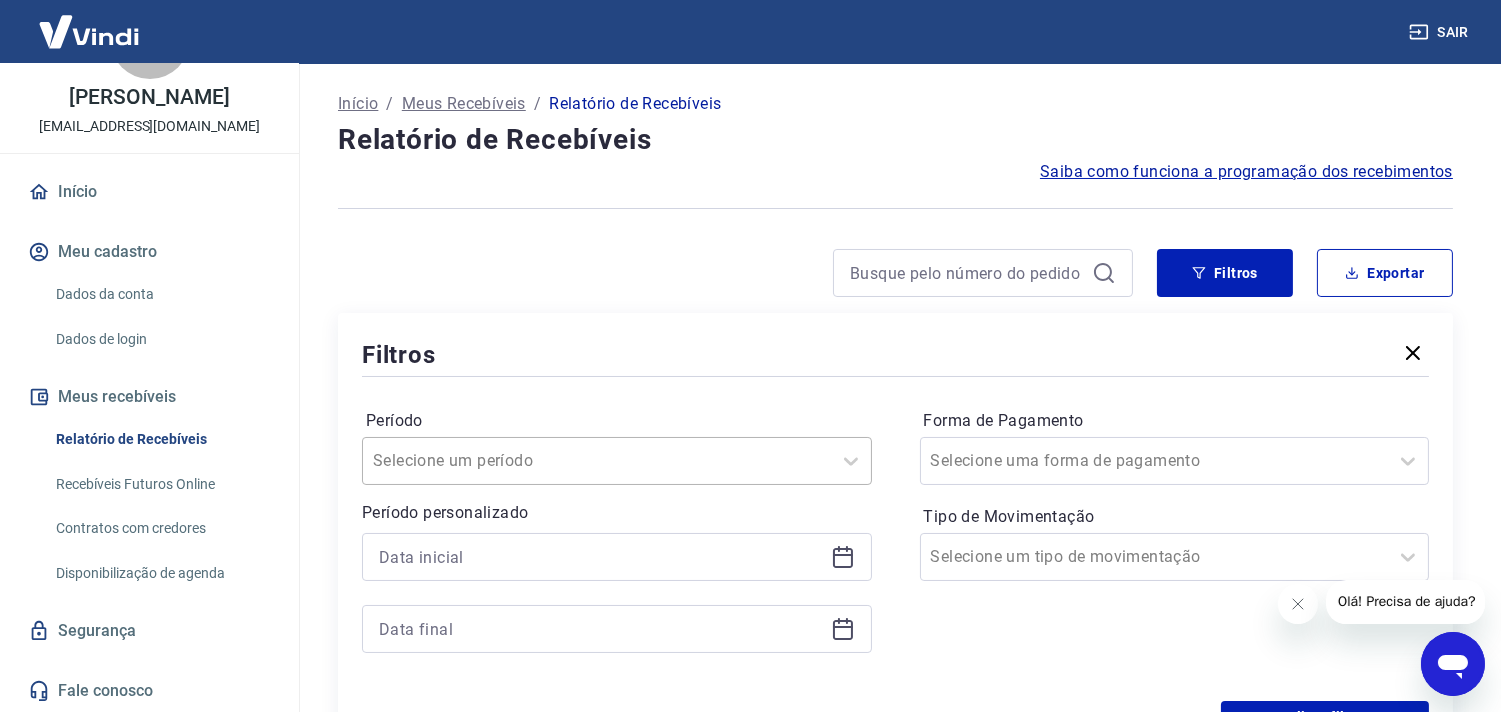 click on "Selecione um período" at bounding box center (617, 461) 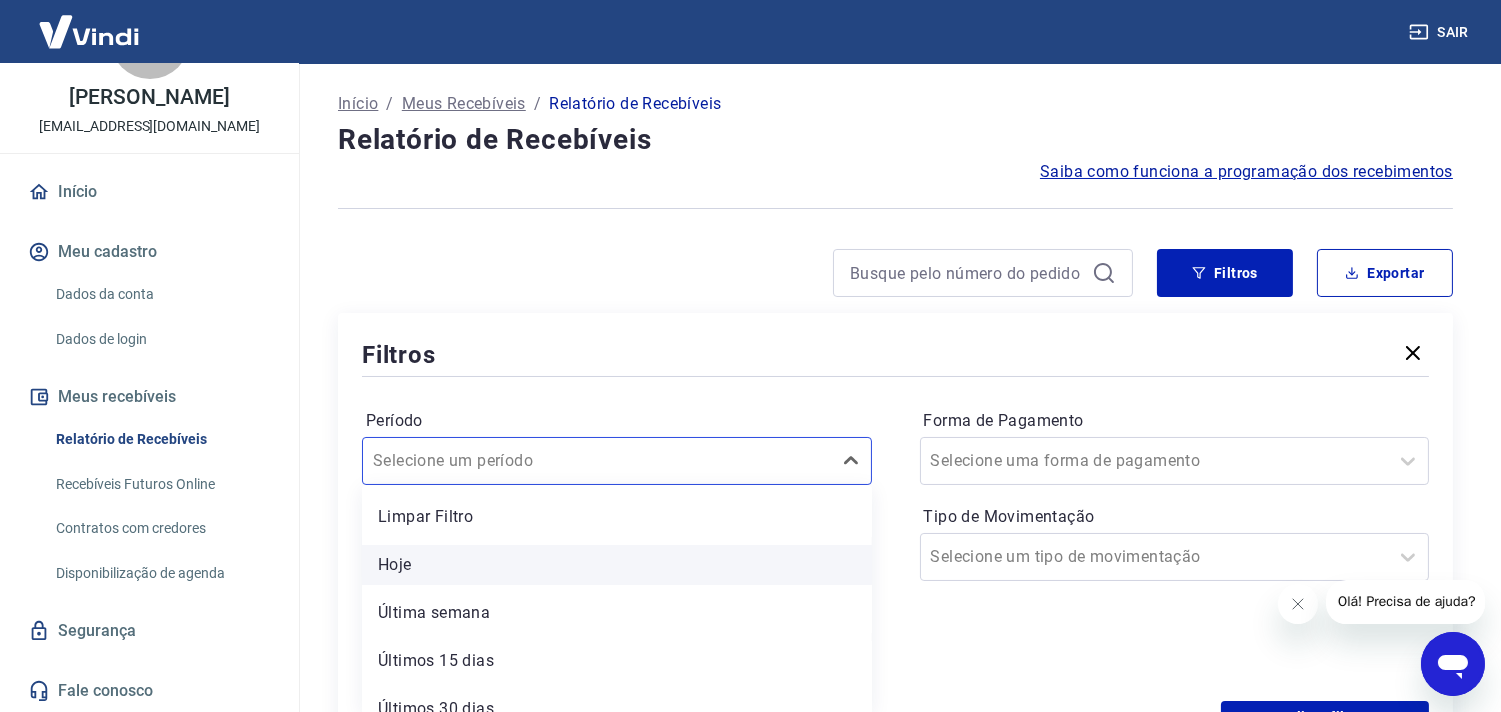 scroll, scrollTop: 73, scrollLeft: 0, axis: vertical 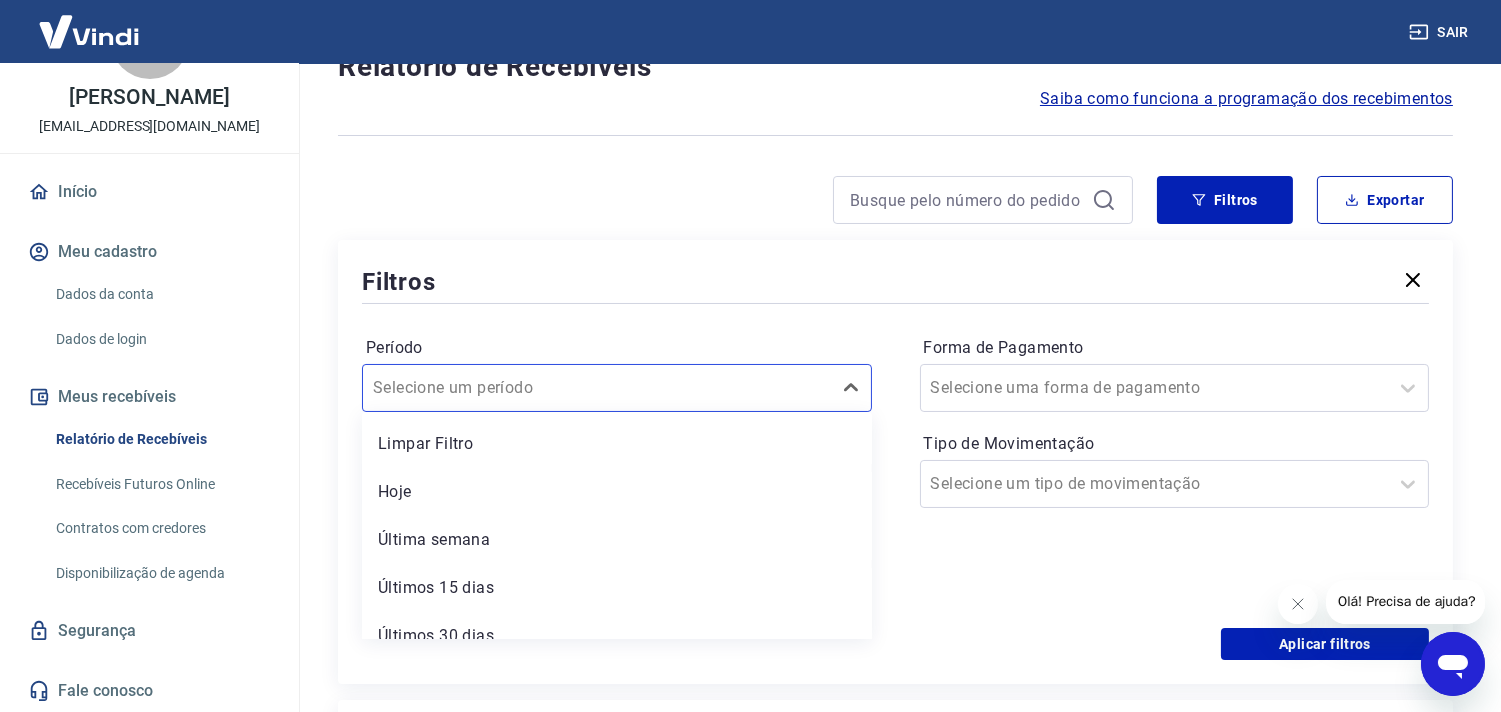 click at bounding box center [895, 303] 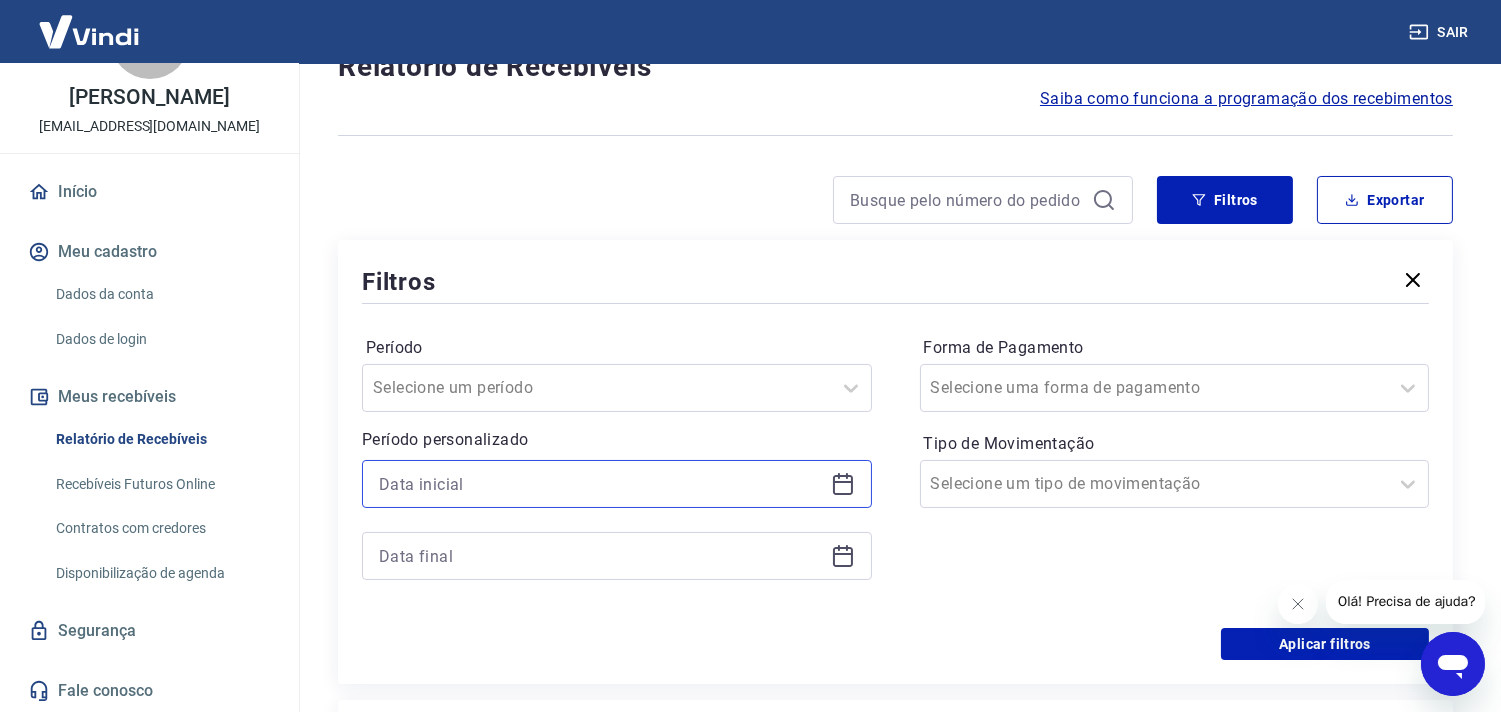 drag, startPoint x: 614, startPoint y: 492, endPoint x: 607, endPoint y: 517, distance: 25.96151 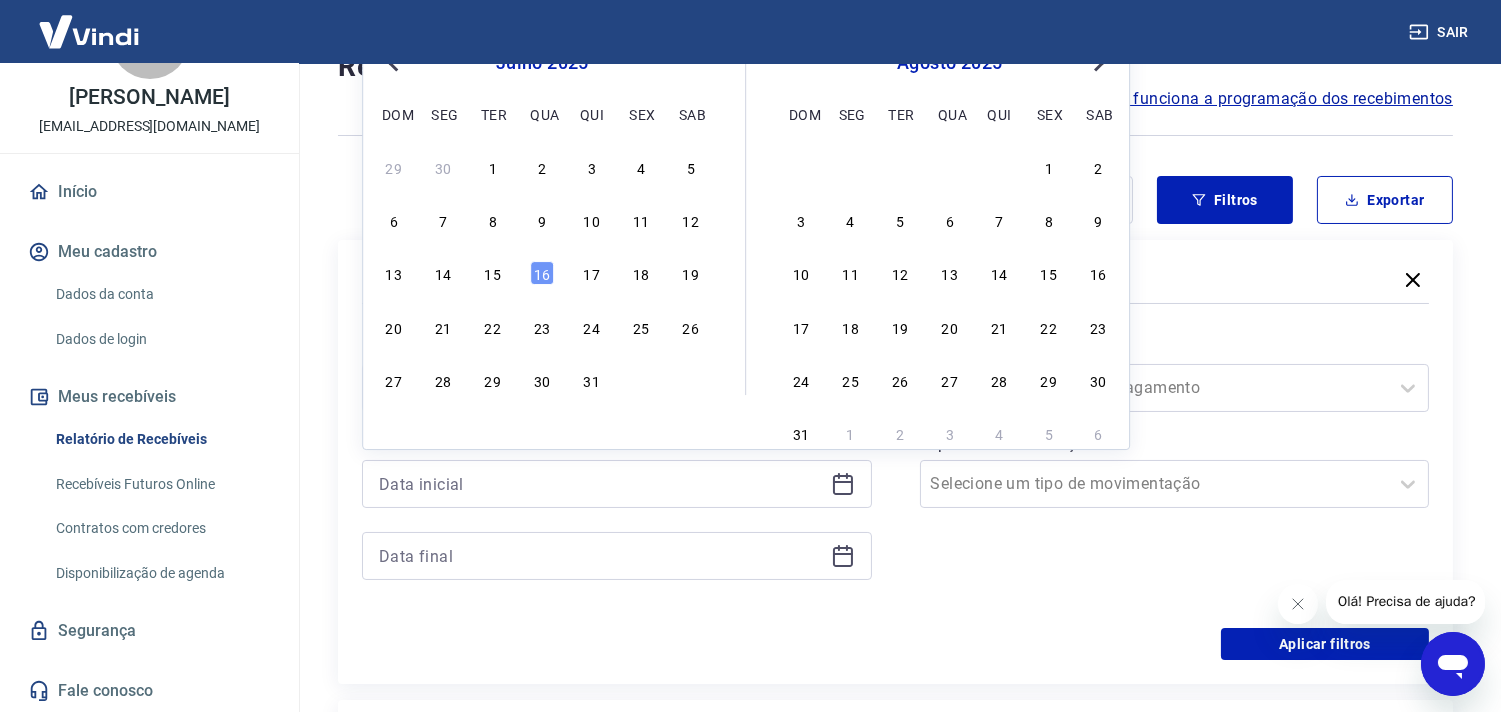 click on "13 14 15 16 17 18 19" at bounding box center [542, 273] 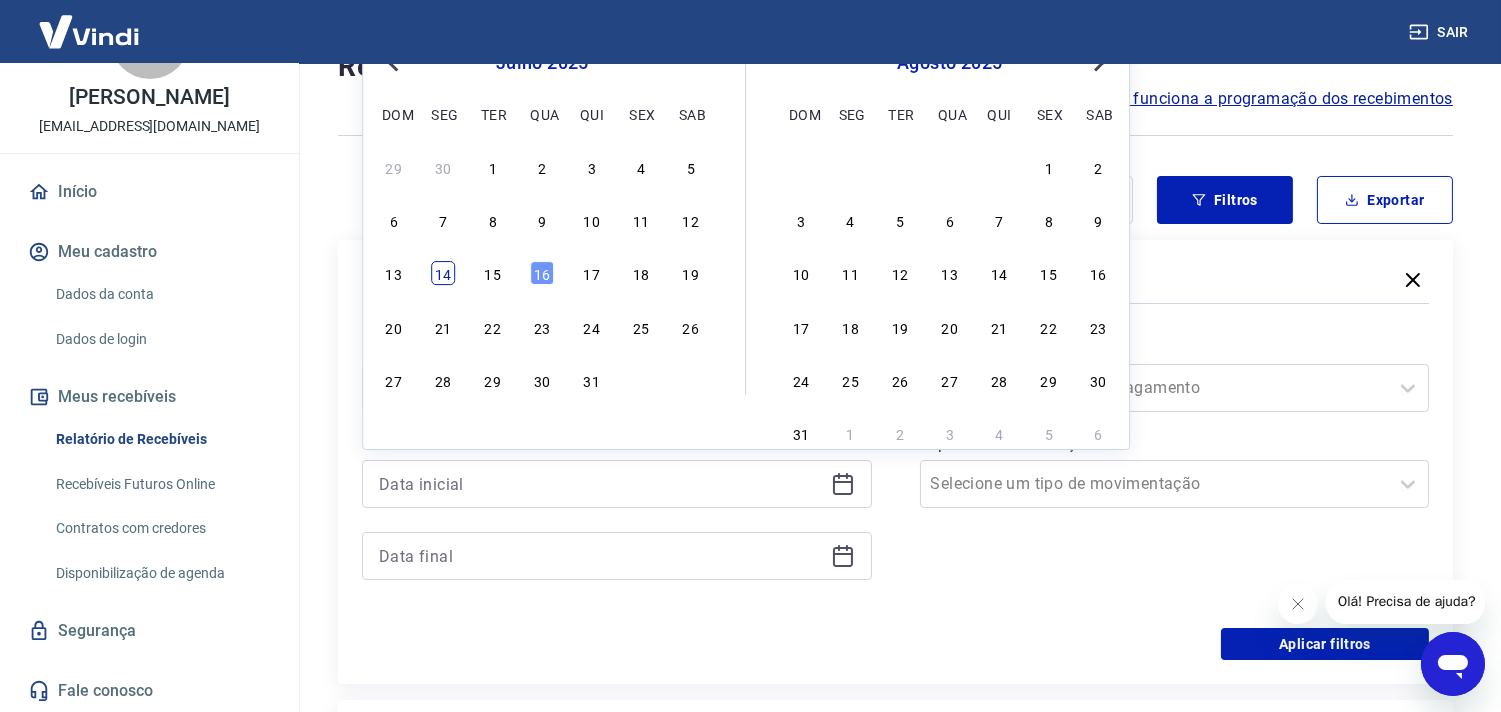 click on "14" at bounding box center [443, 274] 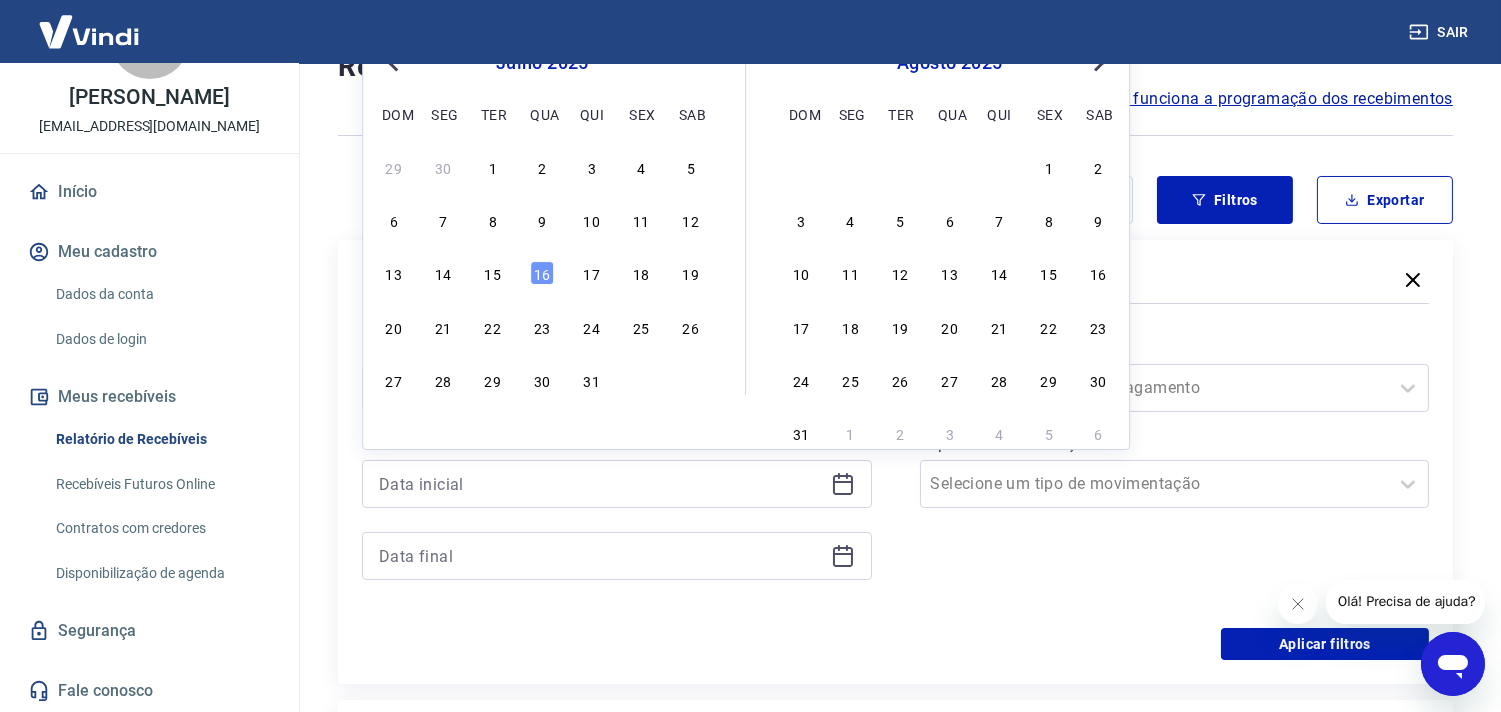 type on "14/07/2025" 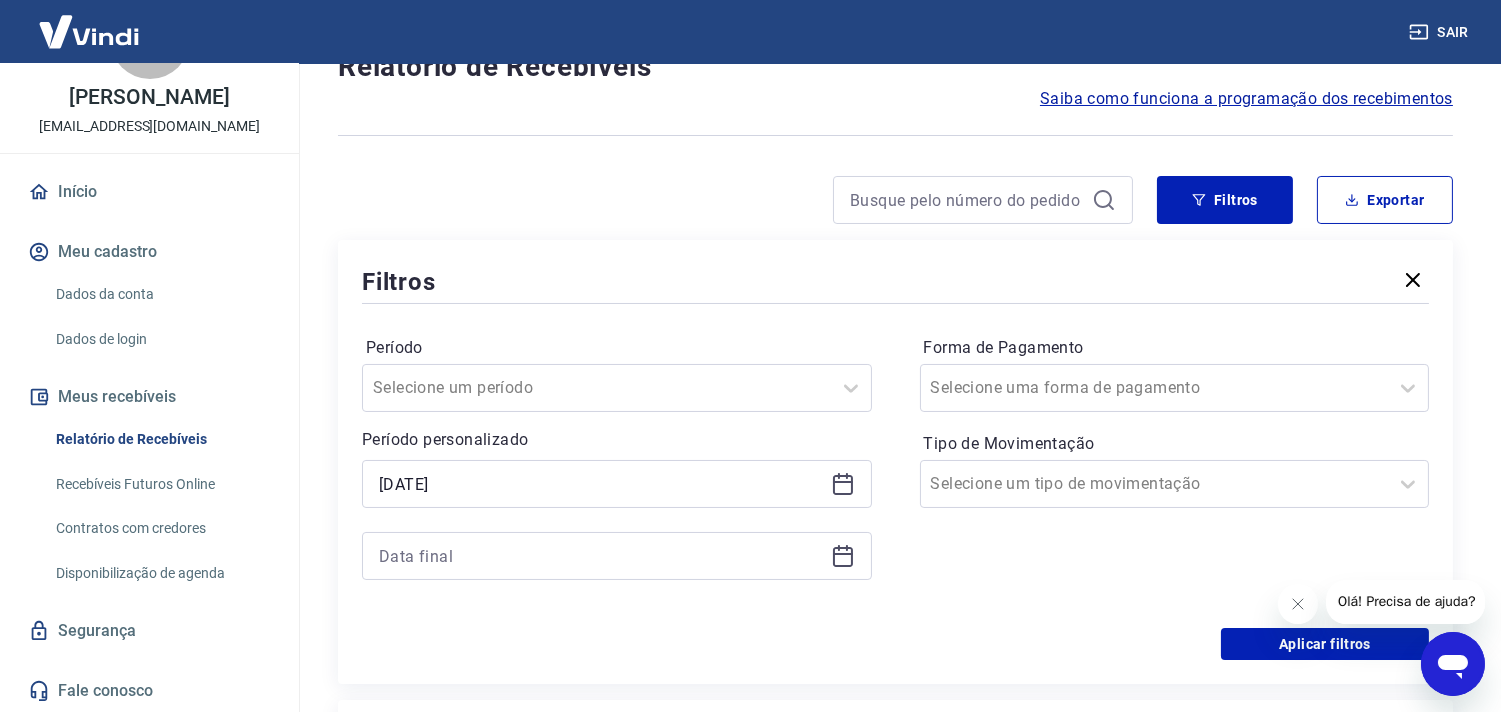click at bounding box center [617, 556] 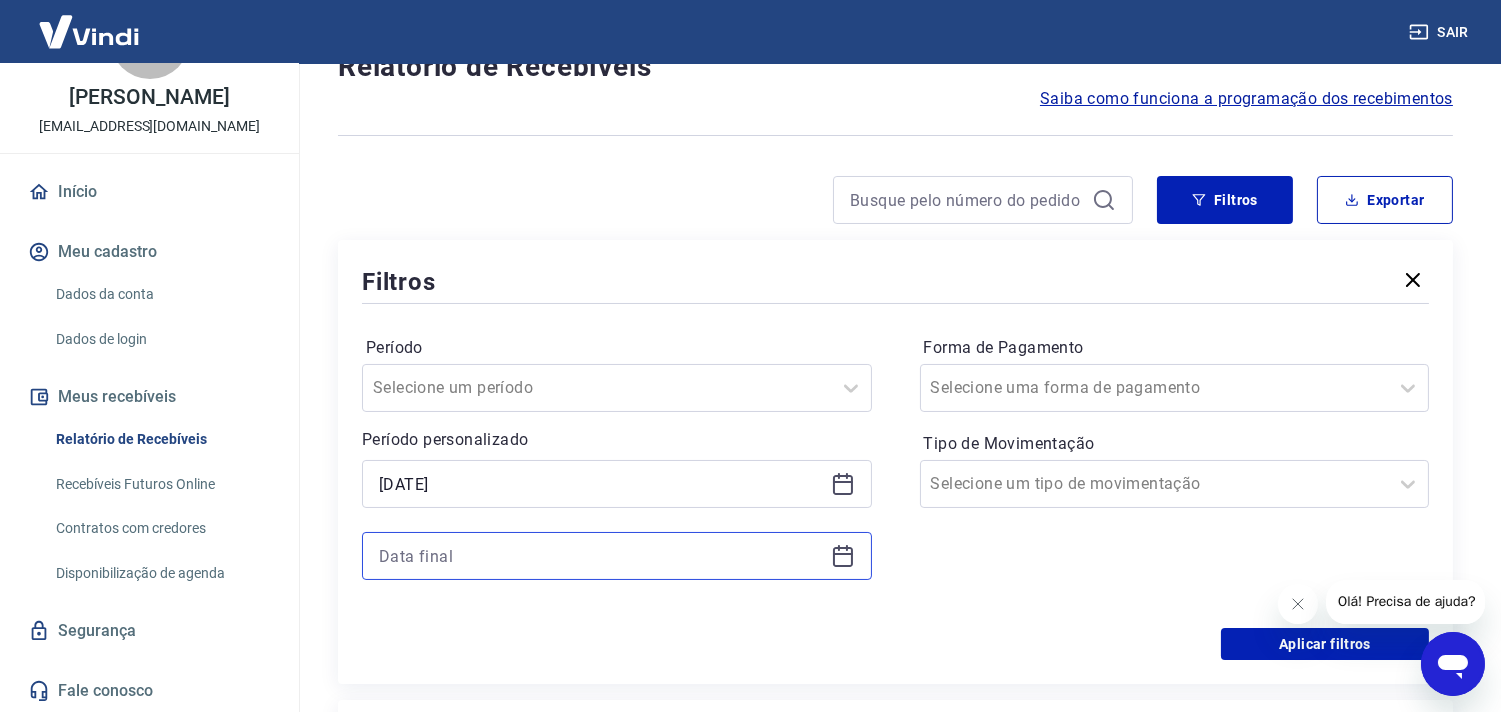 click at bounding box center (601, 556) 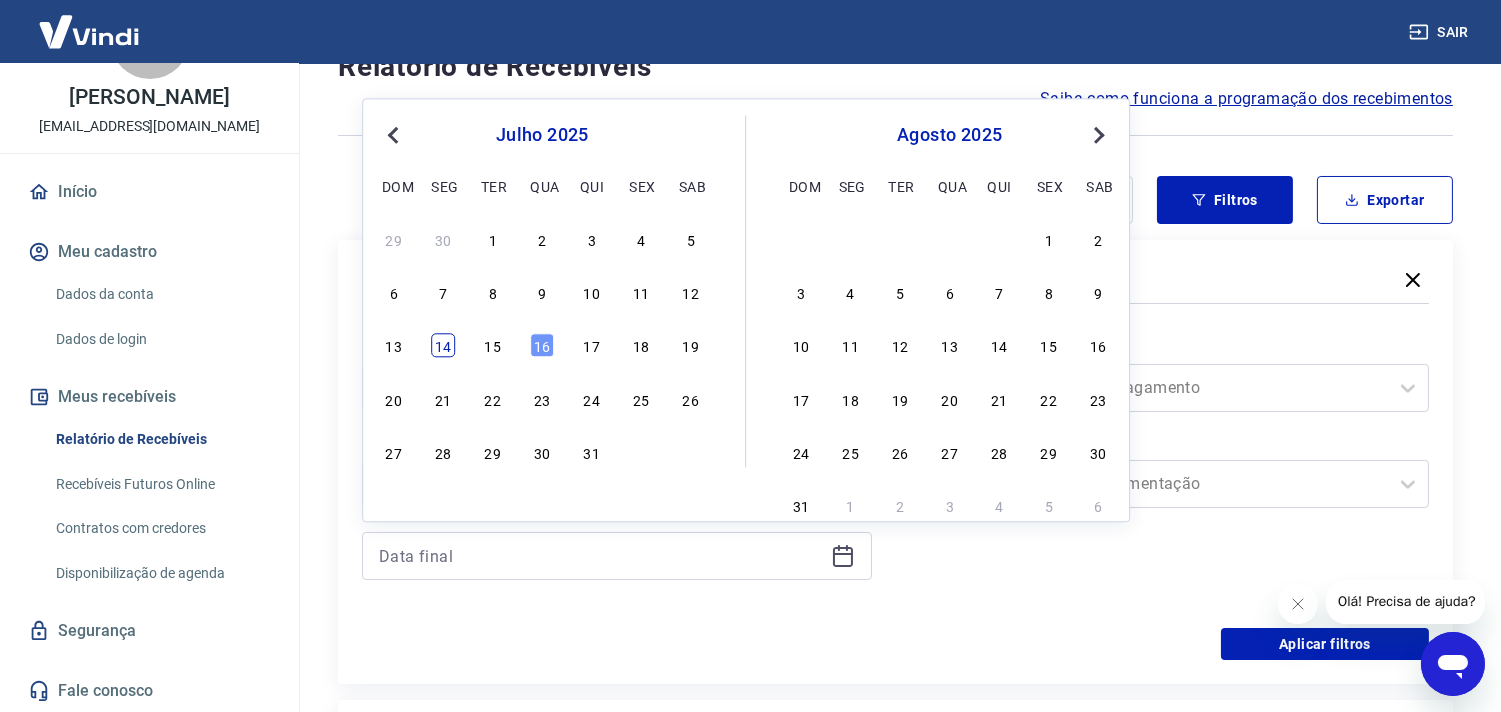 click on "14" at bounding box center (443, 346) 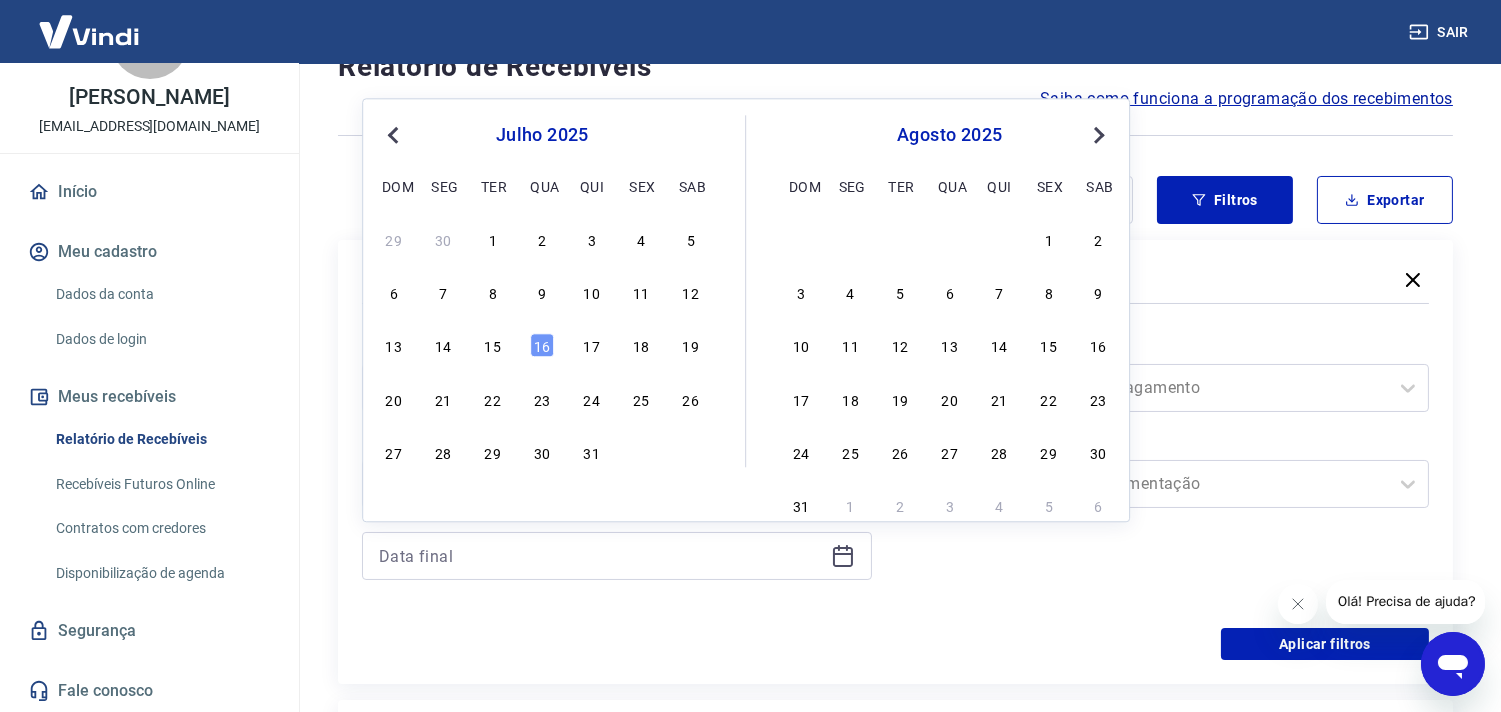 type on "14/07/2025" 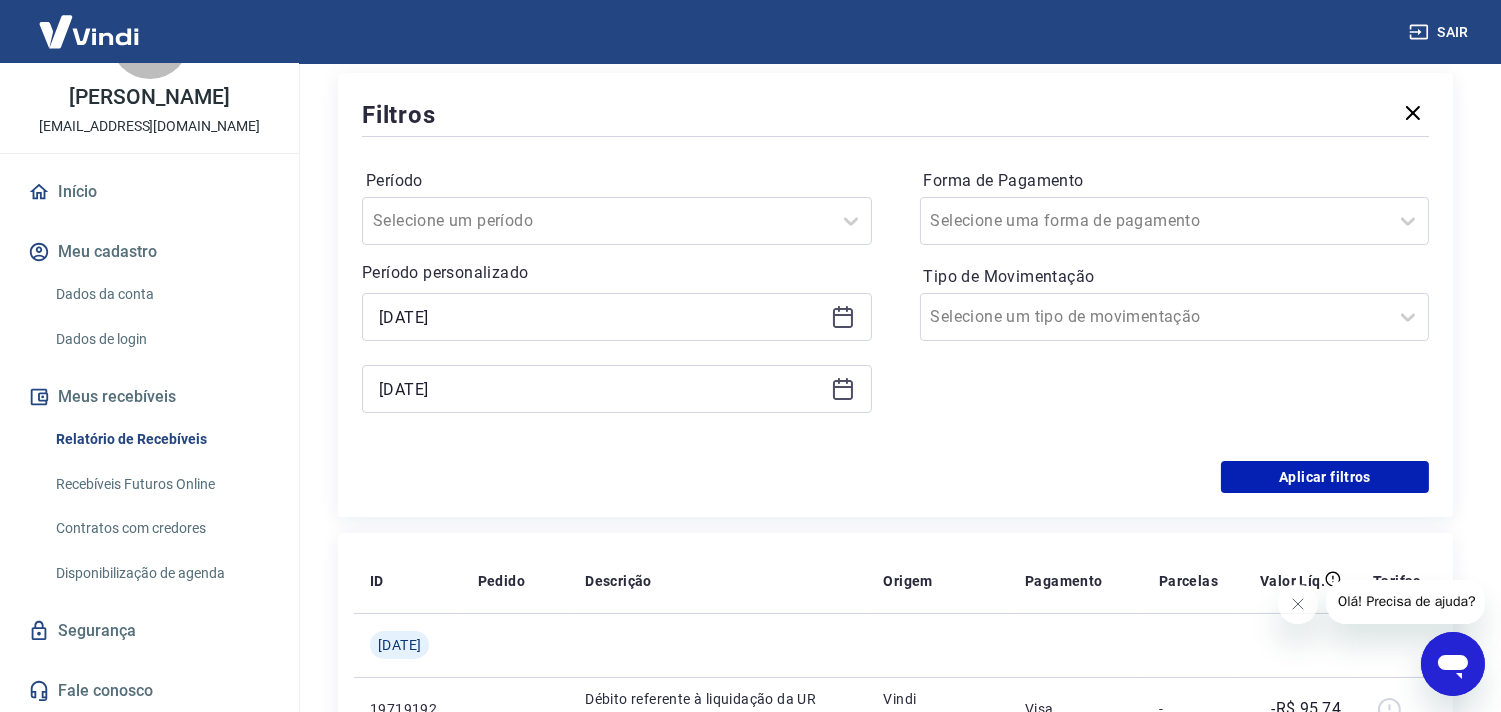 scroll, scrollTop: 406, scrollLeft: 0, axis: vertical 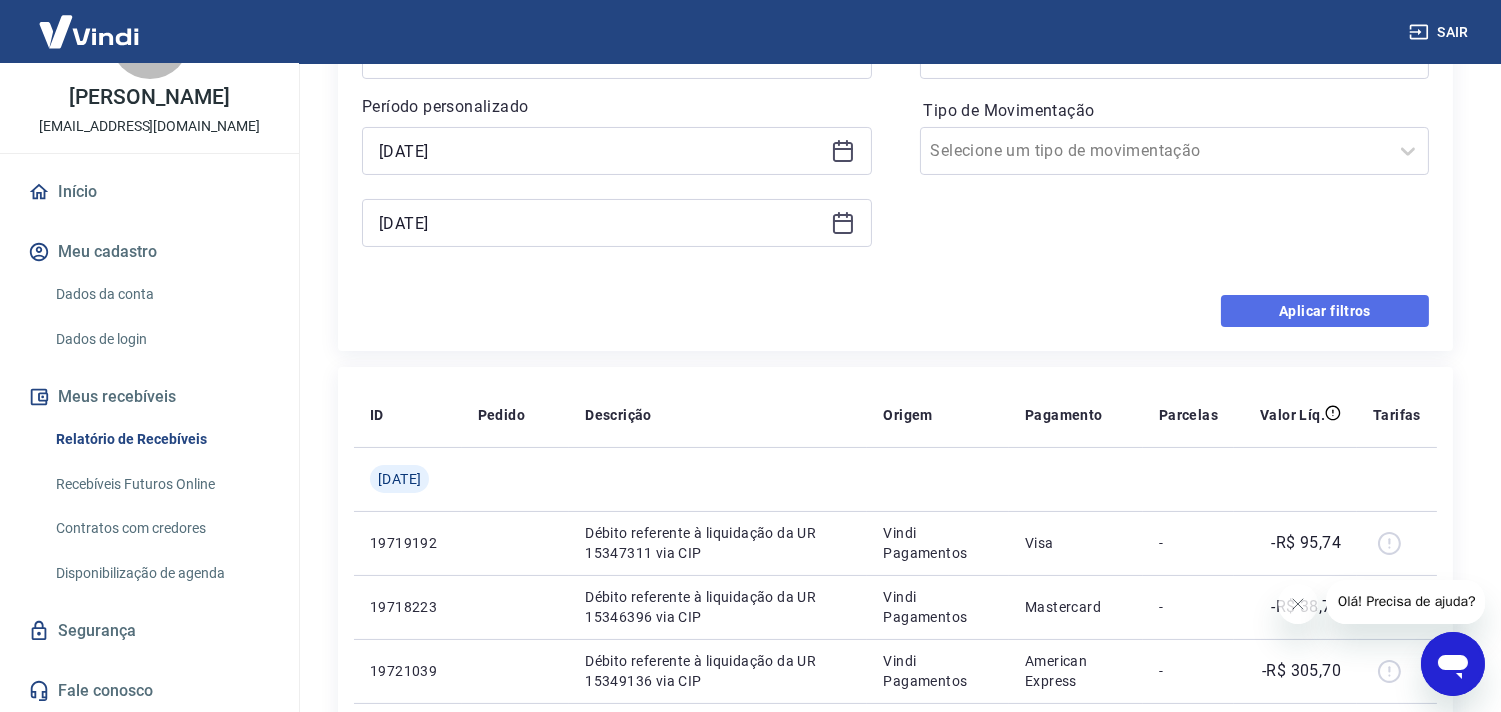 click on "Aplicar filtros" at bounding box center [1325, 311] 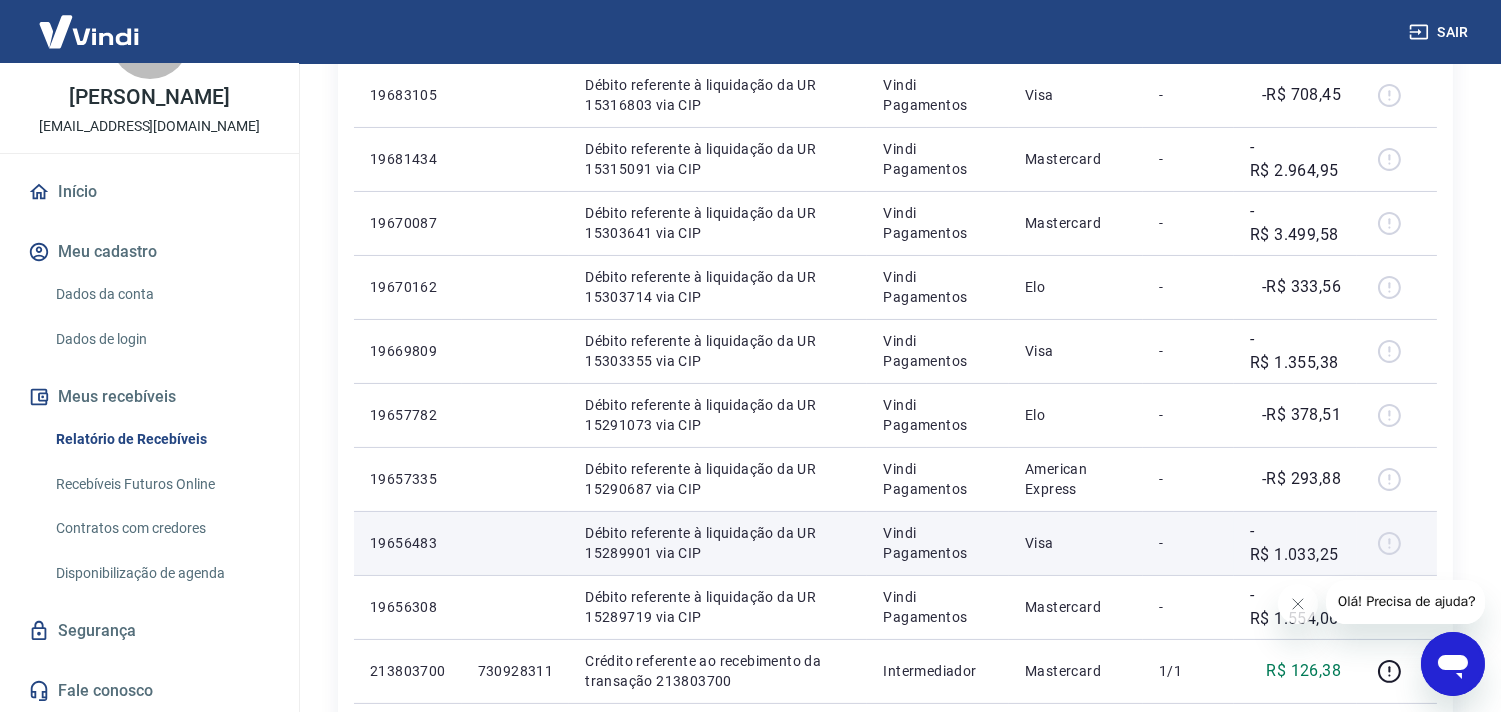 scroll, scrollTop: 555, scrollLeft: 0, axis: vertical 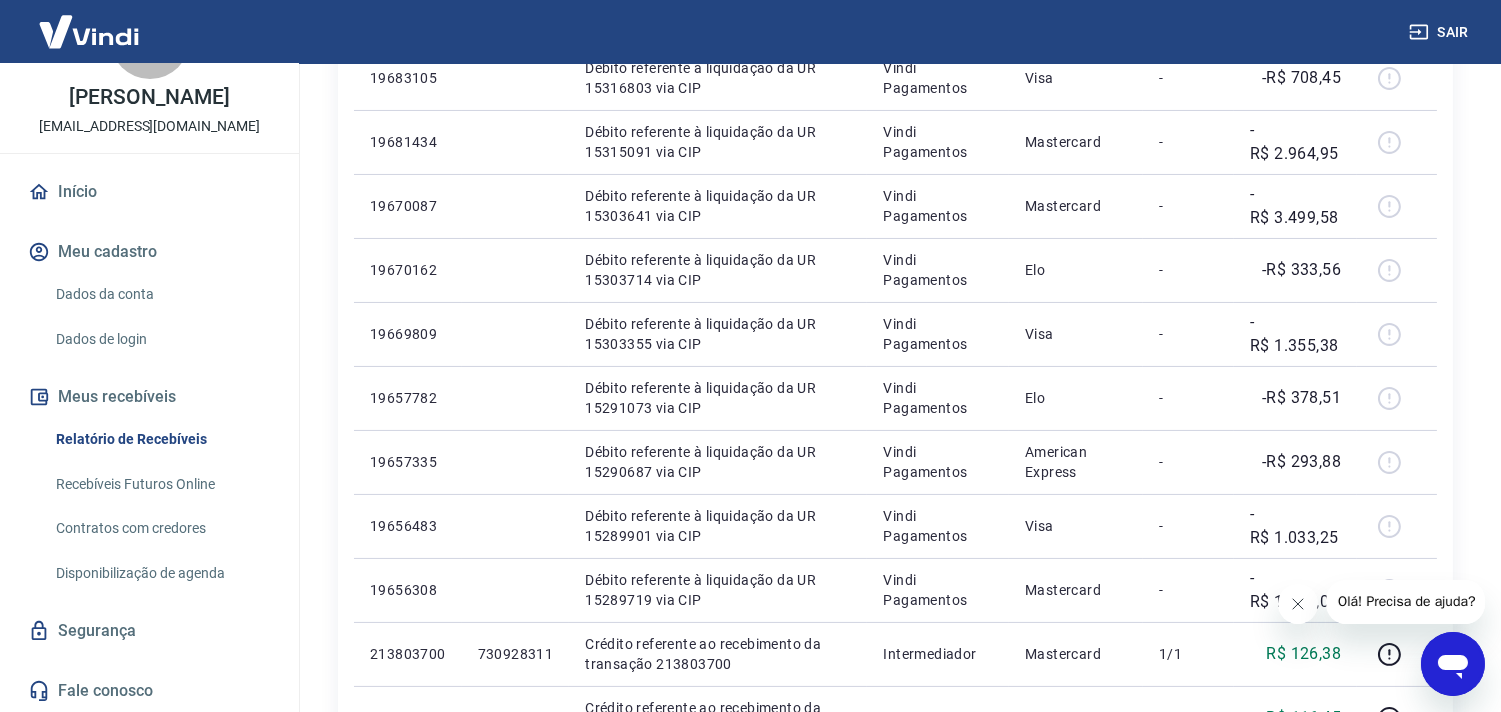 click at bounding box center (1297, 603) 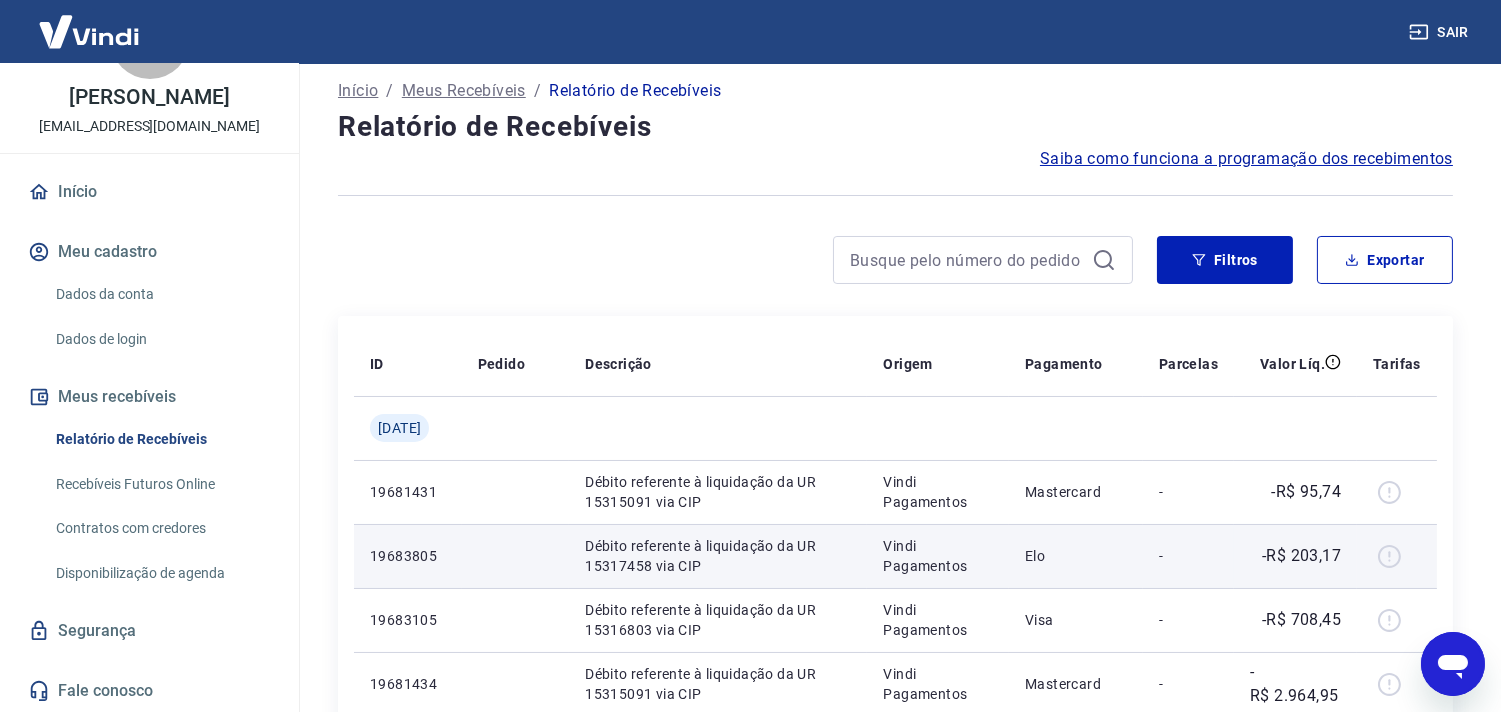 scroll, scrollTop: 0, scrollLeft: 0, axis: both 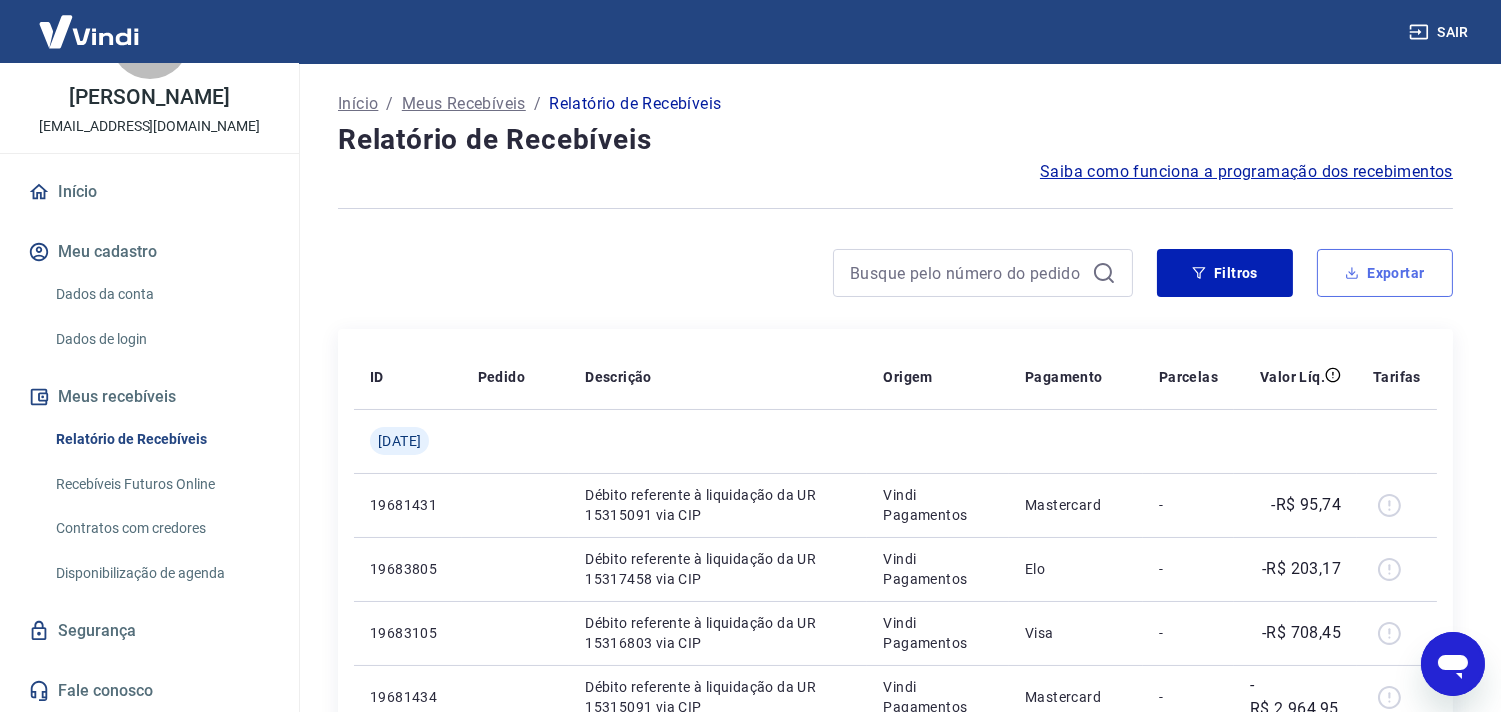 click on "Exportar" at bounding box center [1385, 273] 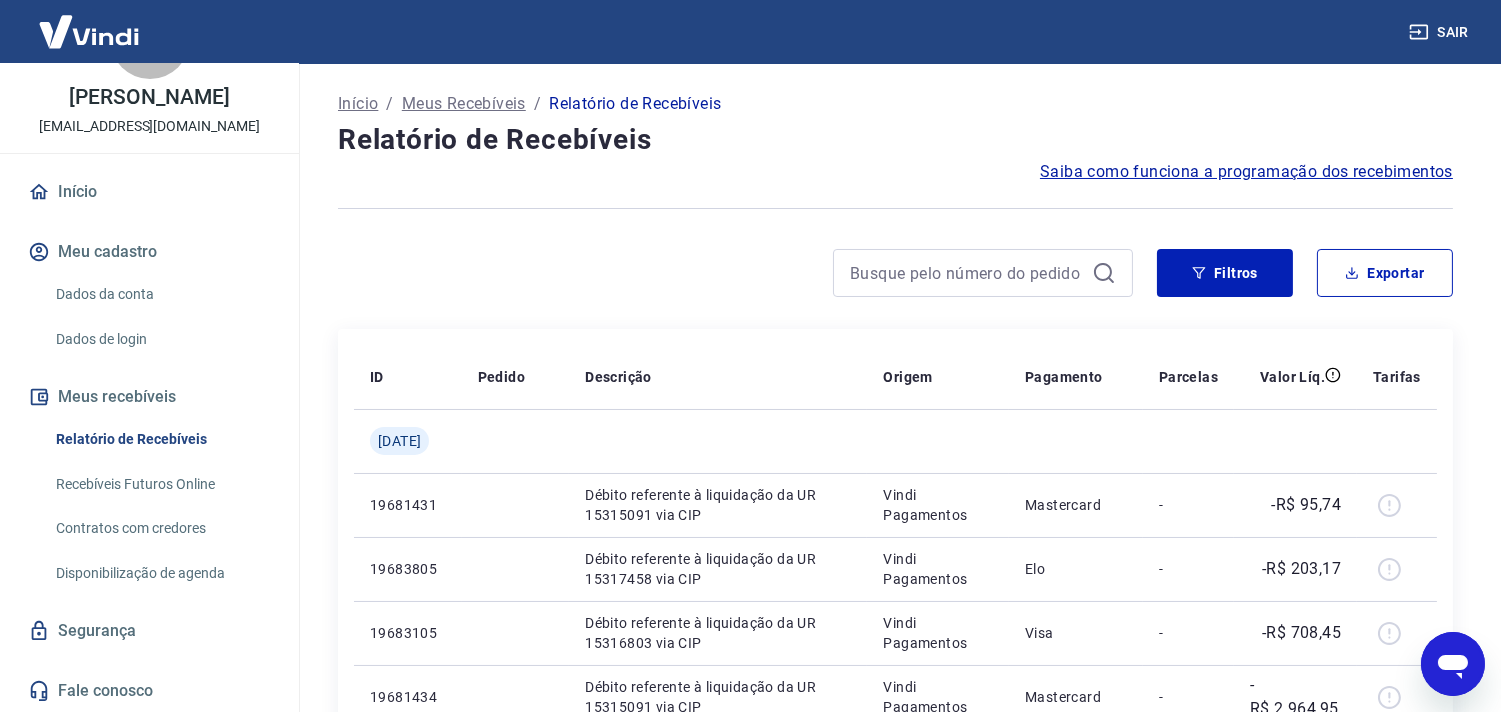 type on "14/07/2025" 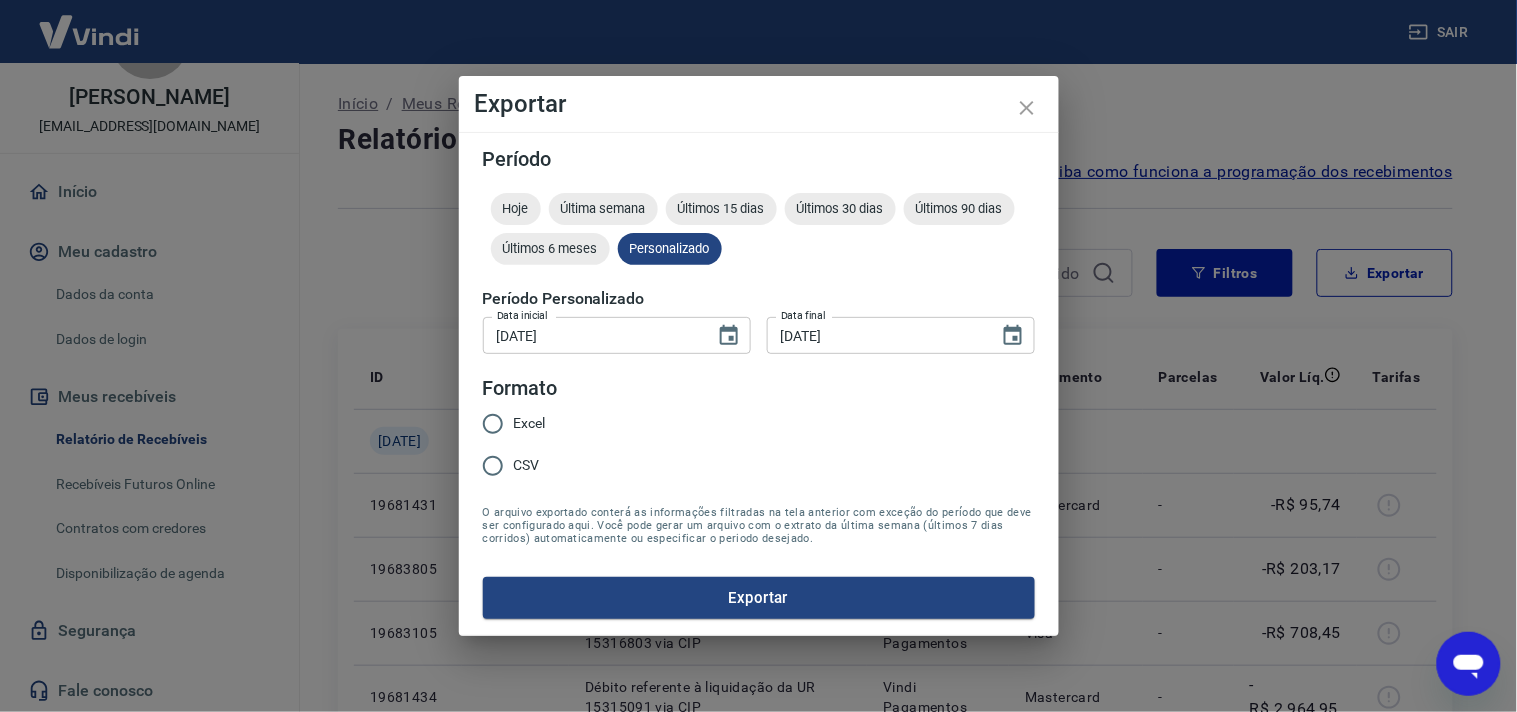 click on "Excel" at bounding box center (530, 423) 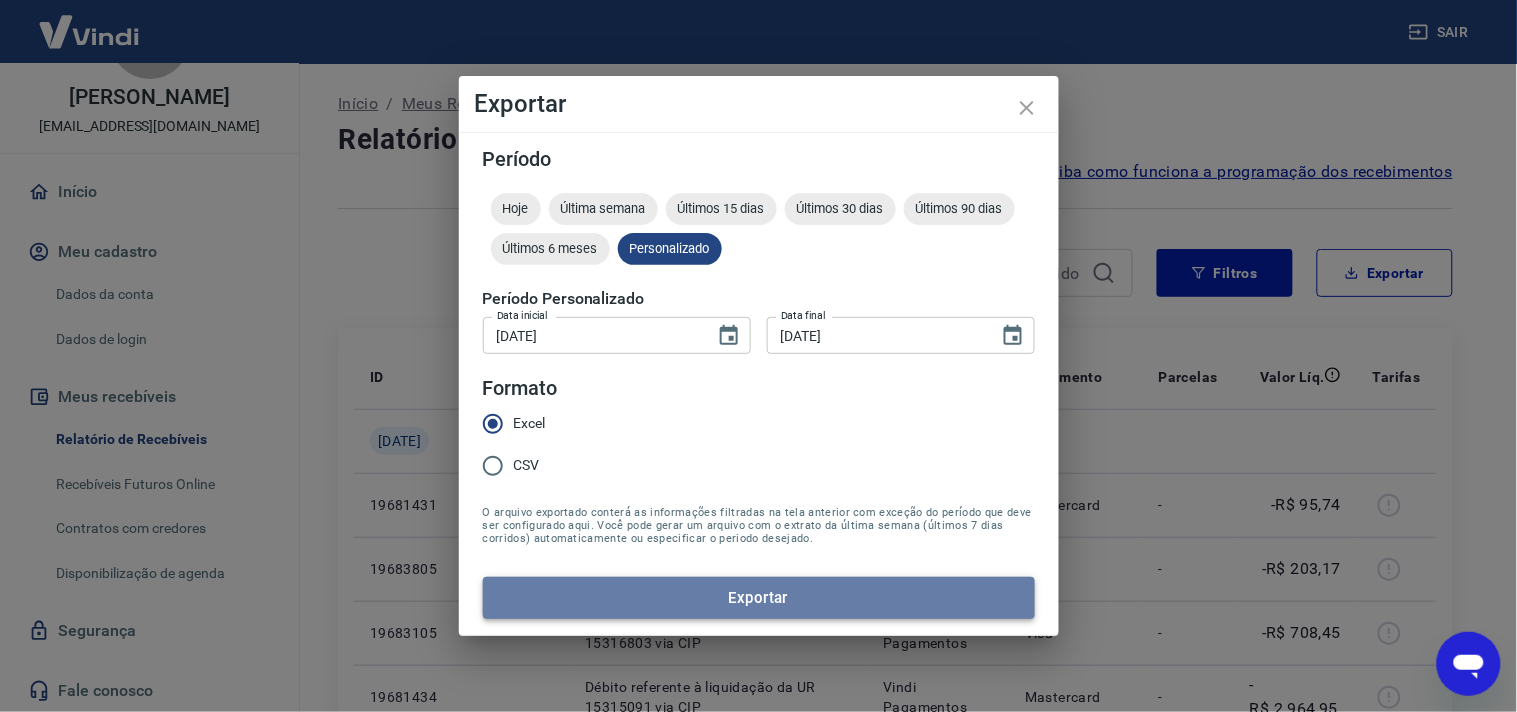 click on "Exportar" at bounding box center (759, 598) 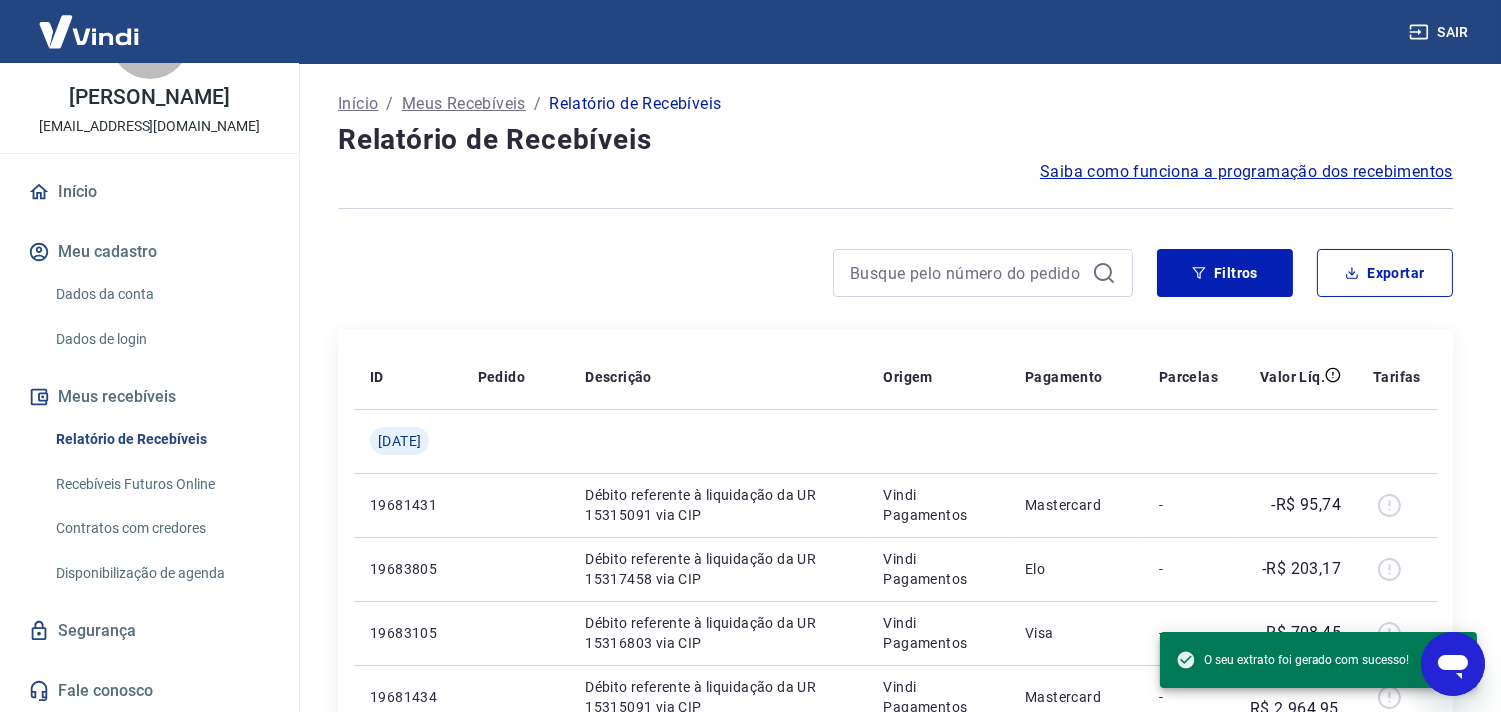 click on "Sair" at bounding box center [1441, 32] 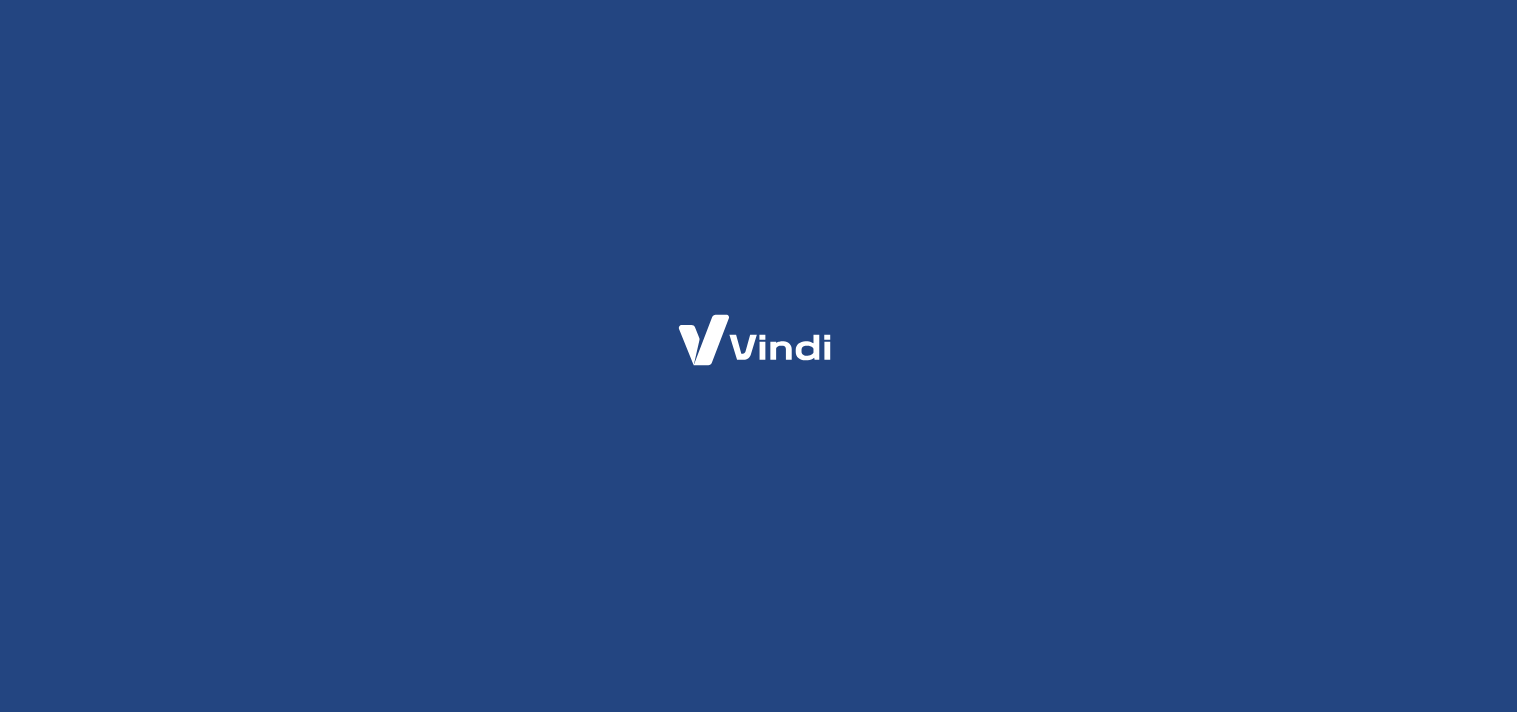 scroll, scrollTop: 0, scrollLeft: 0, axis: both 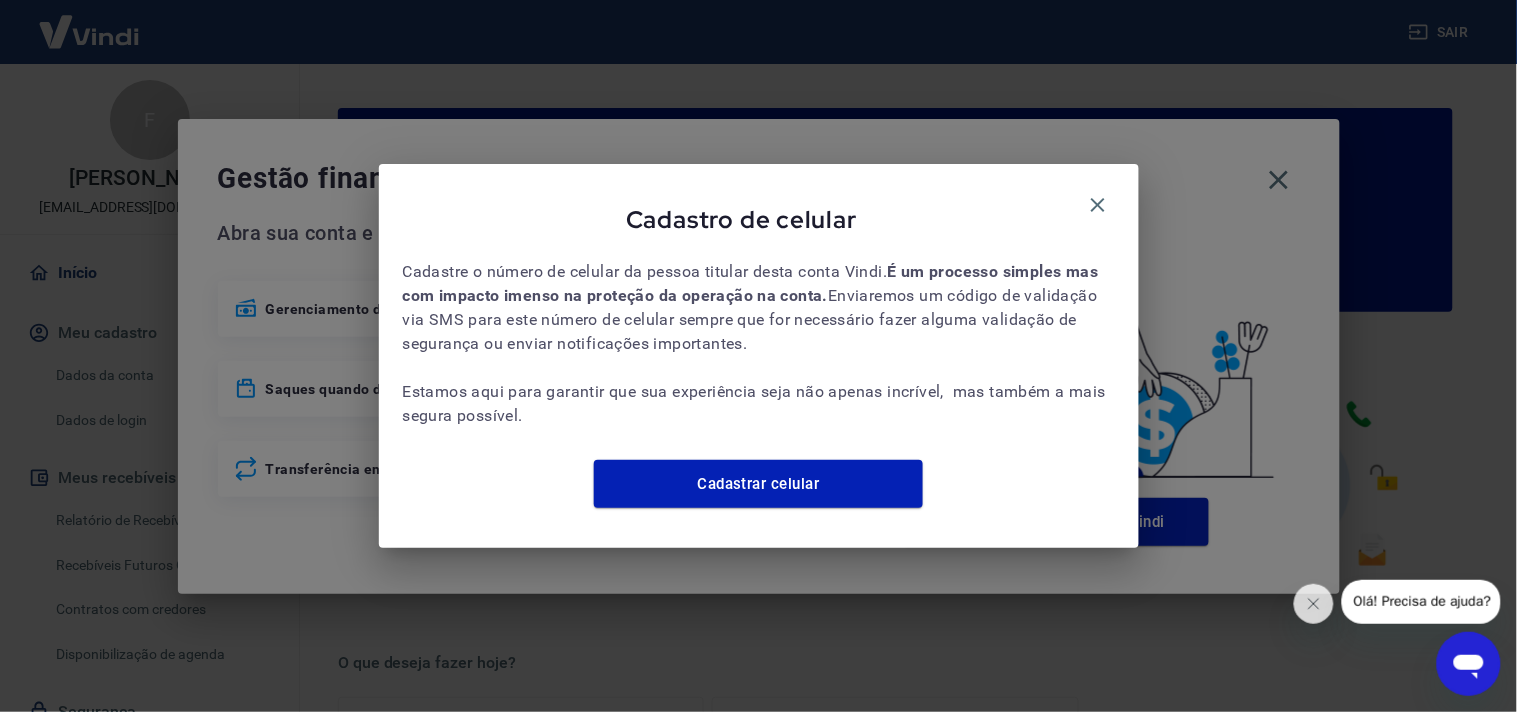 drag, startPoint x: 1087, startPoint y: 191, endPoint x: 1118, endPoint y: 191, distance: 31 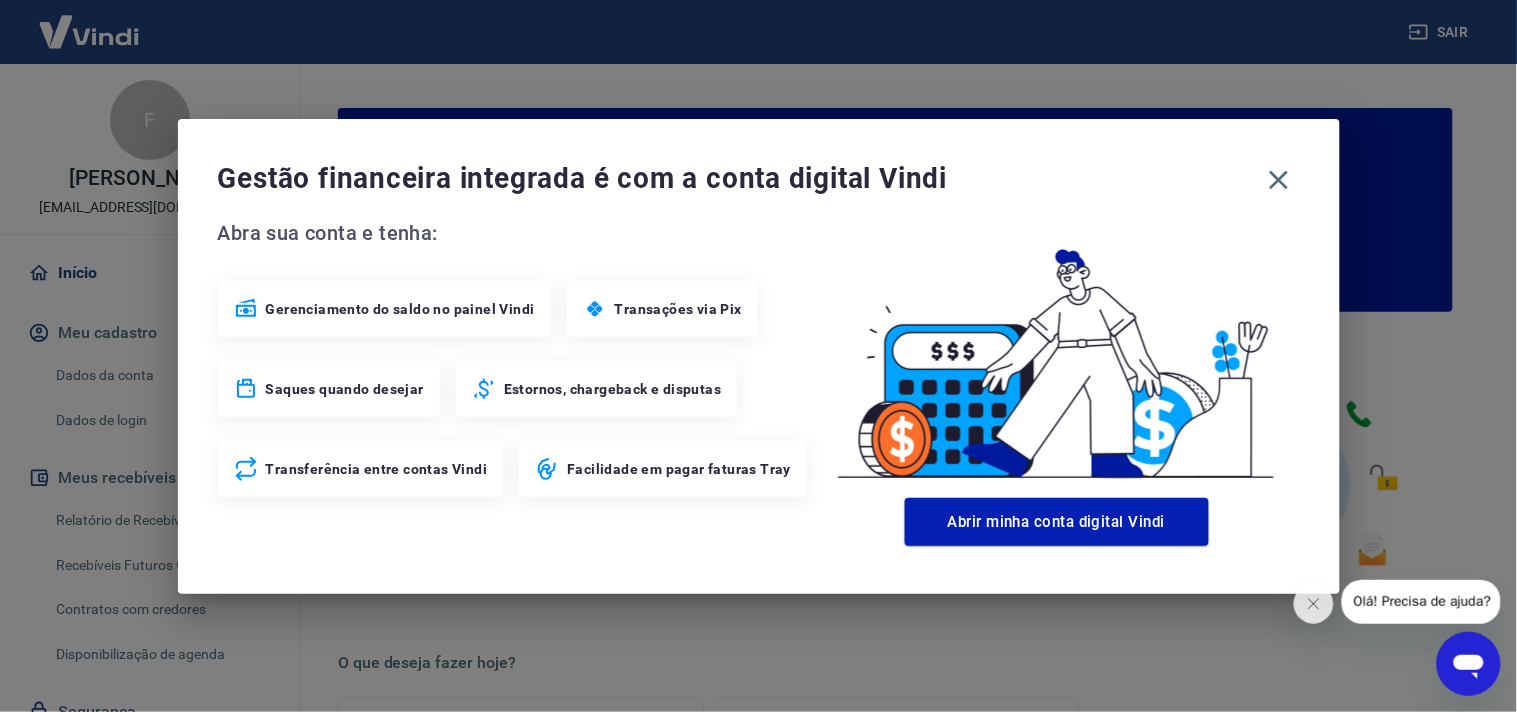 click 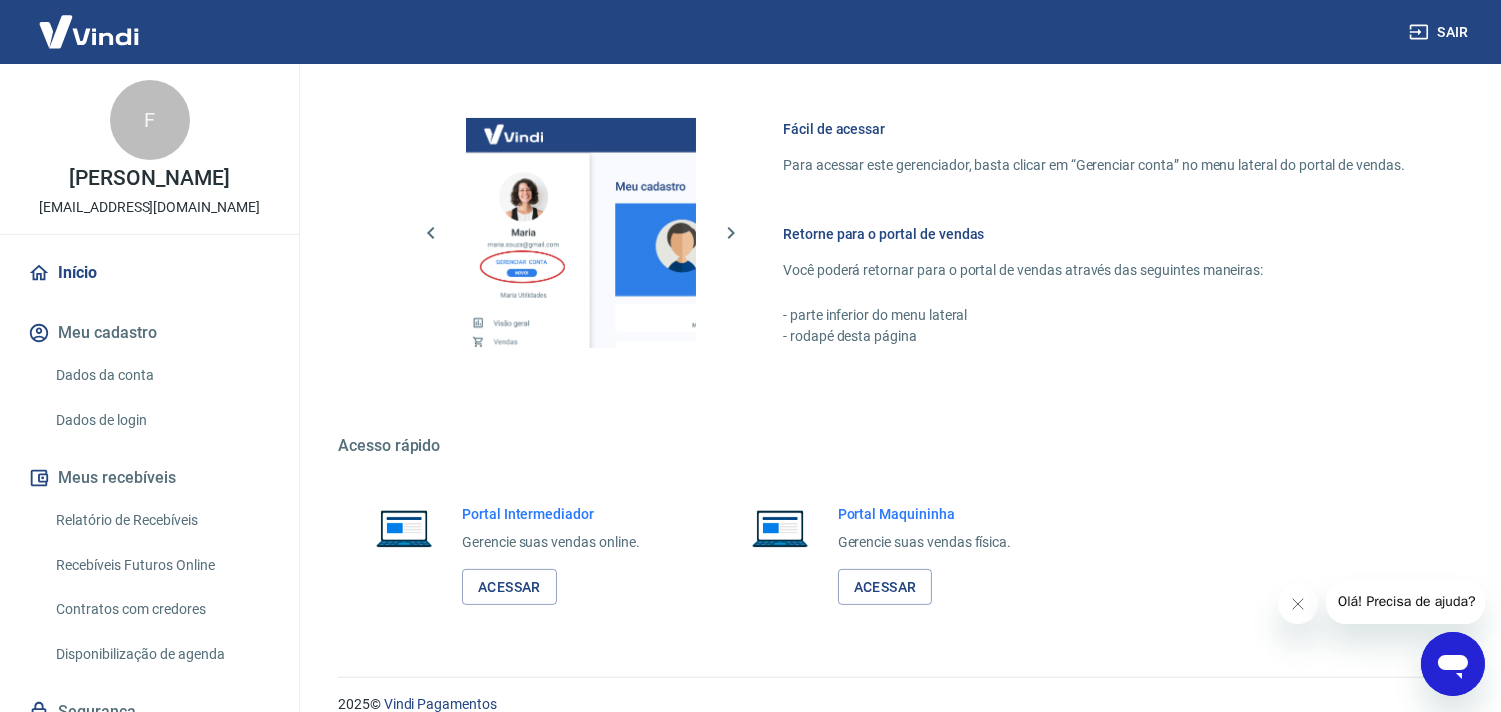 scroll, scrollTop: 1075, scrollLeft: 0, axis: vertical 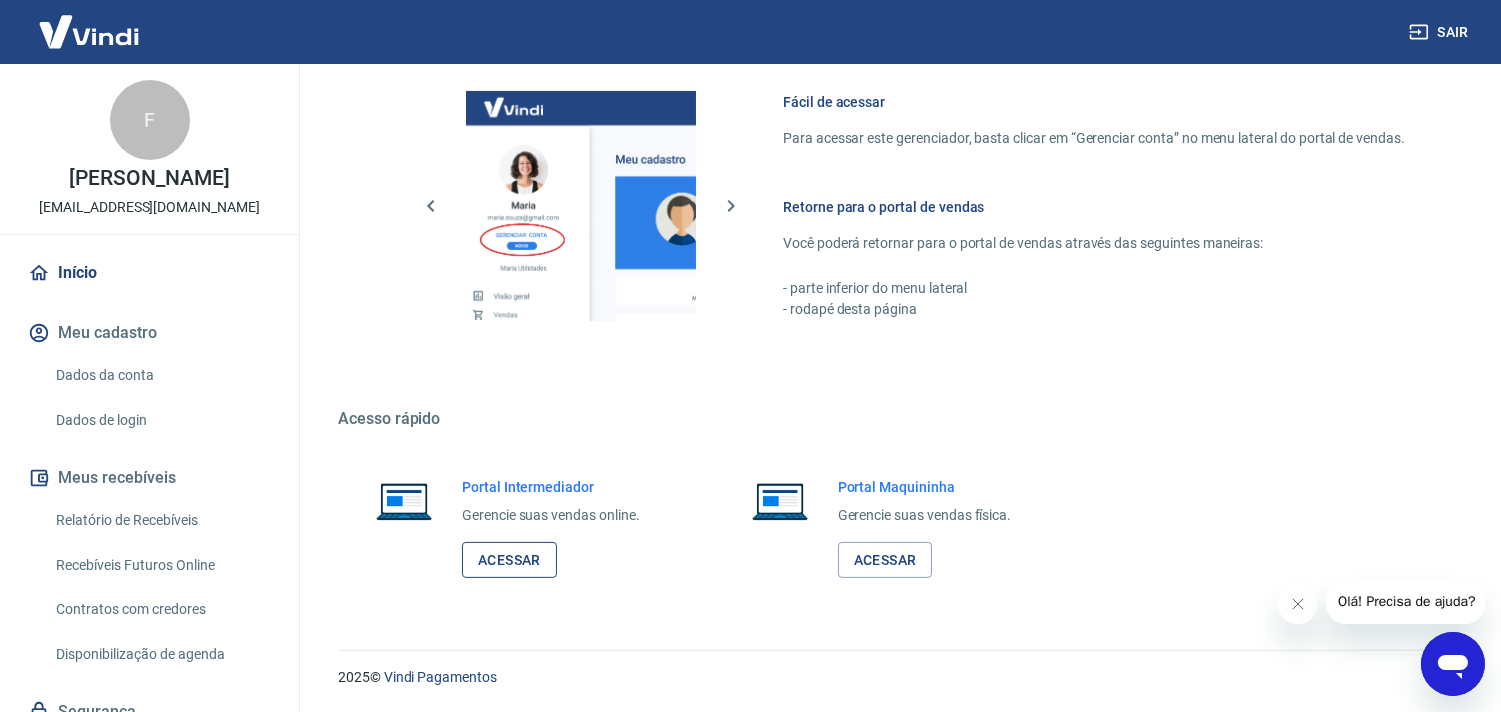 click on "Acessar" at bounding box center (509, 560) 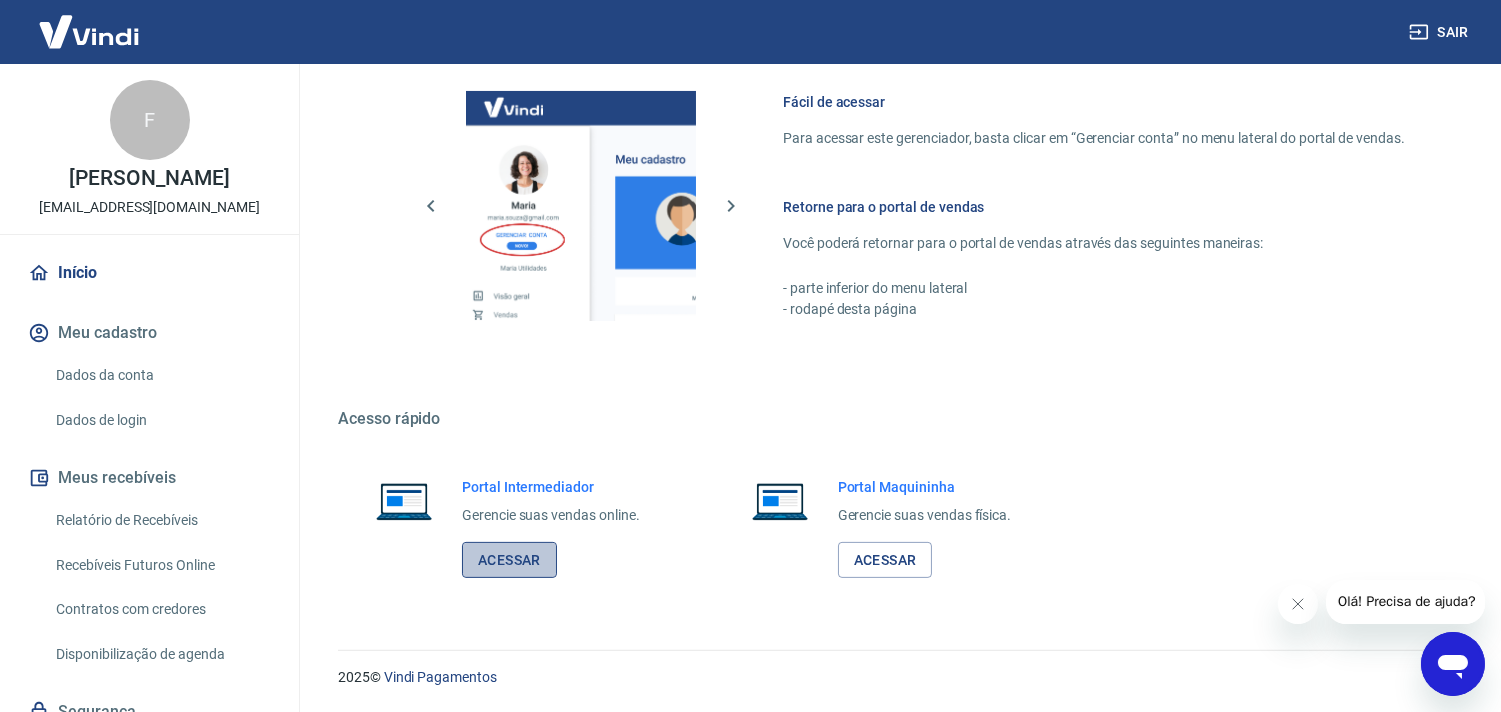 click on "Acessar" at bounding box center (509, 560) 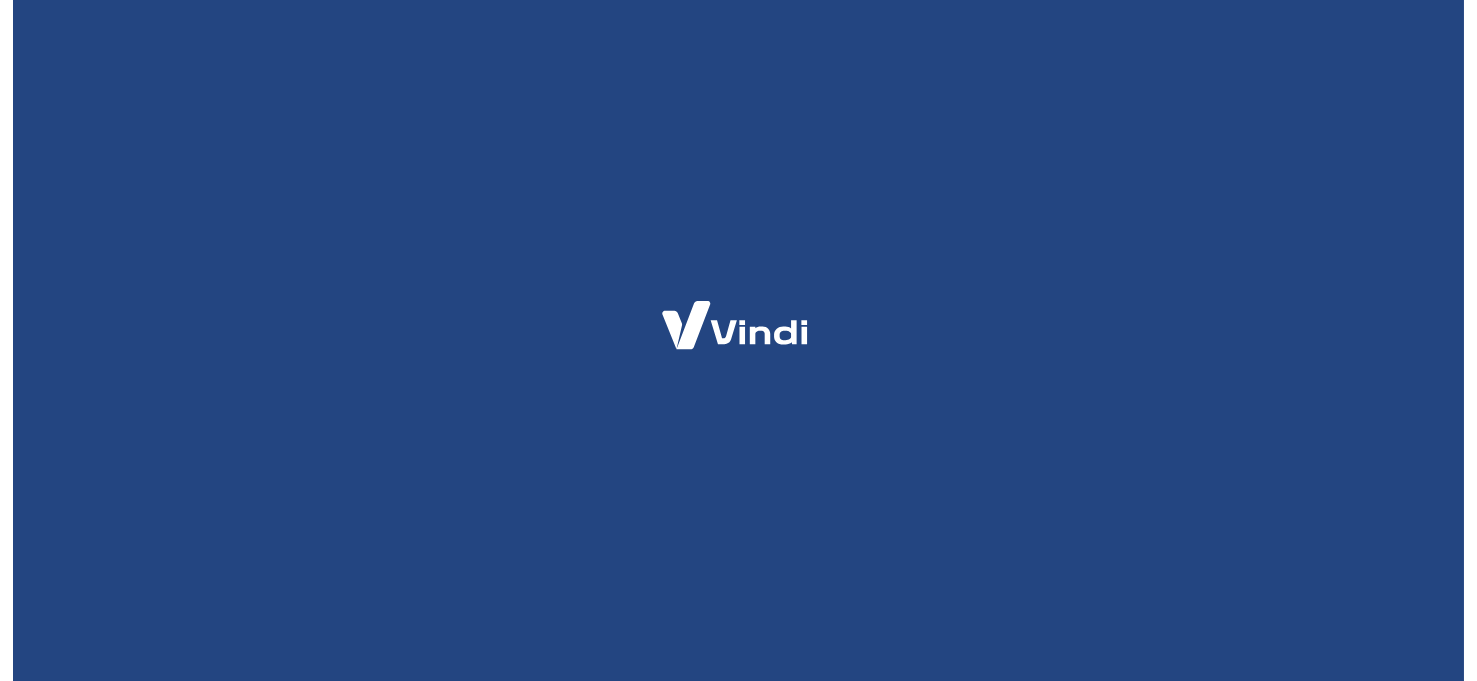 scroll, scrollTop: 0, scrollLeft: 0, axis: both 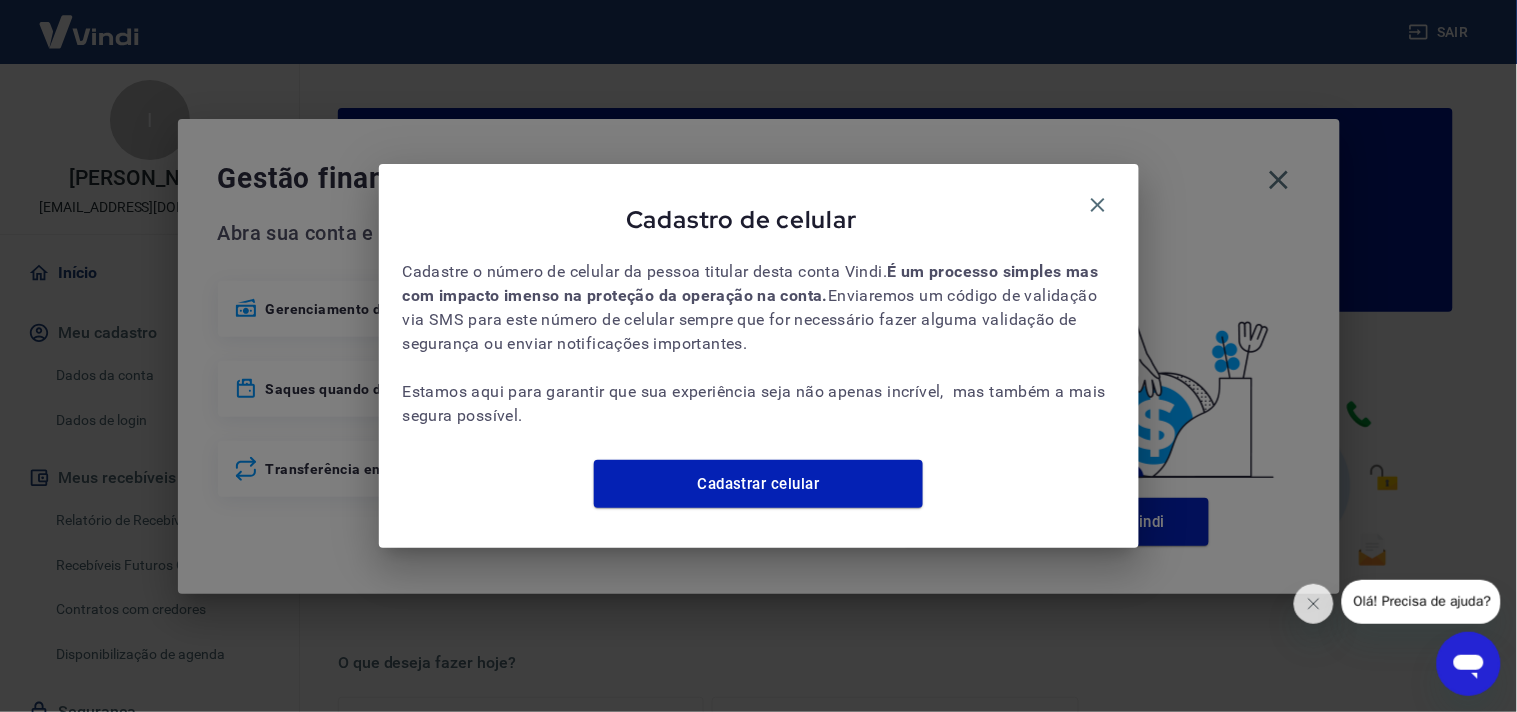 click 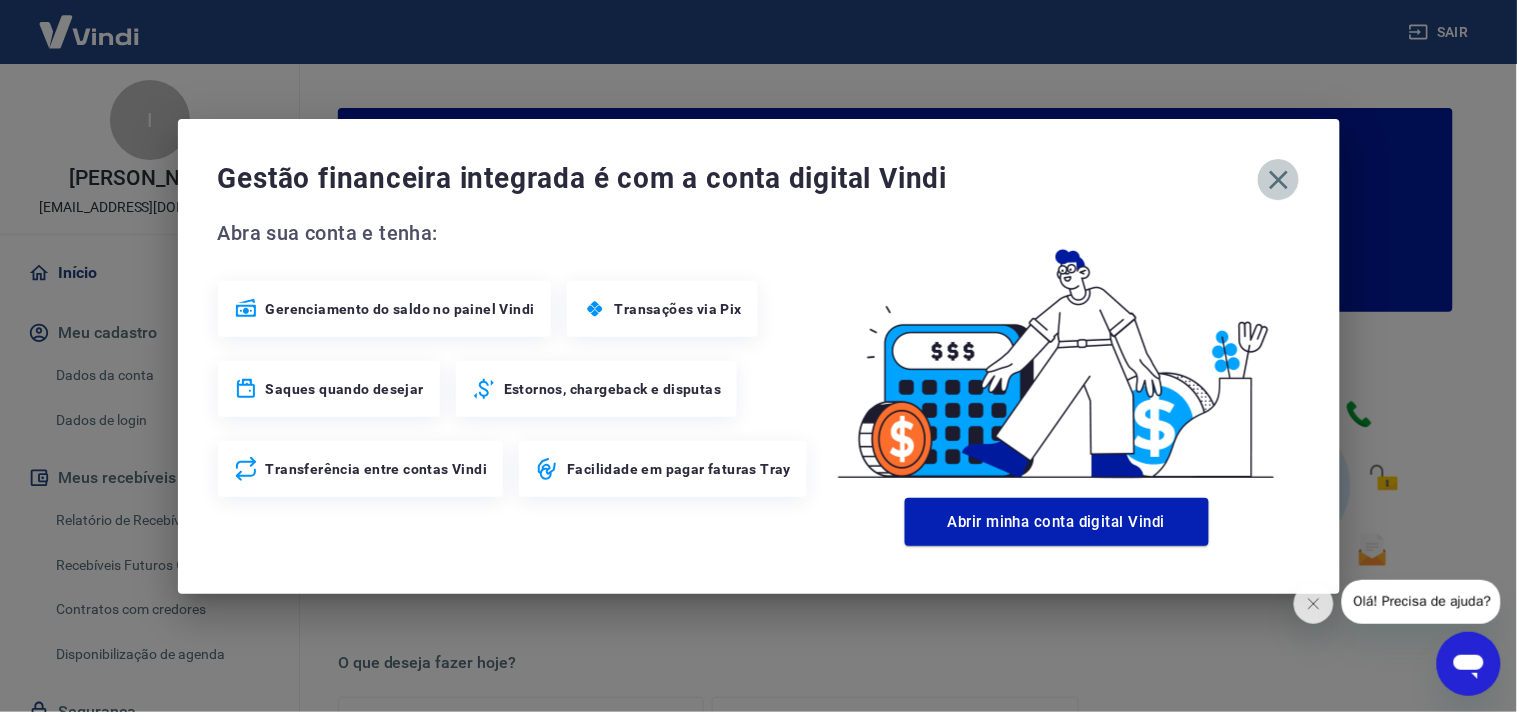 click 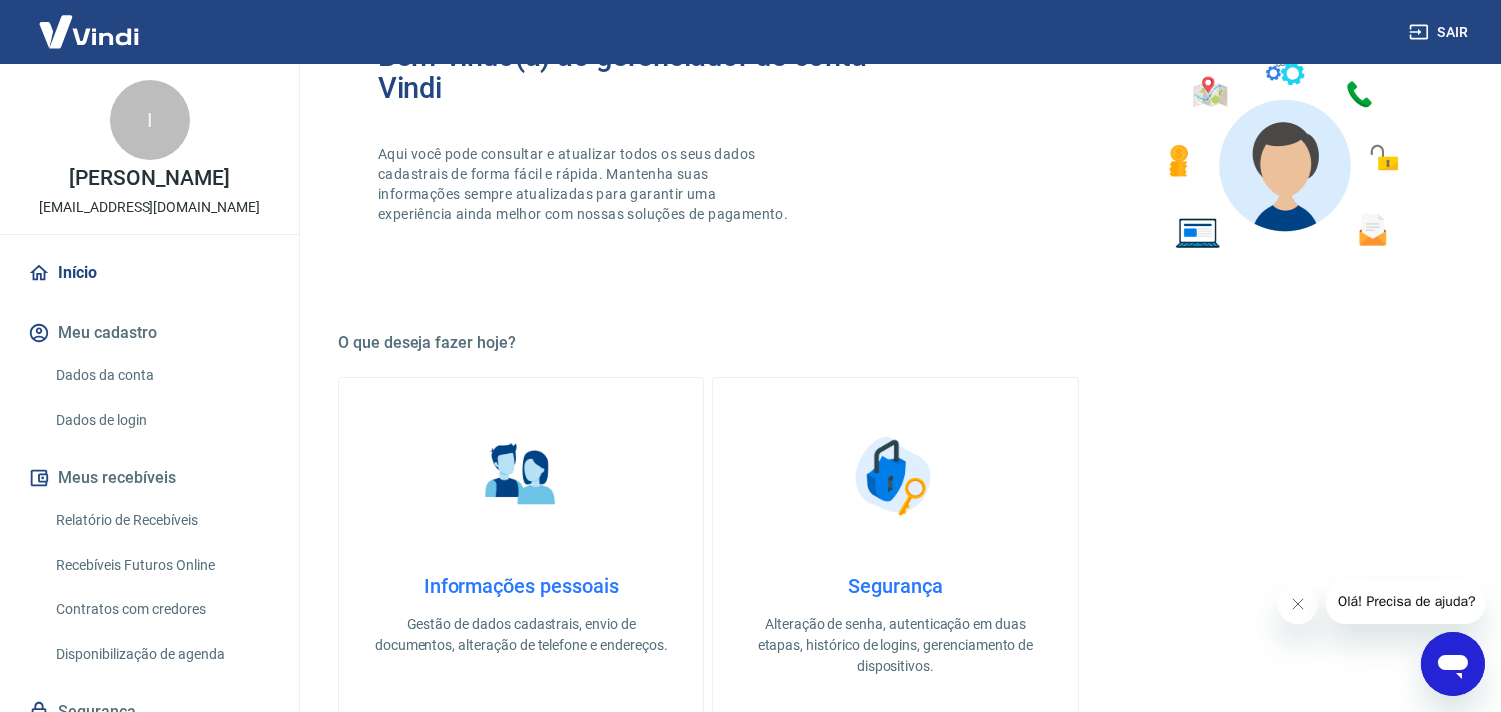 scroll, scrollTop: 333, scrollLeft: 0, axis: vertical 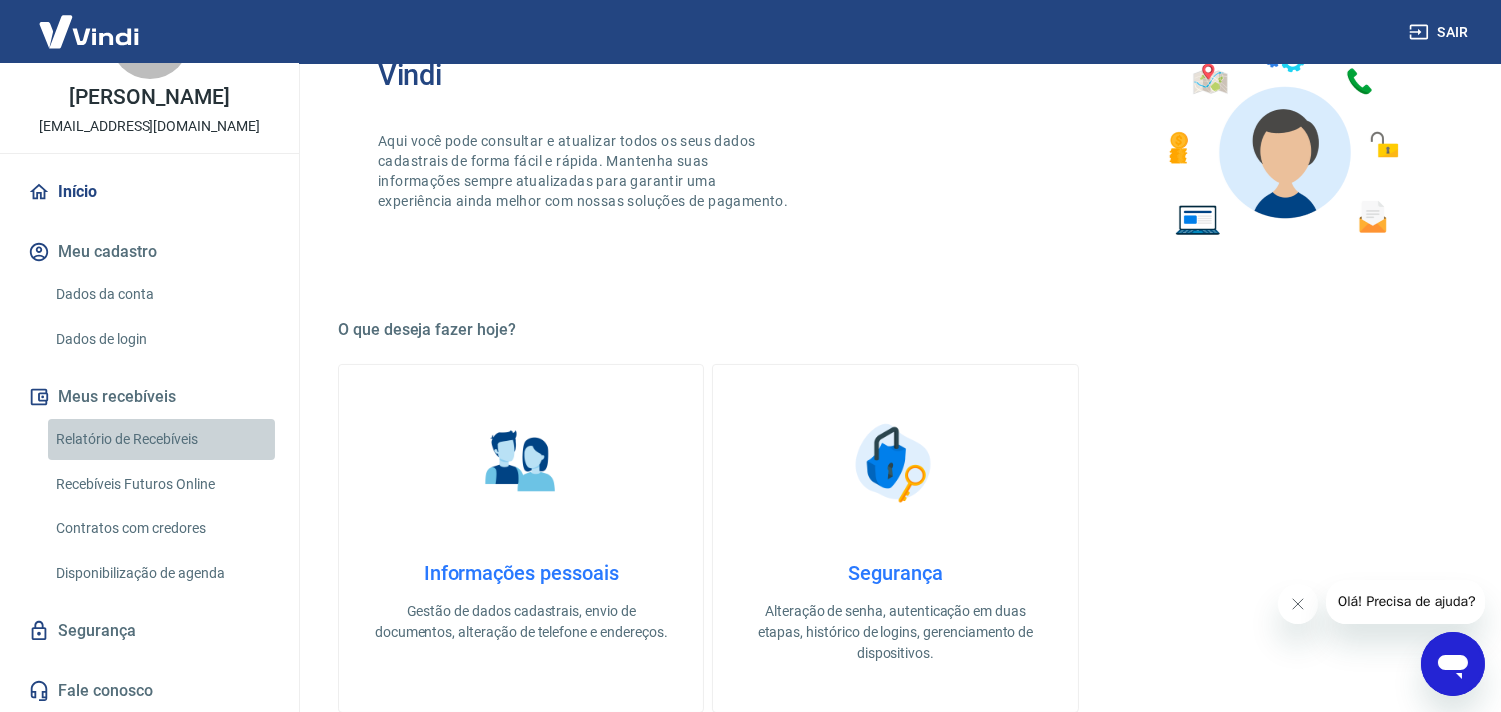 click on "Relatório de Recebíveis" at bounding box center [161, 439] 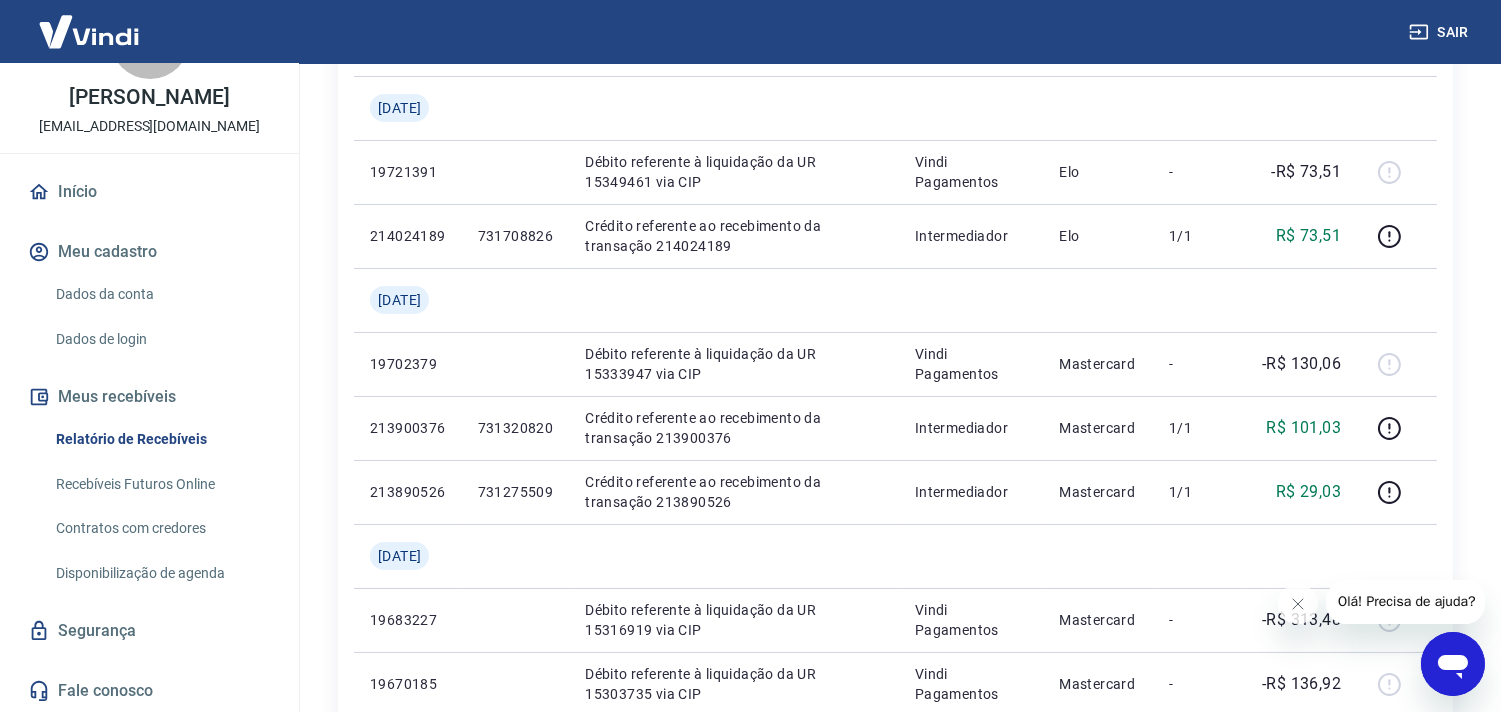 scroll, scrollTop: 0, scrollLeft: 0, axis: both 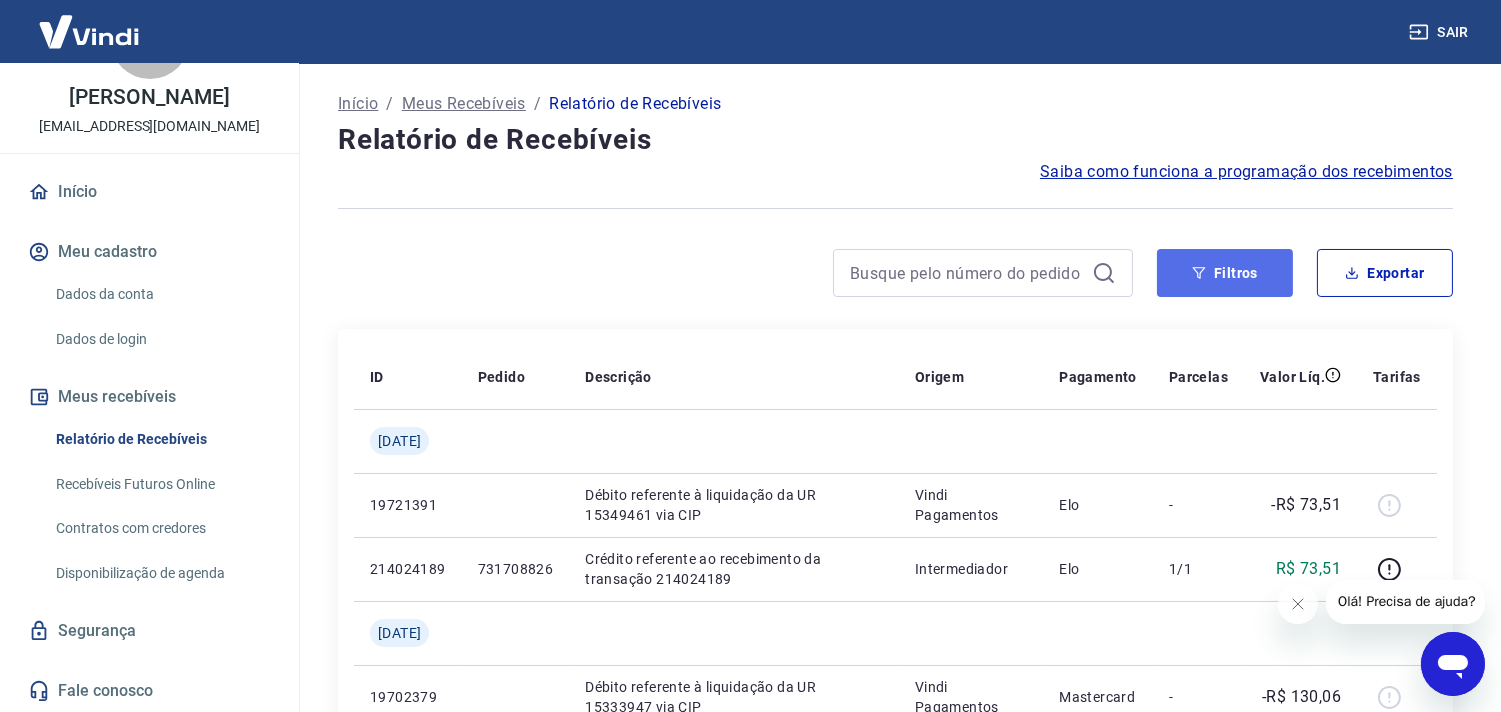 click on "Filtros" at bounding box center (1225, 273) 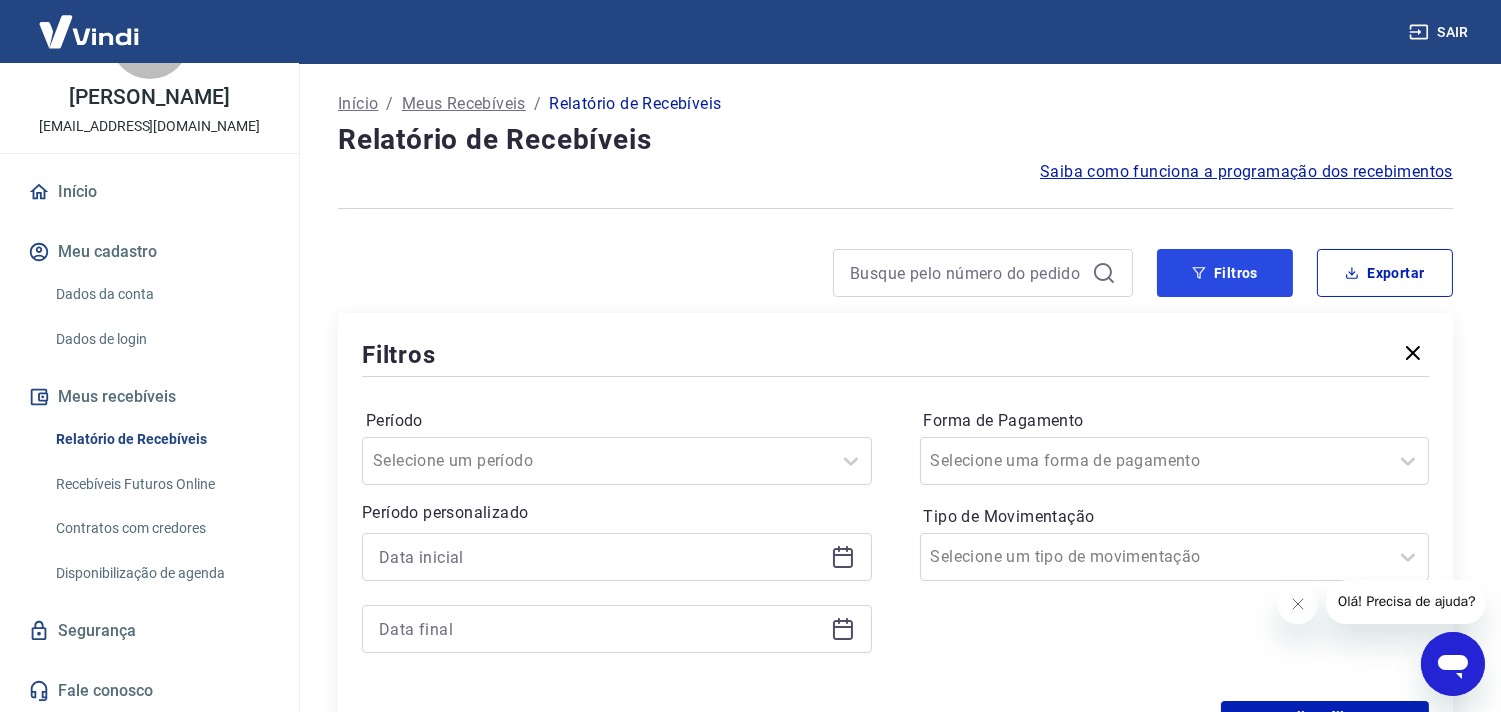scroll, scrollTop: 111, scrollLeft: 0, axis: vertical 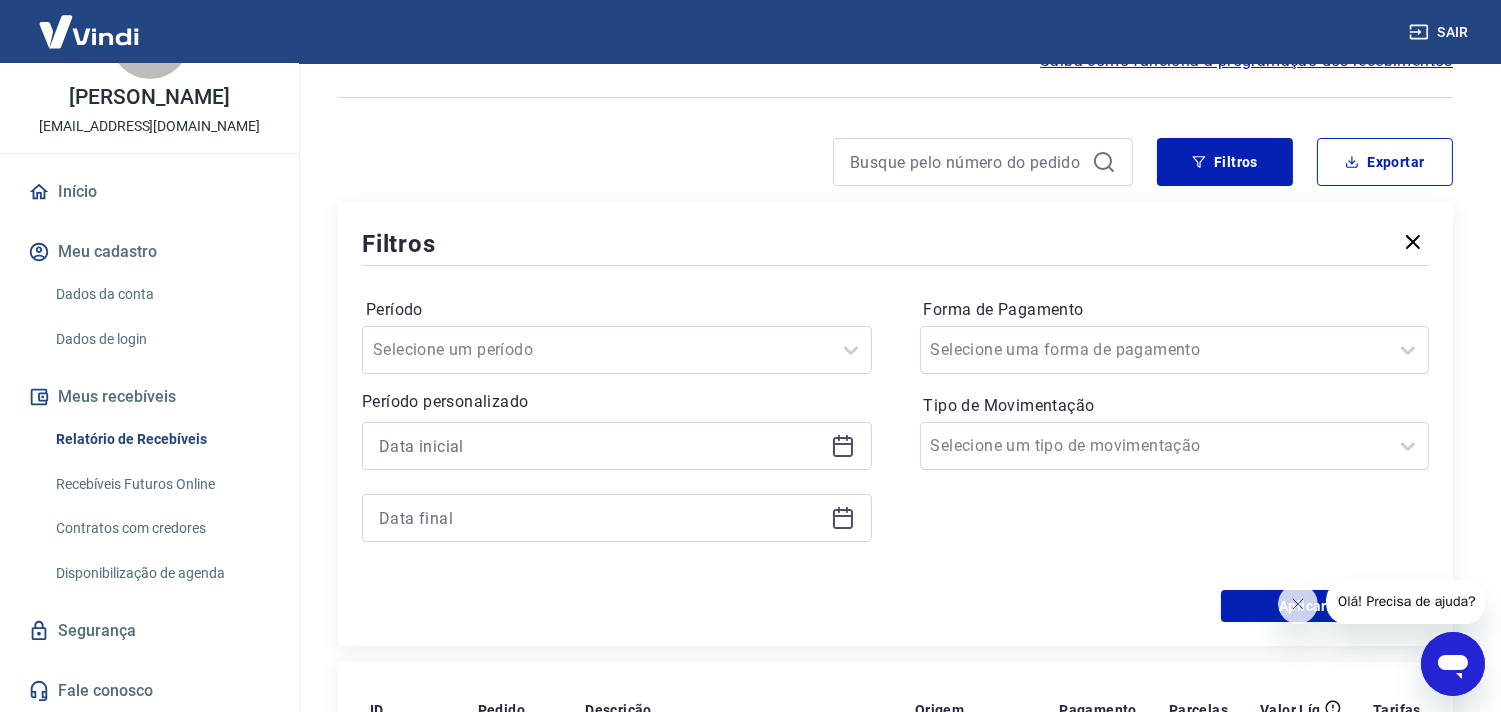 click at bounding box center (617, 446) 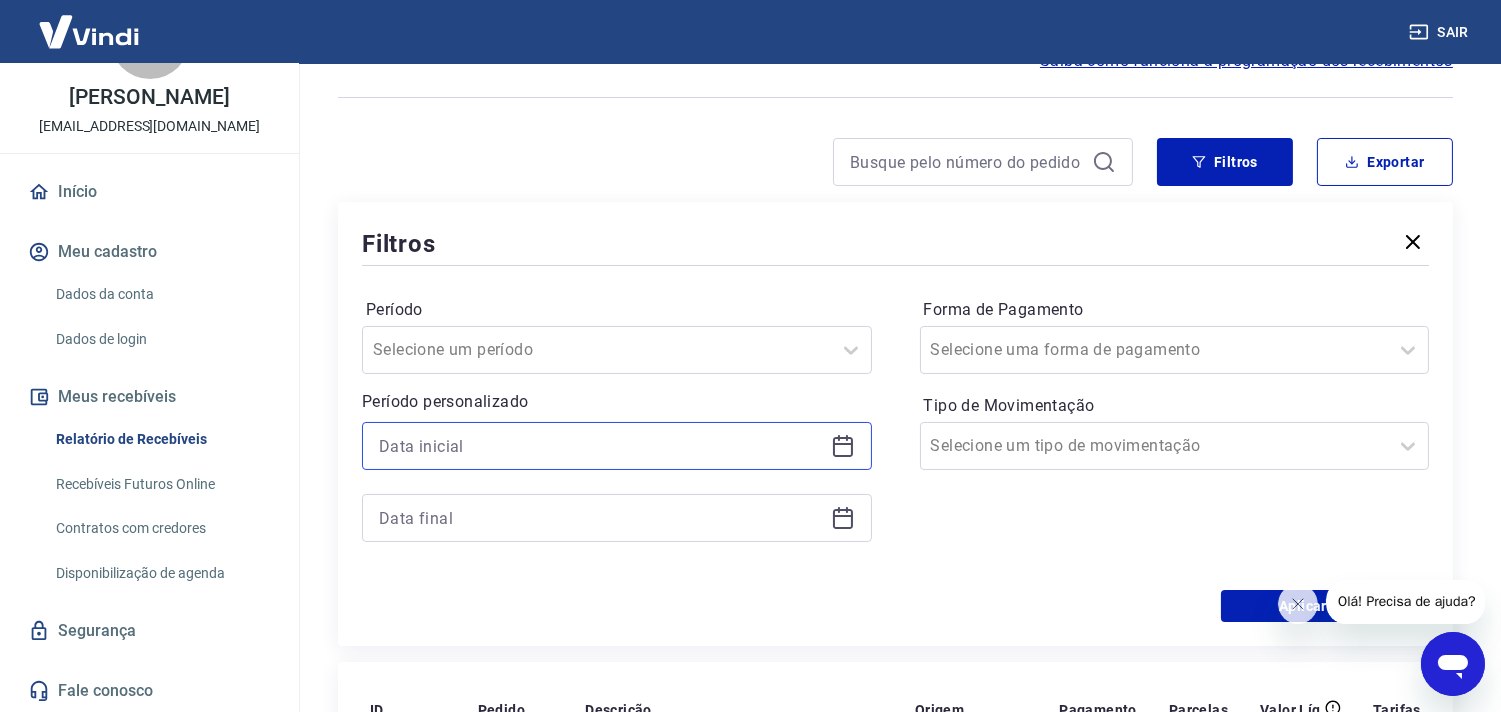 click at bounding box center (601, 446) 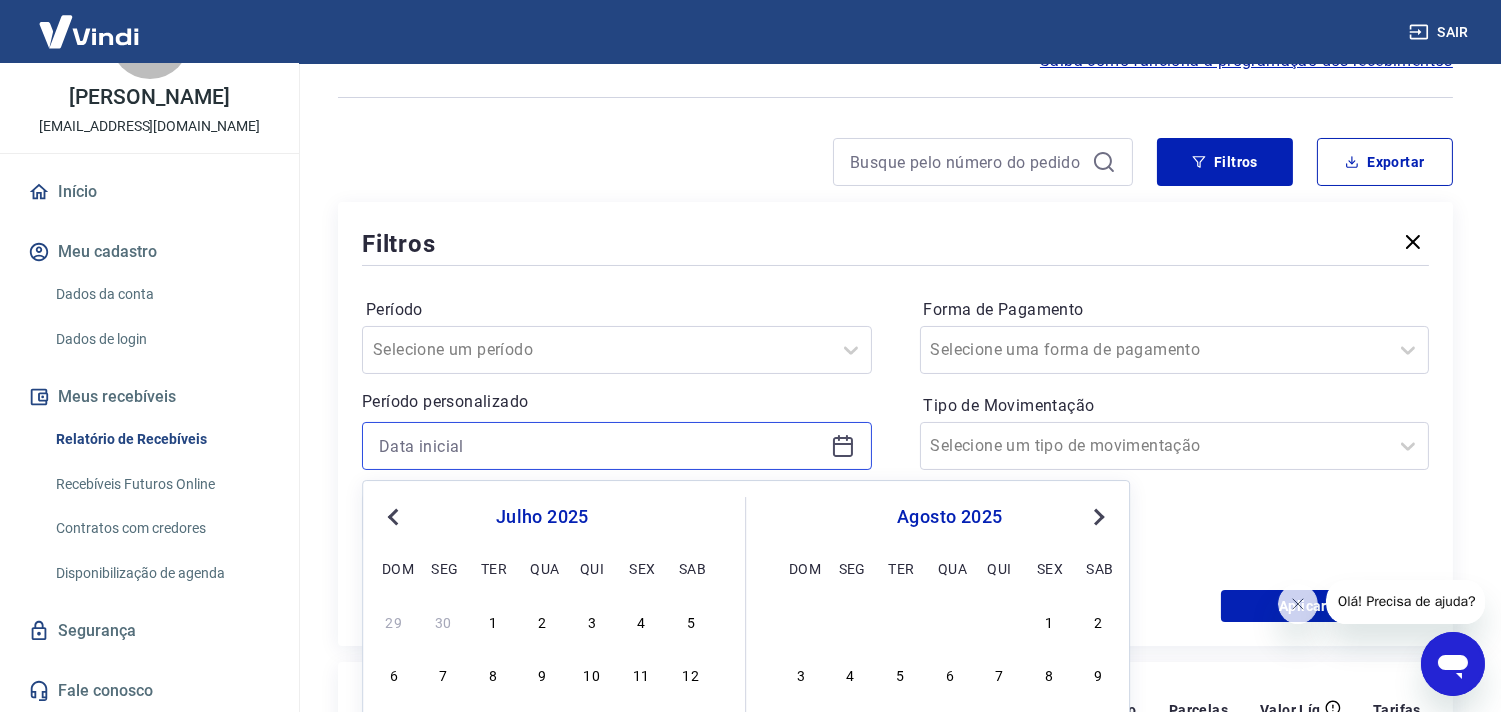scroll, scrollTop: 333, scrollLeft: 0, axis: vertical 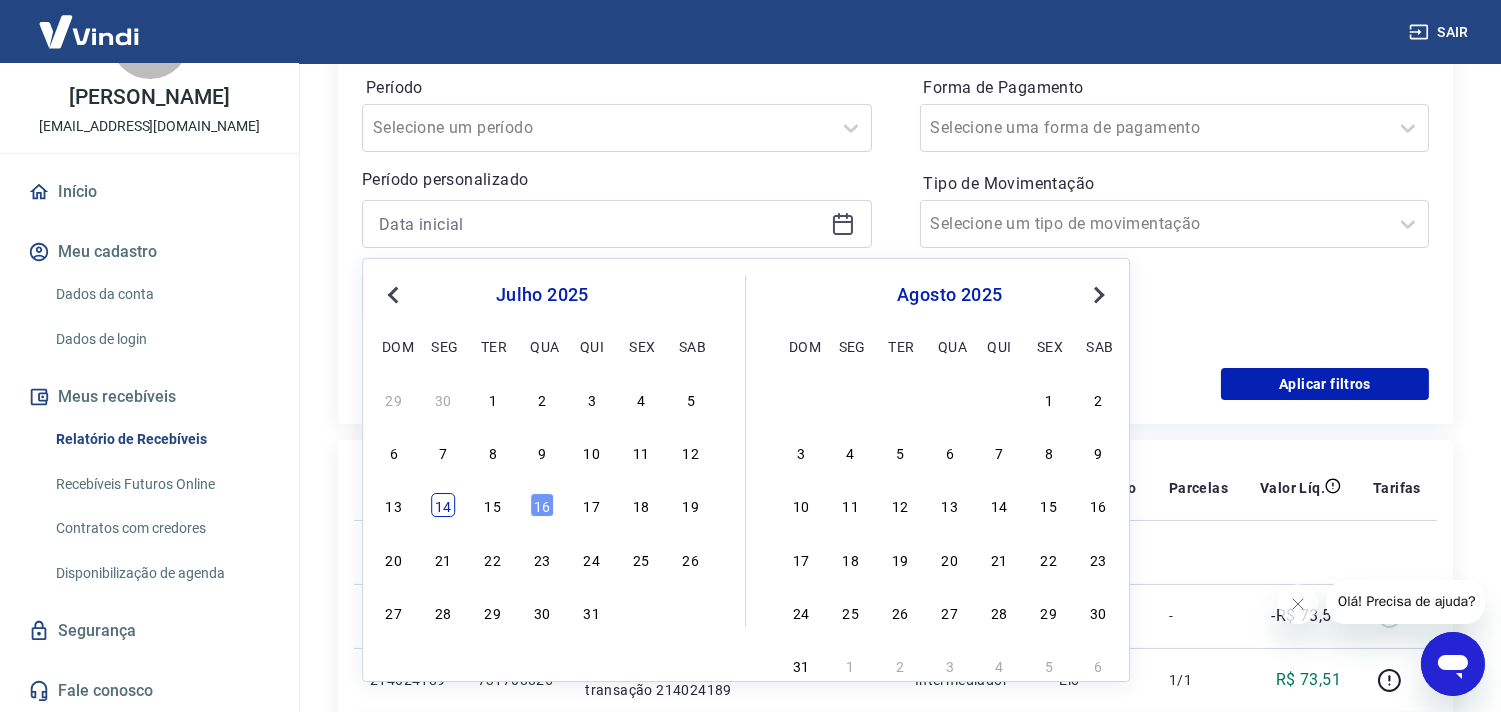 click on "14" at bounding box center (443, 506) 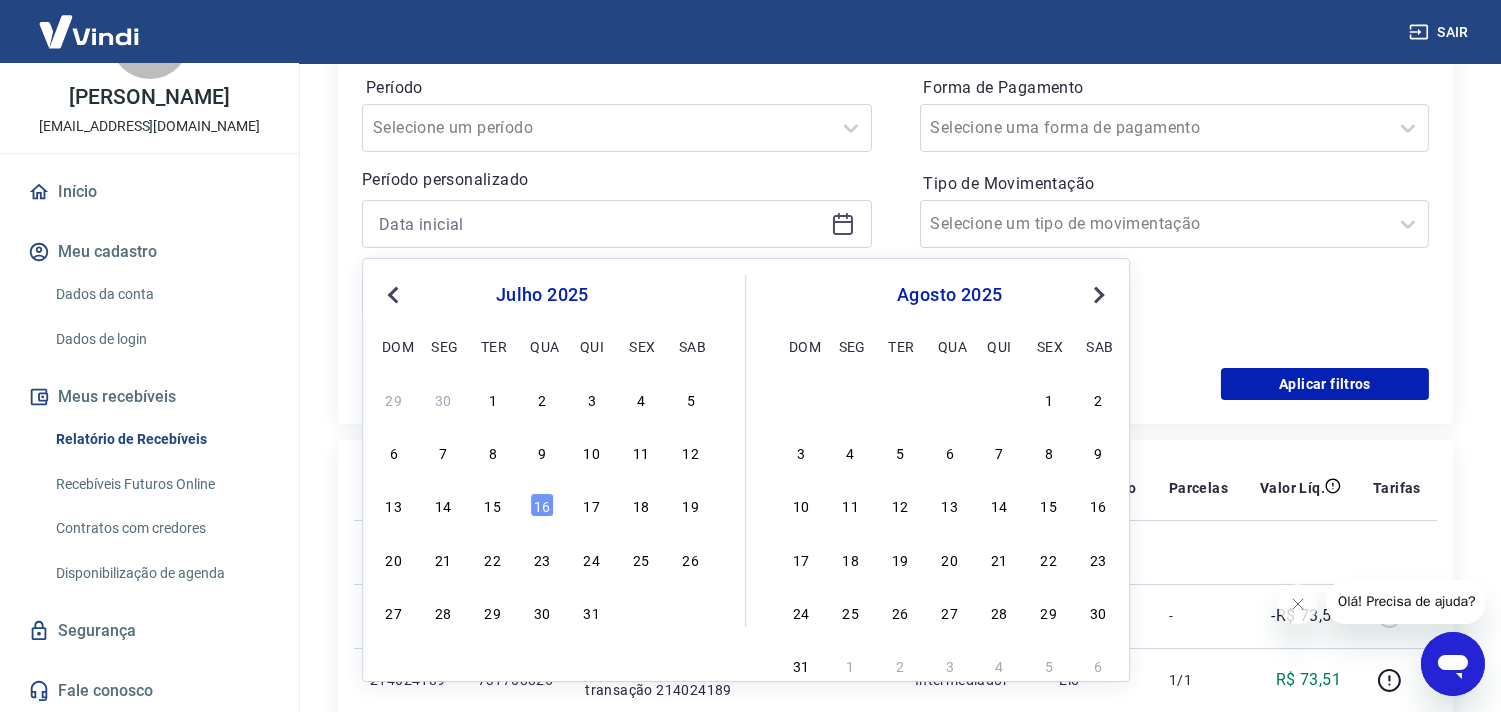 type on "[DATE]" 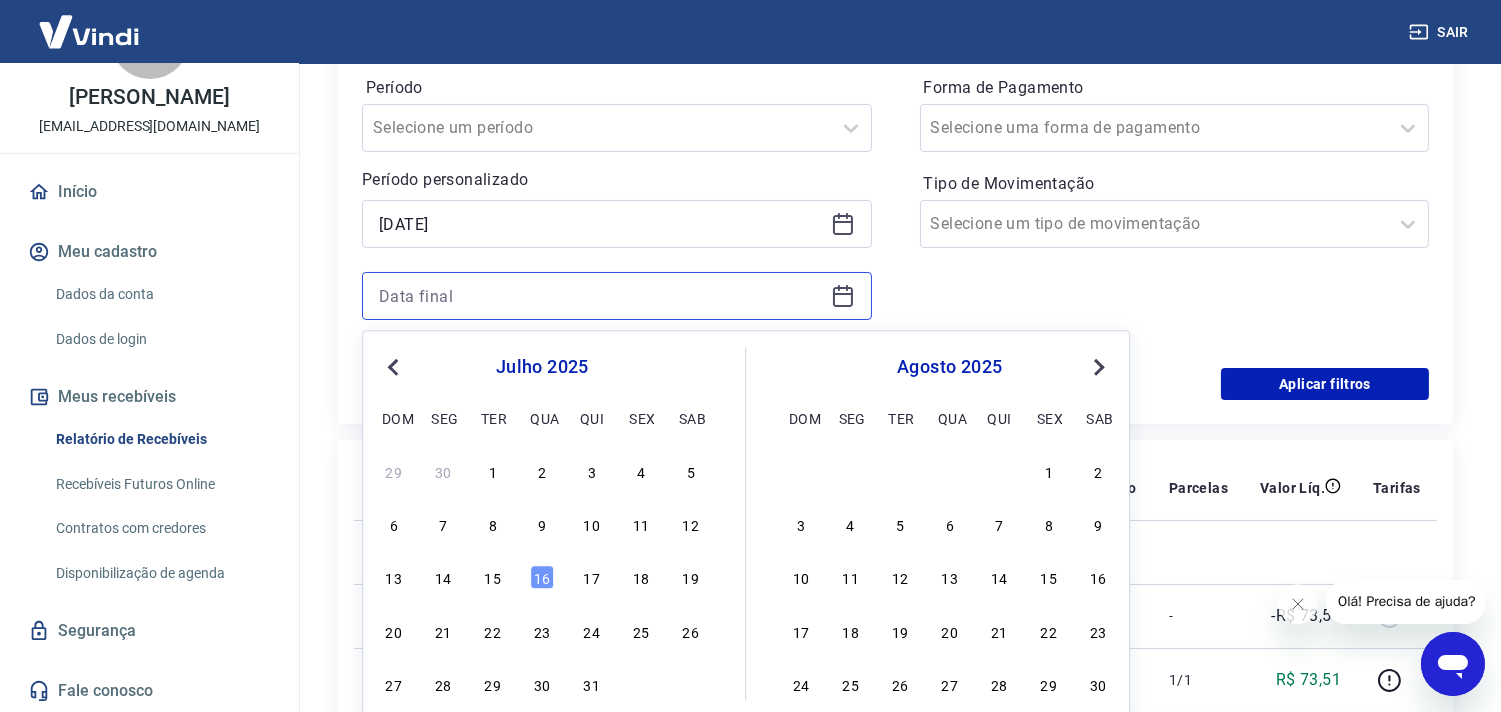 click at bounding box center [601, 296] 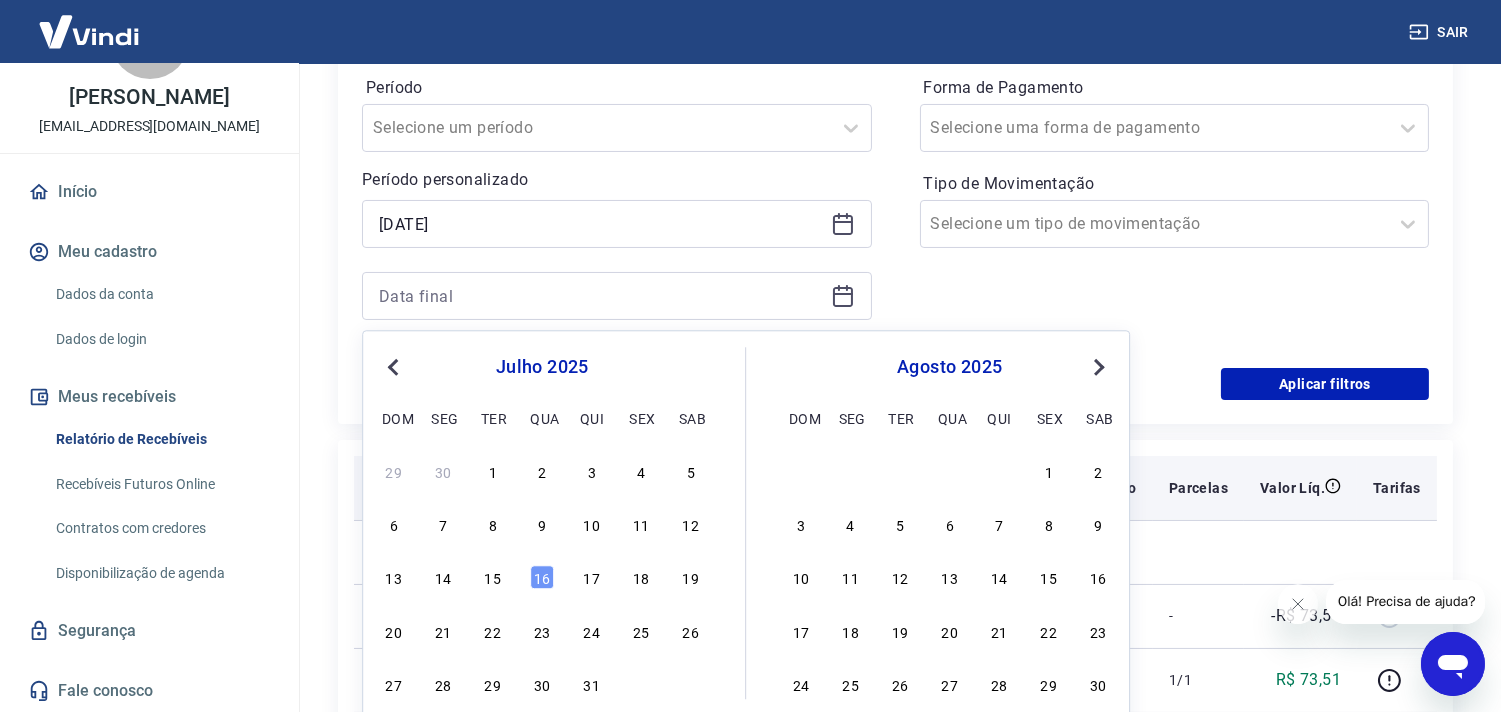 click on "14" at bounding box center (443, 578) 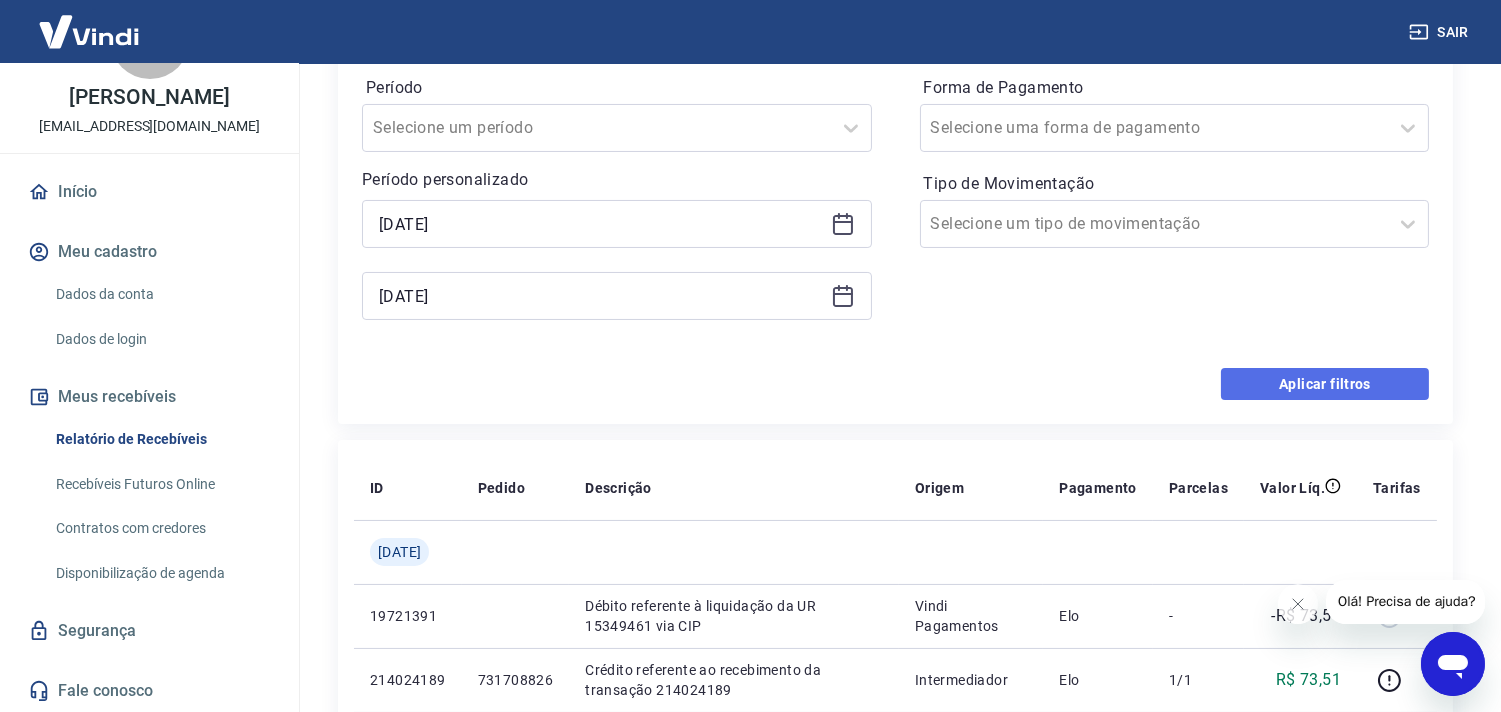 click on "Aplicar filtros" at bounding box center (1325, 384) 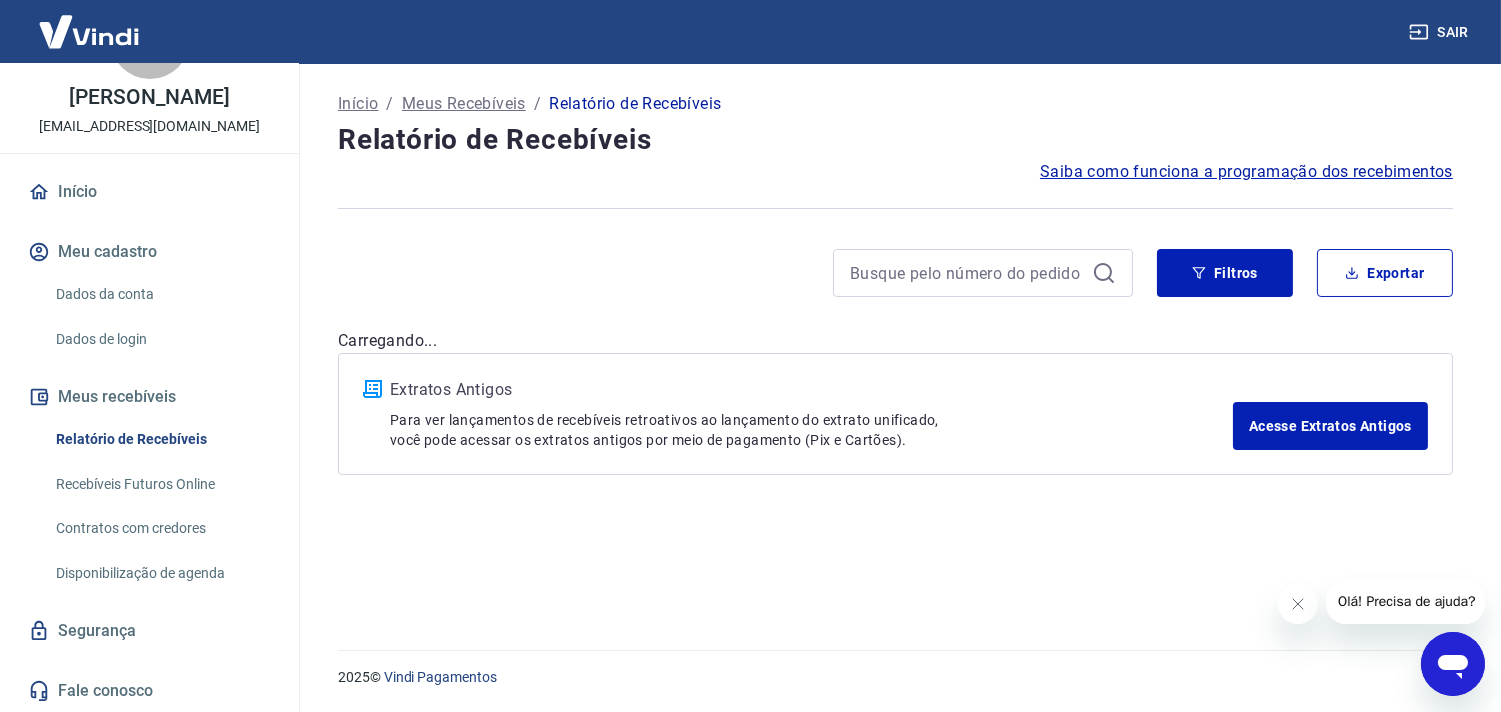 scroll, scrollTop: 0, scrollLeft: 0, axis: both 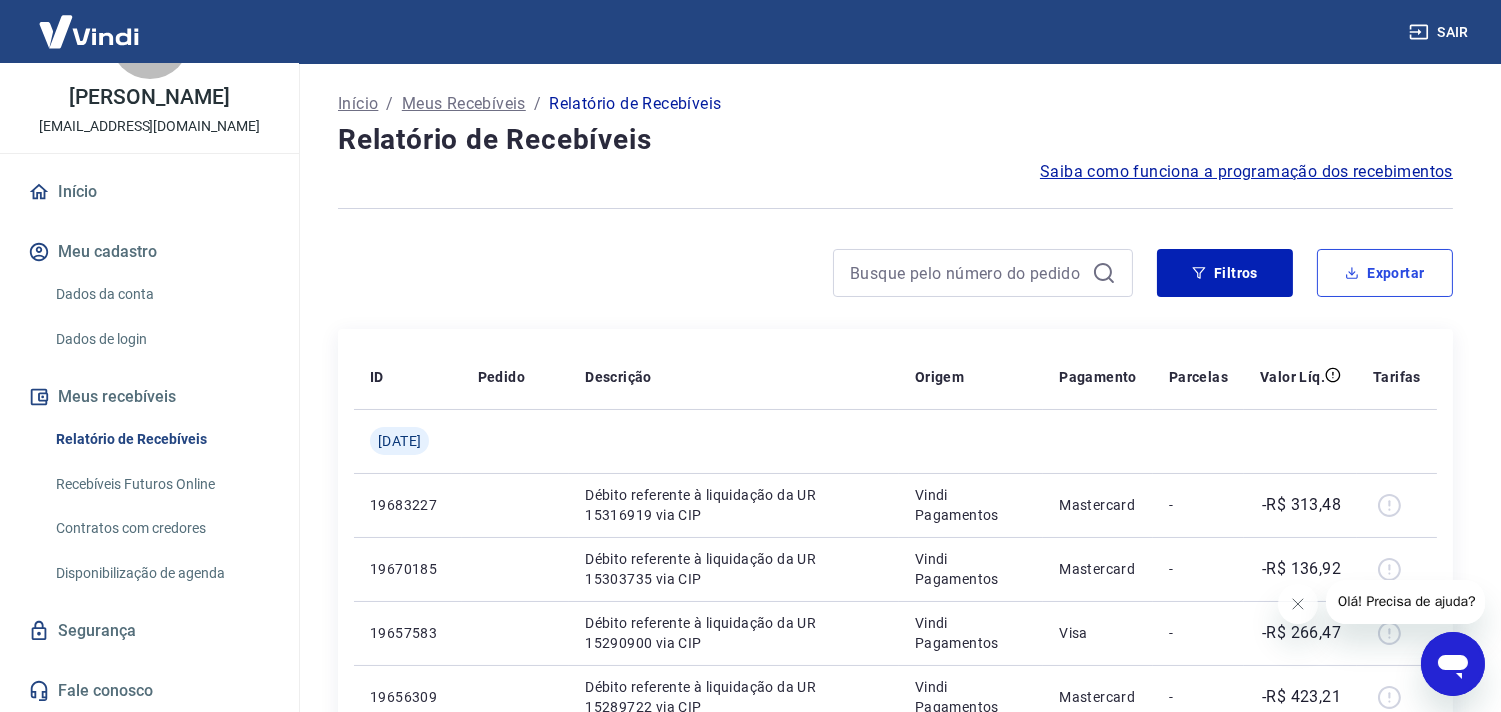 click on "Exportar" at bounding box center [1385, 273] 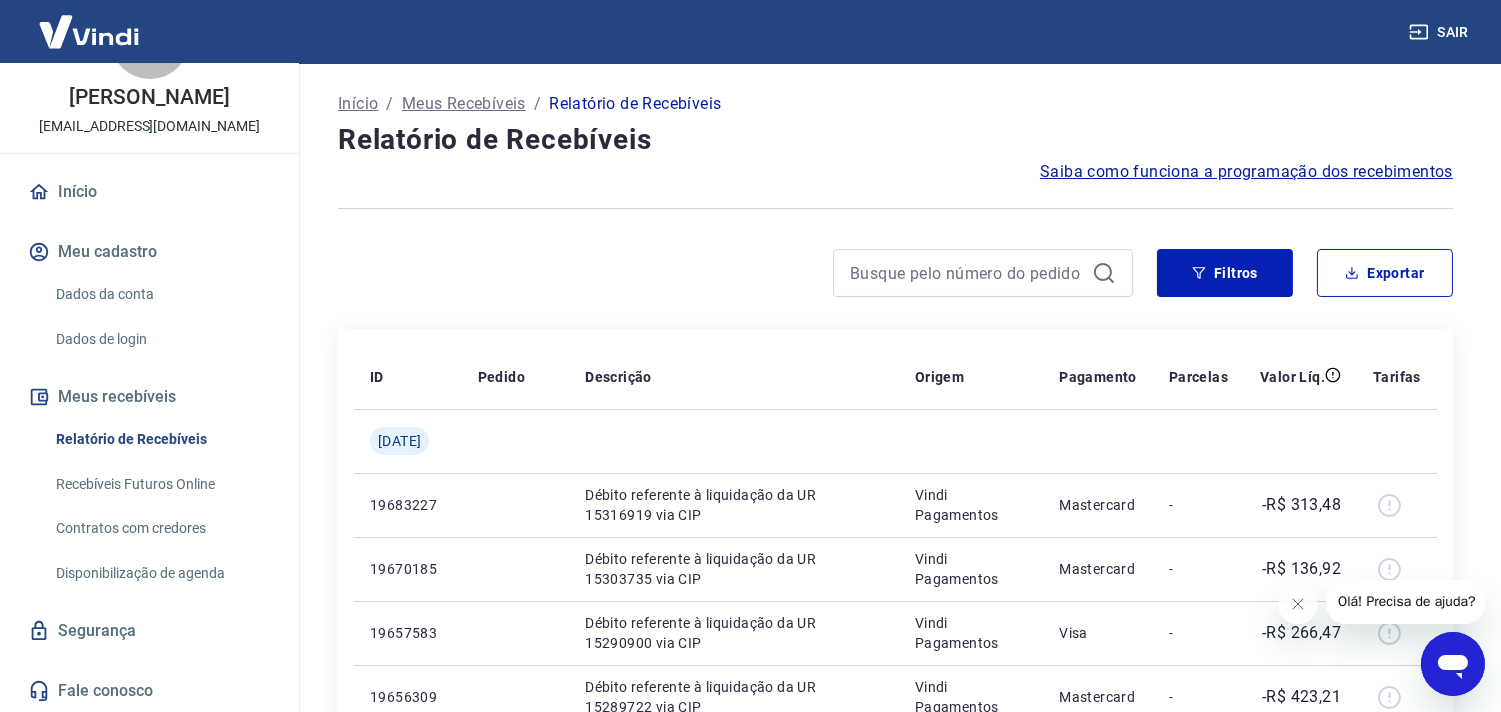 type on "[DATE]" 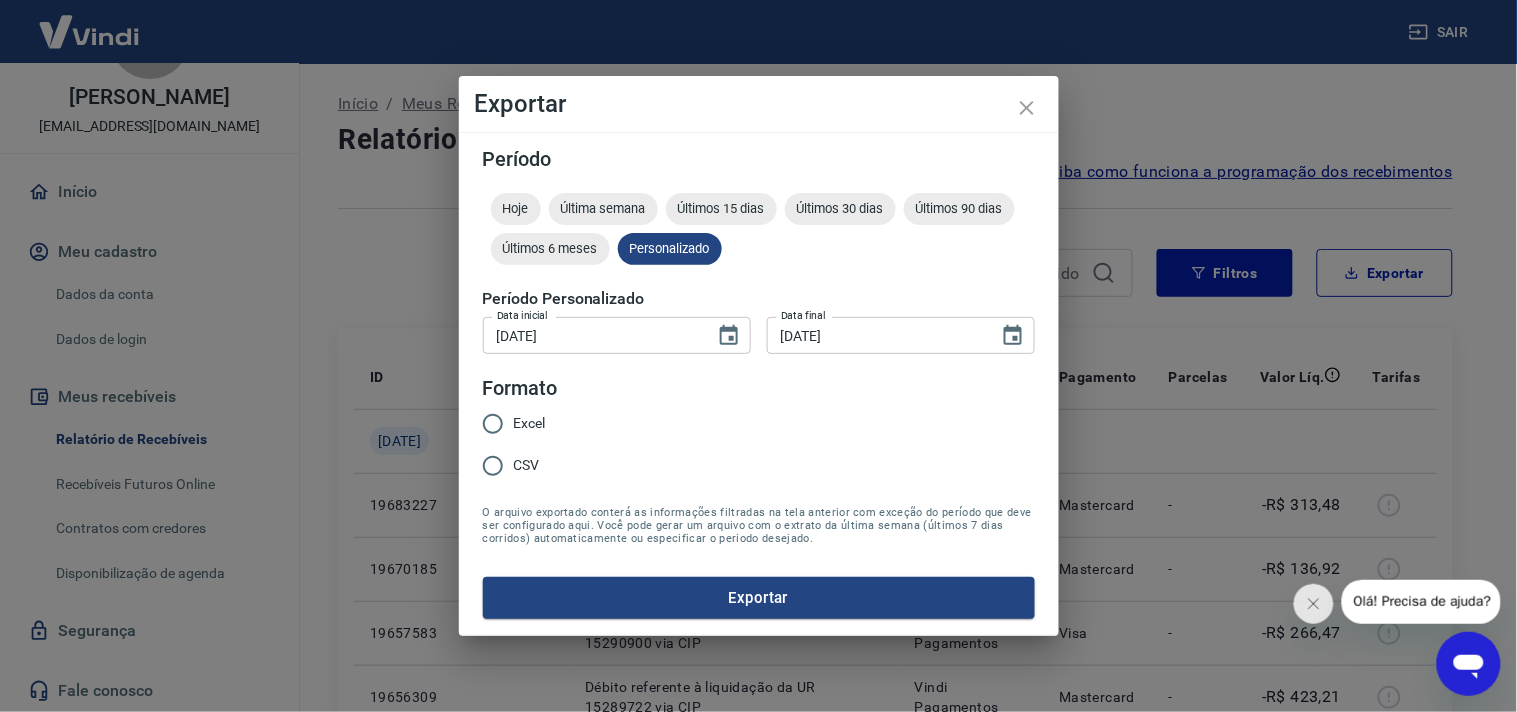 click on "Excel" at bounding box center [493, 424] 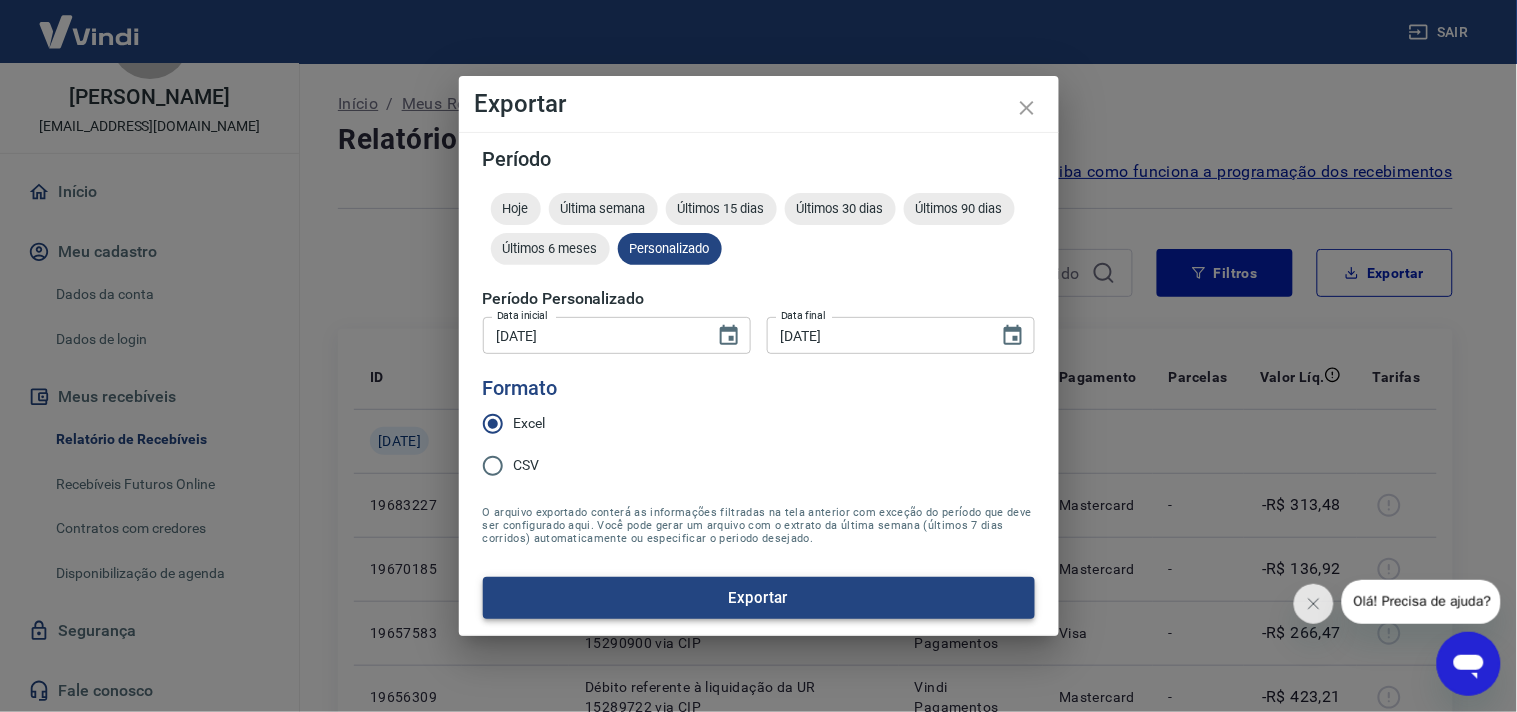 click on "Exportar" at bounding box center (759, 598) 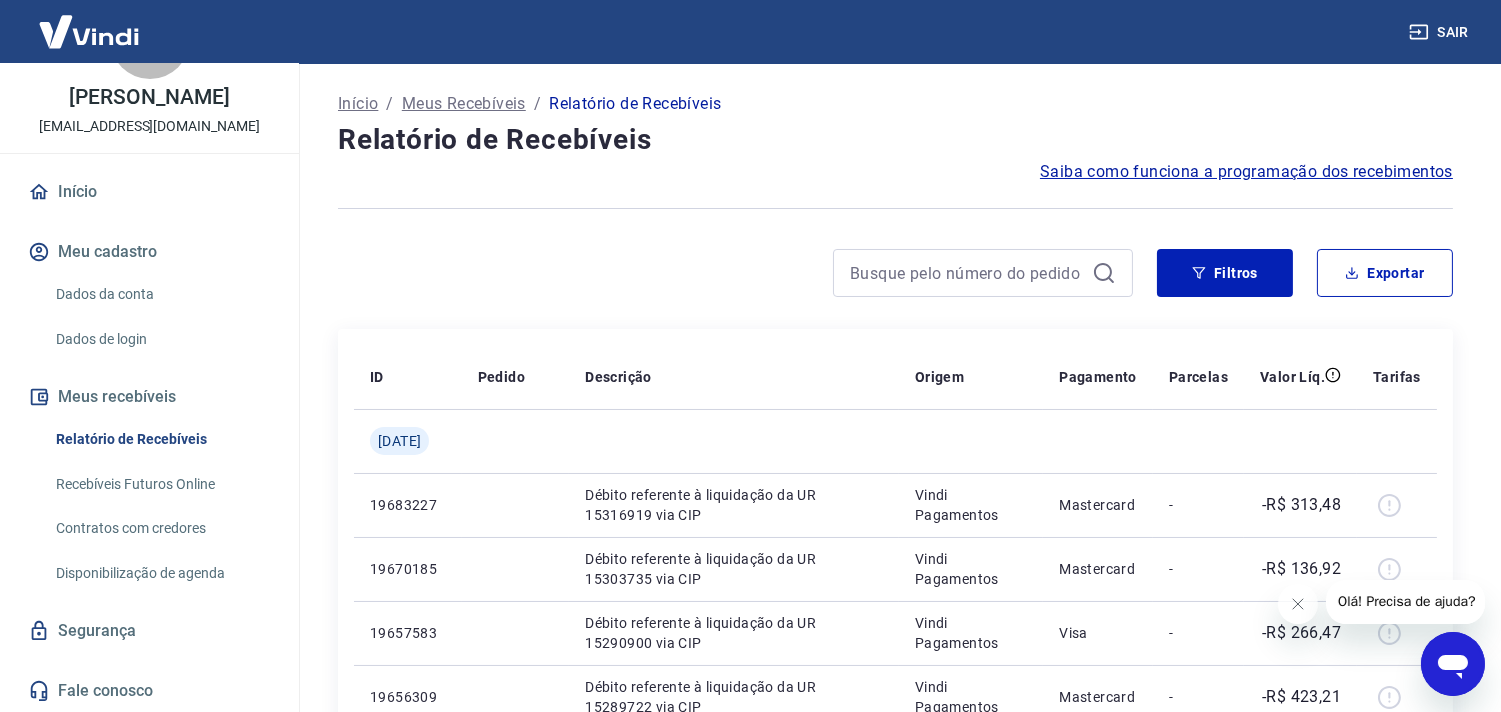 click on "Sair" at bounding box center [1441, 32] 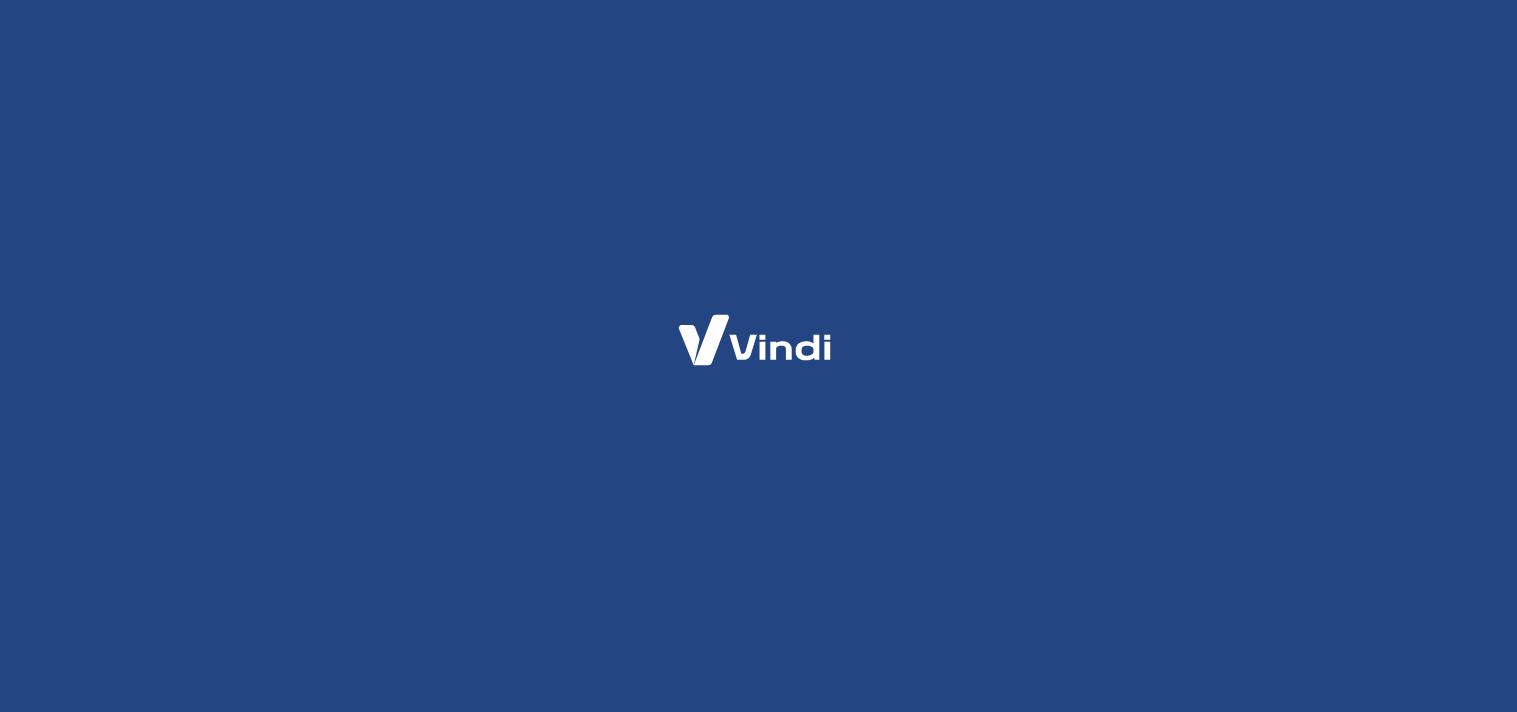 scroll, scrollTop: 0, scrollLeft: 0, axis: both 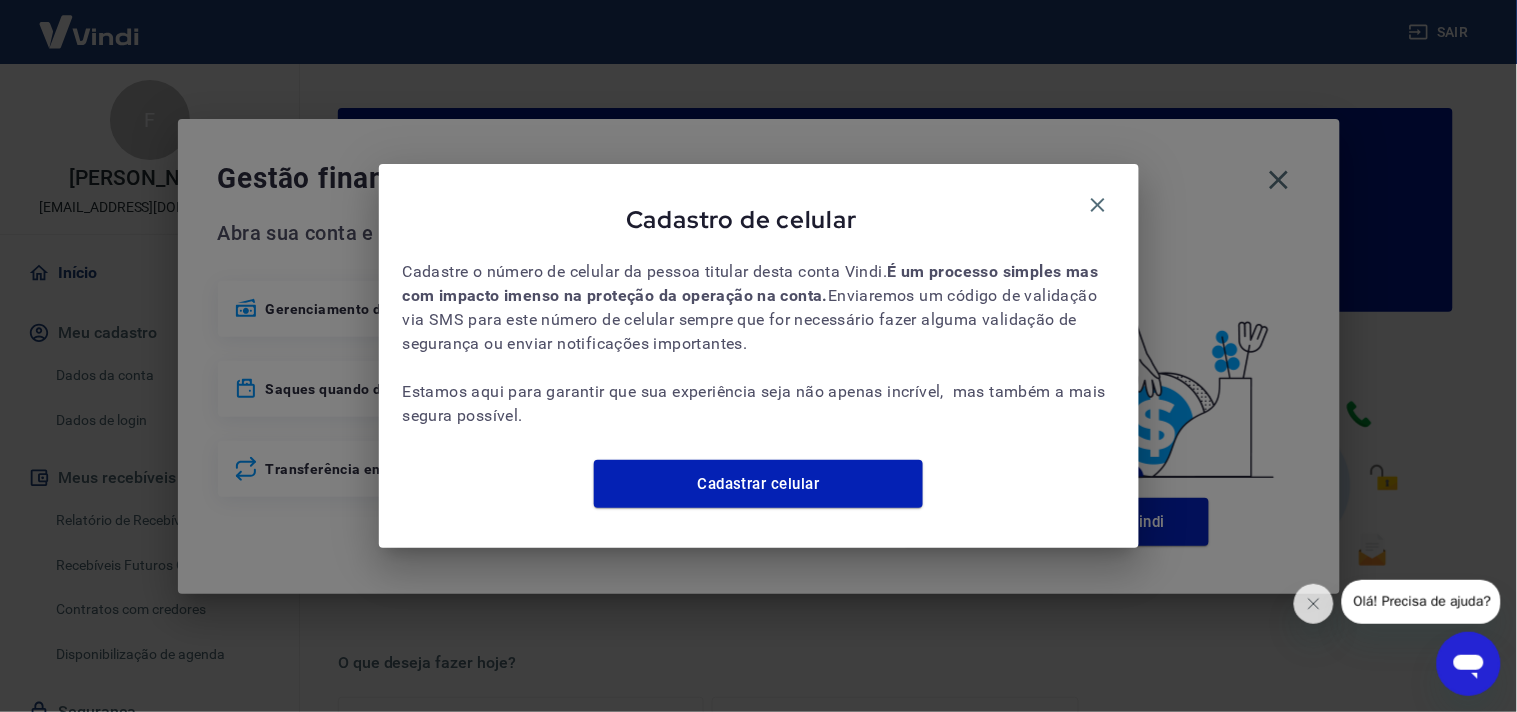 drag, startPoint x: 1102, startPoint y: 177, endPoint x: 1126, endPoint y: 208, distance: 39.20459 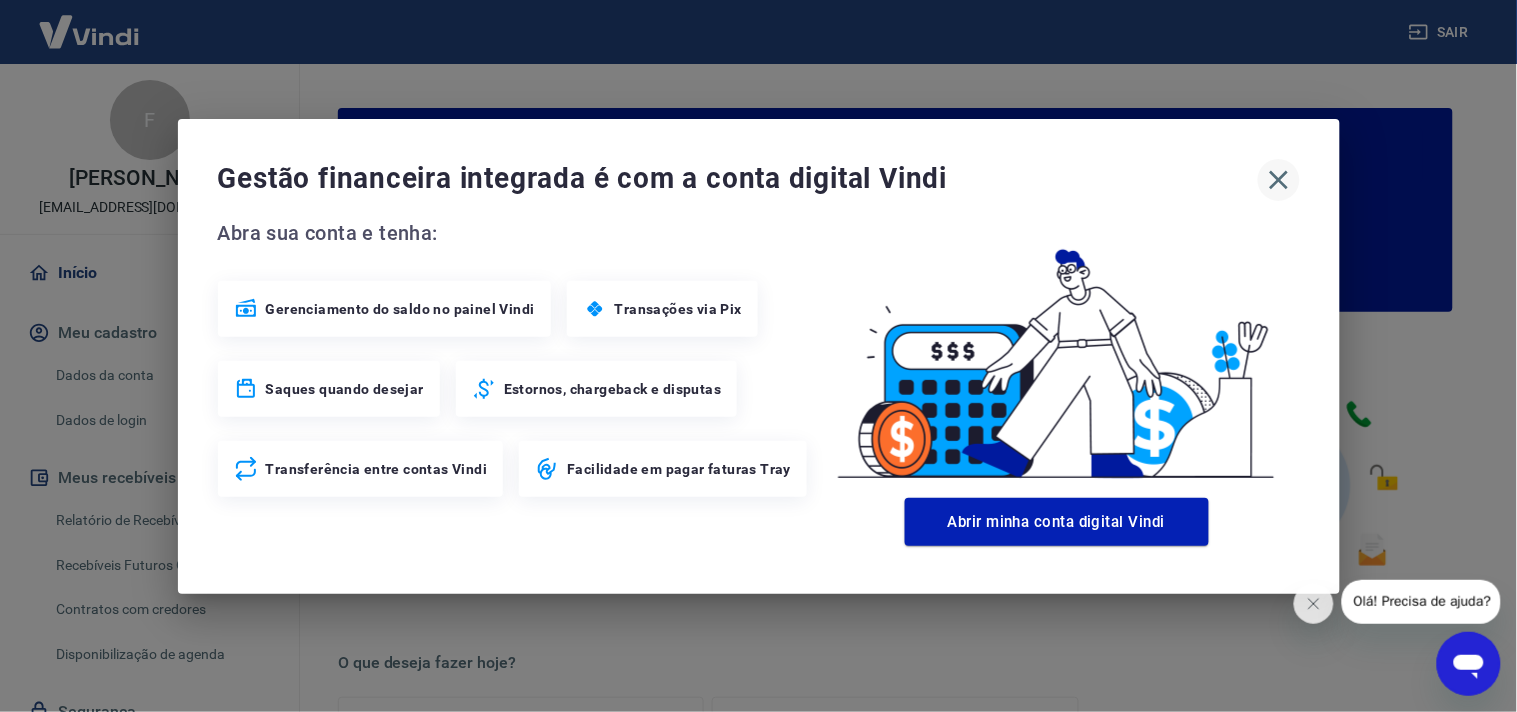click 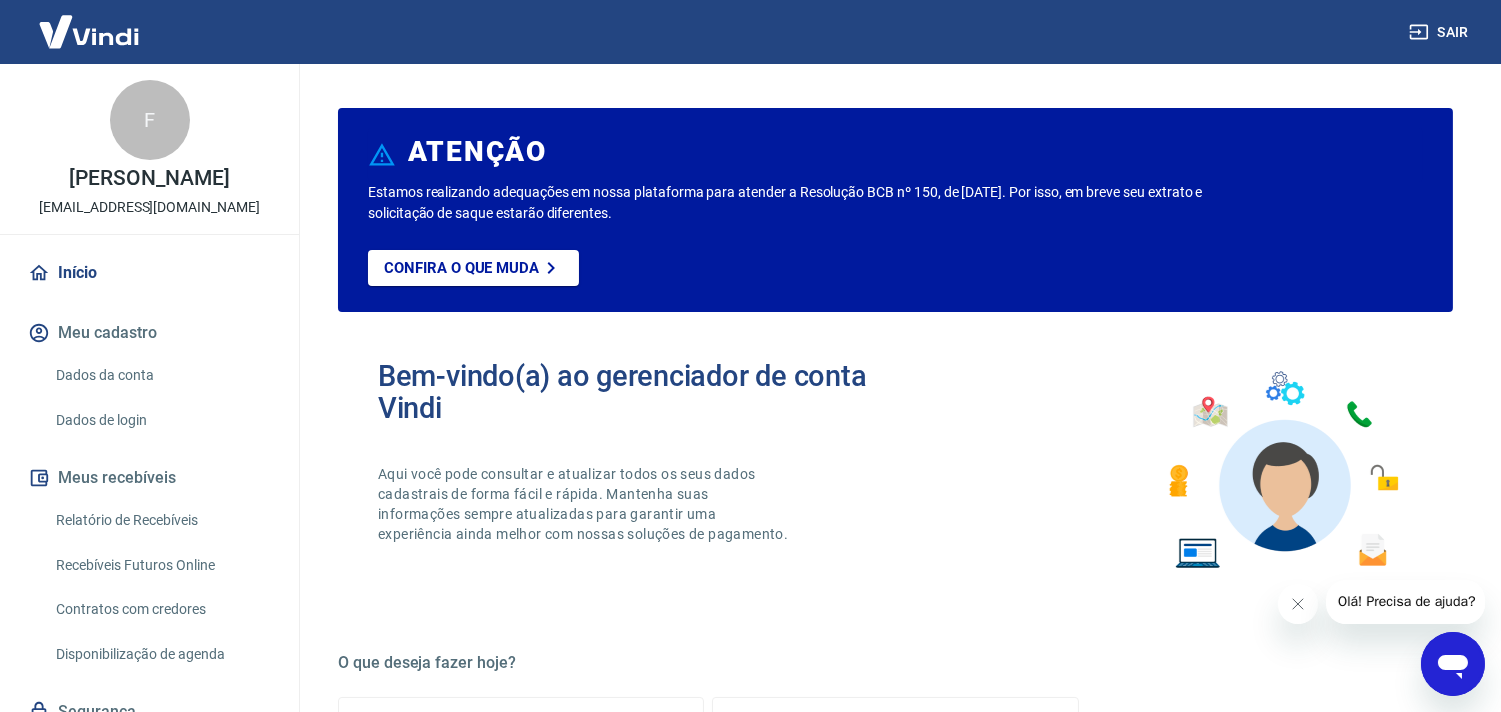 click on "Relatório de Recebíveis" at bounding box center [161, 520] 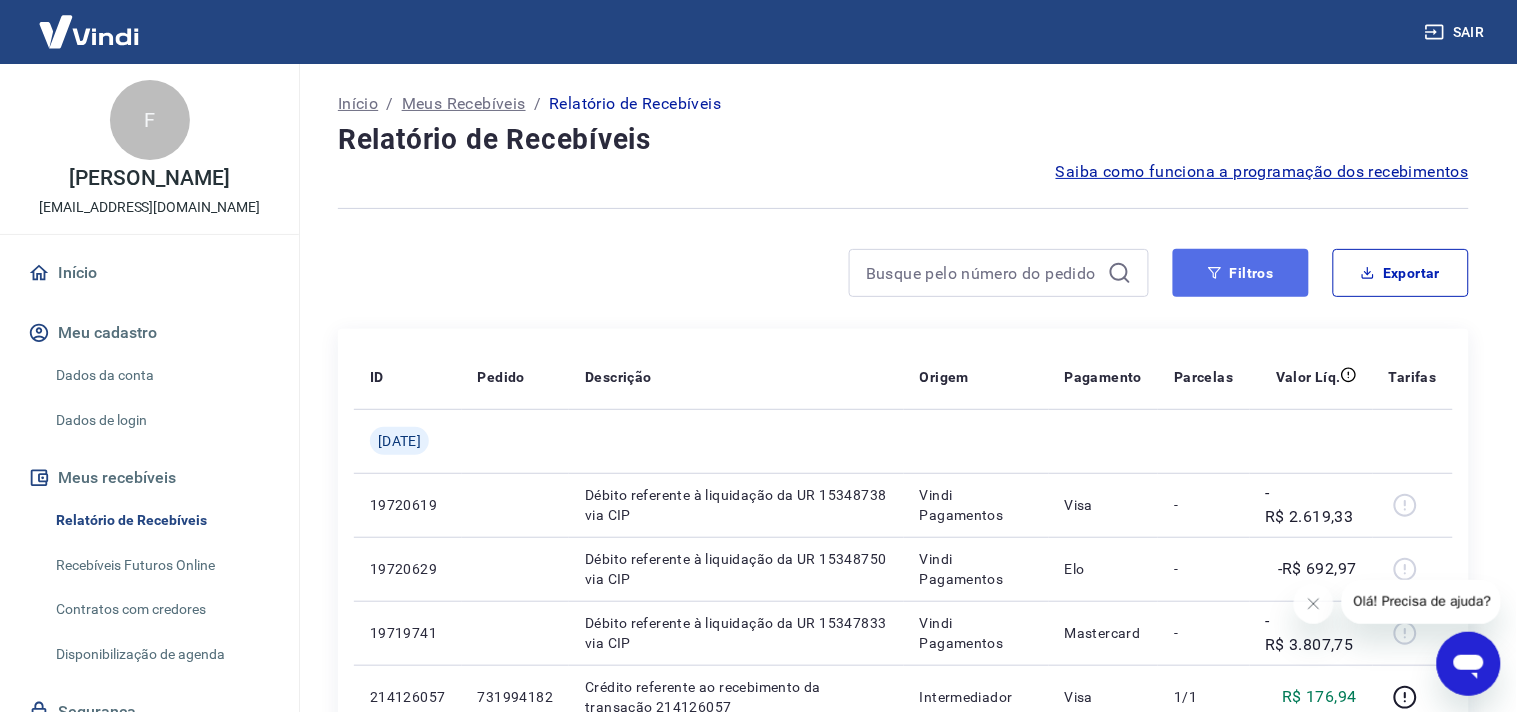 click on "Filtros" at bounding box center [1241, 273] 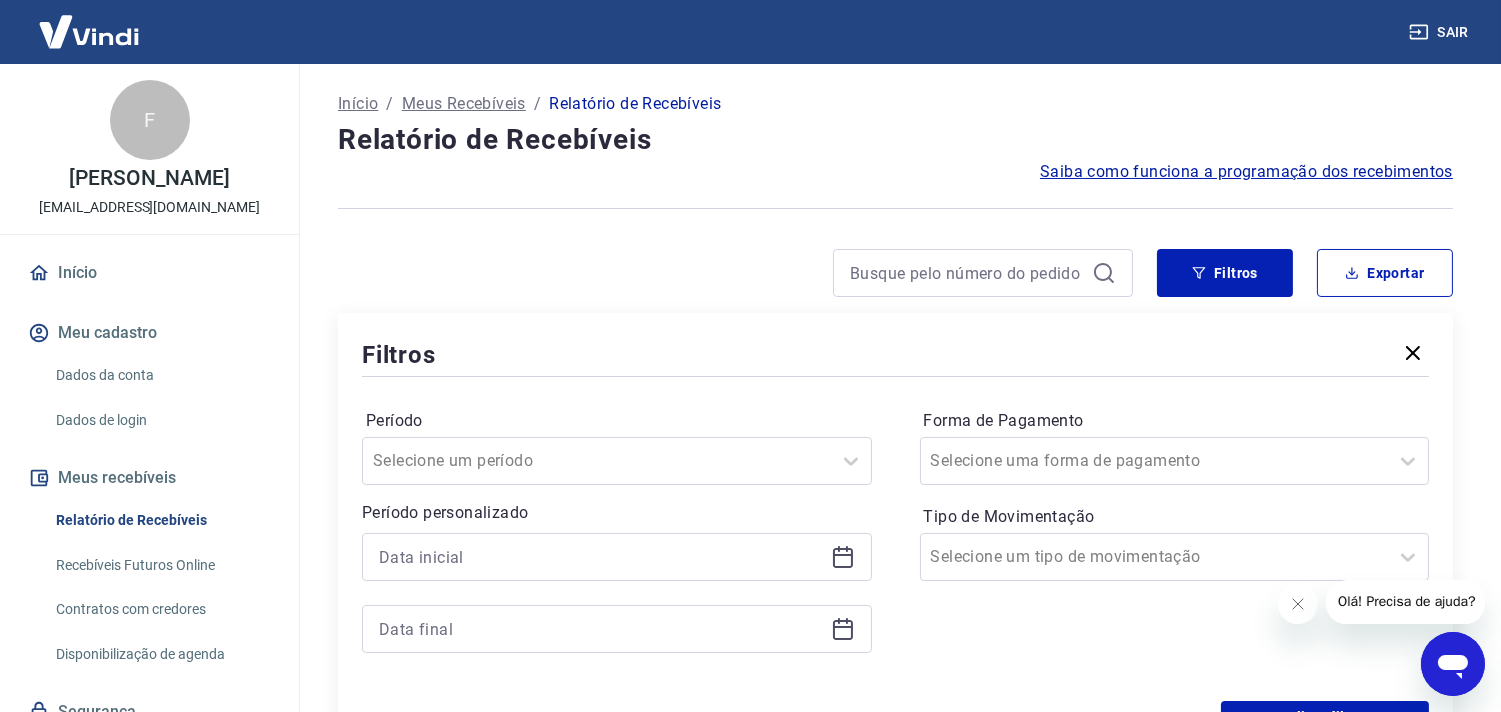 click at bounding box center [617, 557] 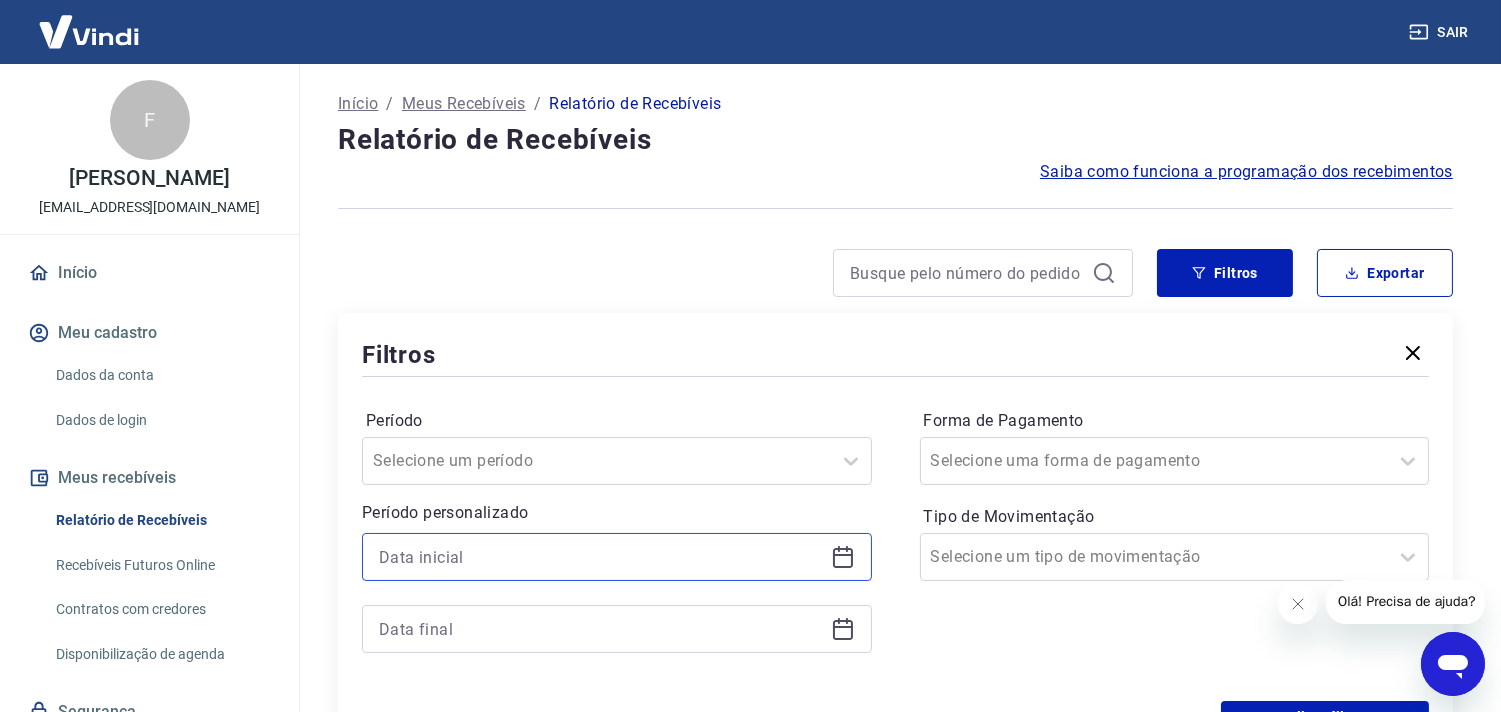 click at bounding box center [601, 557] 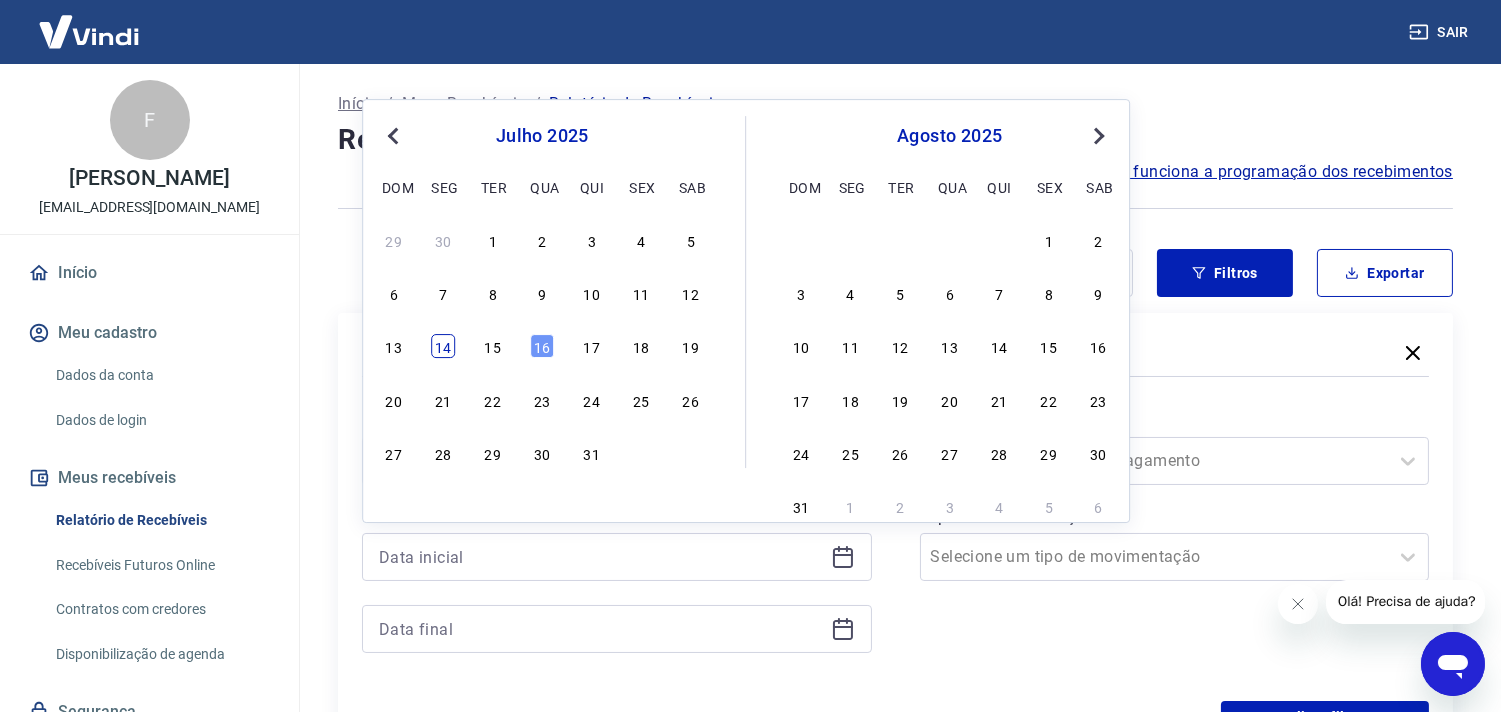 click on "14" at bounding box center [443, 347] 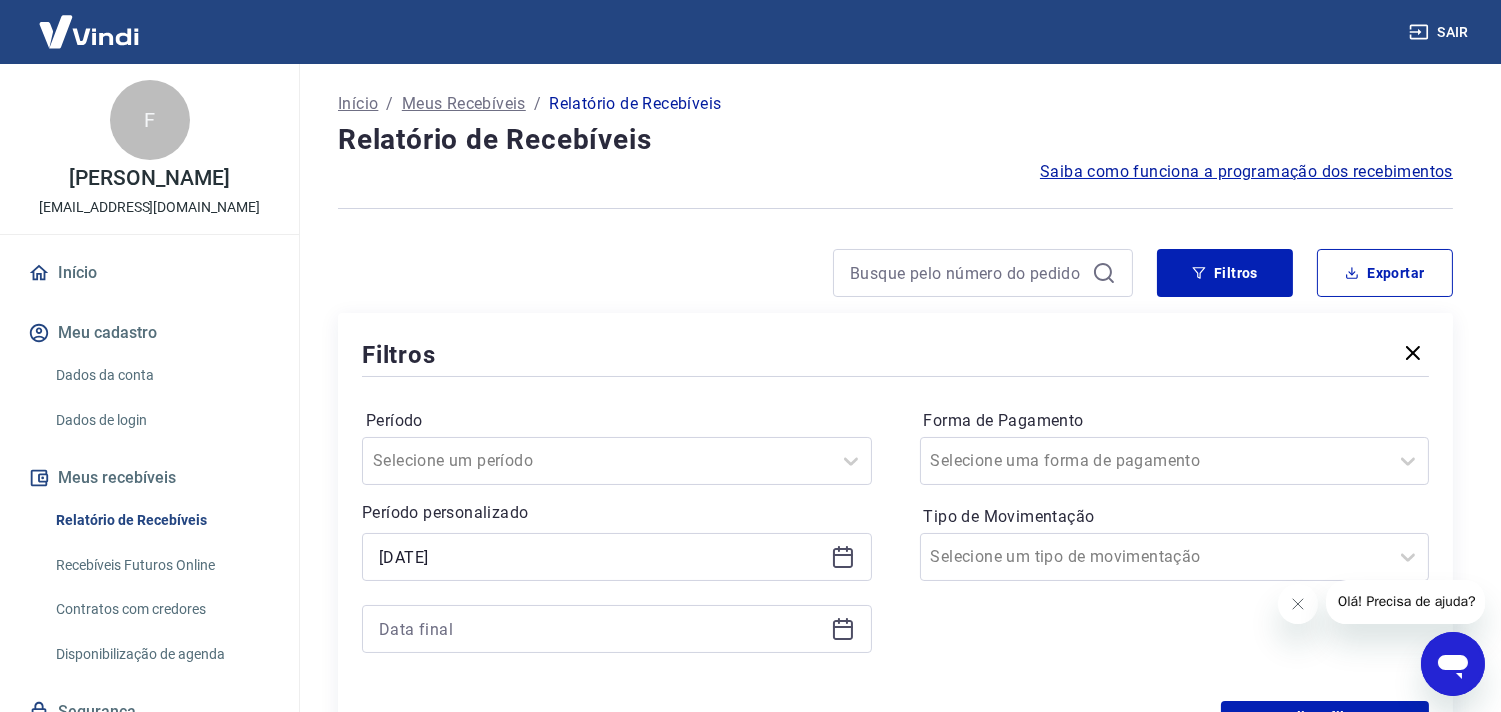 type on "[DATE]" 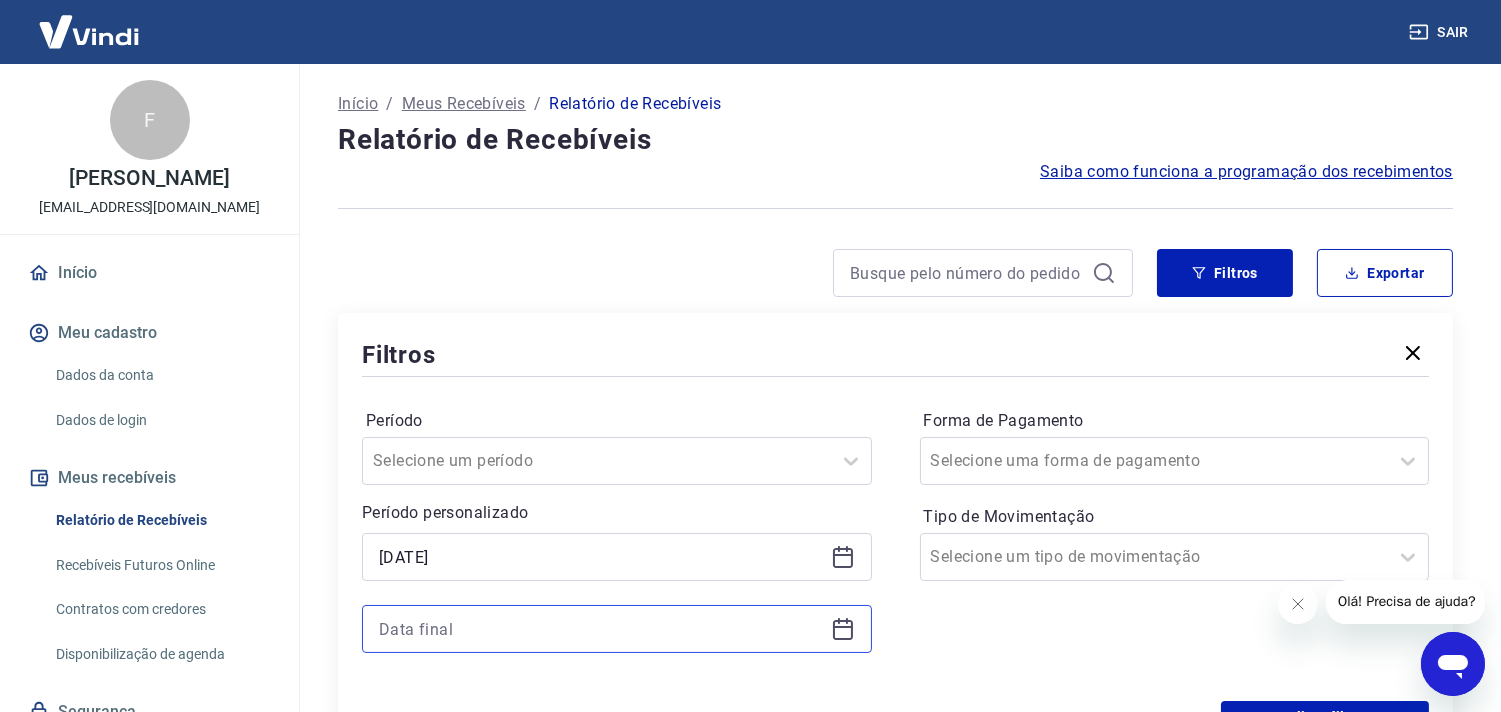 click at bounding box center (601, 629) 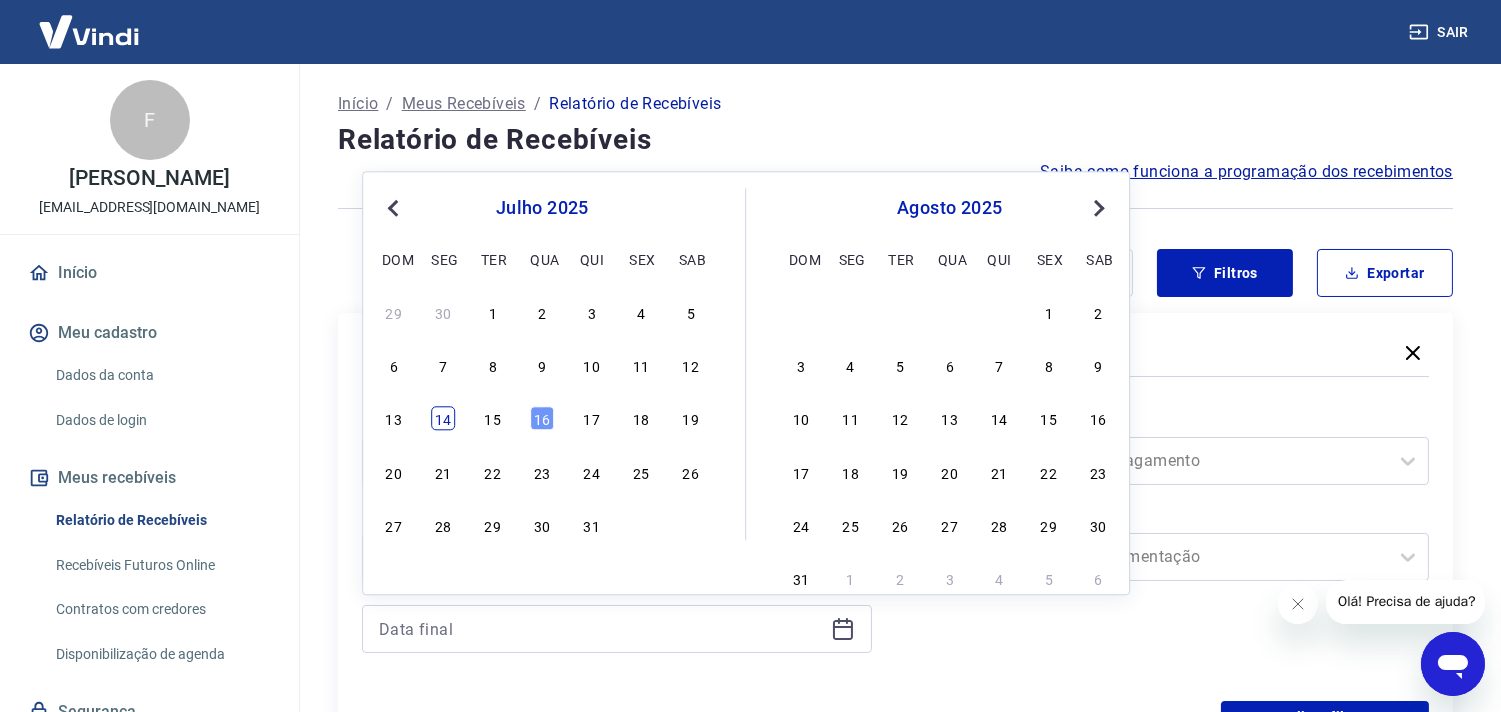 click on "14" at bounding box center [443, 419] 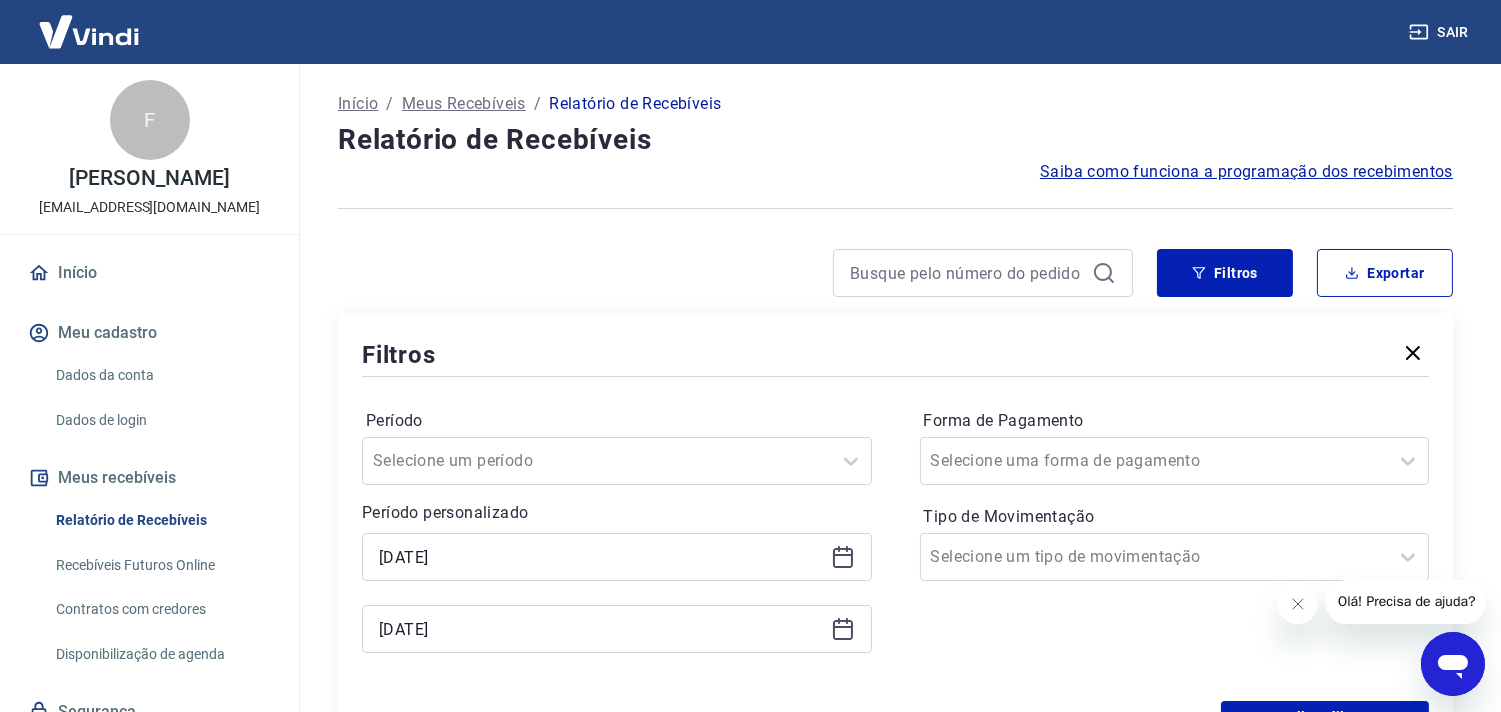 type on "[DATE]" 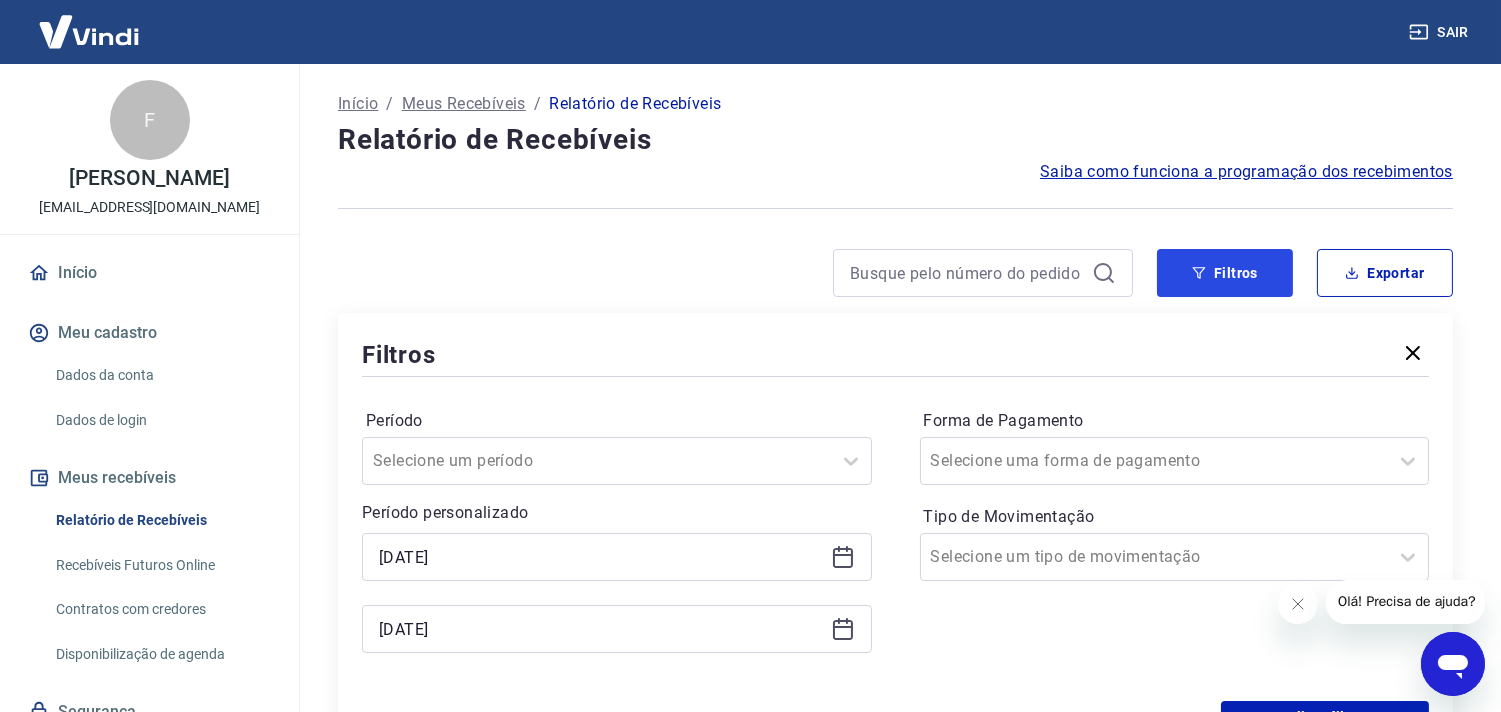drag, startPoint x: 1257, startPoint y: 255, endPoint x: 1300, endPoint y: 337, distance: 92.5905 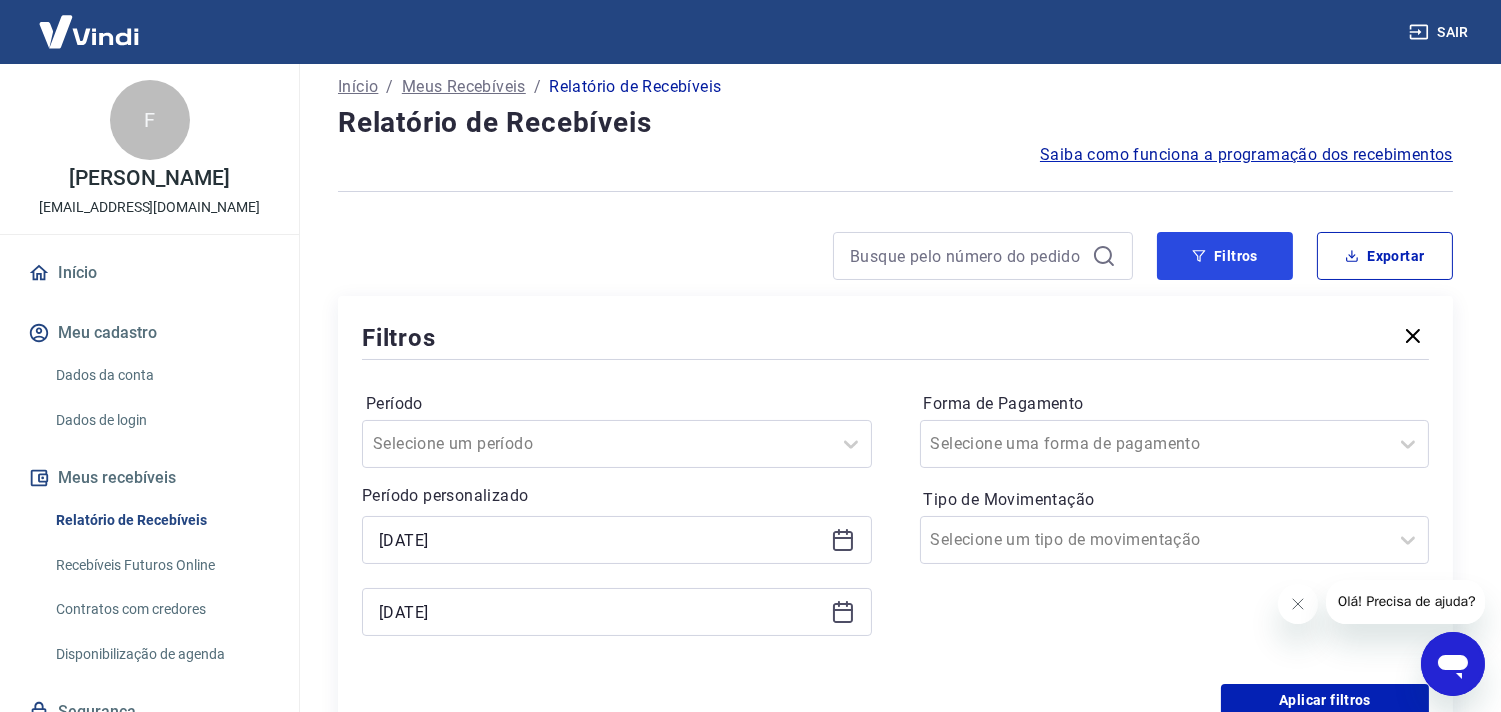 scroll, scrollTop: 333, scrollLeft: 0, axis: vertical 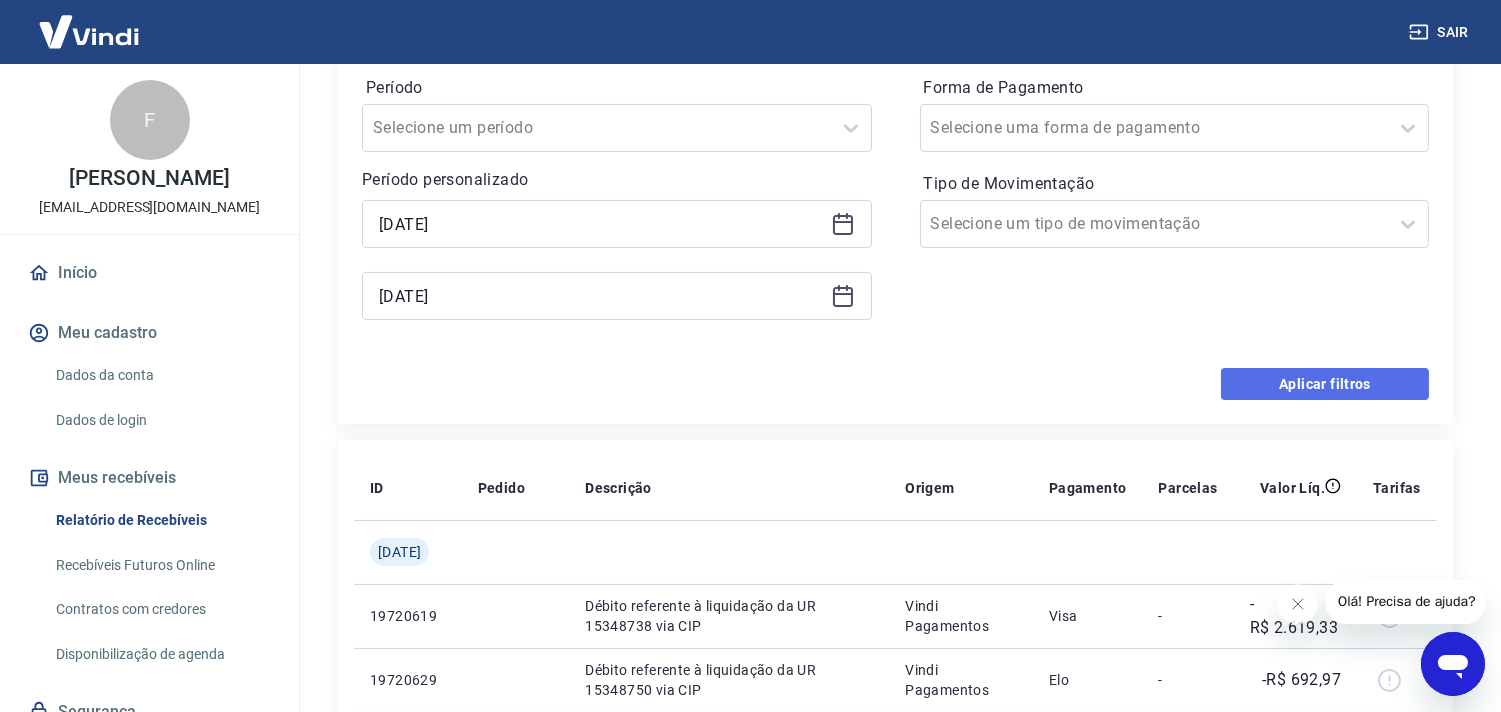 click on "Aplicar filtros" at bounding box center [1325, 384] 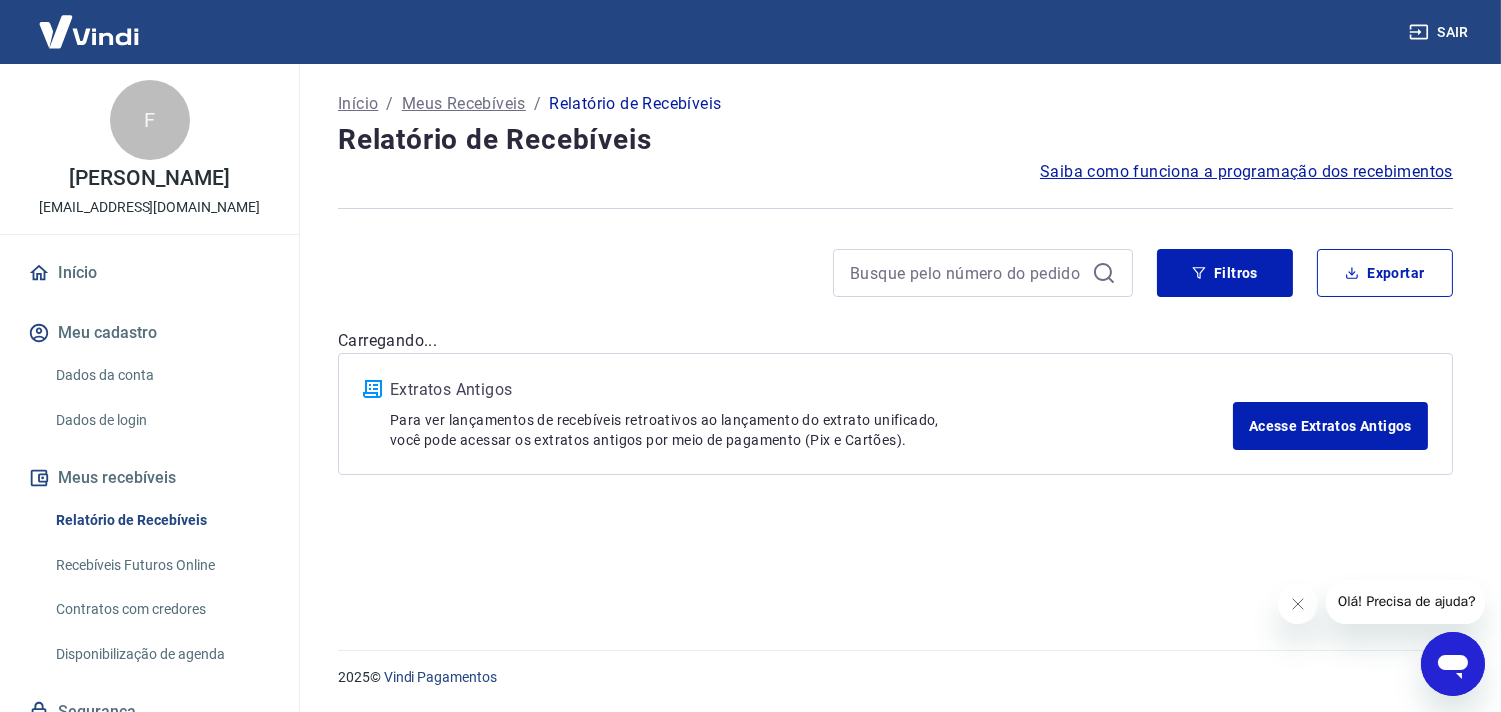 scroll, scrollTop: 0, scrollLeft: 0, axis: both 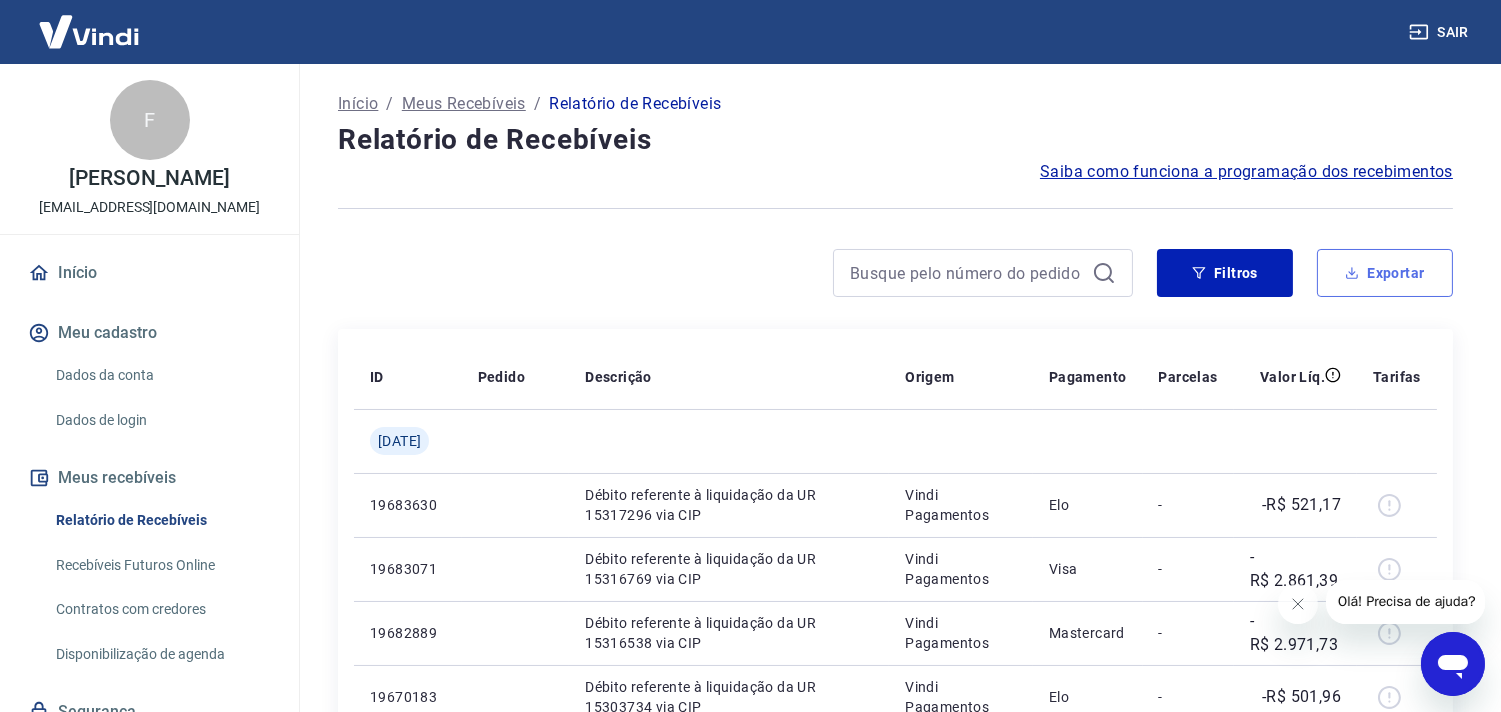 click on "Exportar" at bounding box center [1385, 273] 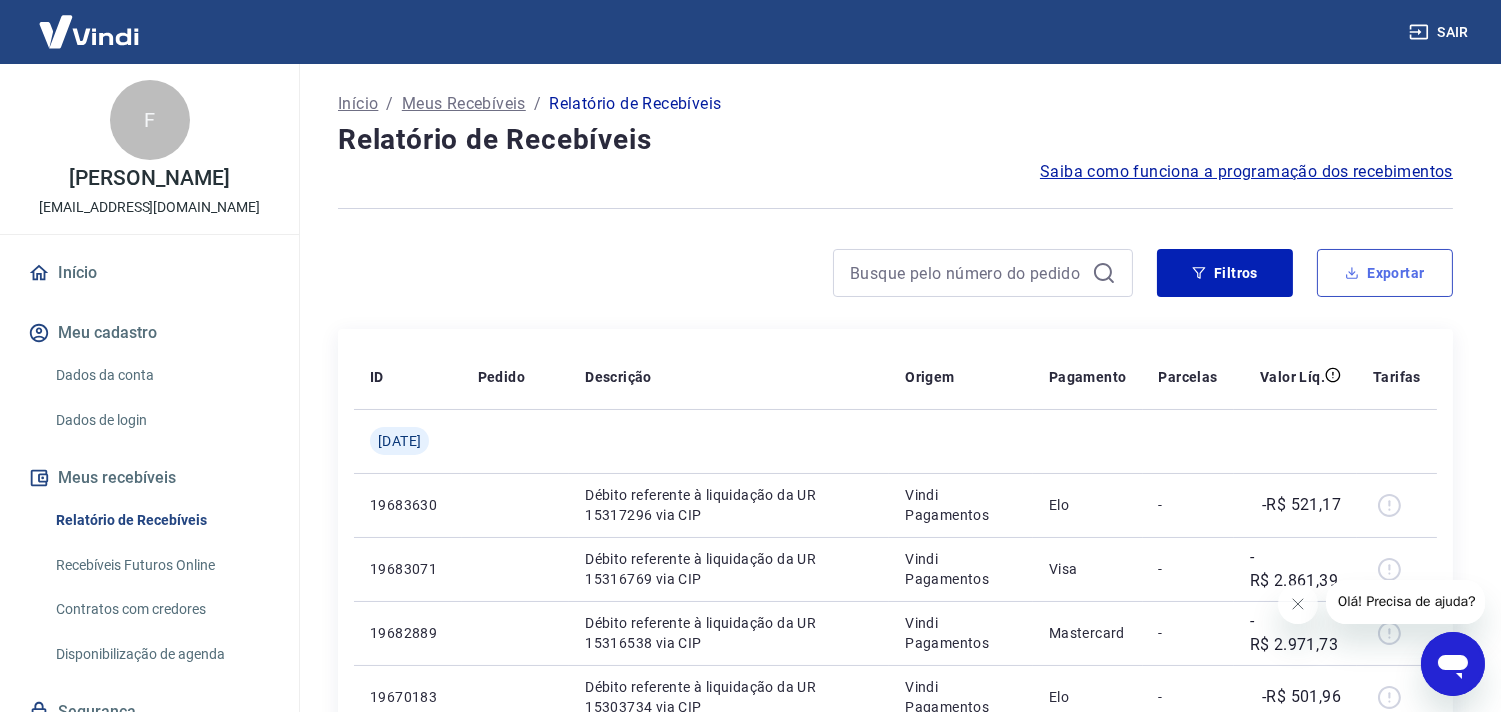 type on "14/07/2025" 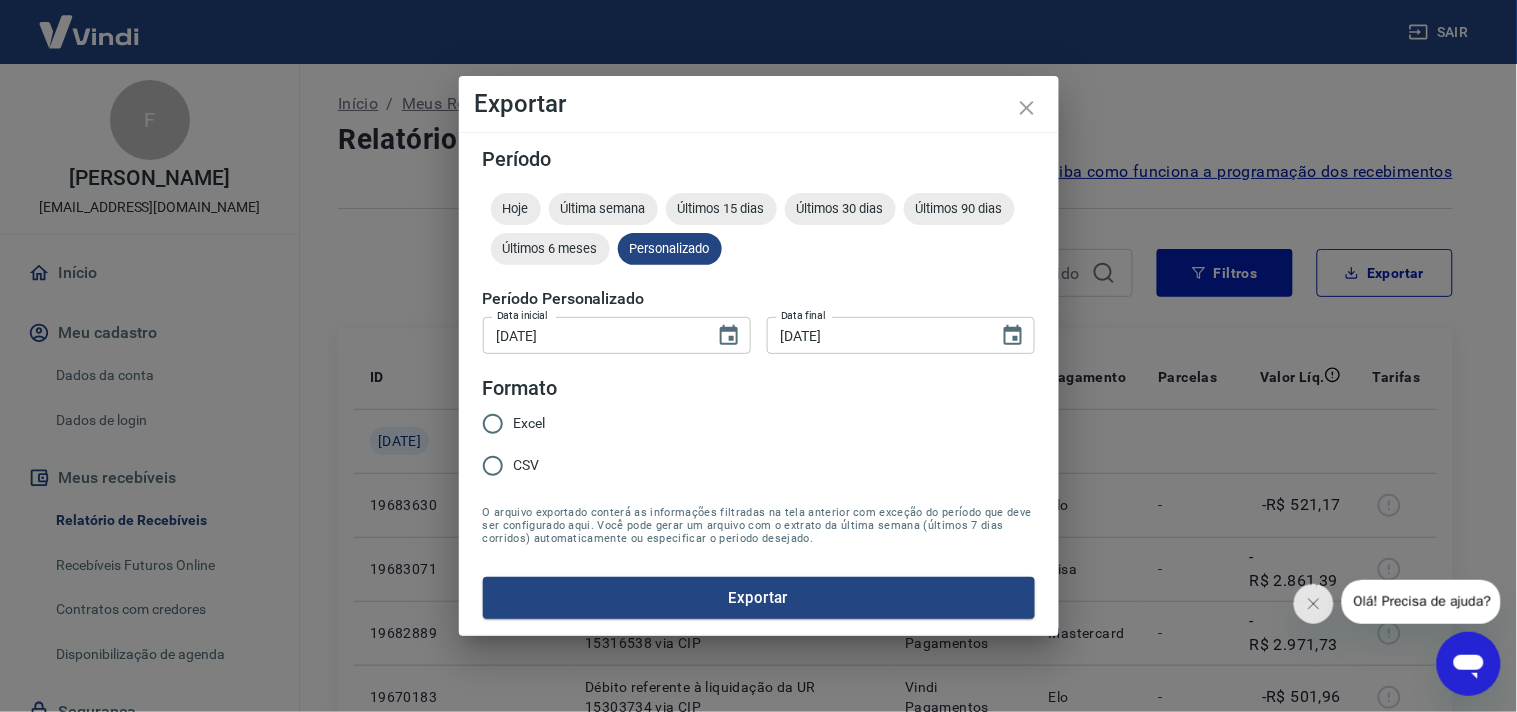 click on "Excel" at bounding box center (509, 424) 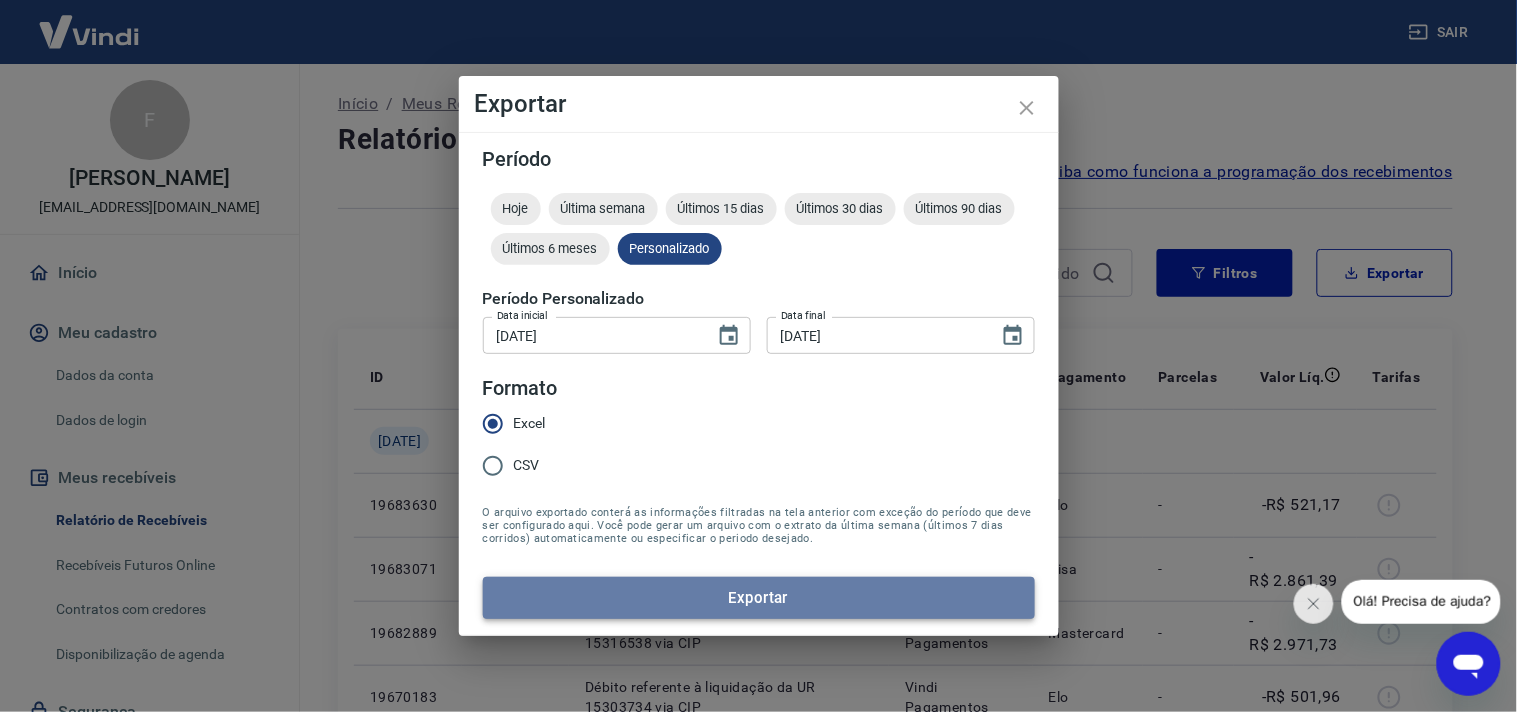 click on "Exportar" at bounding box center (759, 598) 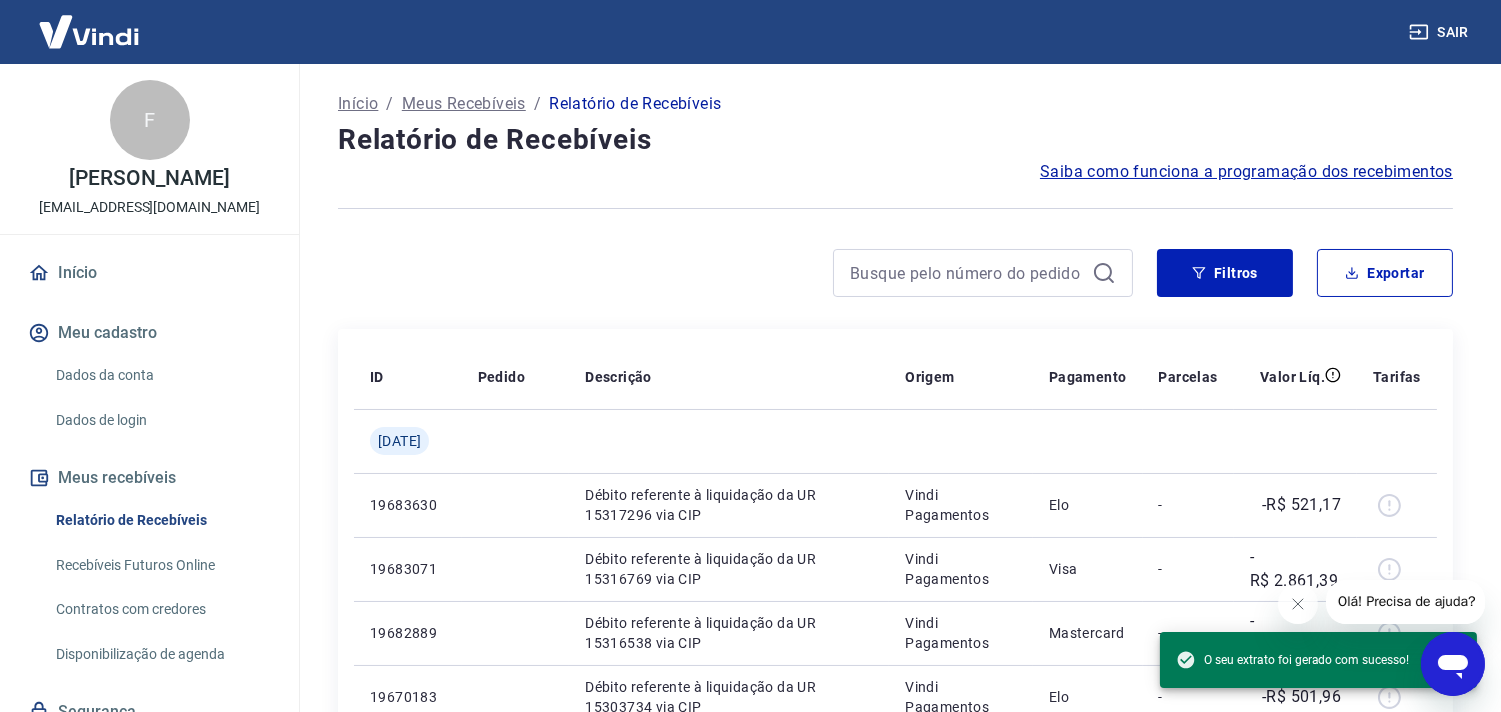 click on "Sair" at bounding box center (1441, 32) 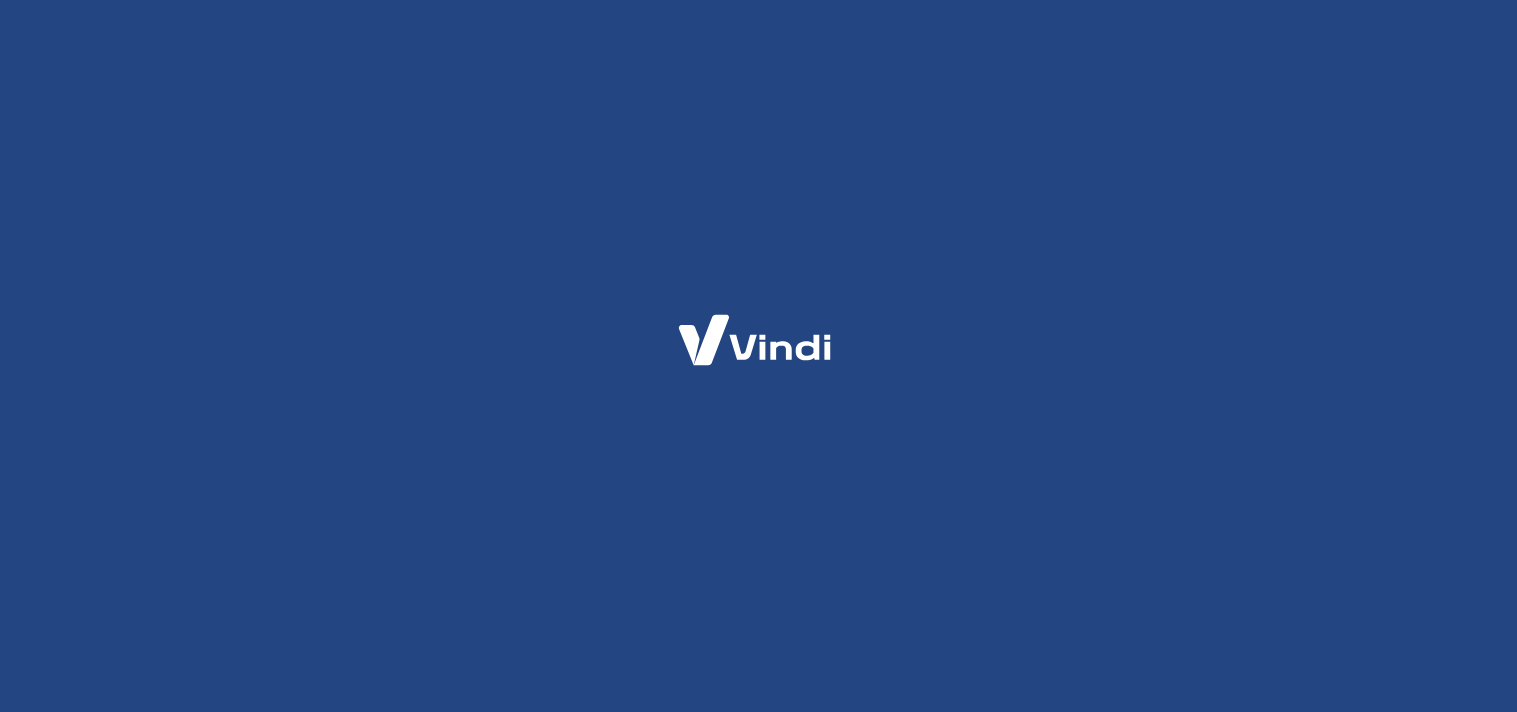scroll, scrollTop: 0, scrollLeft: 0, axis: both 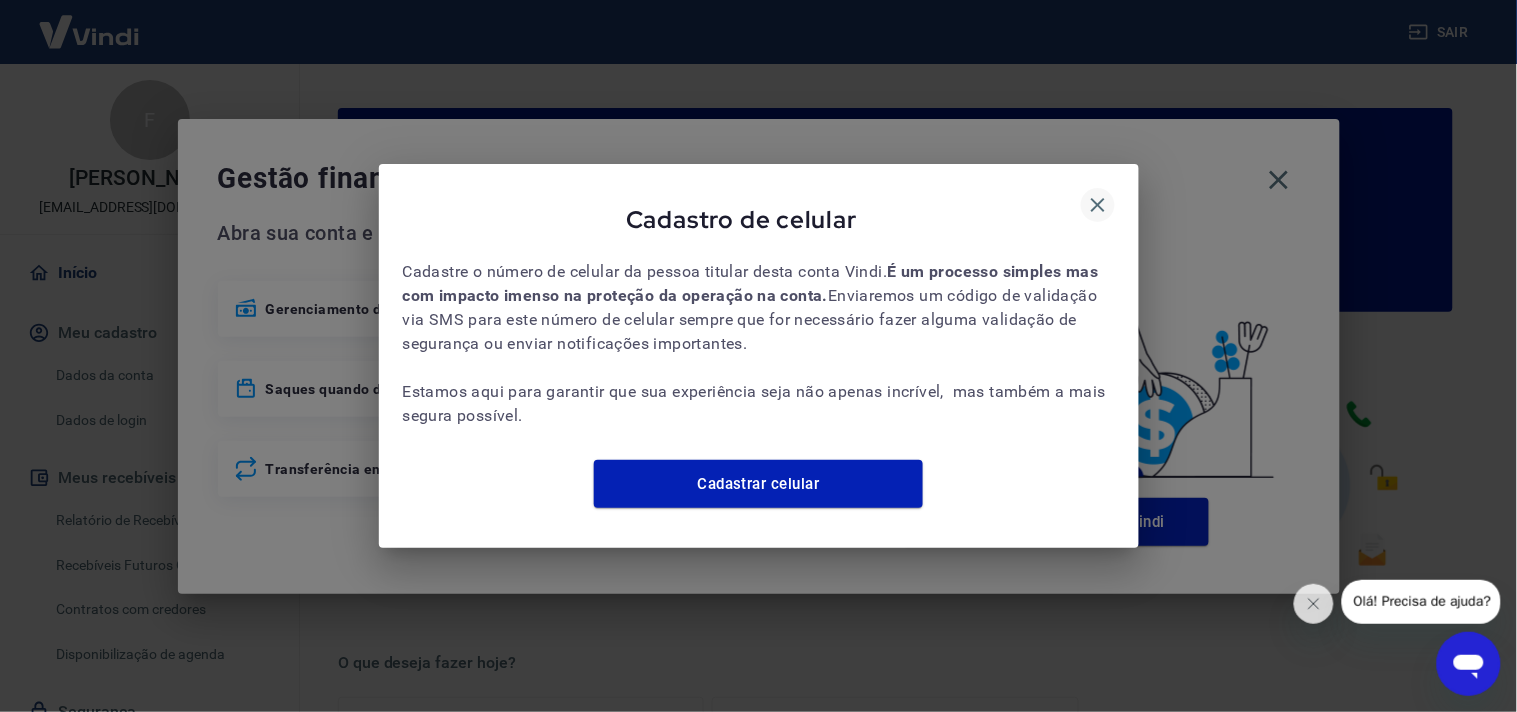 click on "Cadastro de celular Cadastre o número de celular da pessoa titular desta conta [PERSON_NAME].  É um processo simples mas com impacto imenso na proteção da operação na conta.
Enviaremos um código de validação via SMS para este número de celular sempre que for necessário fazer alguma validação de segurança ou enviar notificações importantes.
Estamos aqui para garantir que sua experiência seja não apenas incrível,  mas também a mais segura possível. Cadastrar celular" at bounding box center [759, 355] 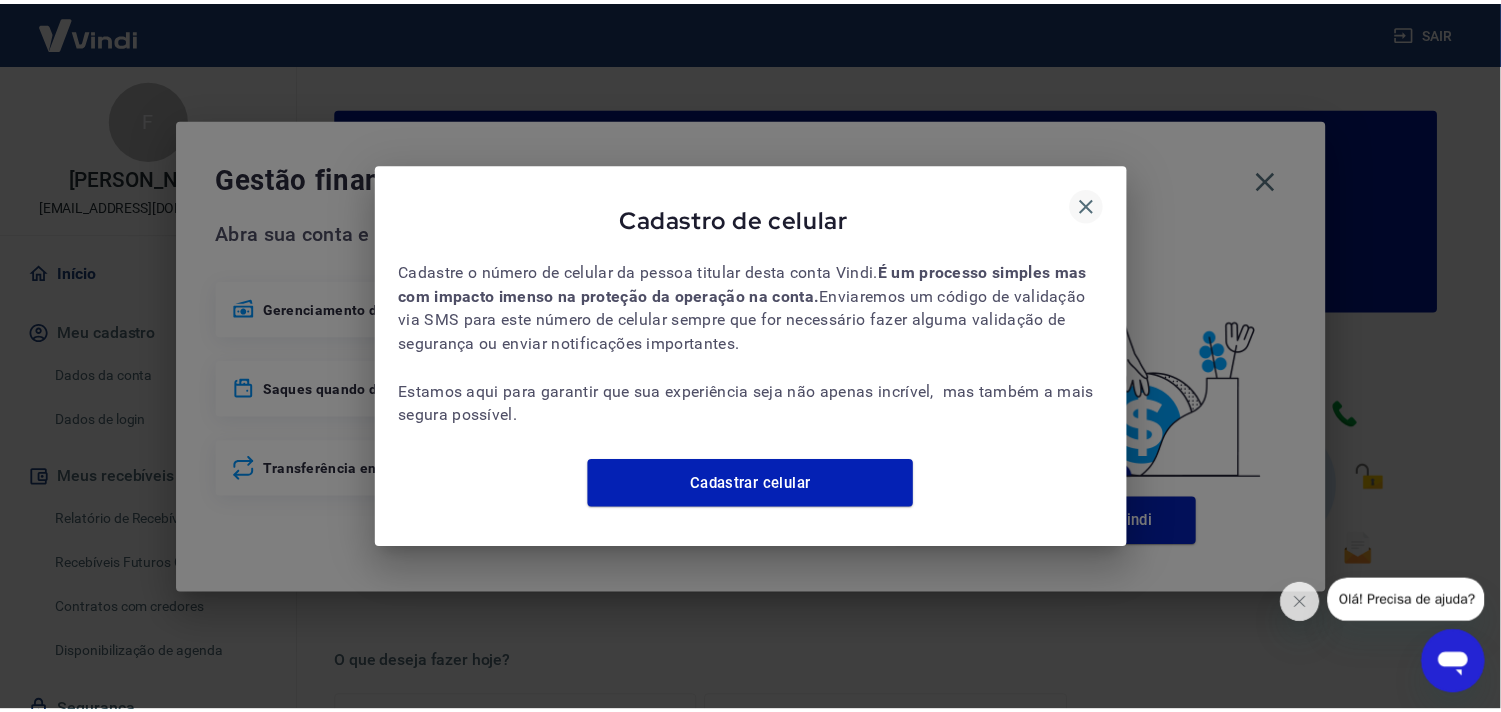 scroll, scrollTop: 0, scrollLeft: 0, axis: both 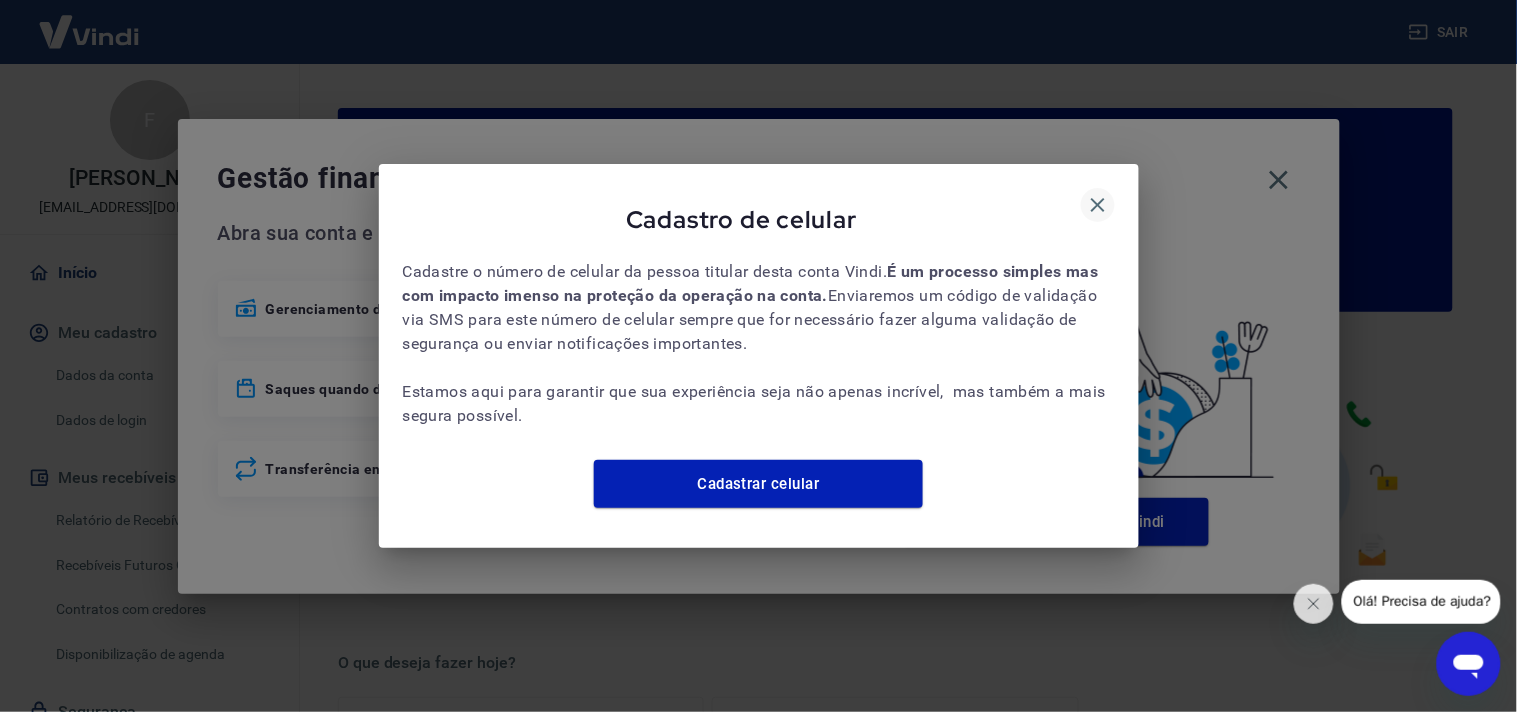 click 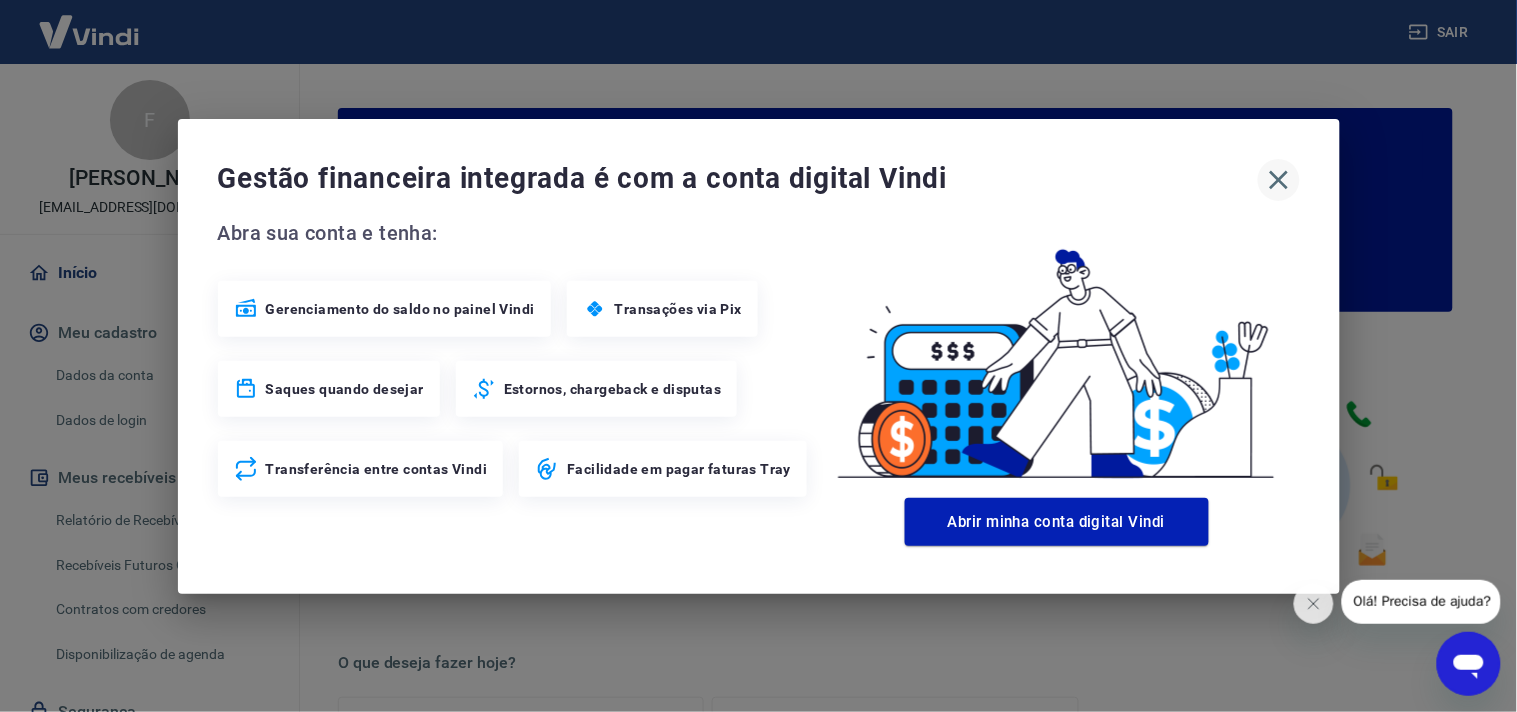 click 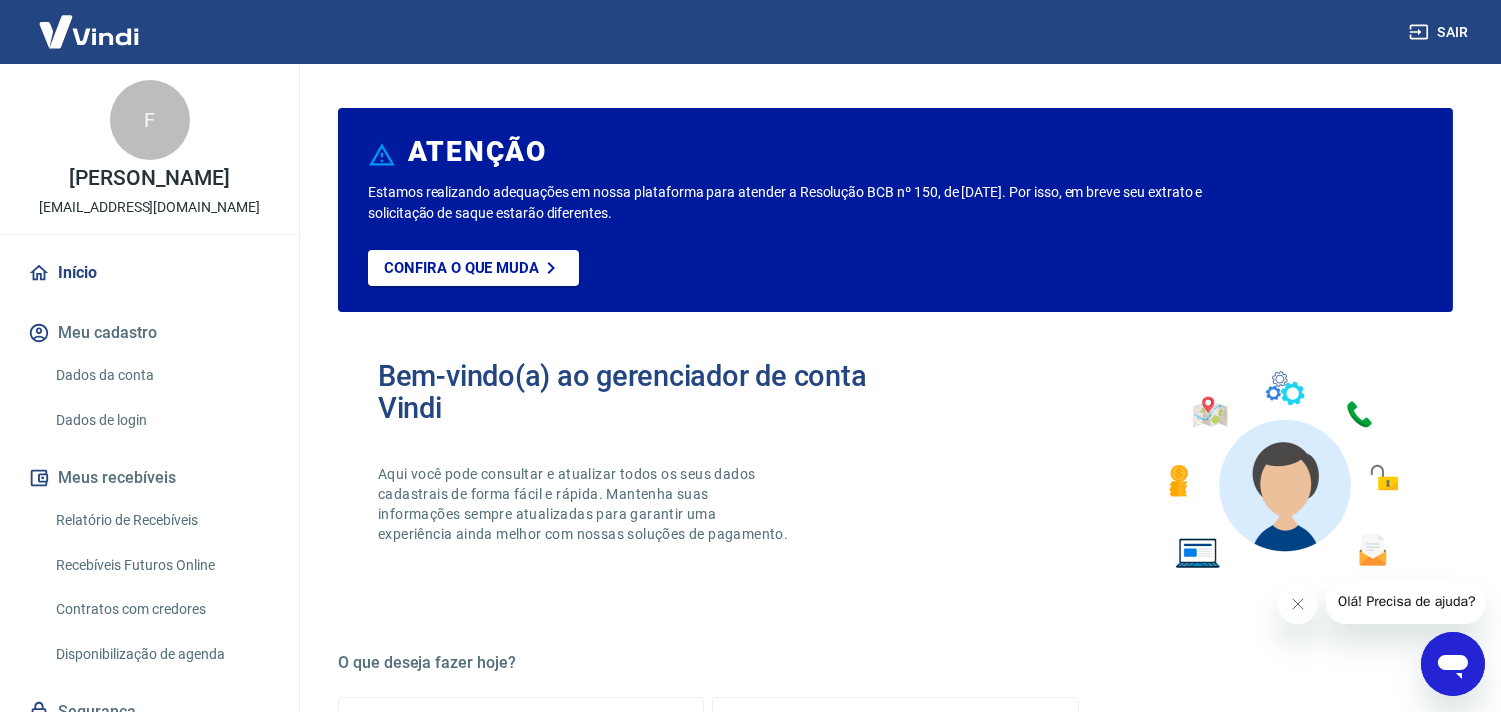 click on "Relatório de Recebíveis" at bounding box center [161, 520] 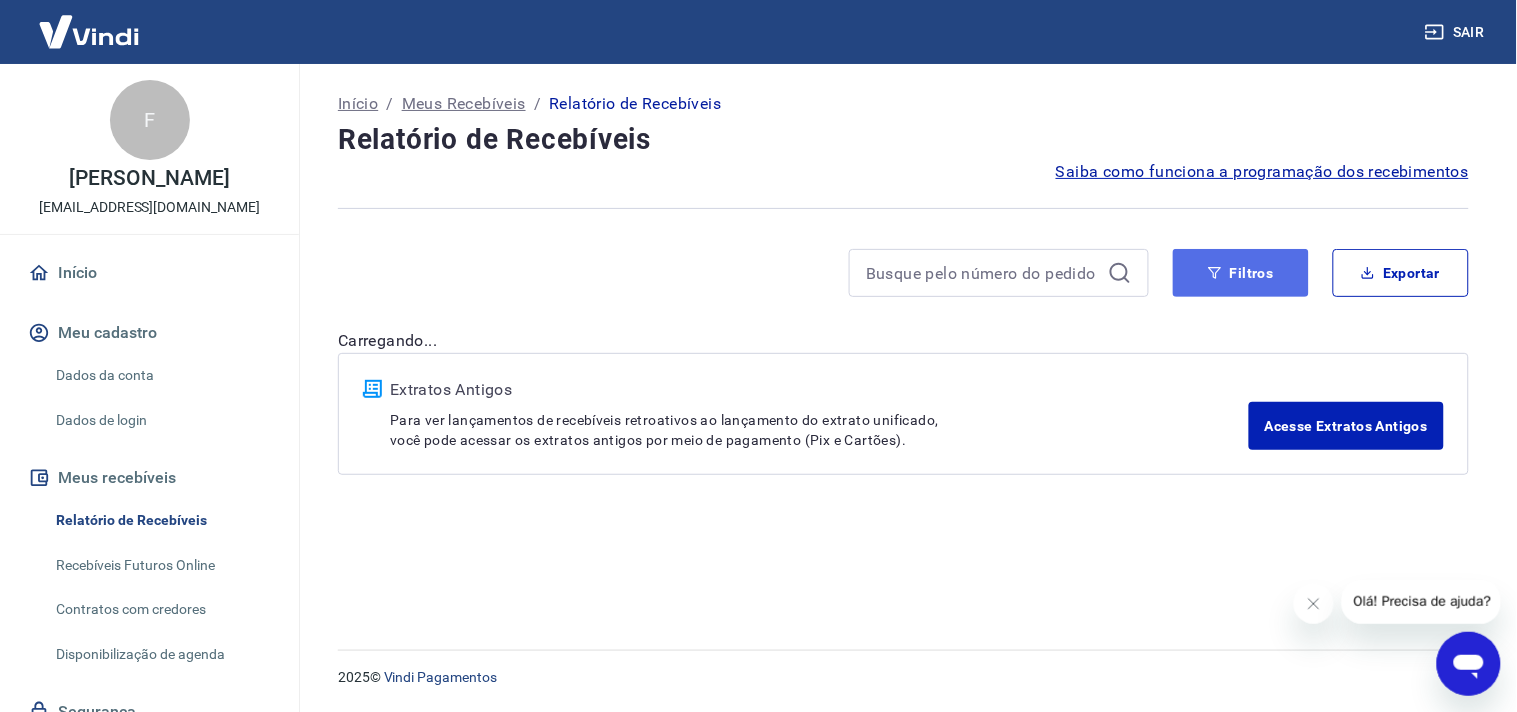 click on "Filtros" at bounding box center (1241, 273) 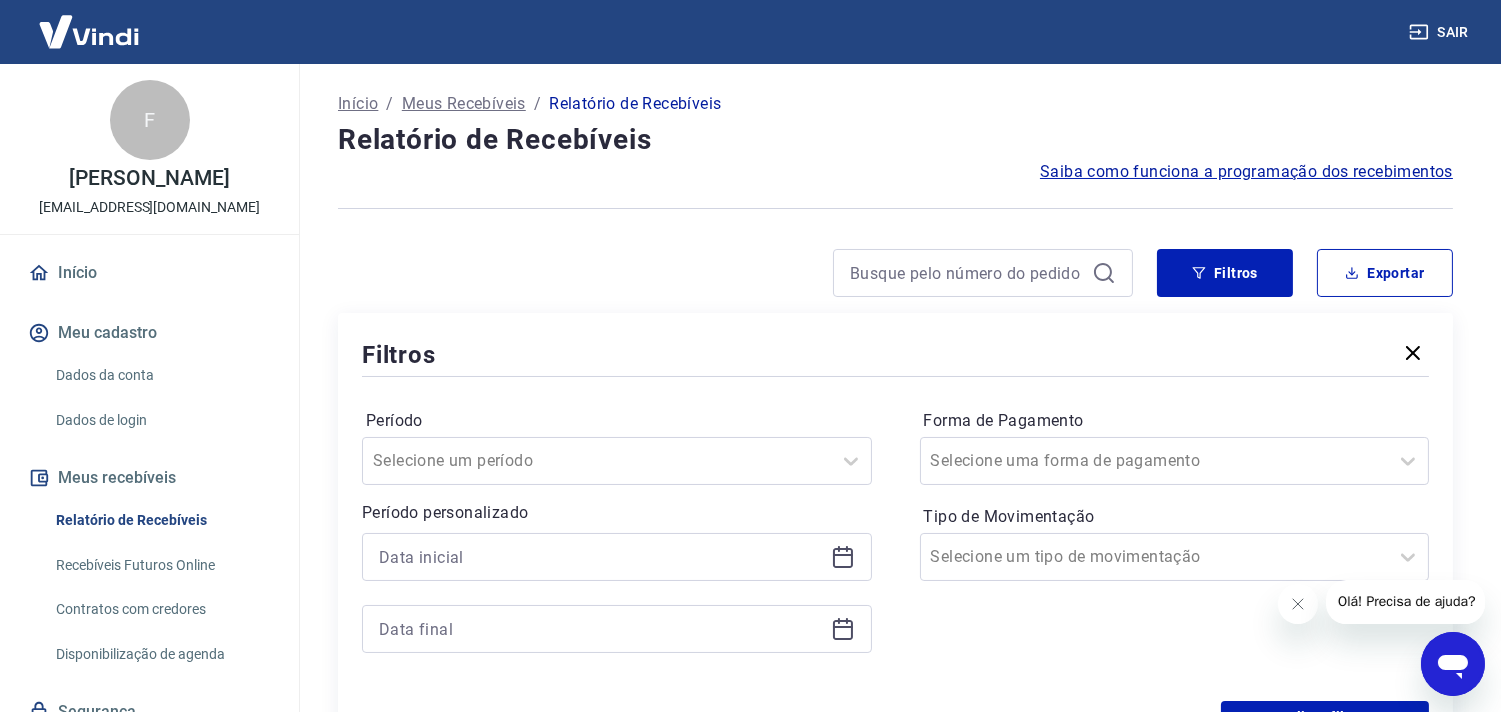 click at bounding box center [617, 593] 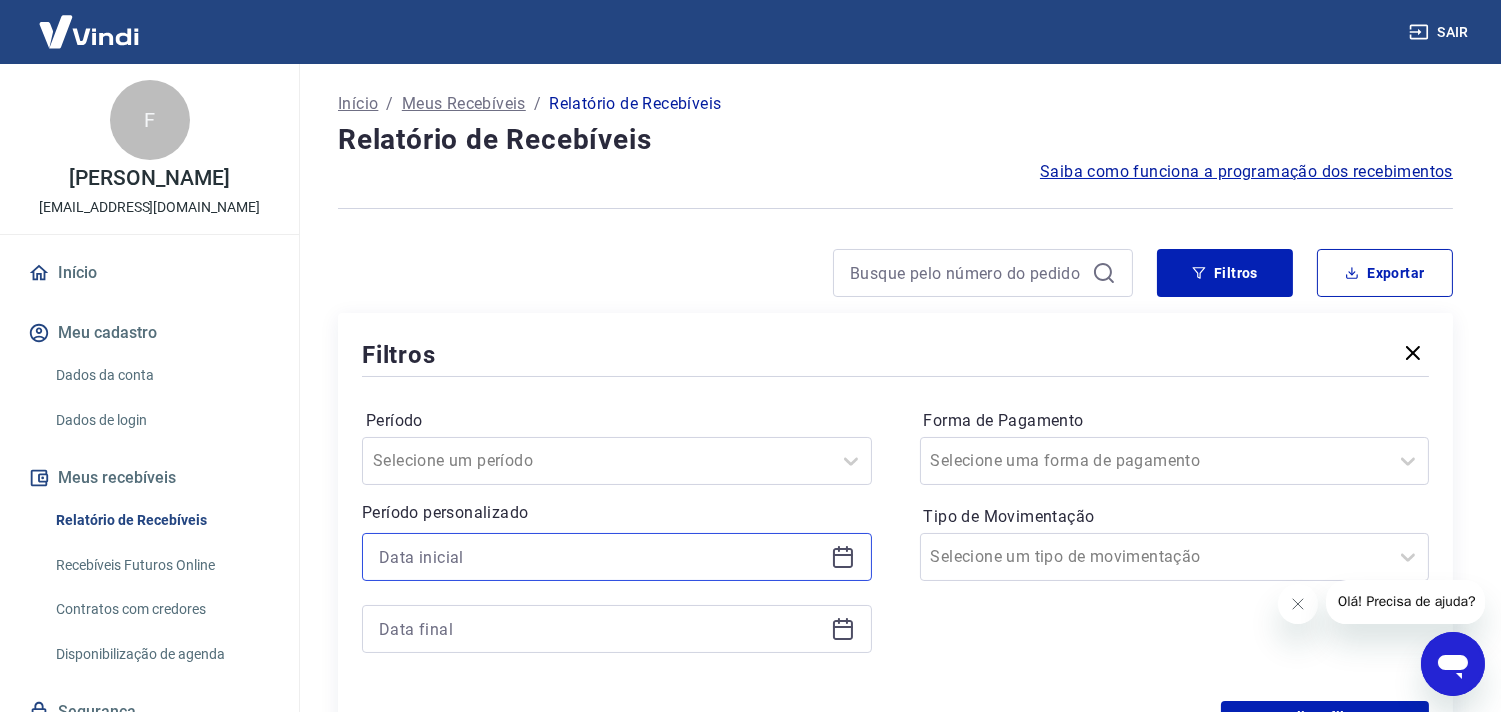 click at bounding box center [601, 557] 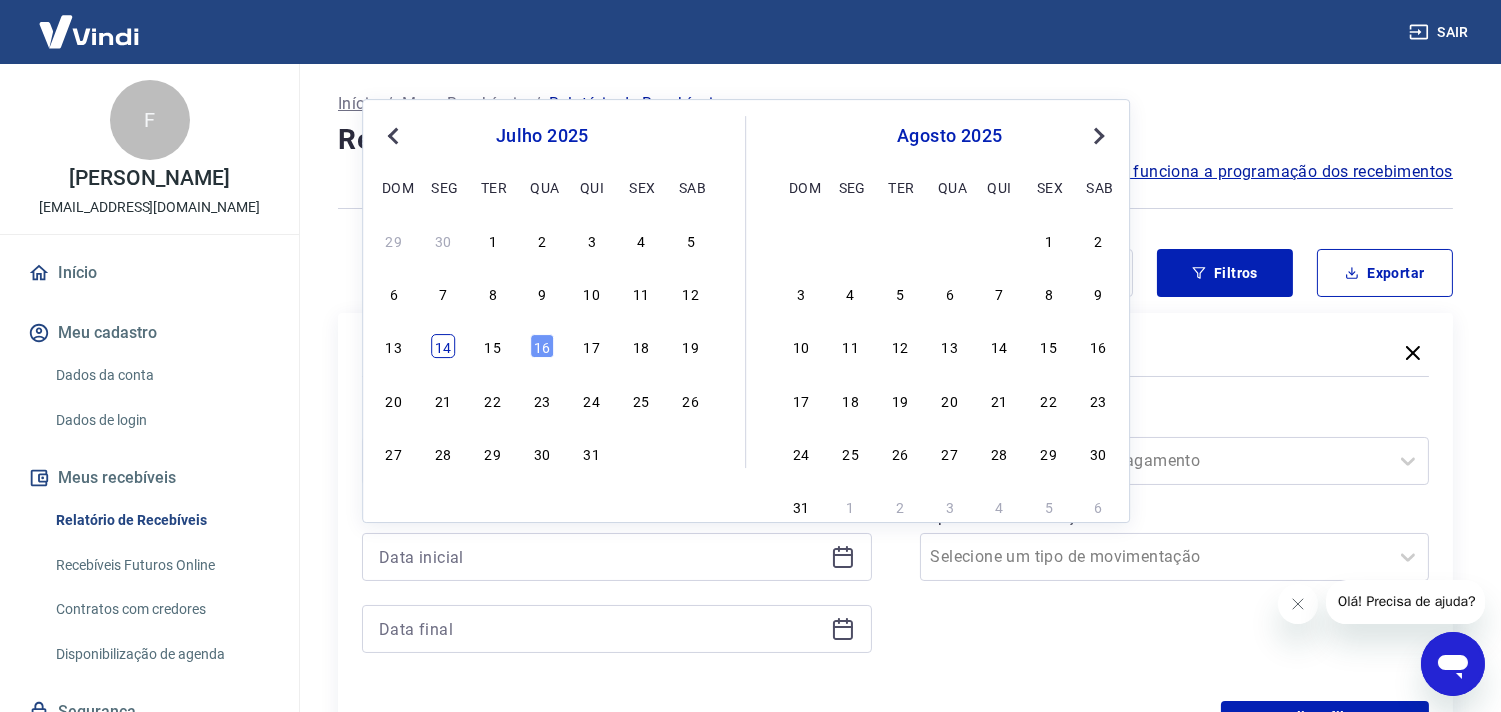 click on "14" at bounding box center (443, 347) 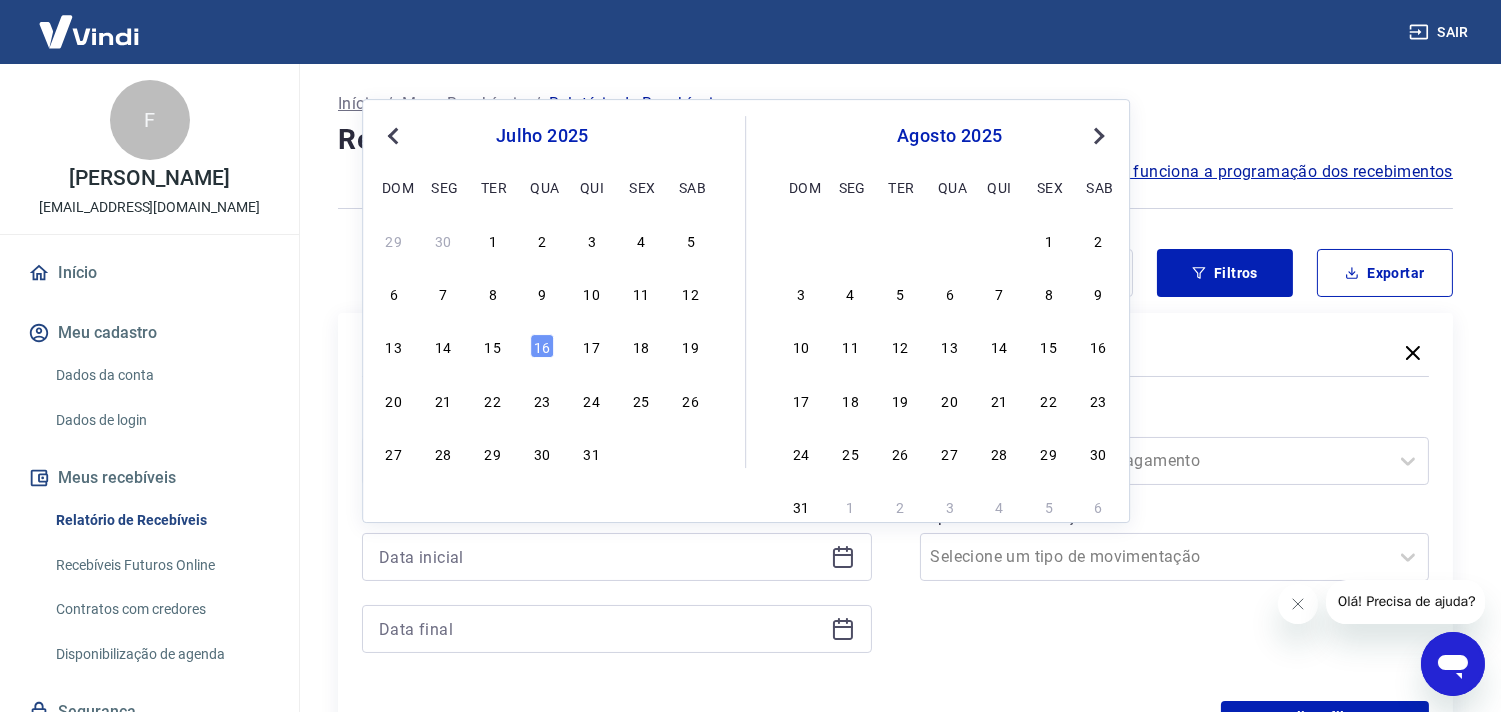type on "14/07/2025" 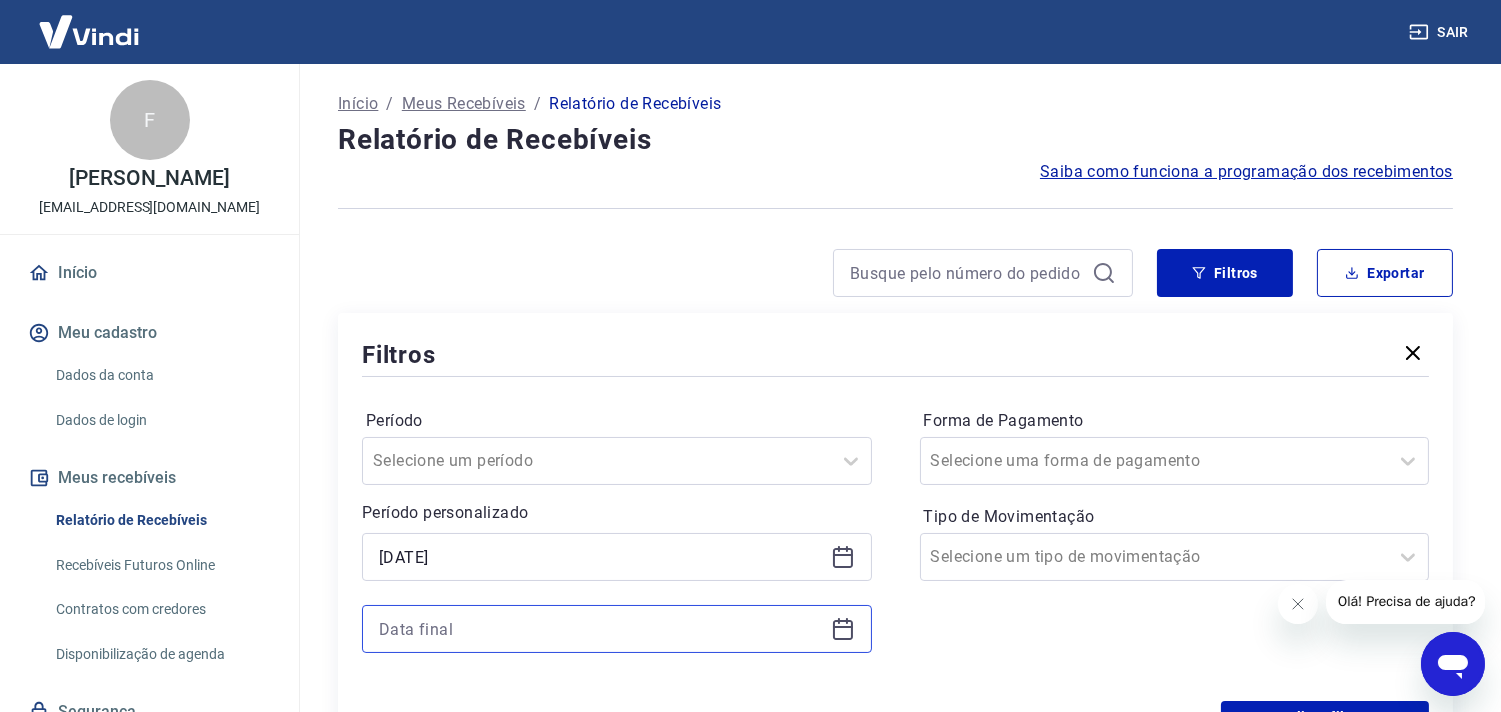 click at bounding box center (601, 629) 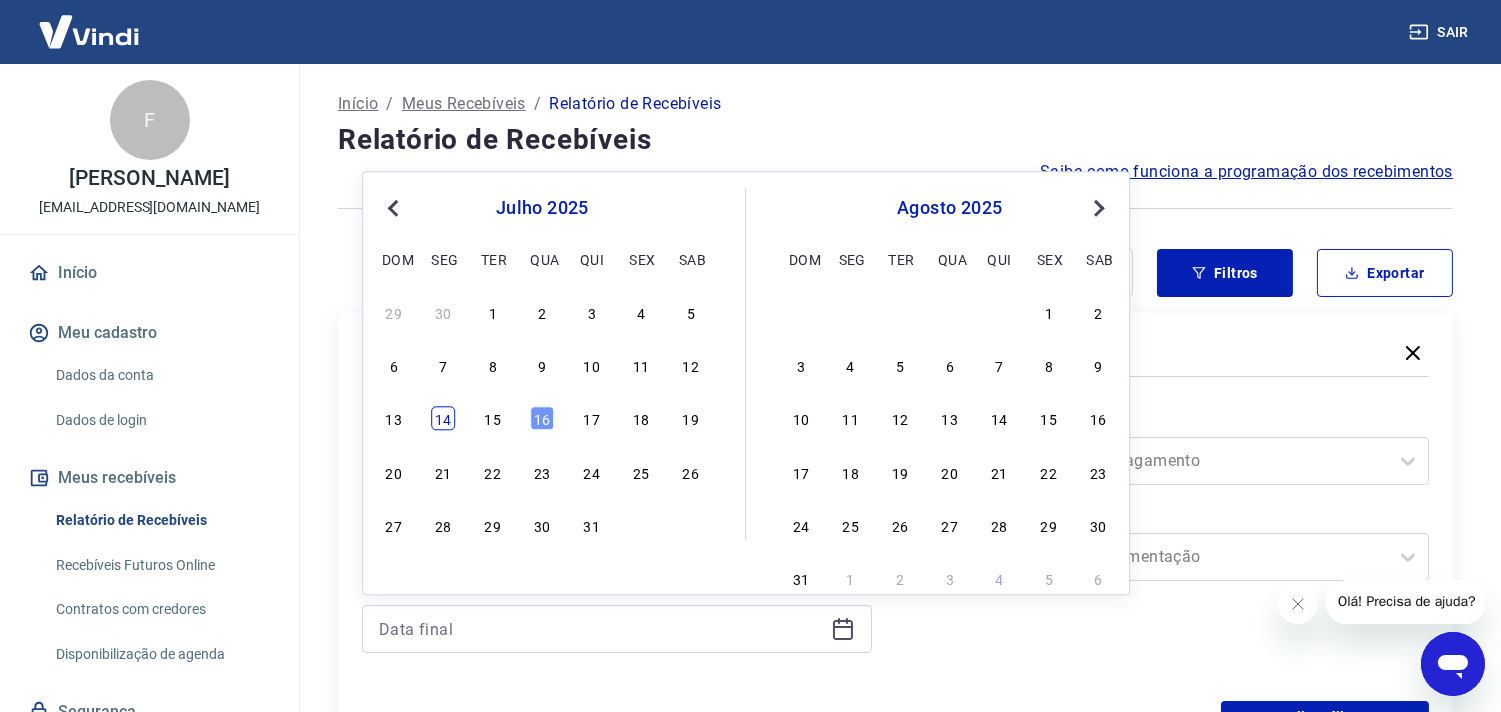 click on "14" at bounding box center [443, 419] 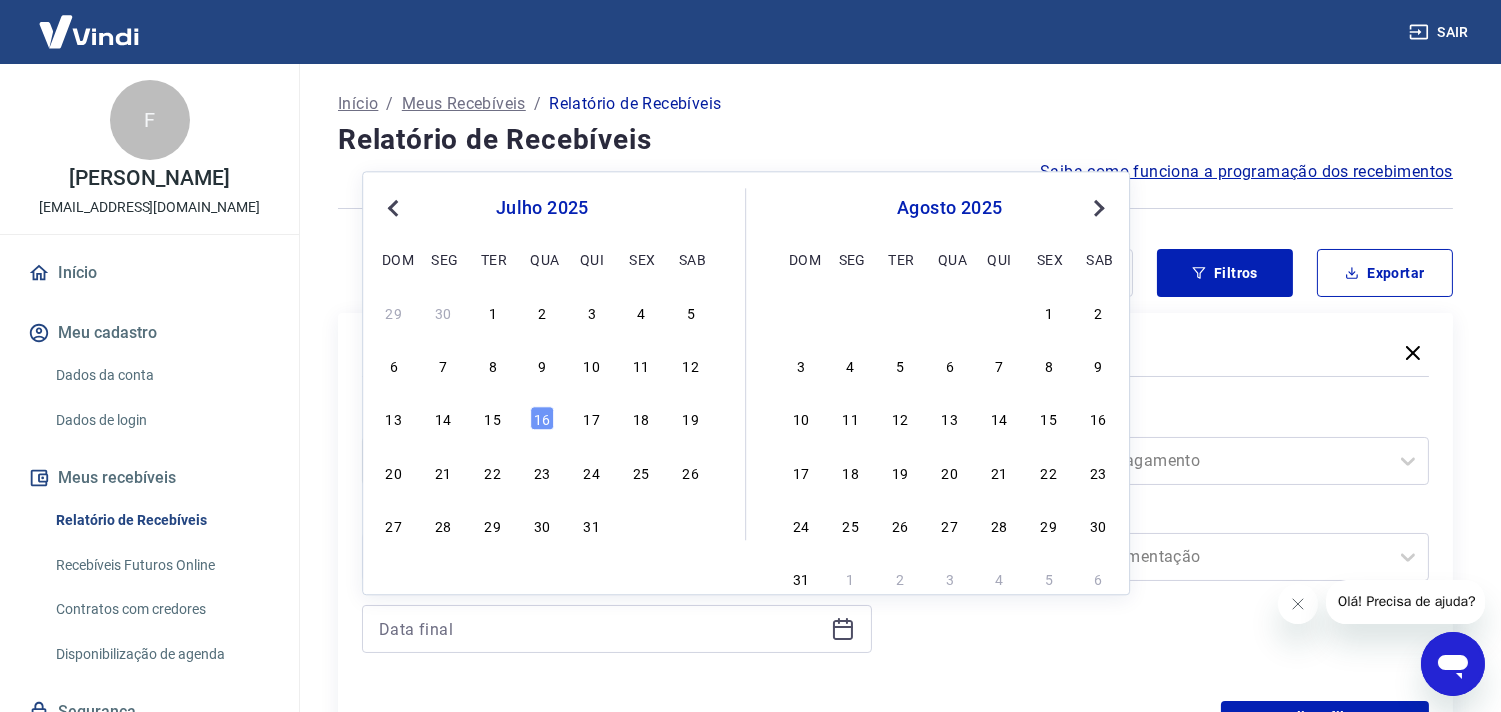 type on "14/07/2025" 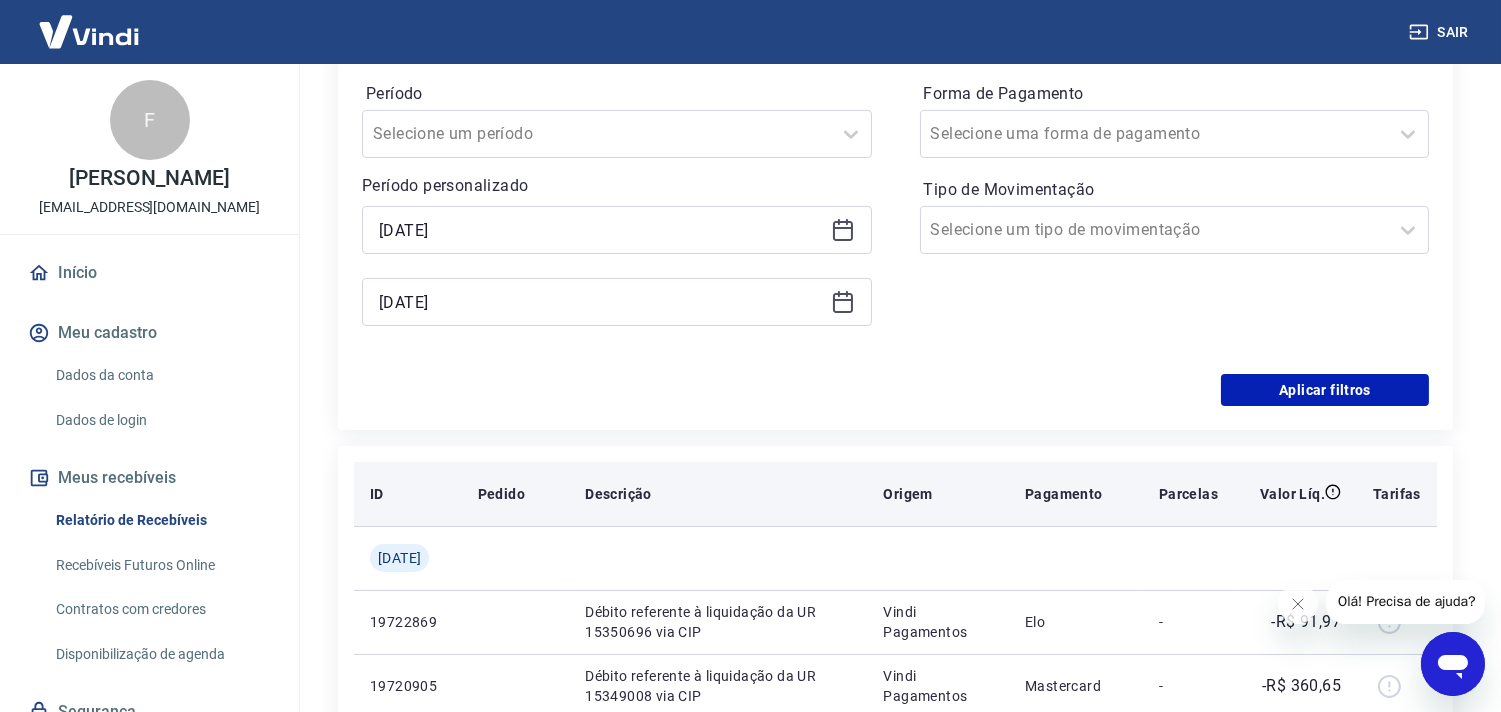 scroll, scrollTop: 333, scrollLeft: 0, axis: vertical 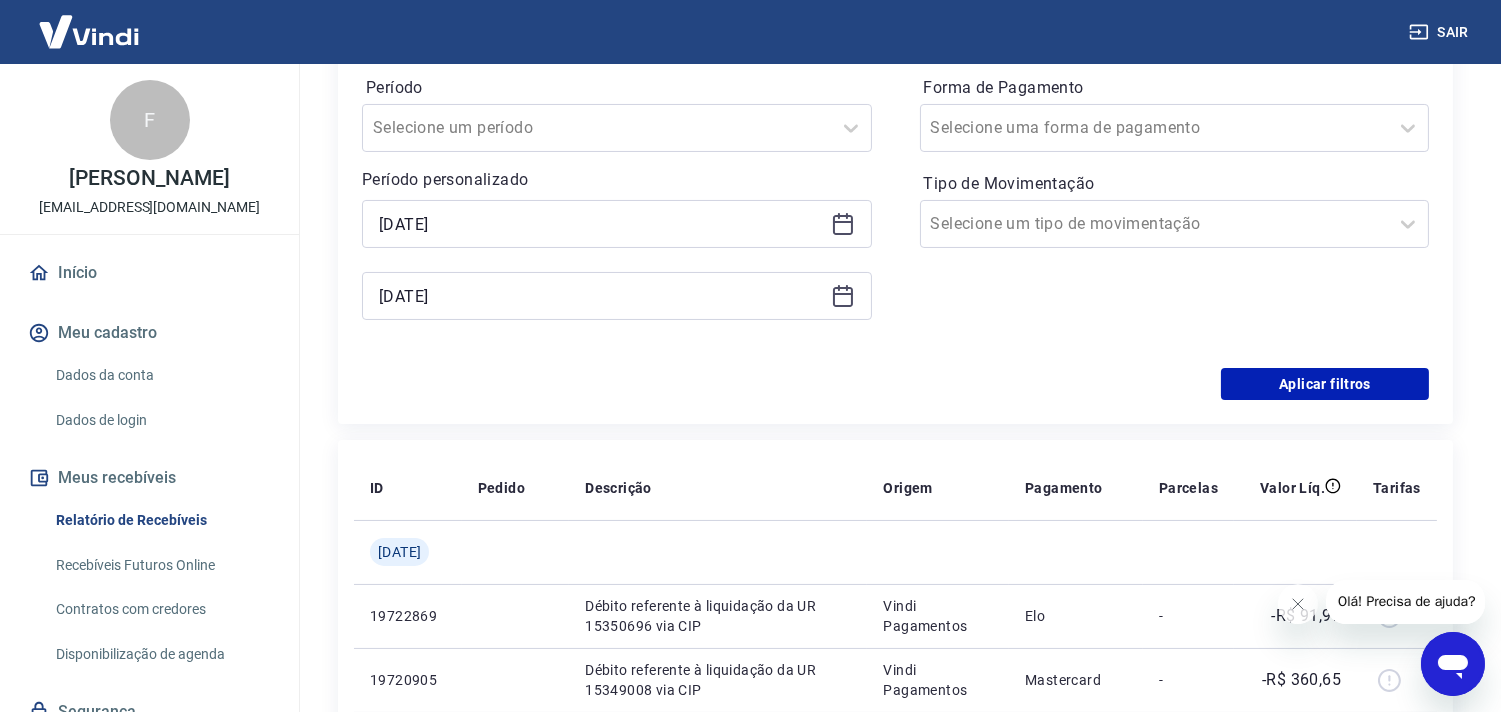 click on "Aplicar filtros" at bounding box center (895, 384) 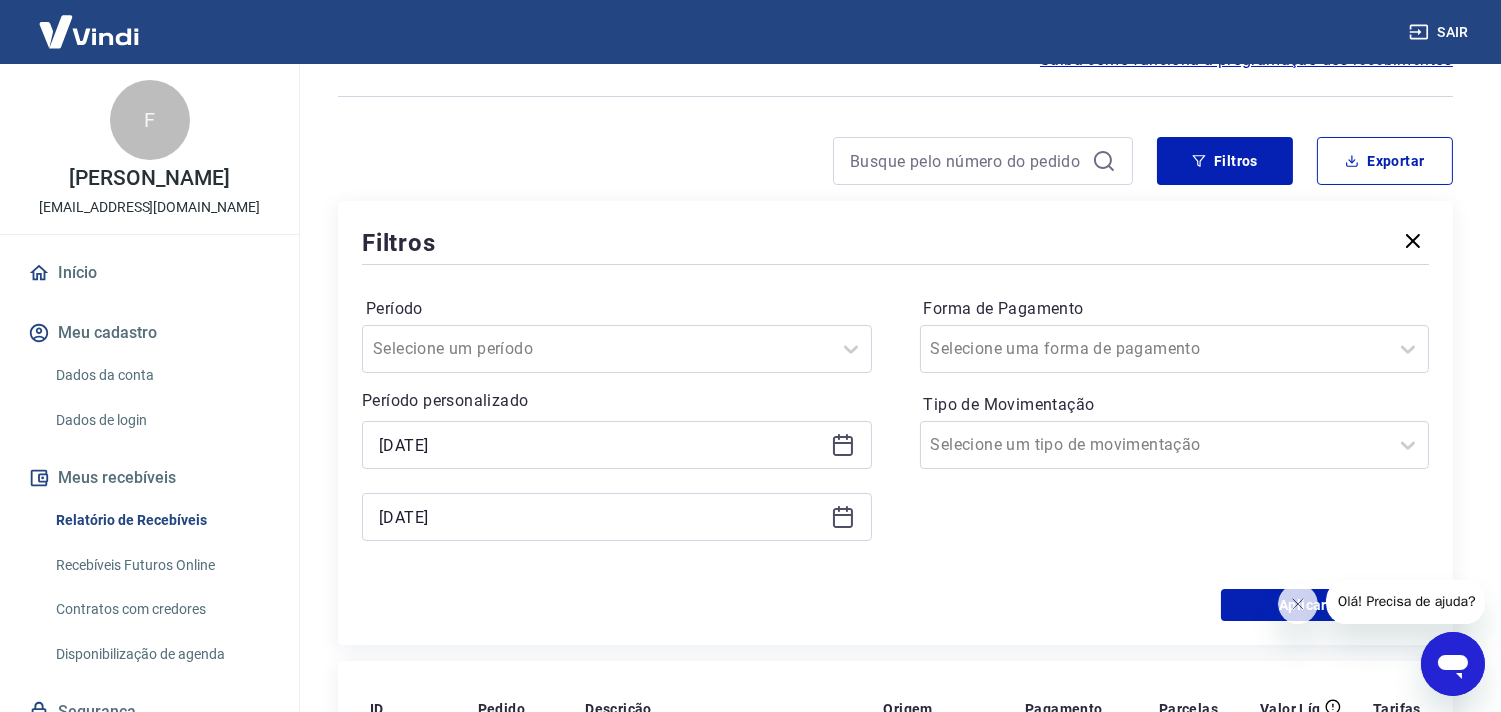 scroll, scrollTop: 111, scrollLeft: 0, axis: vertical 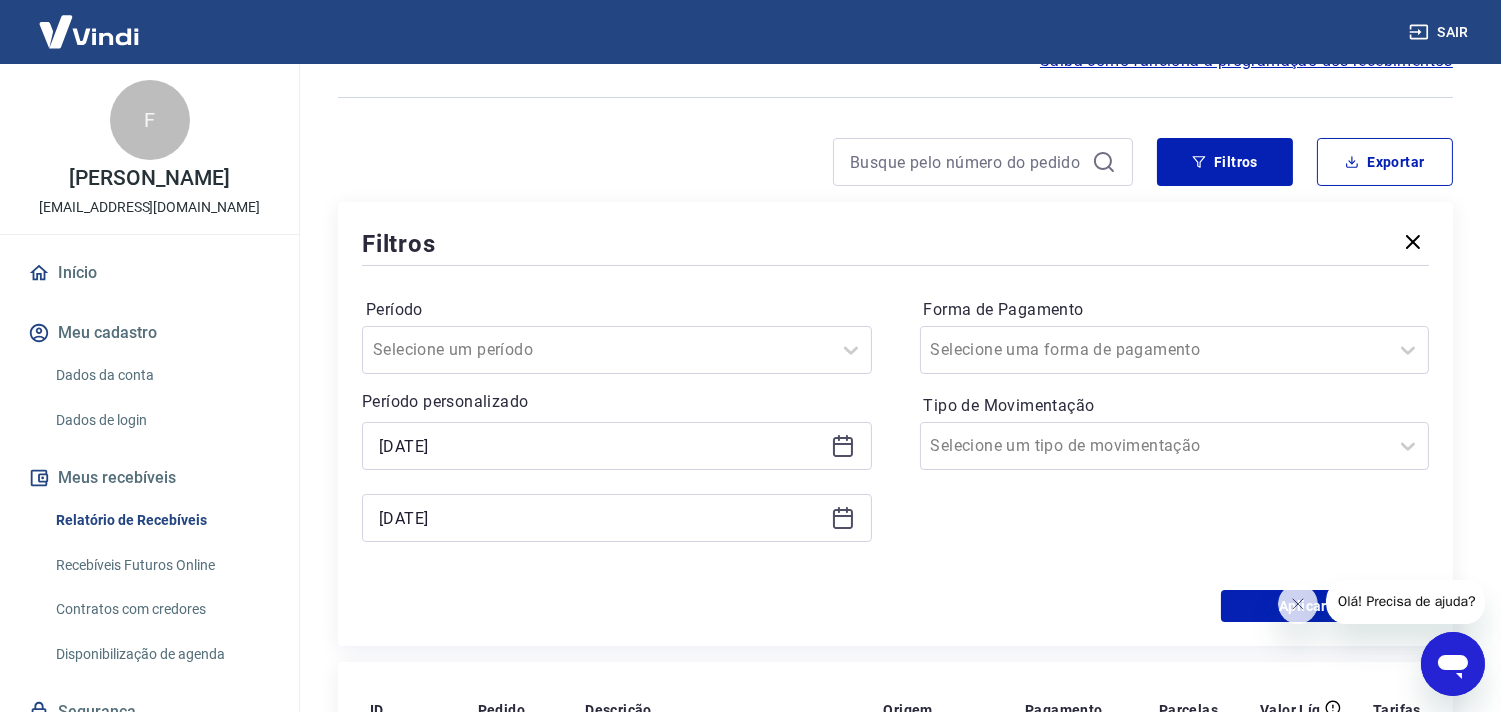 click at bounding box center [895, 265] 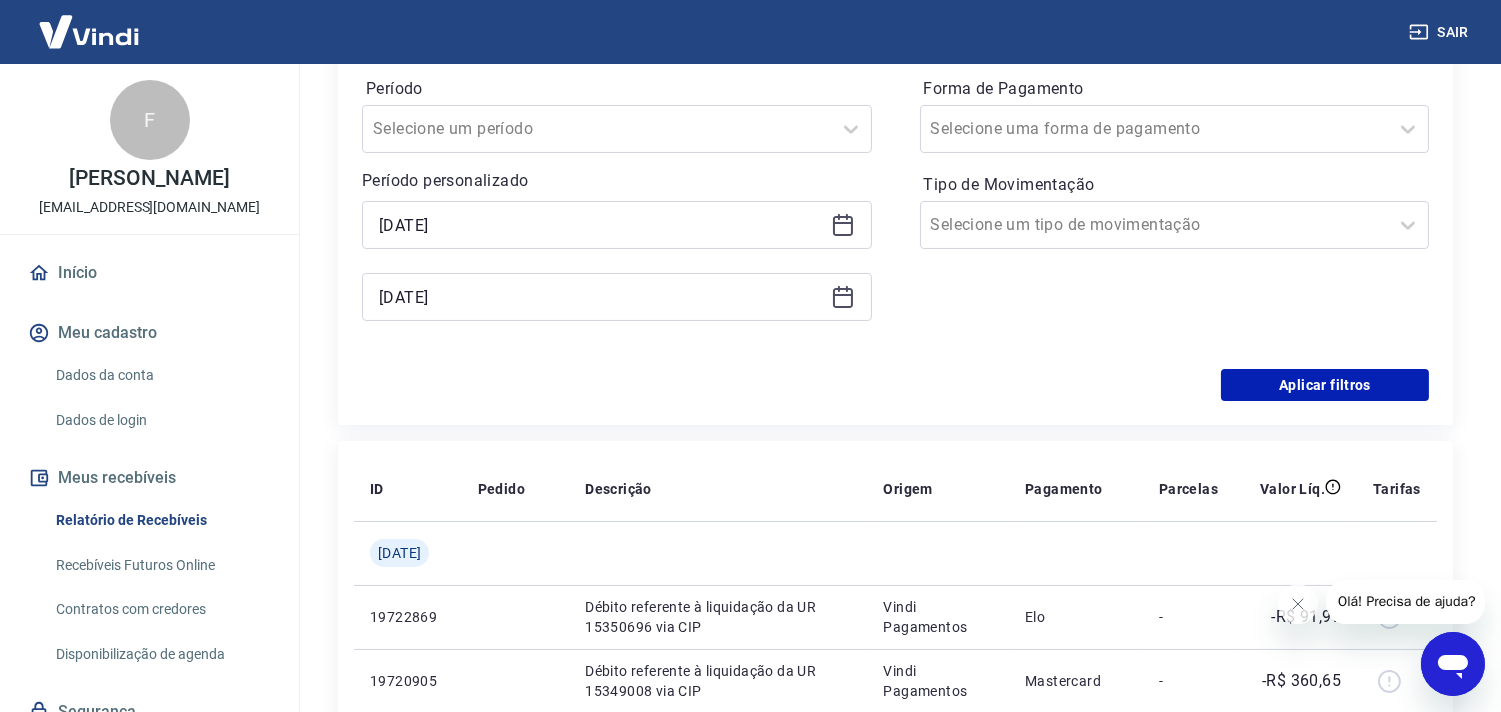 scroll, scrollTop: 333, scrollLeft: 0, axis: vertical 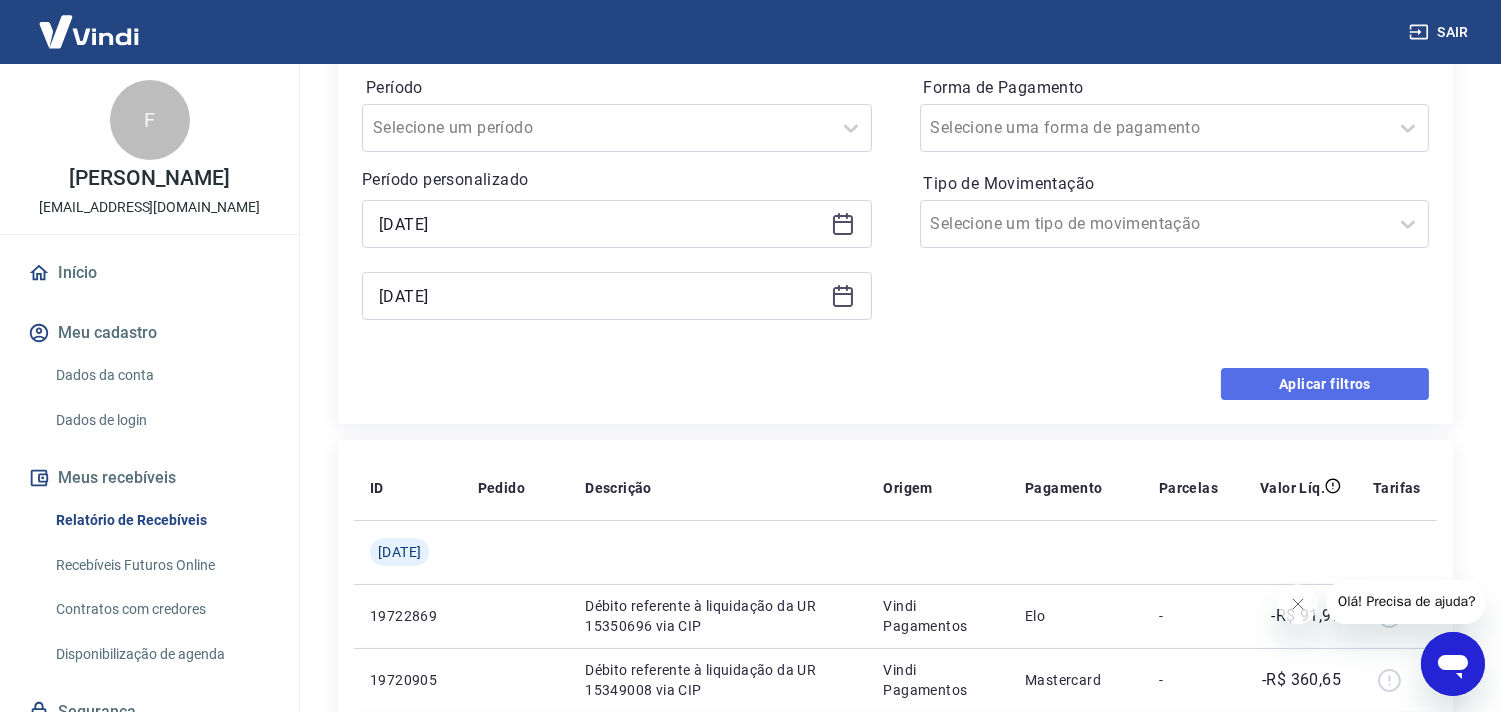 click on "Aplicar filtros" at bounding box center (1325, 384) 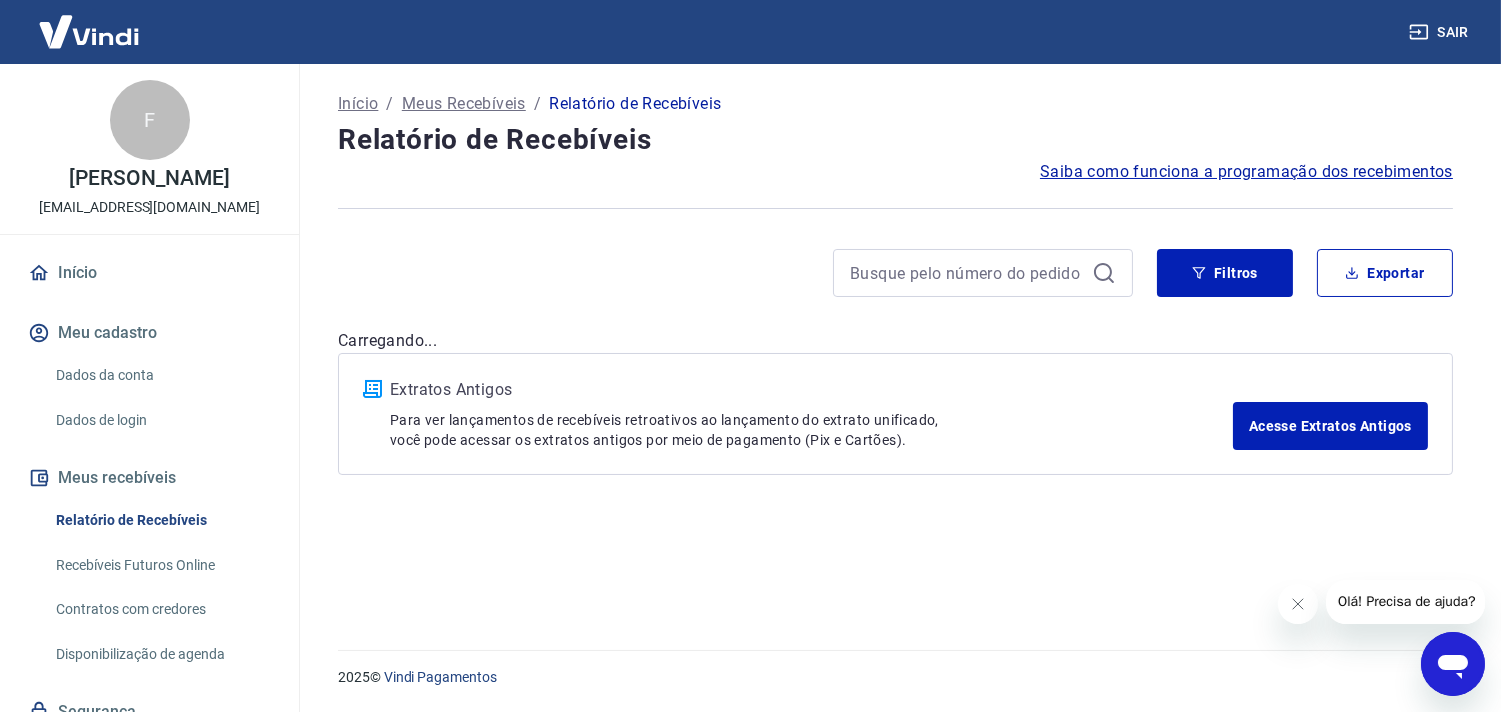 scroll, scrollTop: 0, scrollLeft: 0, axis: both 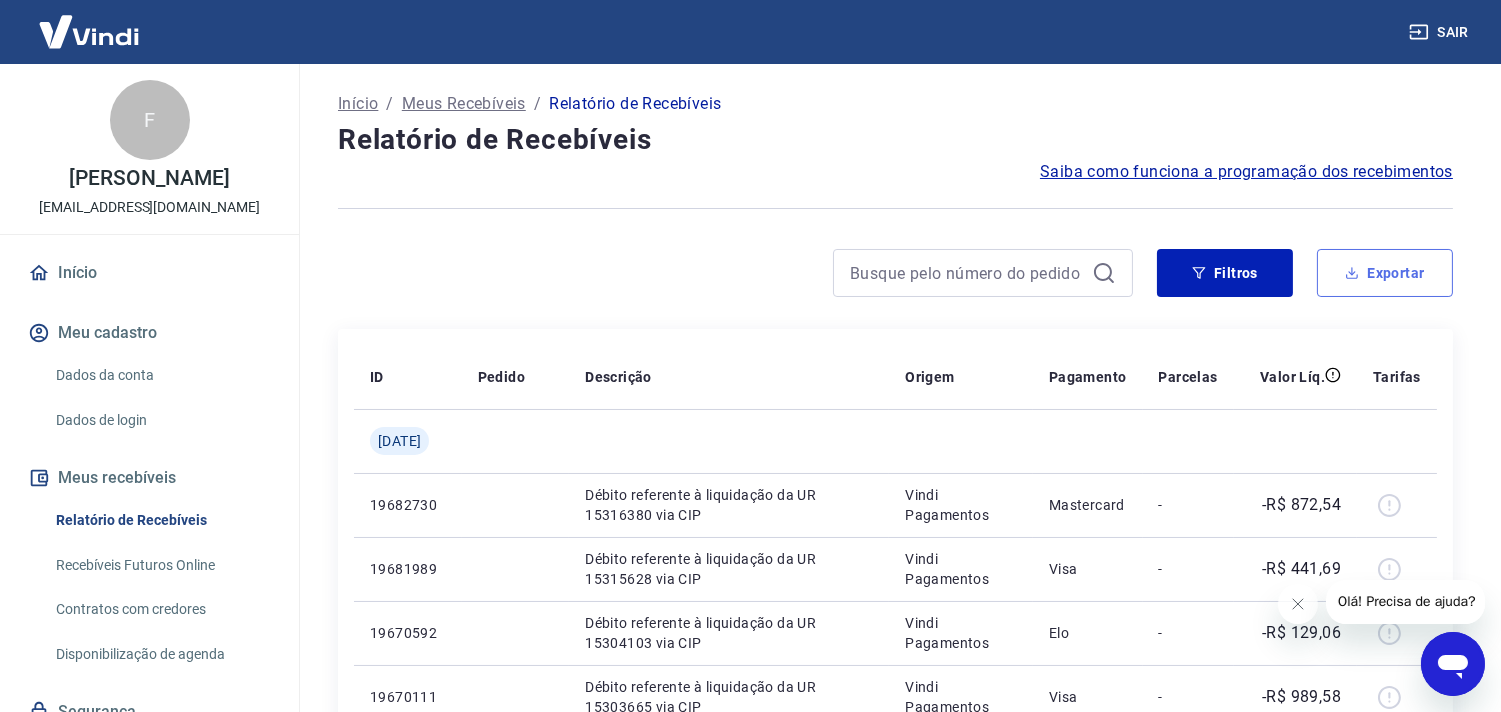 click on "Exportar" at bounding box center [1385, 273] 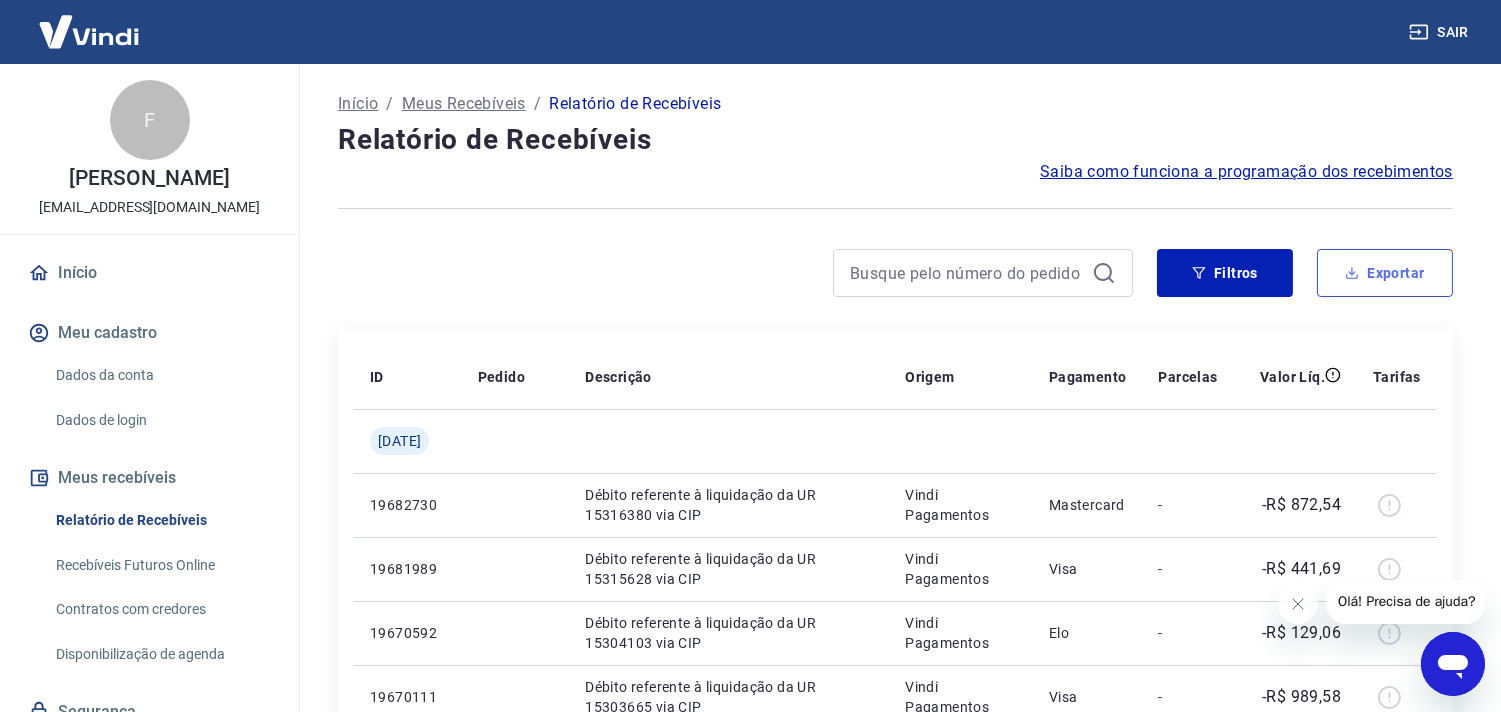 type on "14/07/2025" 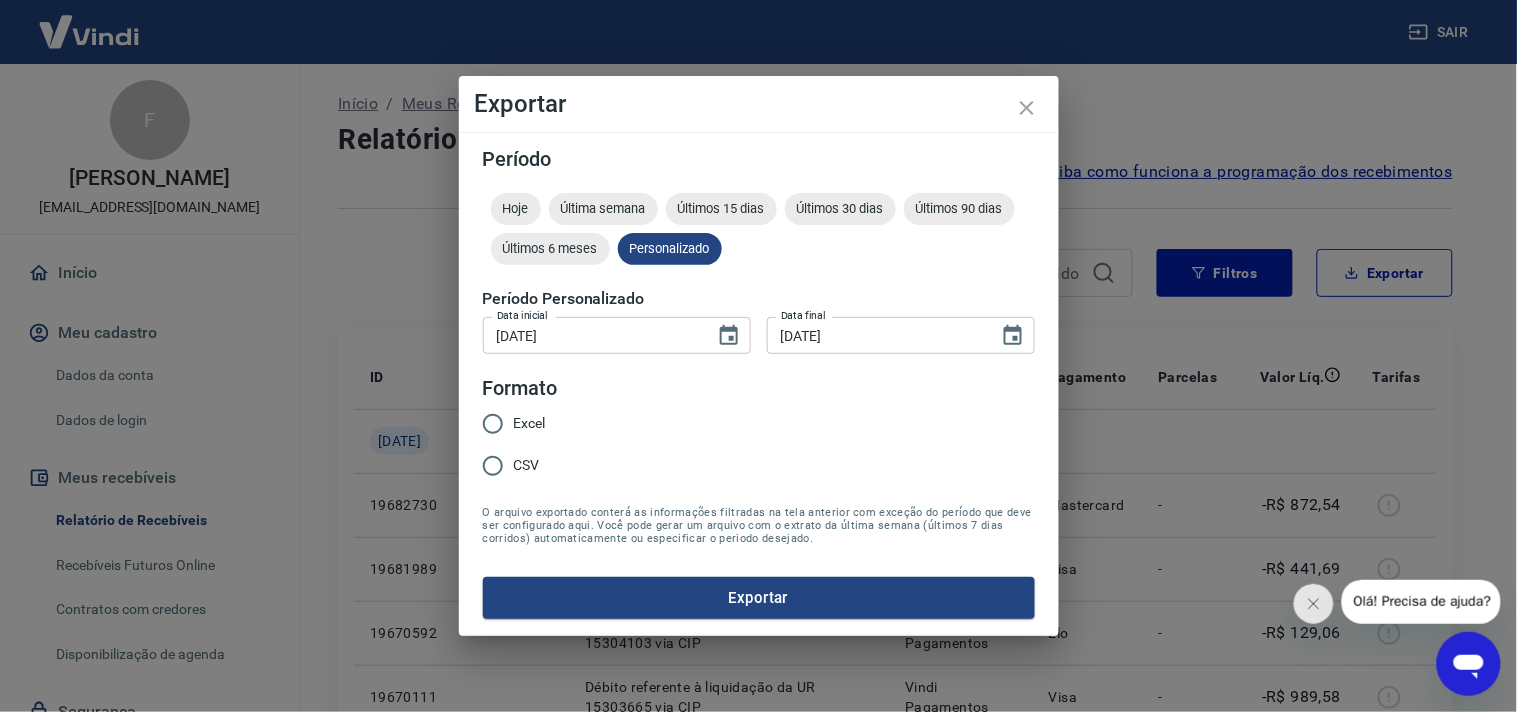 click on "Excel" at bounding box center (493, 424) 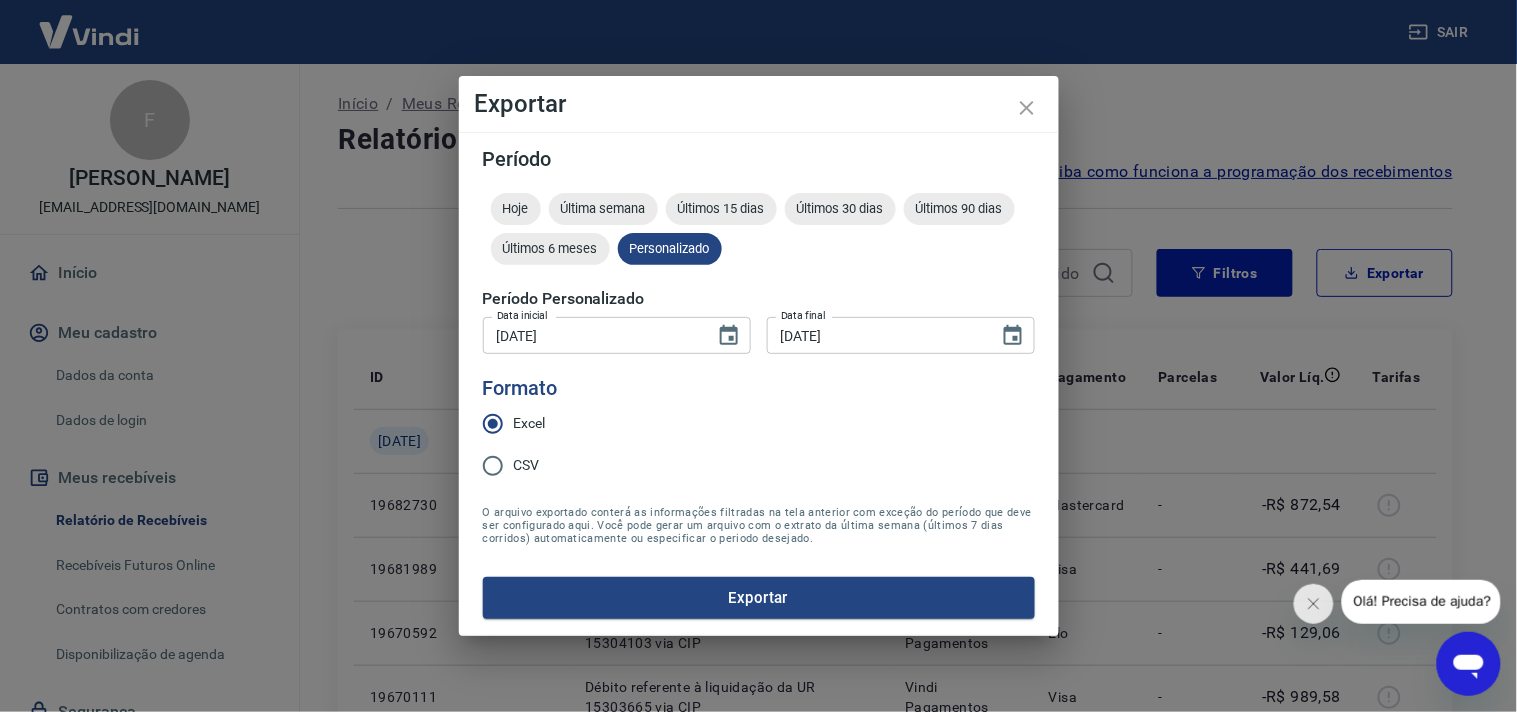 click on "Período Personalizado" at bounding box center (759, 299) 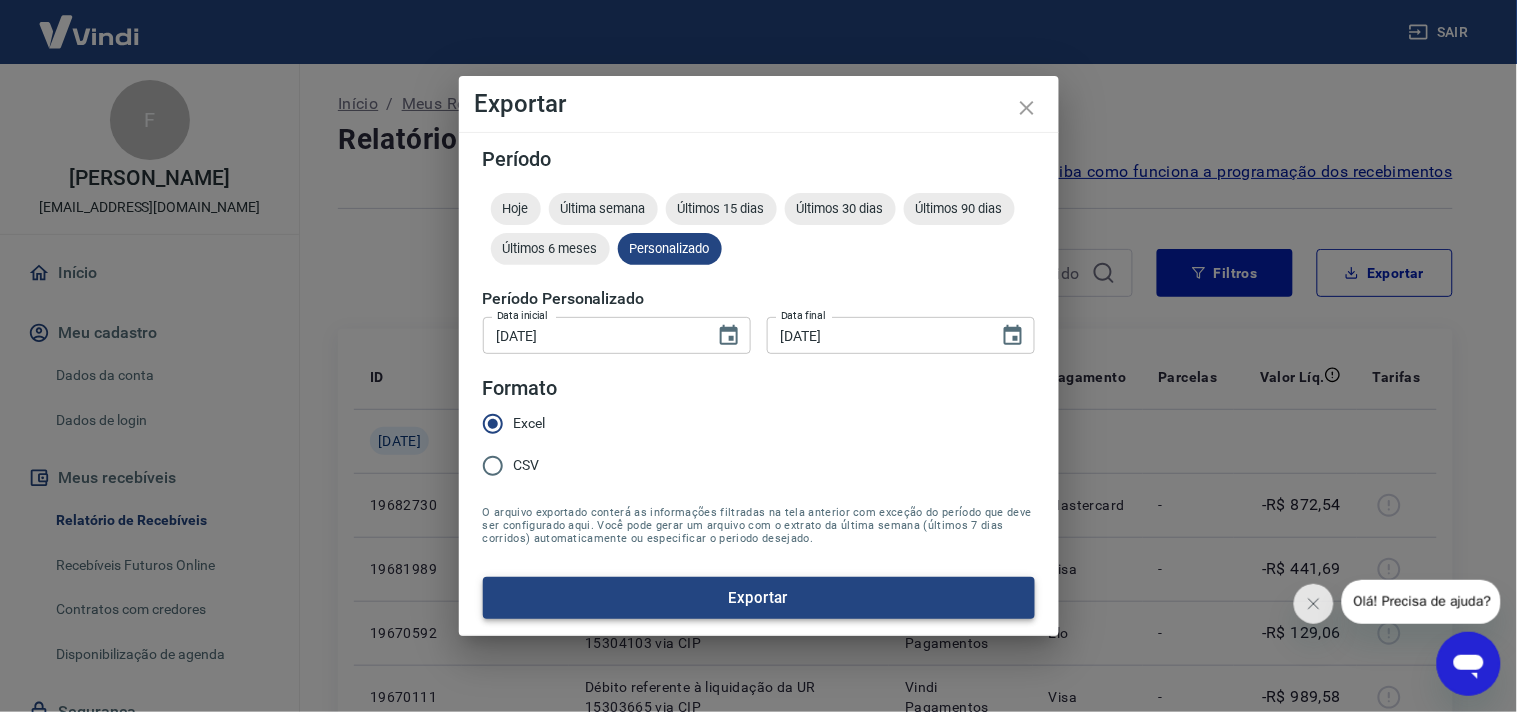 click on "Exportar" at bounding box center [759, 598] 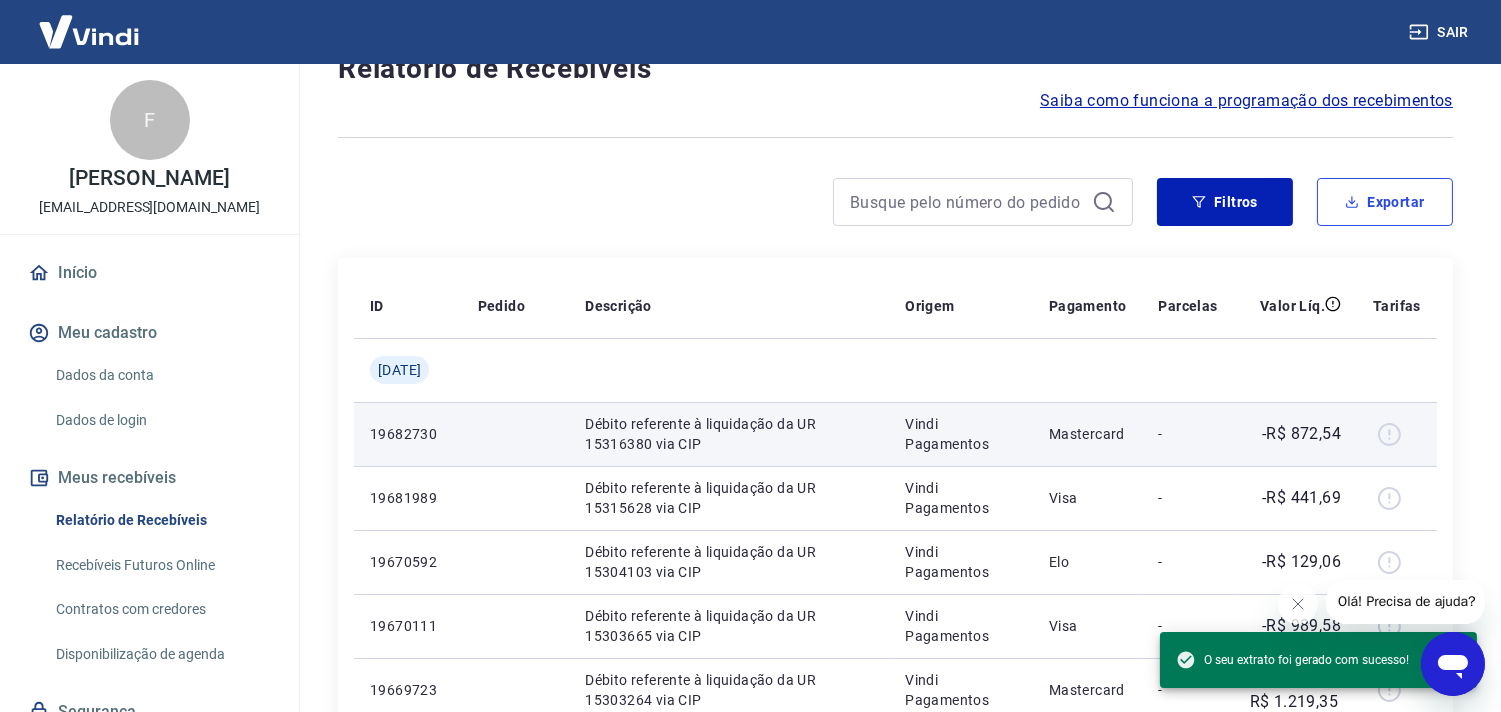 scroll, scrollTop: 111, scrollLeft: 0, axis: vertical 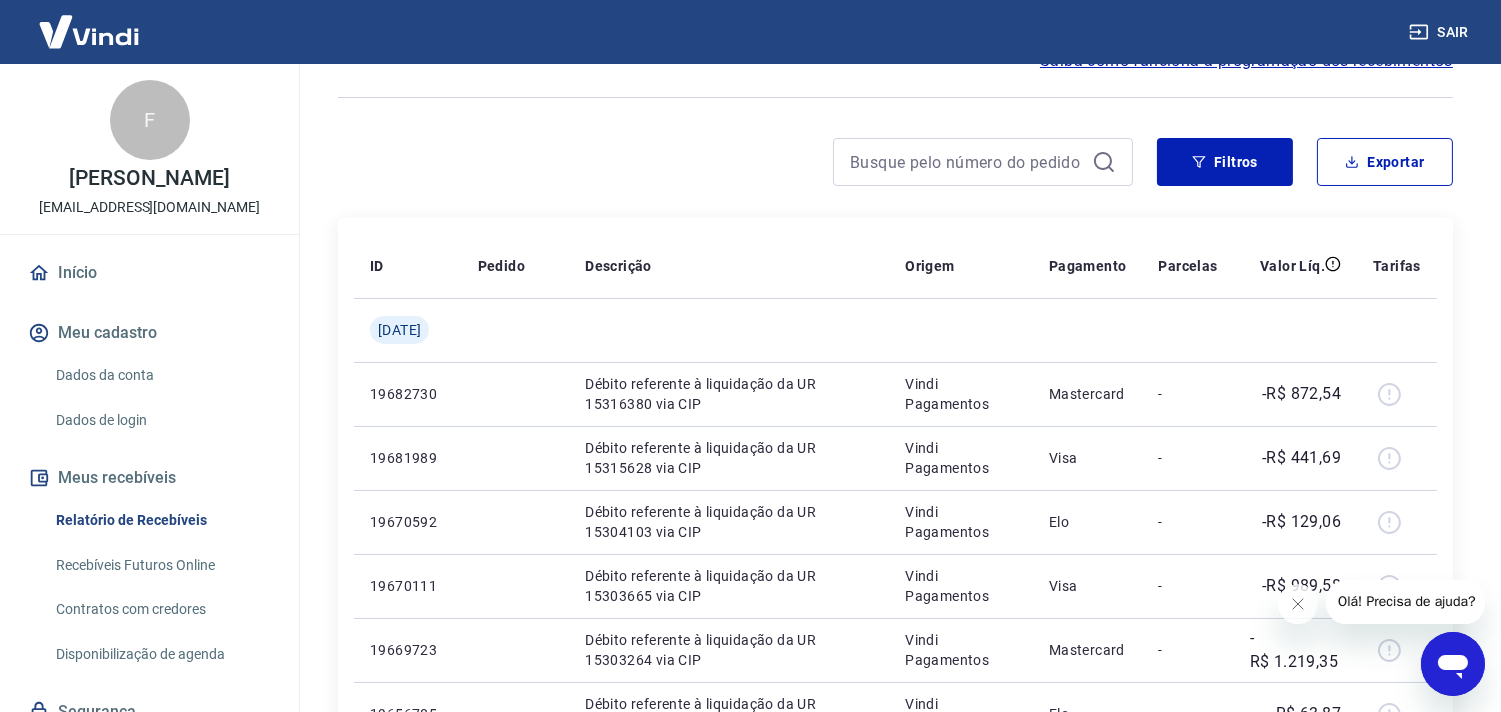 click at bounding box center [735, 162] 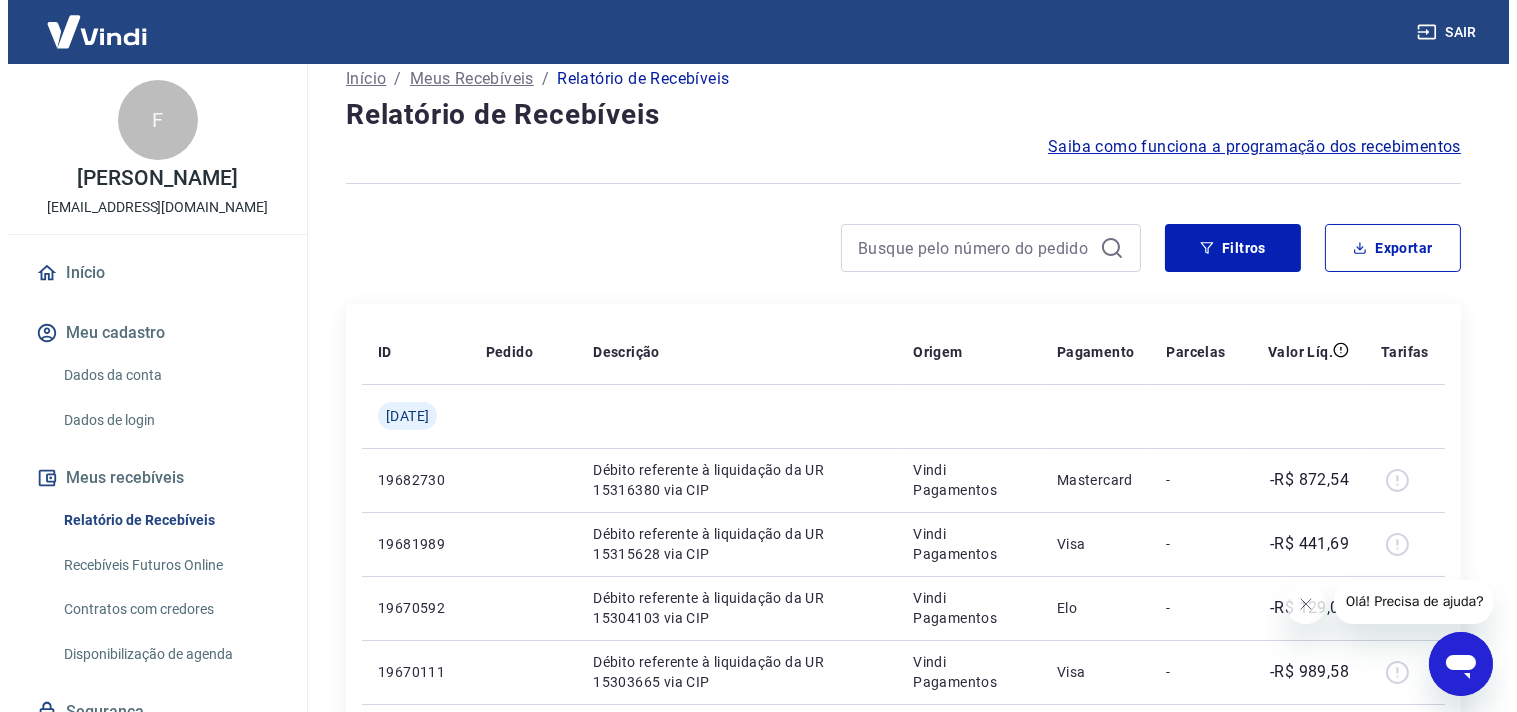 scroll, scrollTop: 0, scrollLeft: 0, axis: both 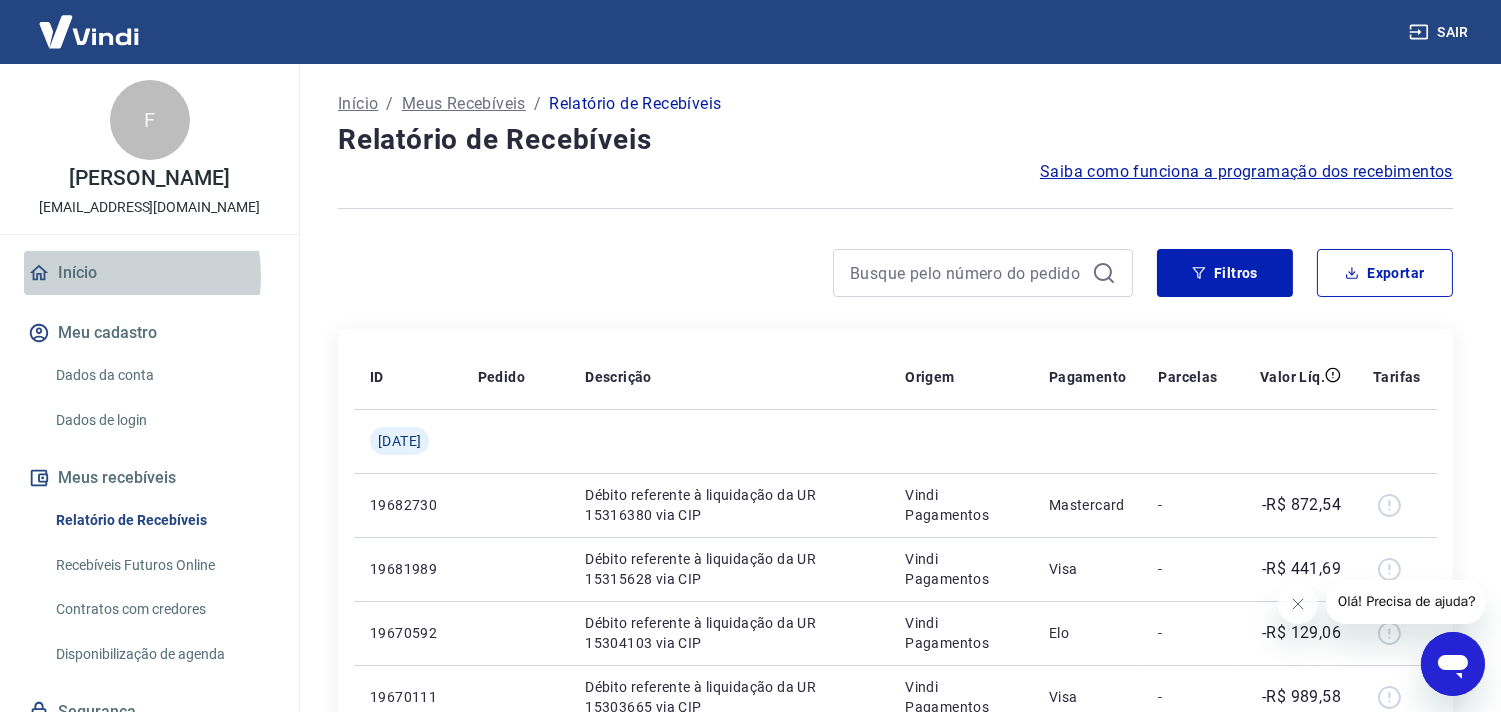 click on "Início" at bounding box center [149, 273] 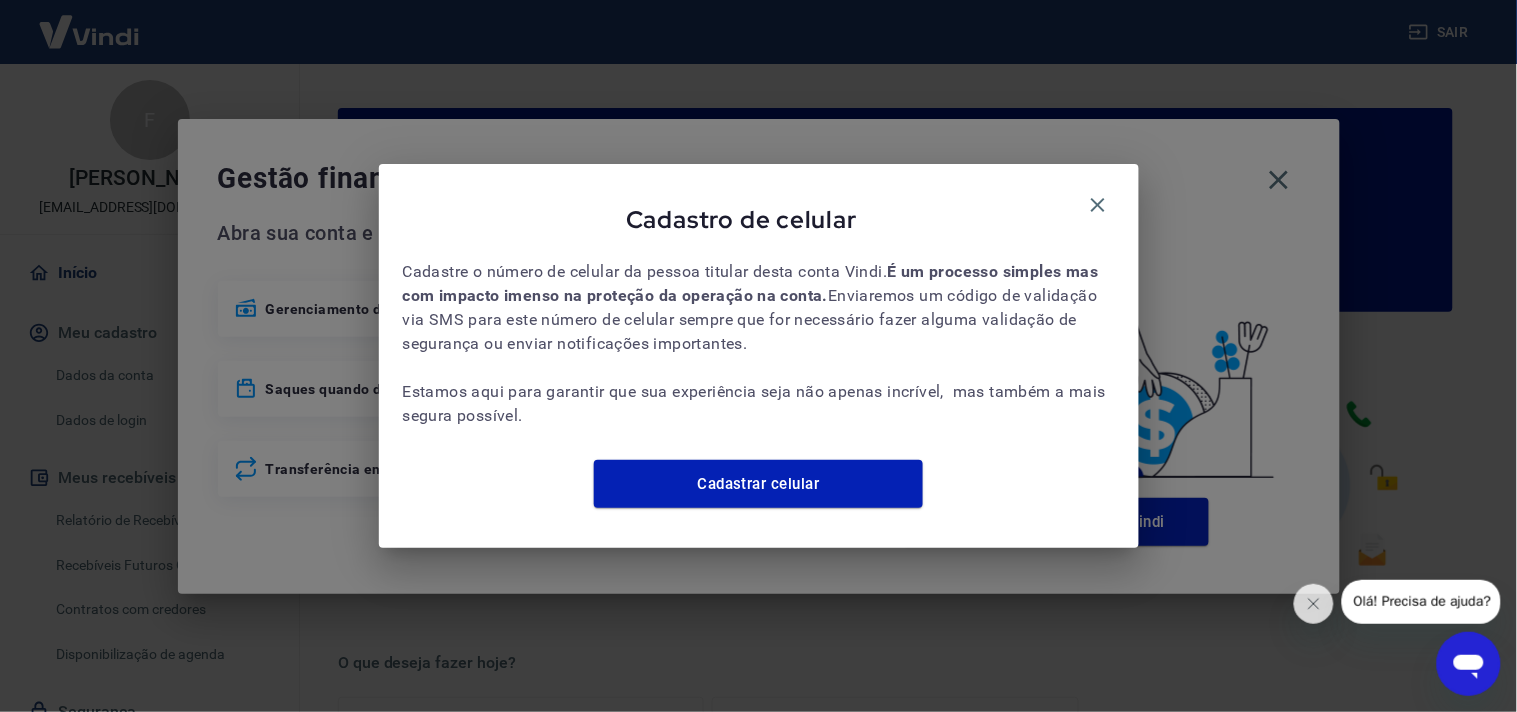 click 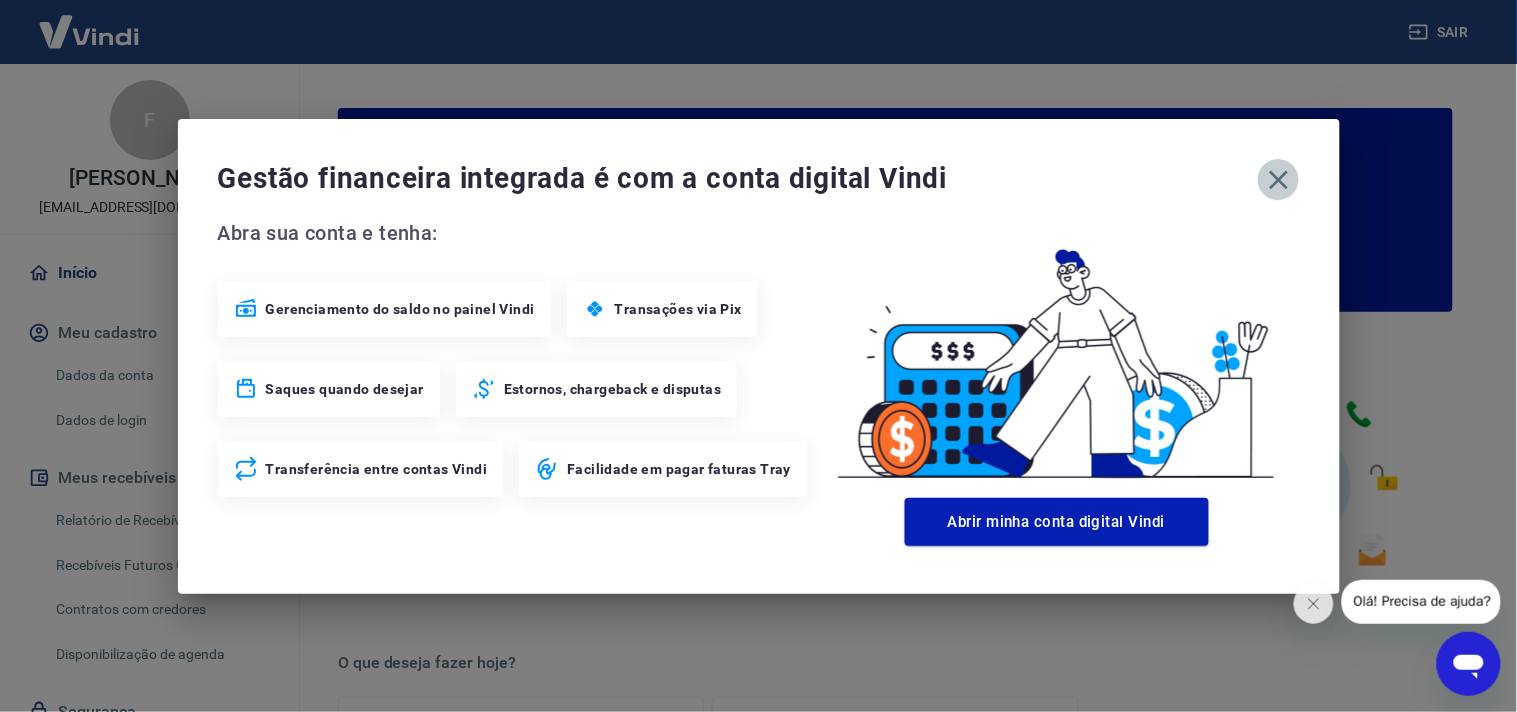 click 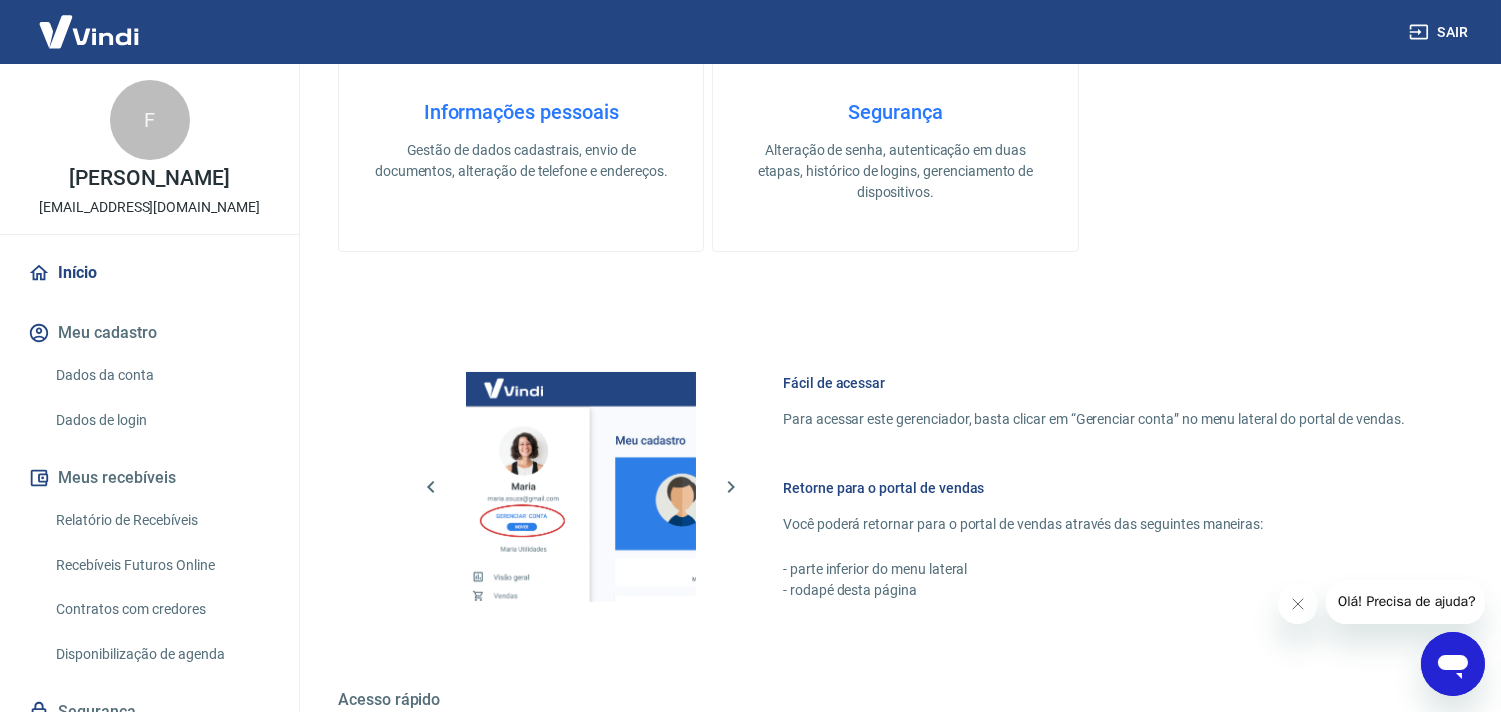 scroll, scrollTop: 1000, scrollLeft: 0, axis: vertical 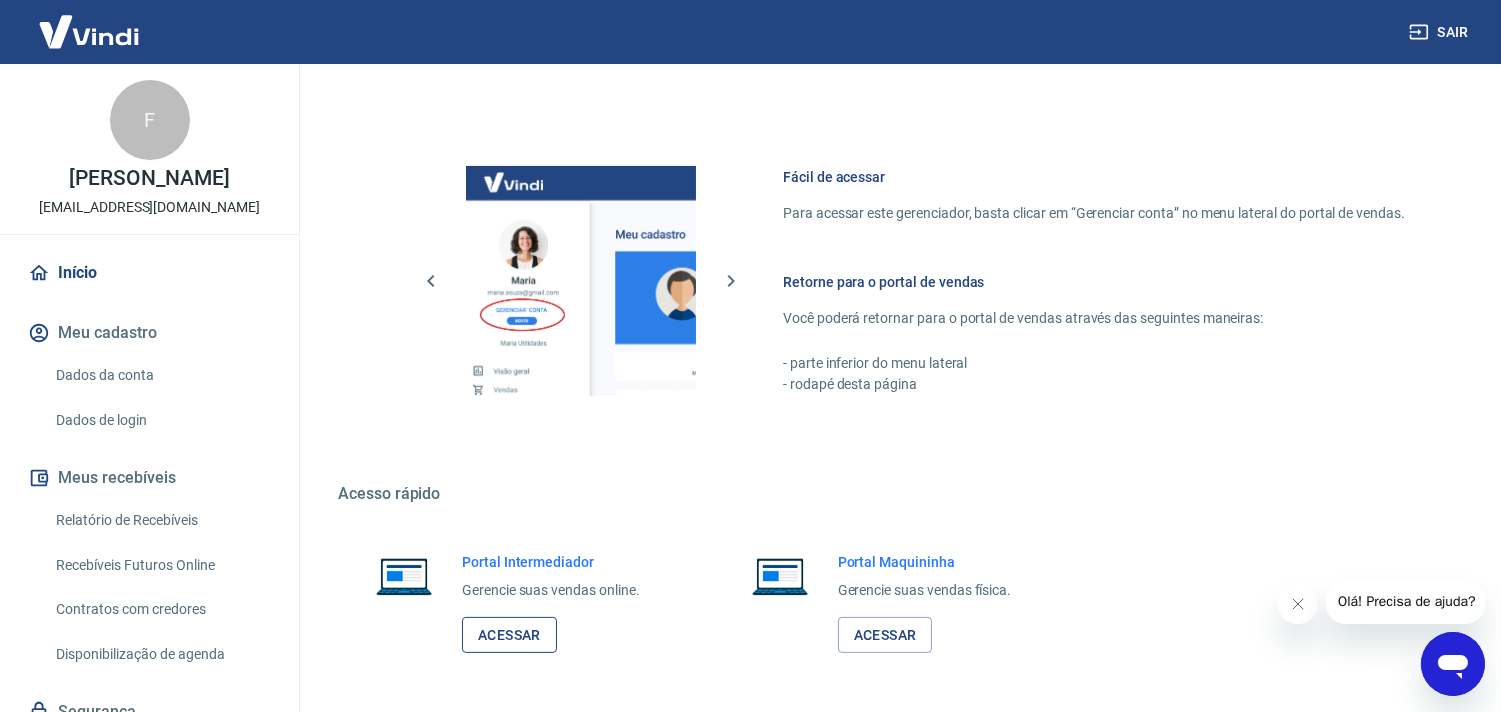 click on "Acessar" at bounding box center [509, 635] 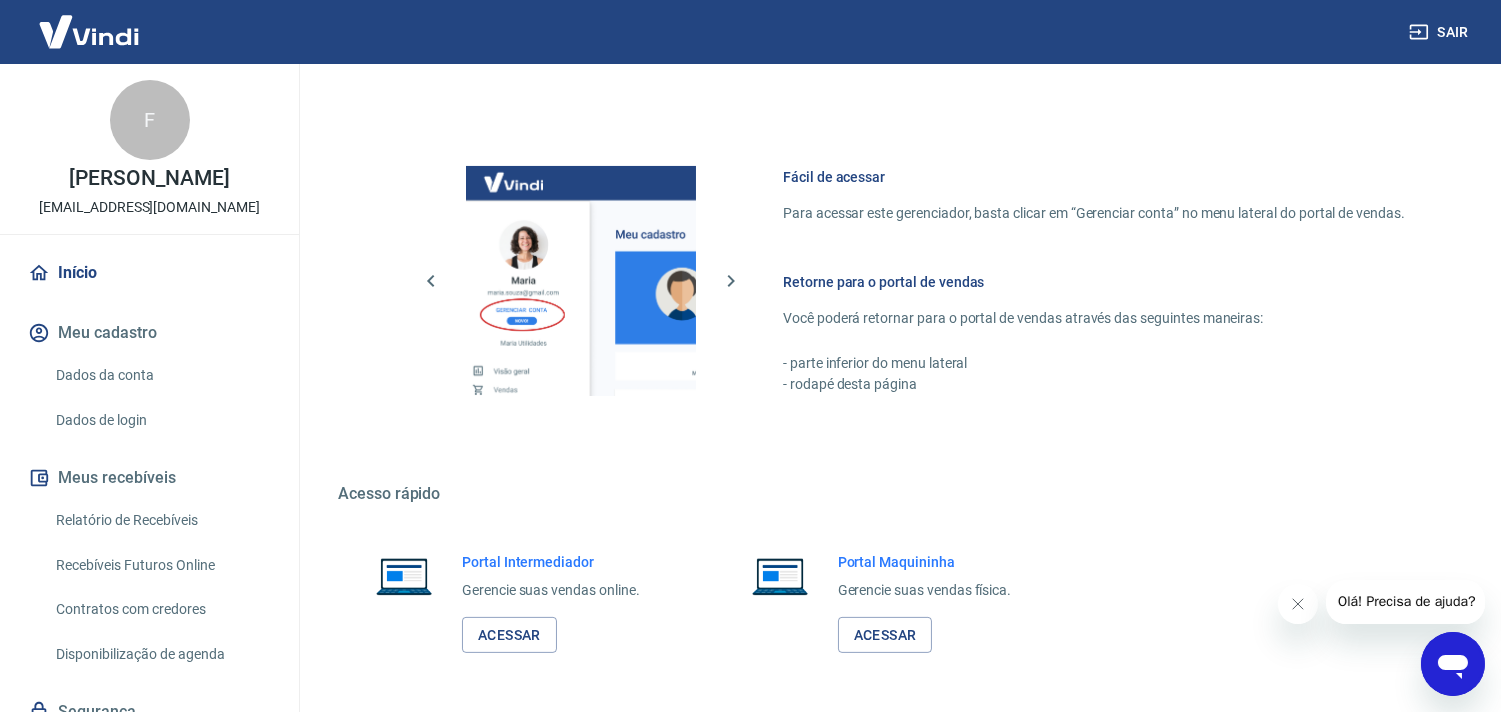 click on "Relatório de Recebíveis" at bounding box center (161, 520) 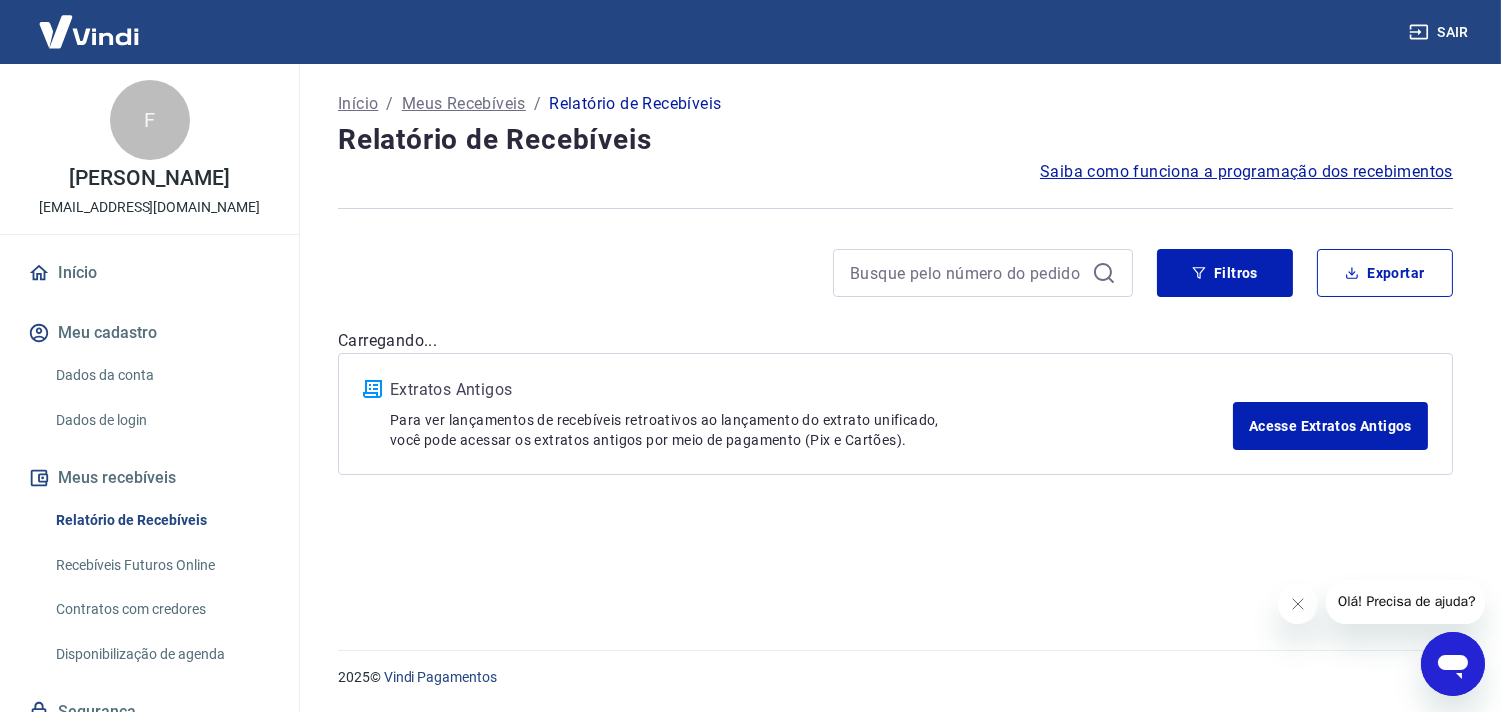 scroll, scrollTop: 0, scrollLeft: 0, axis: both 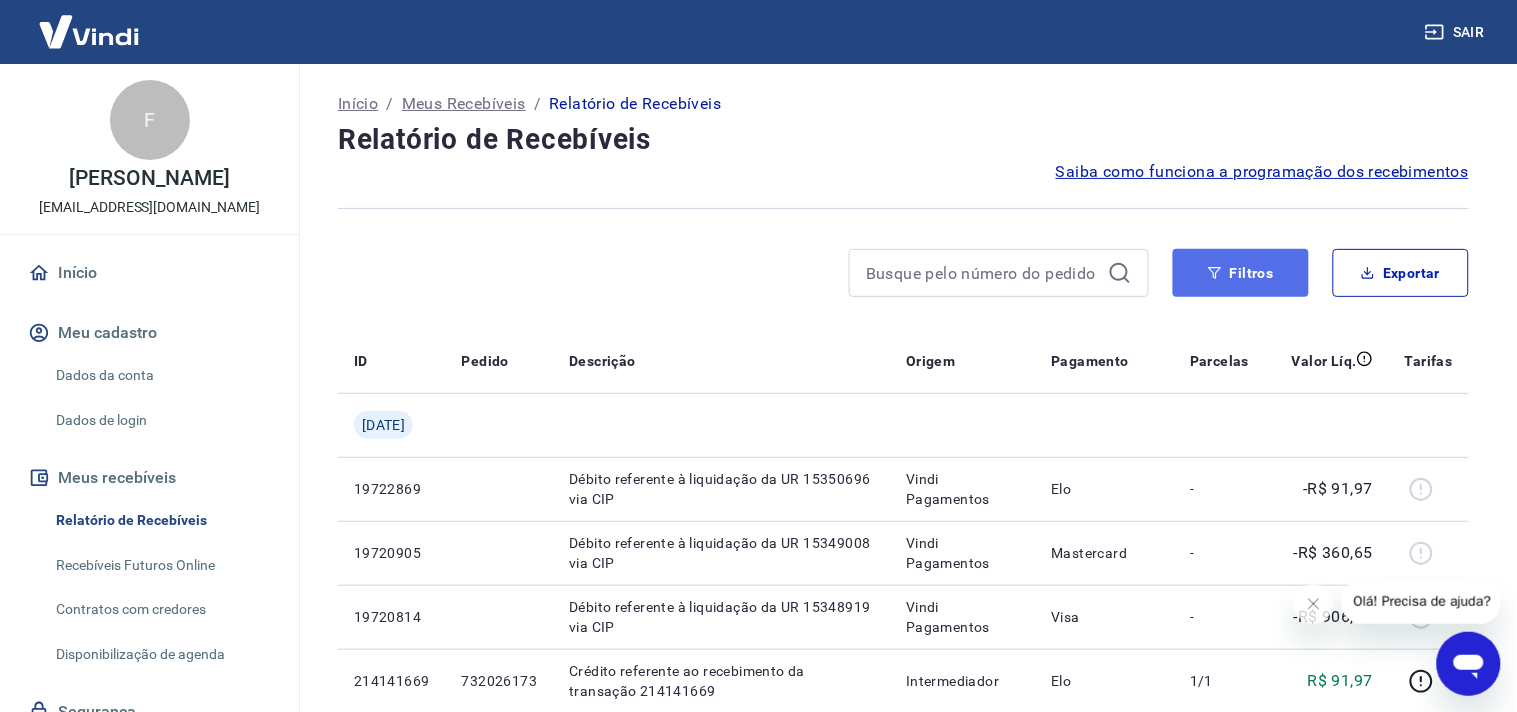 click on "Filtros" at bounding box center (1241, 273) 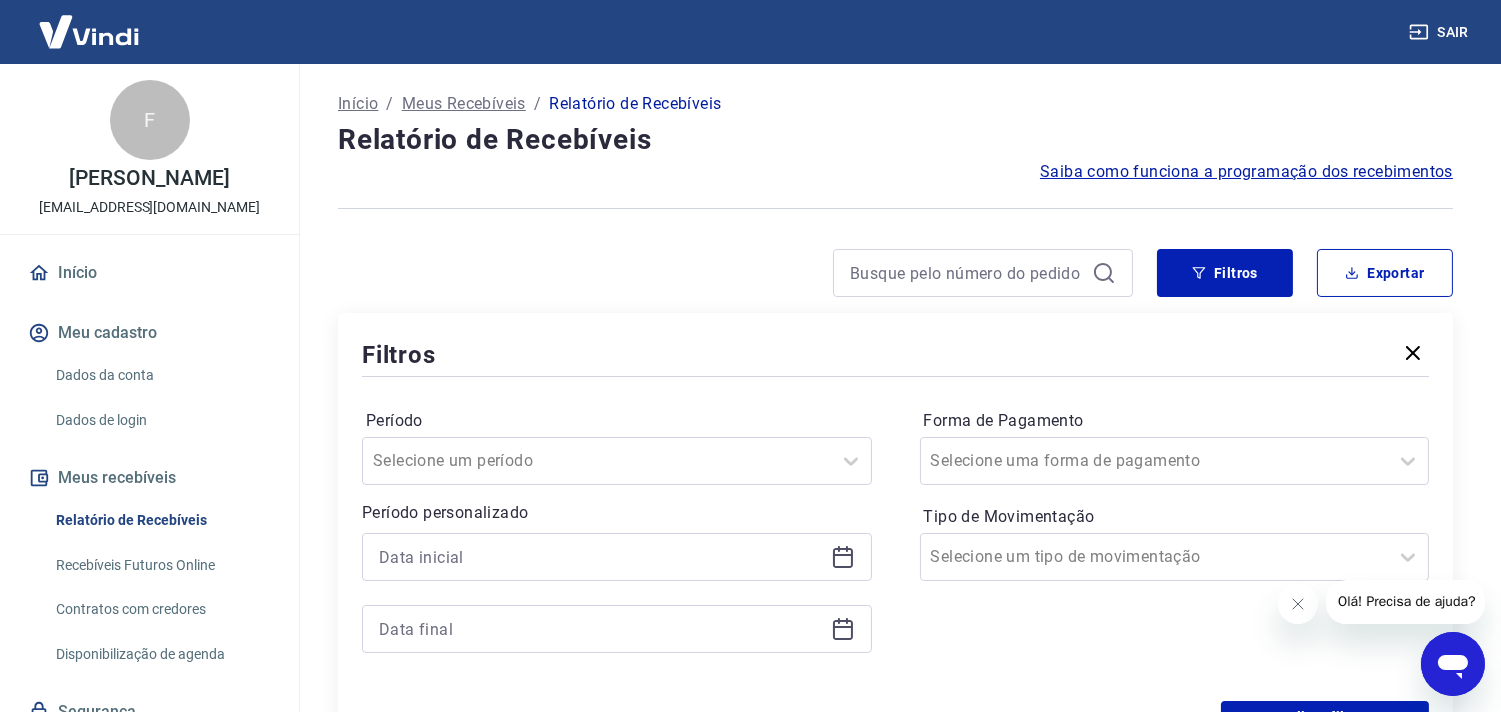 click at bounding box center (617, 593) 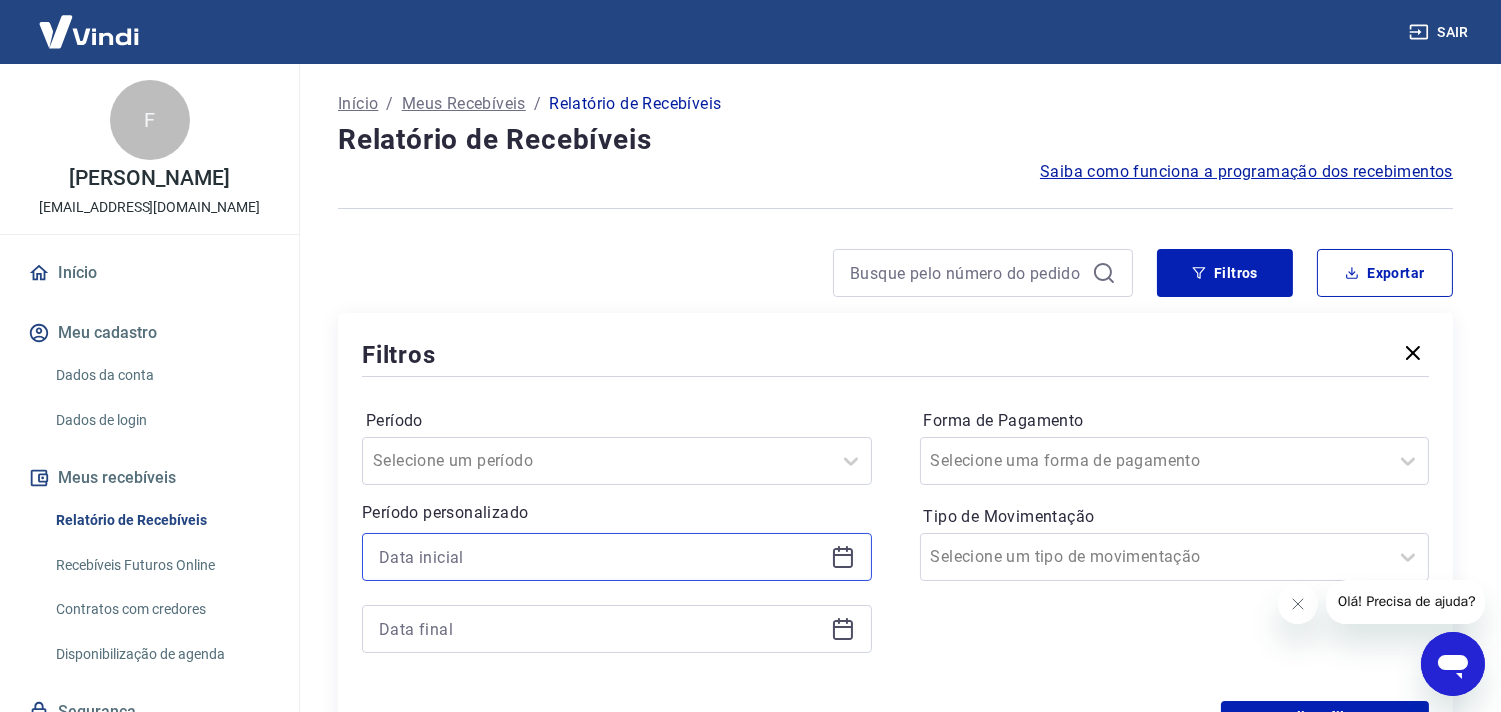 click at bounding box center (601, 557) 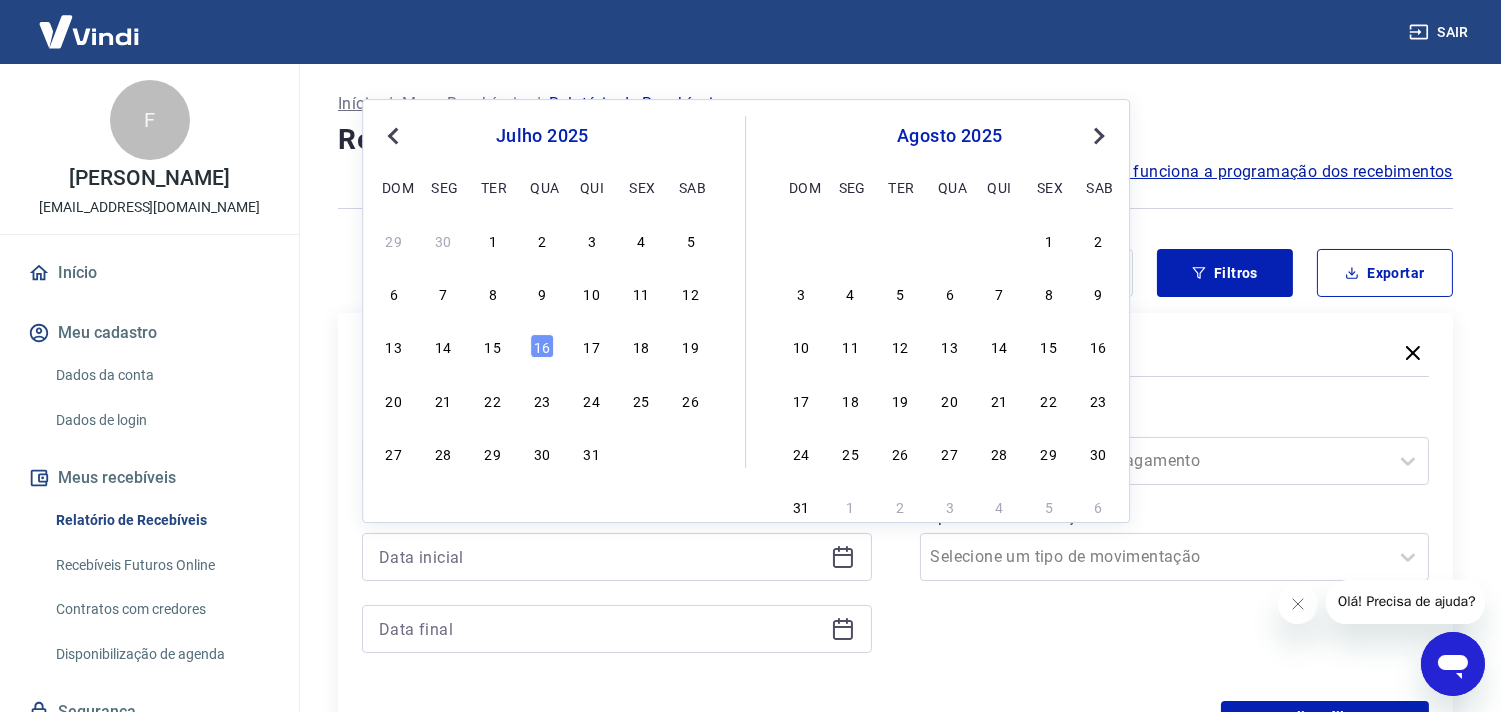 click on "13 14 15 16 17 18 19" at bounding box center (542, 346) 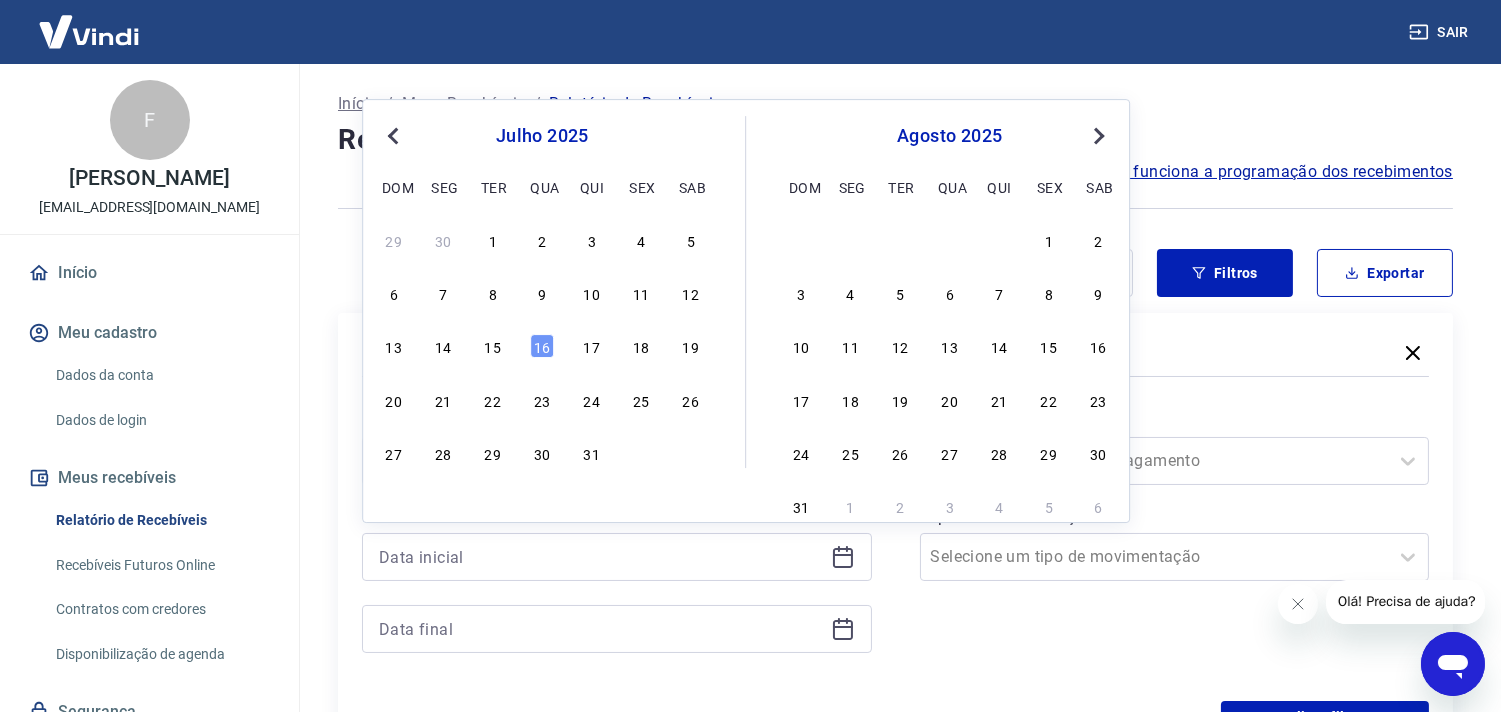 click on "Previous Month" at bounding box center (395, 135) 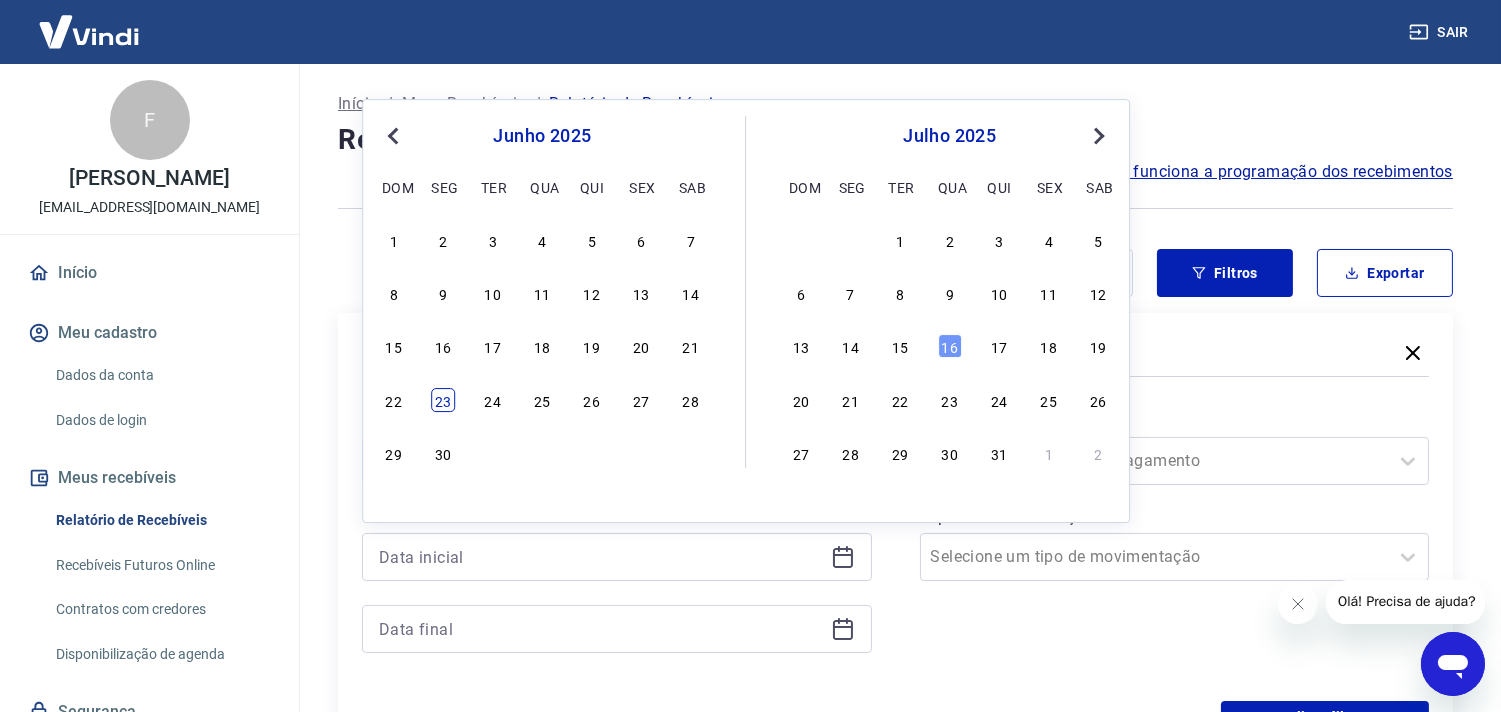 click on "23" at bounding box center (443, 400) 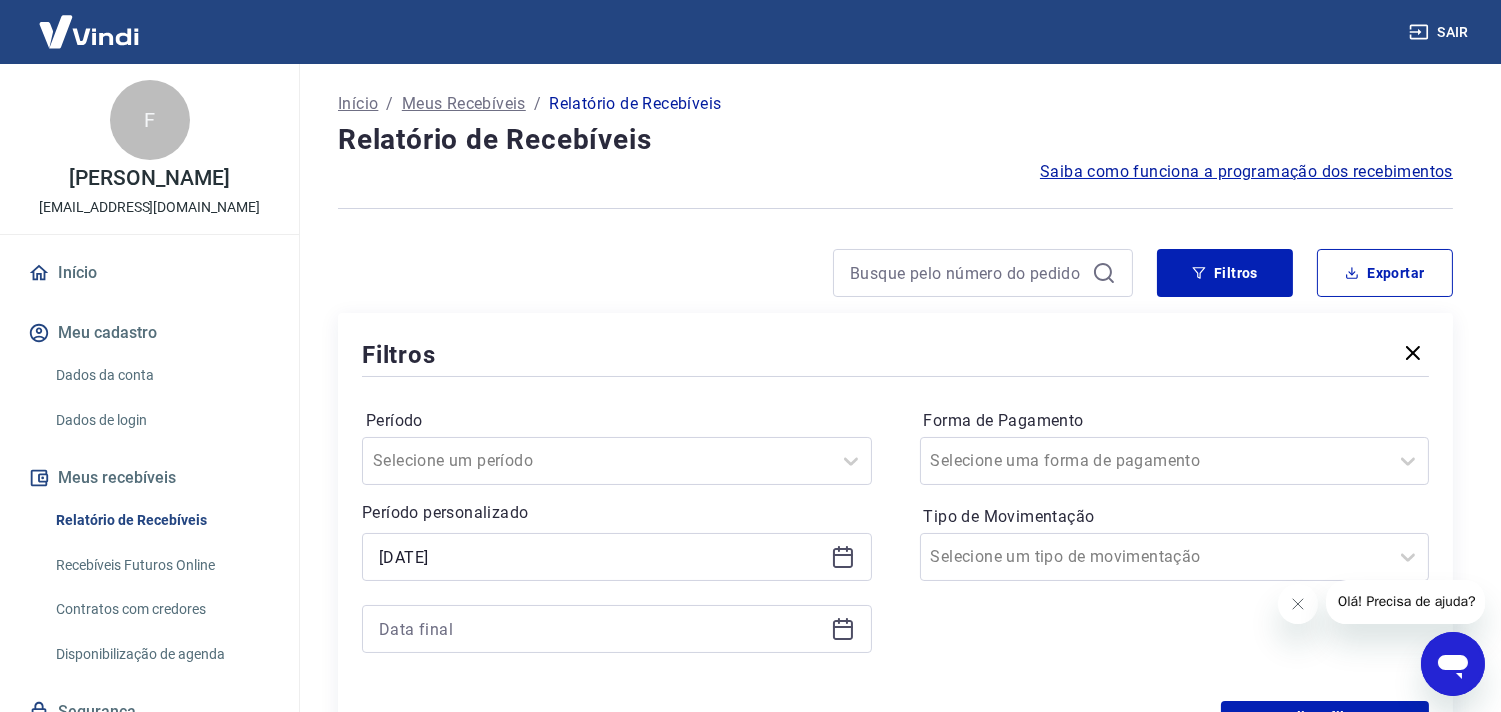 click on "23/06/2025" at bounding box center [617, 557] 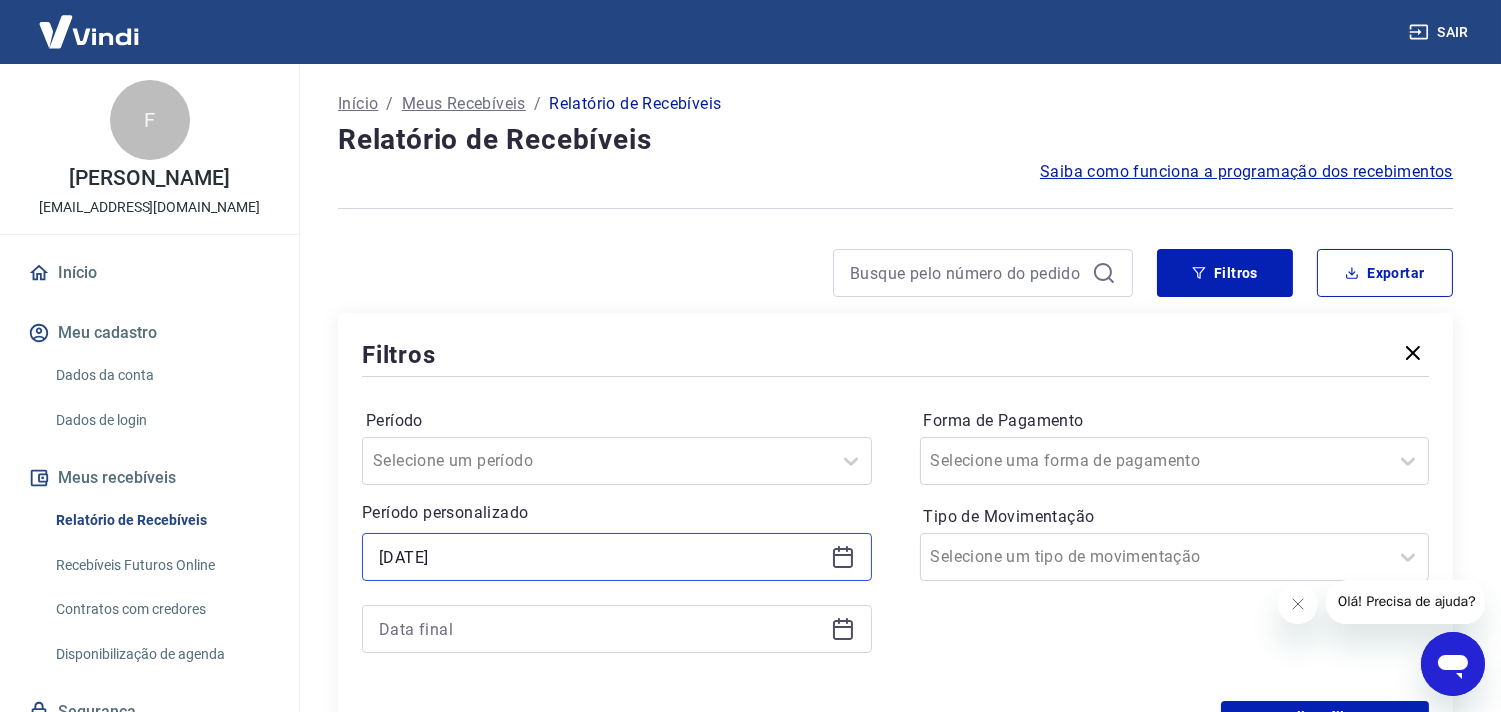click on "23/06/2025" at bounding box center [601, 557] 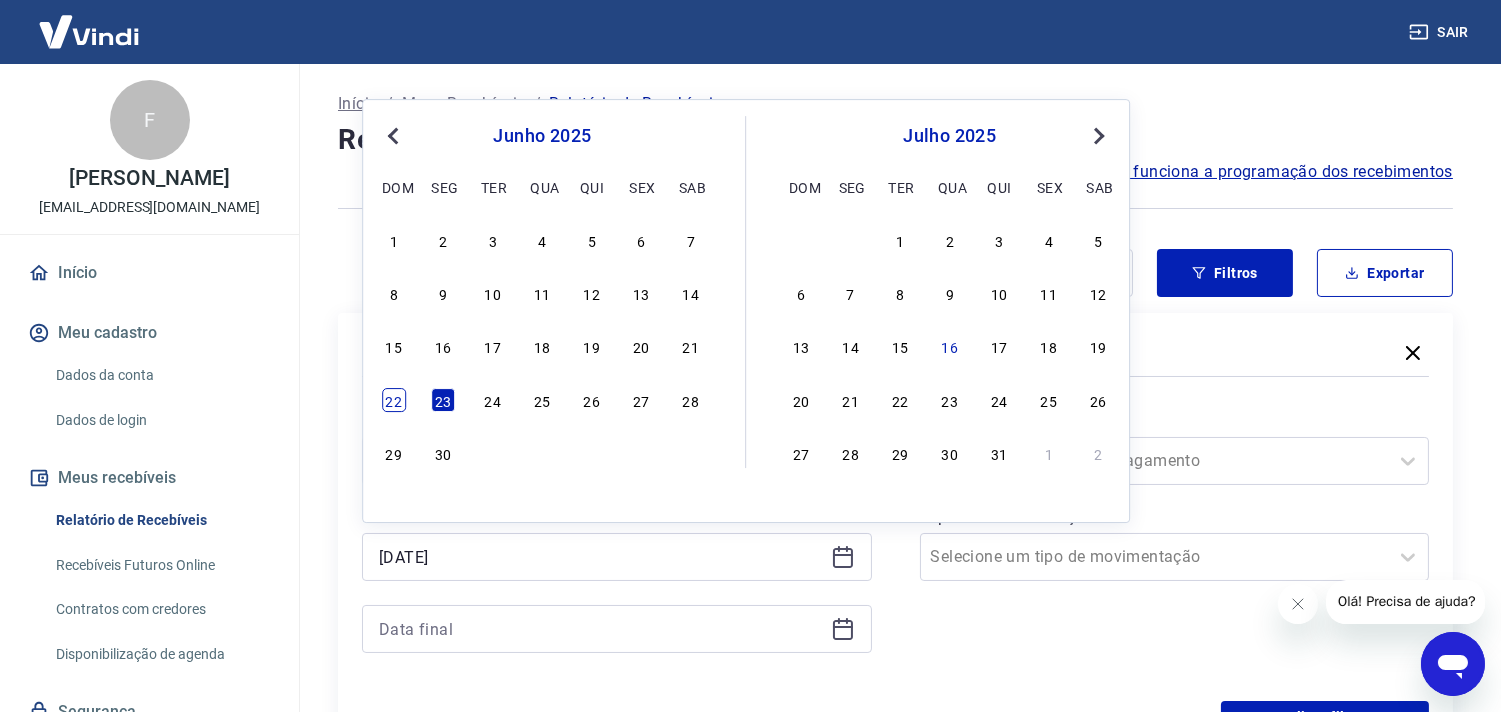 click on "22" at bounding box center (394, 400) 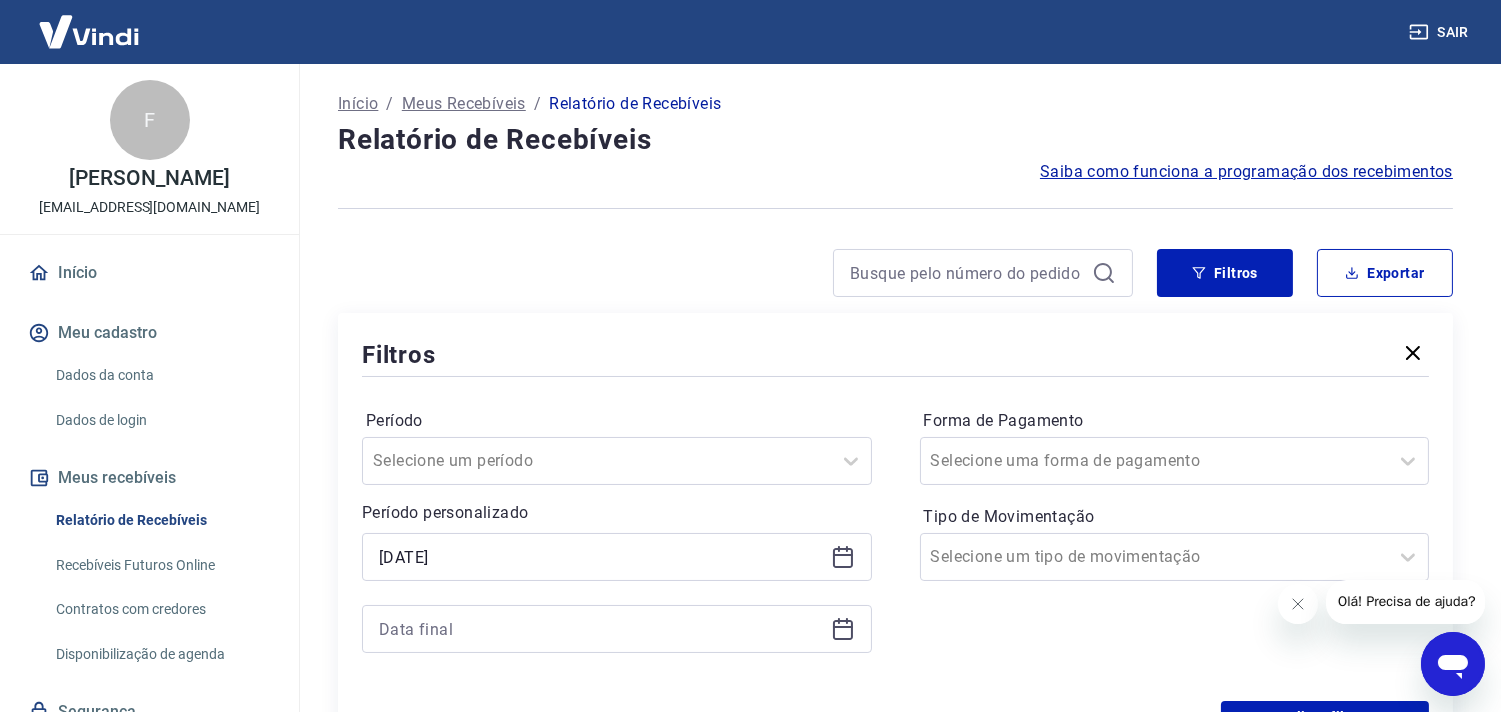 click on "22/06/2025" at bounding box center [617, 557] 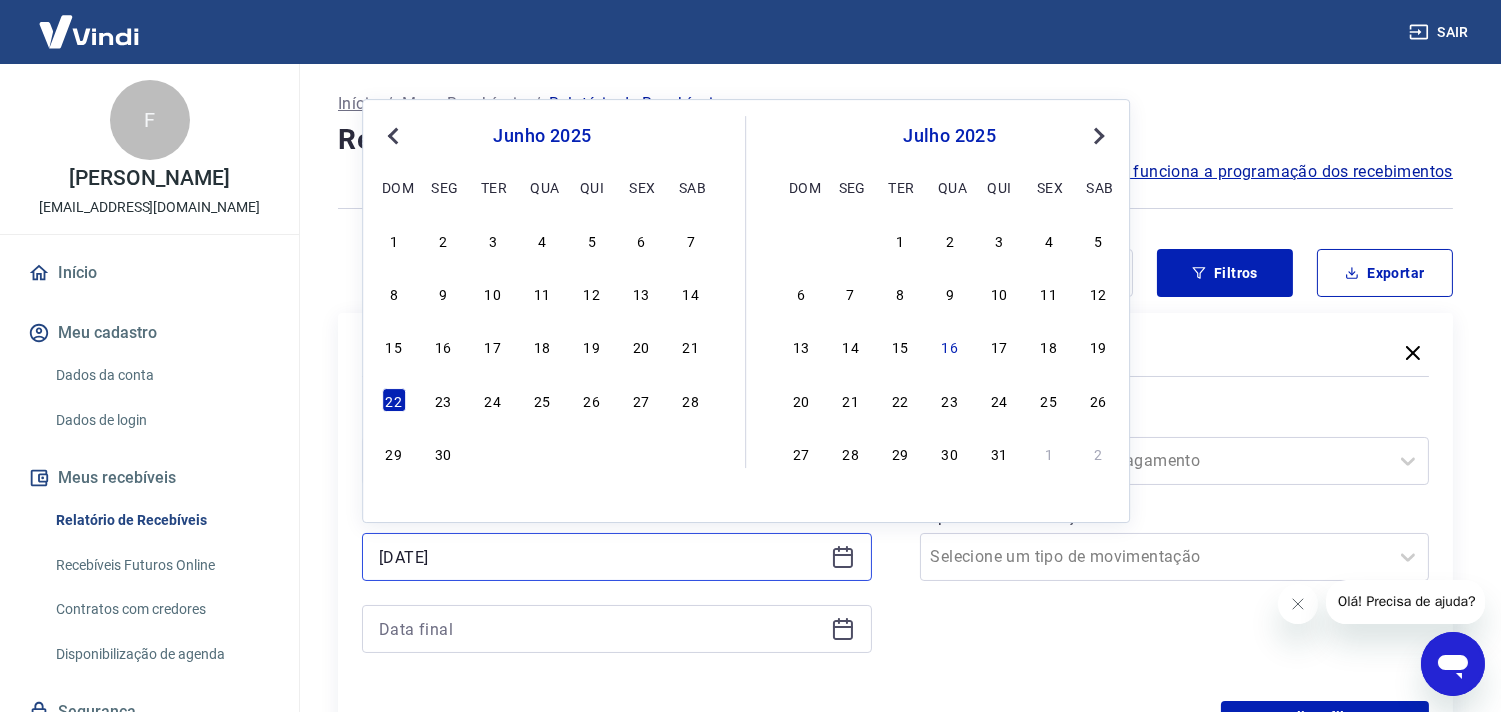 click on "22/06/2025" at bounding box center [601, 557] 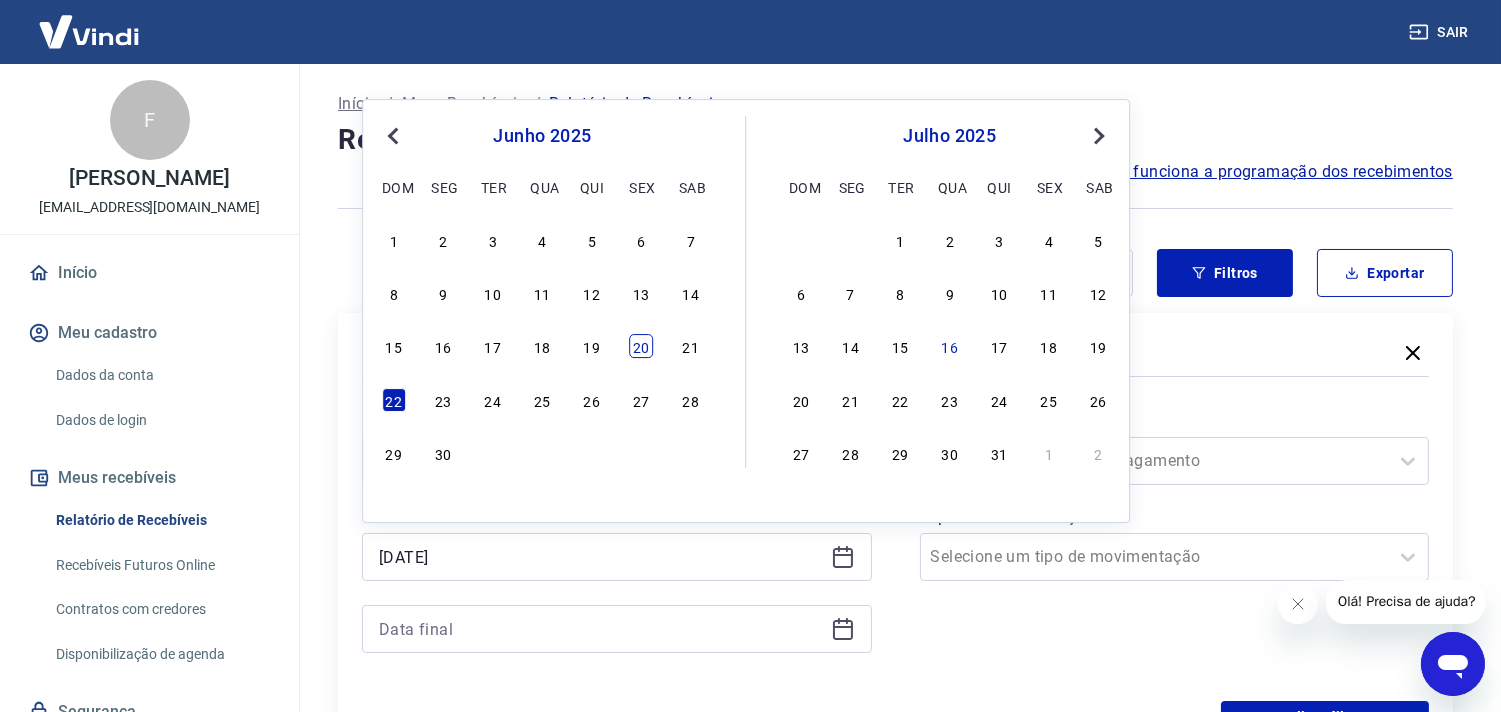 click on "20" at bounding box center (641, 347) 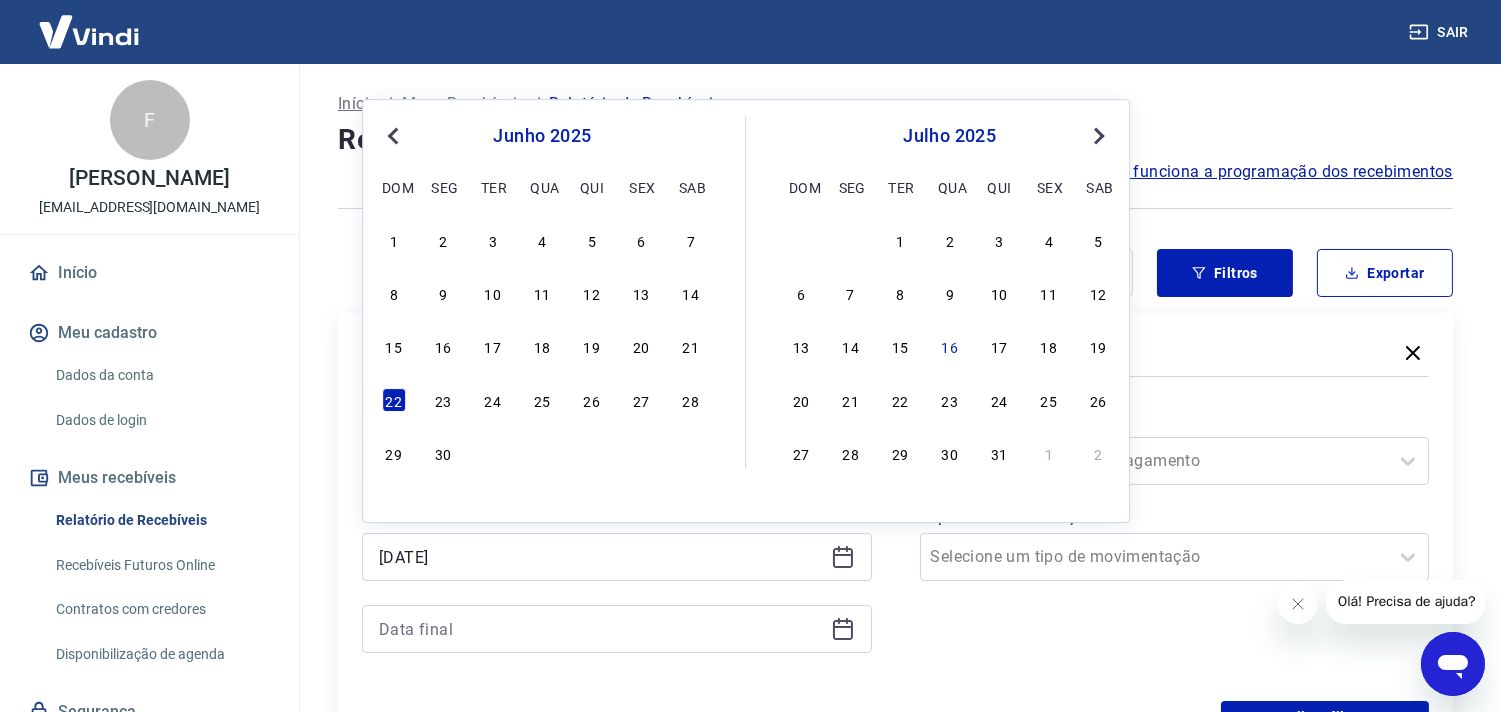 type on "20/06/2025" 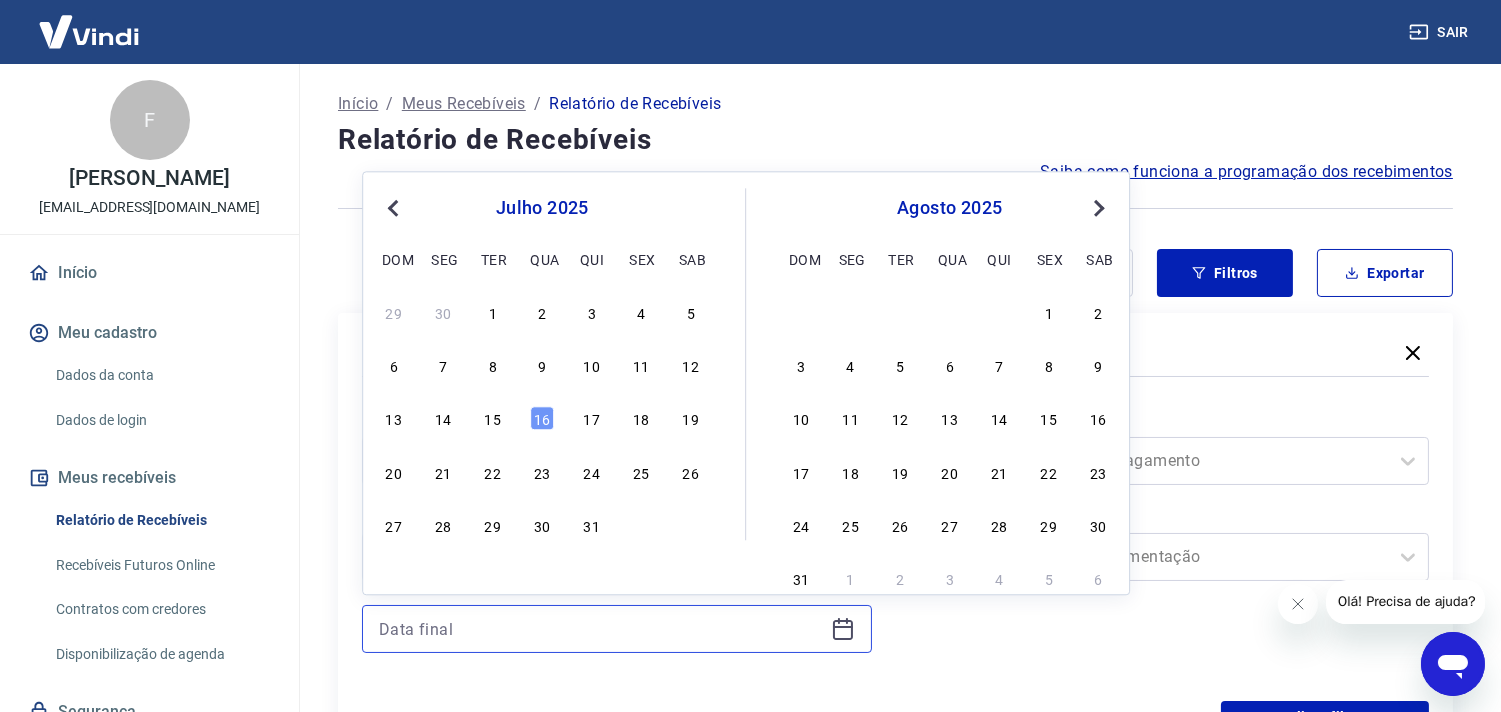 click at bounding box center [601, 629] 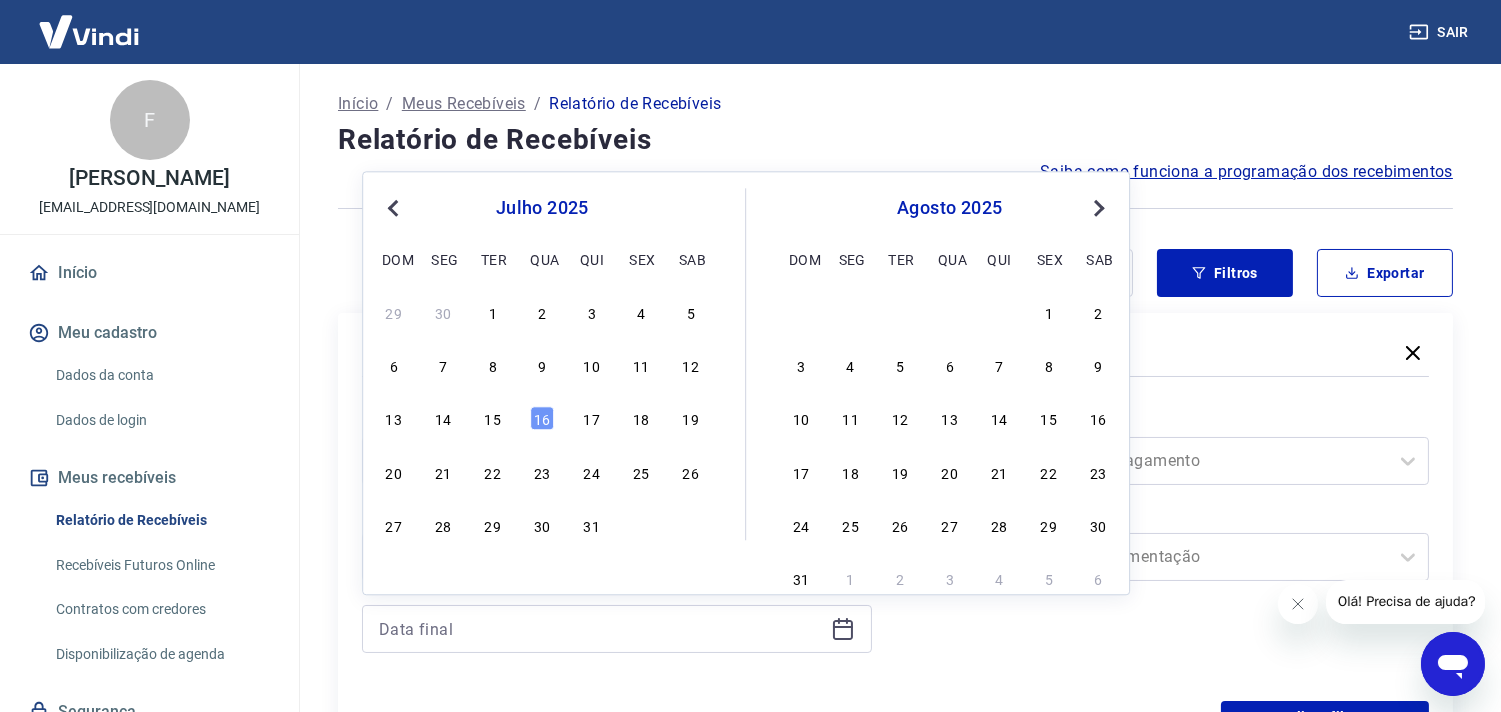 click on "Previous Month" at bounding box center (393, 208) 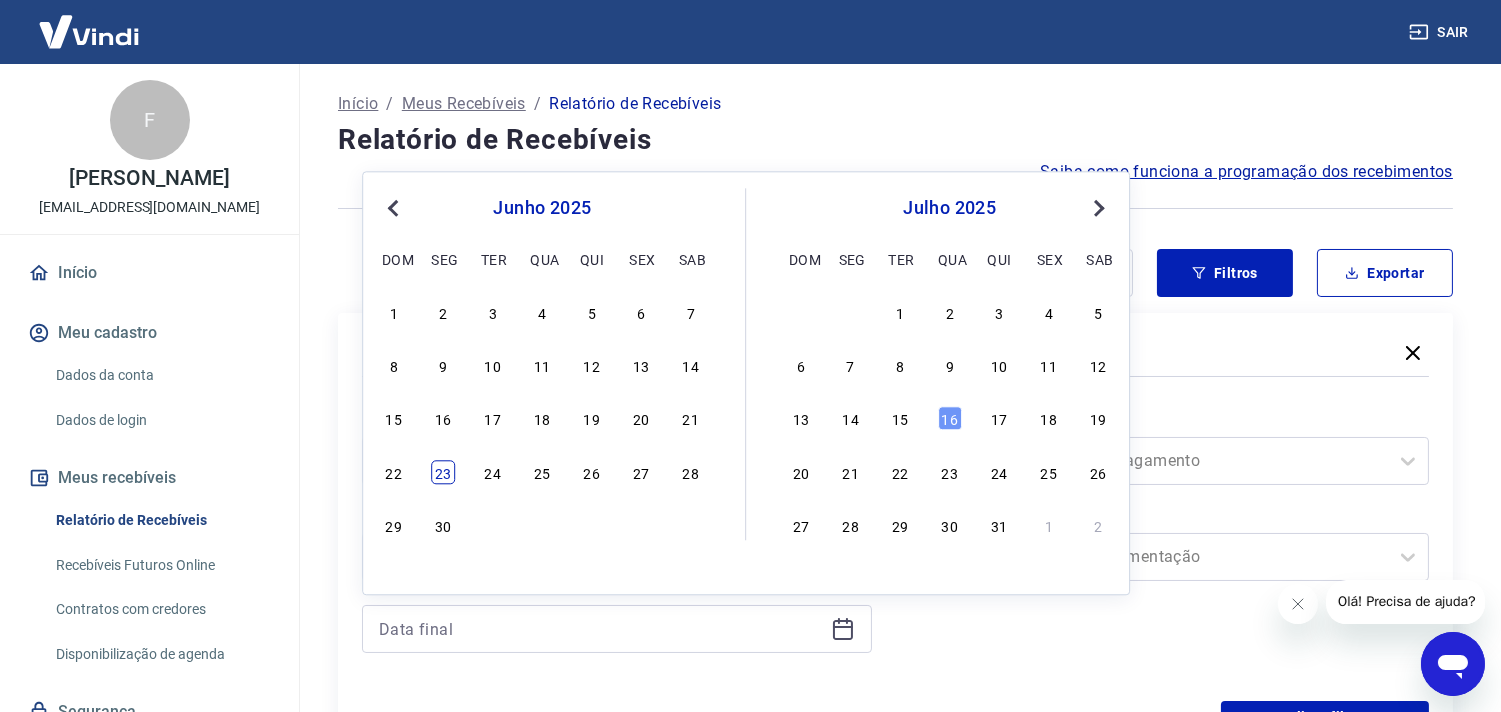 click on "23" at bounding box center (443, 472) 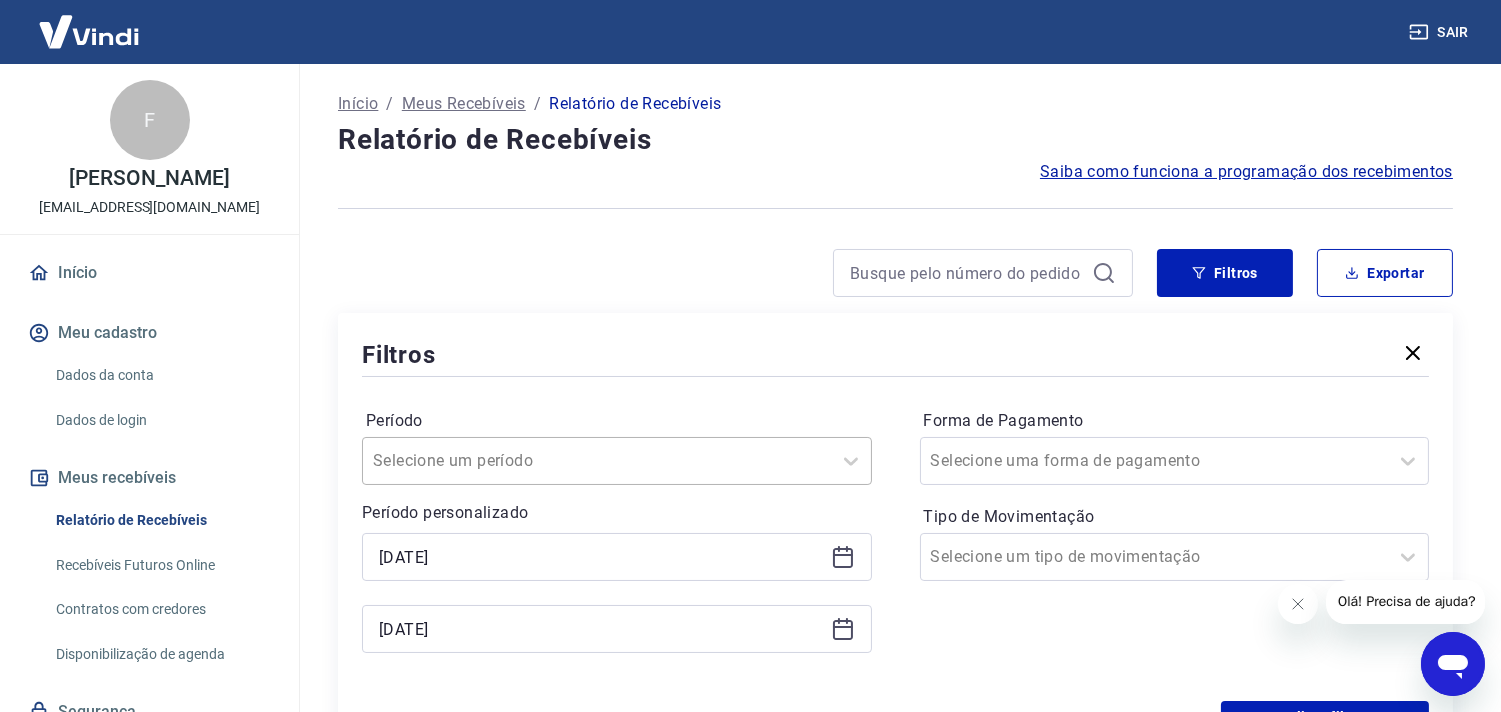 type on "23/06/2025" 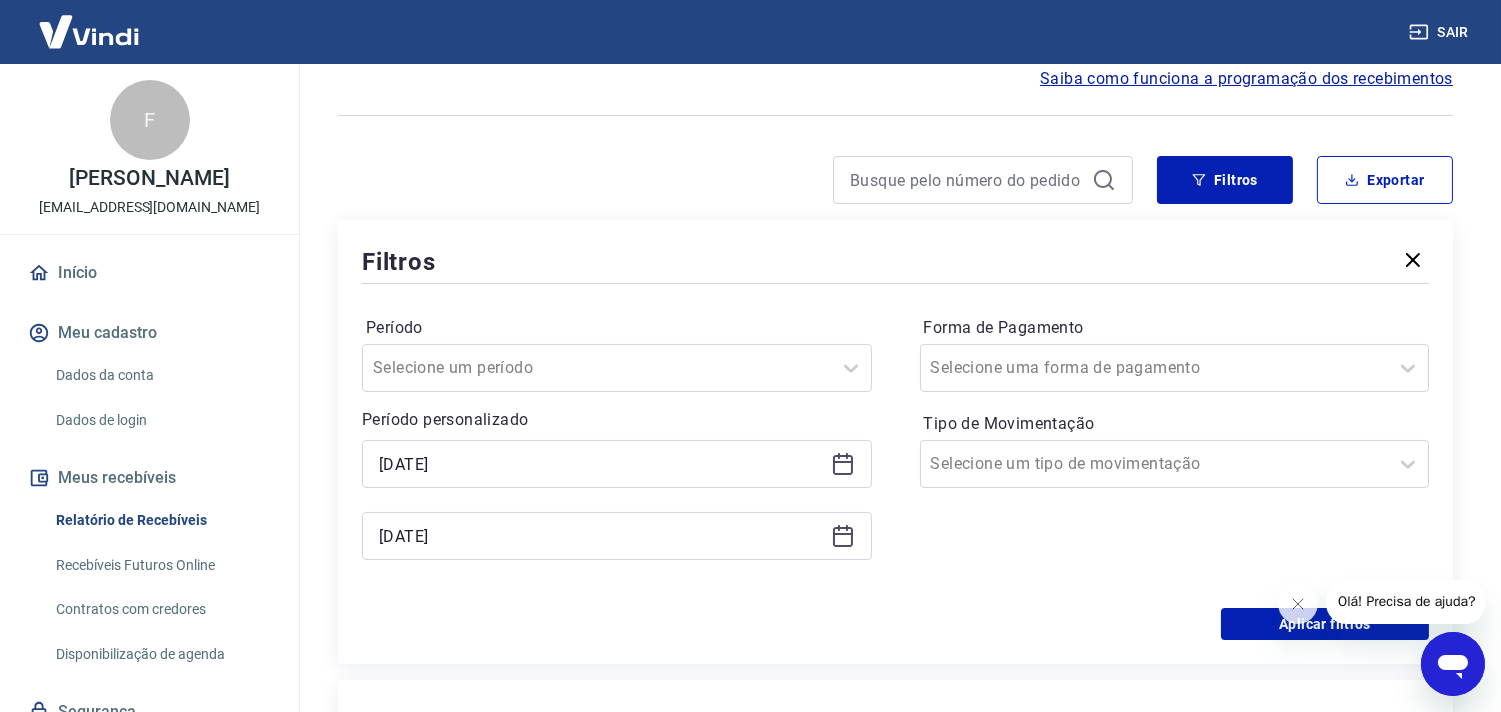 scroll, scrollTop: 222, scrollLeft: 0, axis: vertical 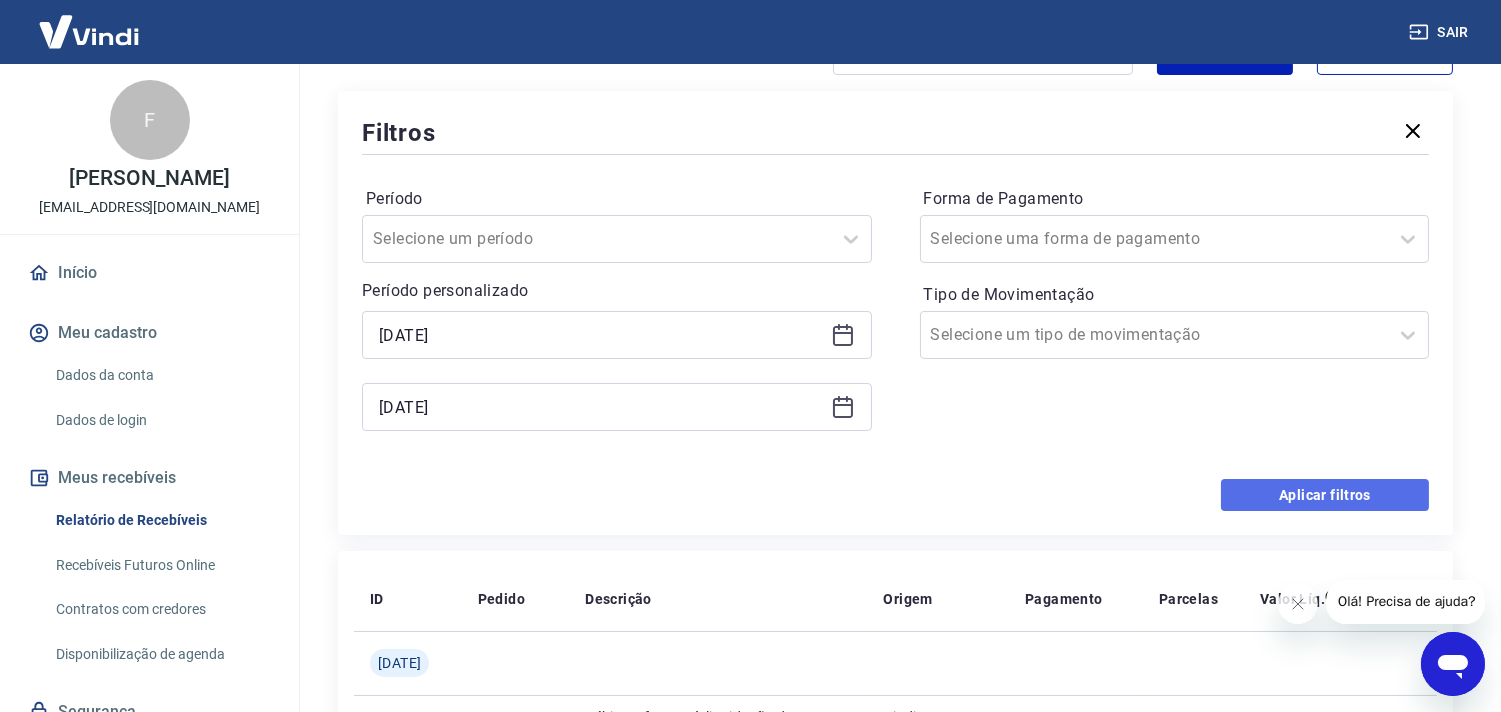 click on "Aplicar filtros" at bounding box center (1325, 495) 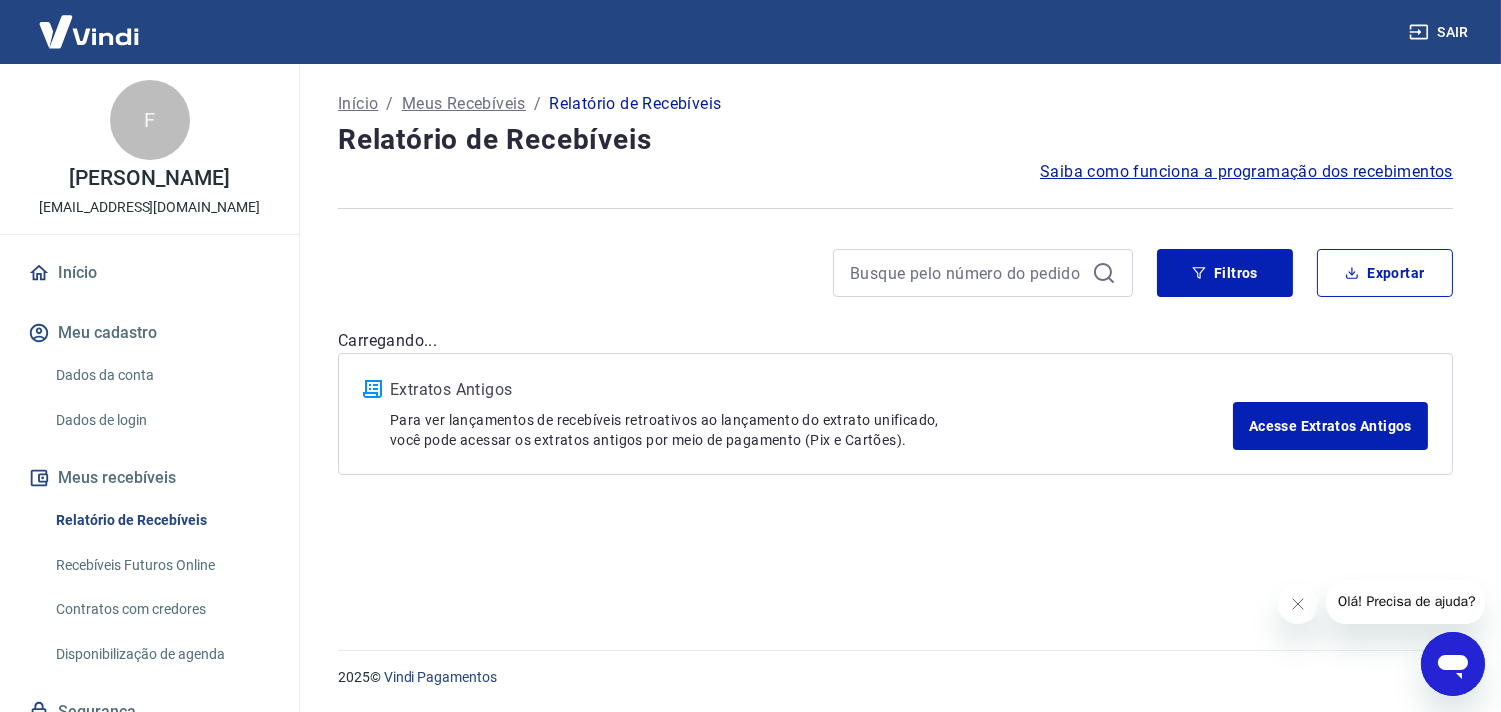 scroll, scrollTop: 0, scrollLeft: 0, axis: both 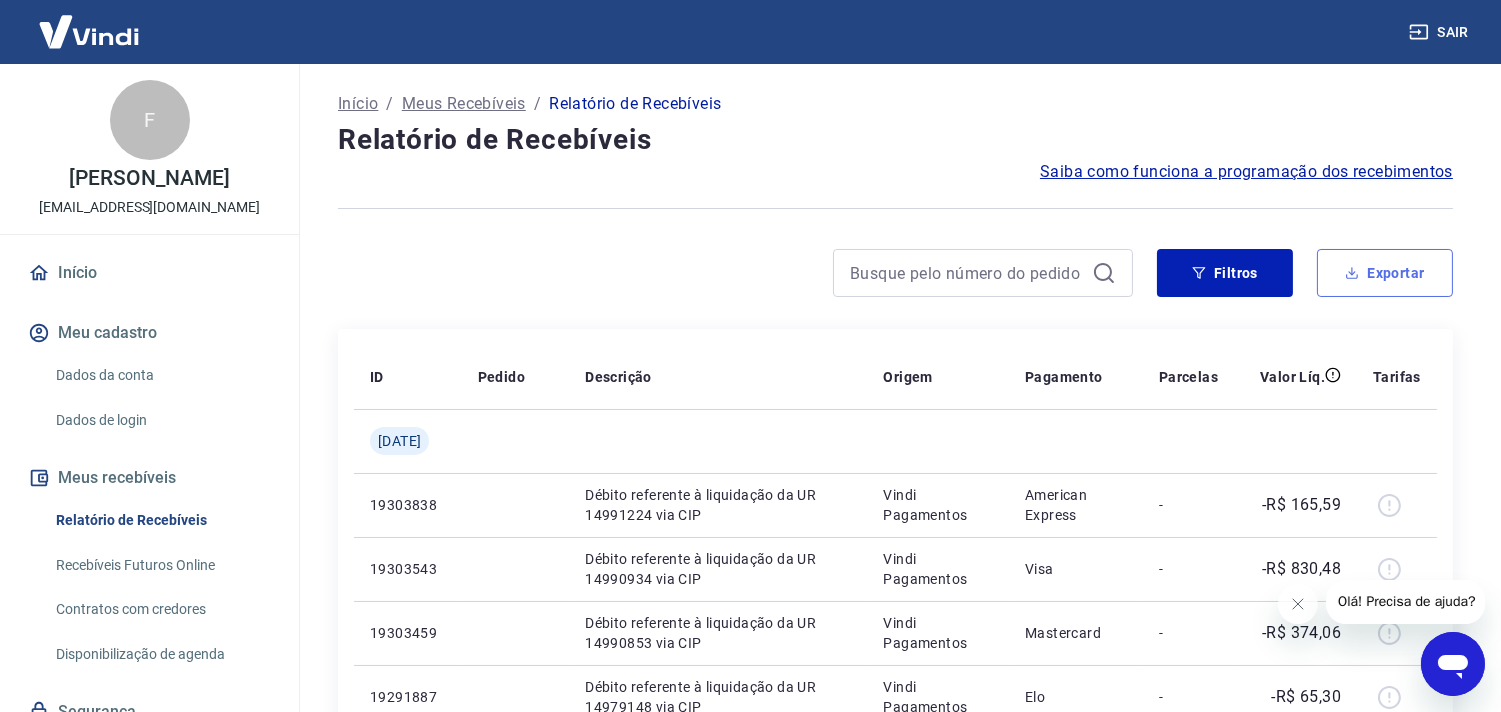 click on "Exportar" at bounding box center [1385, 273] 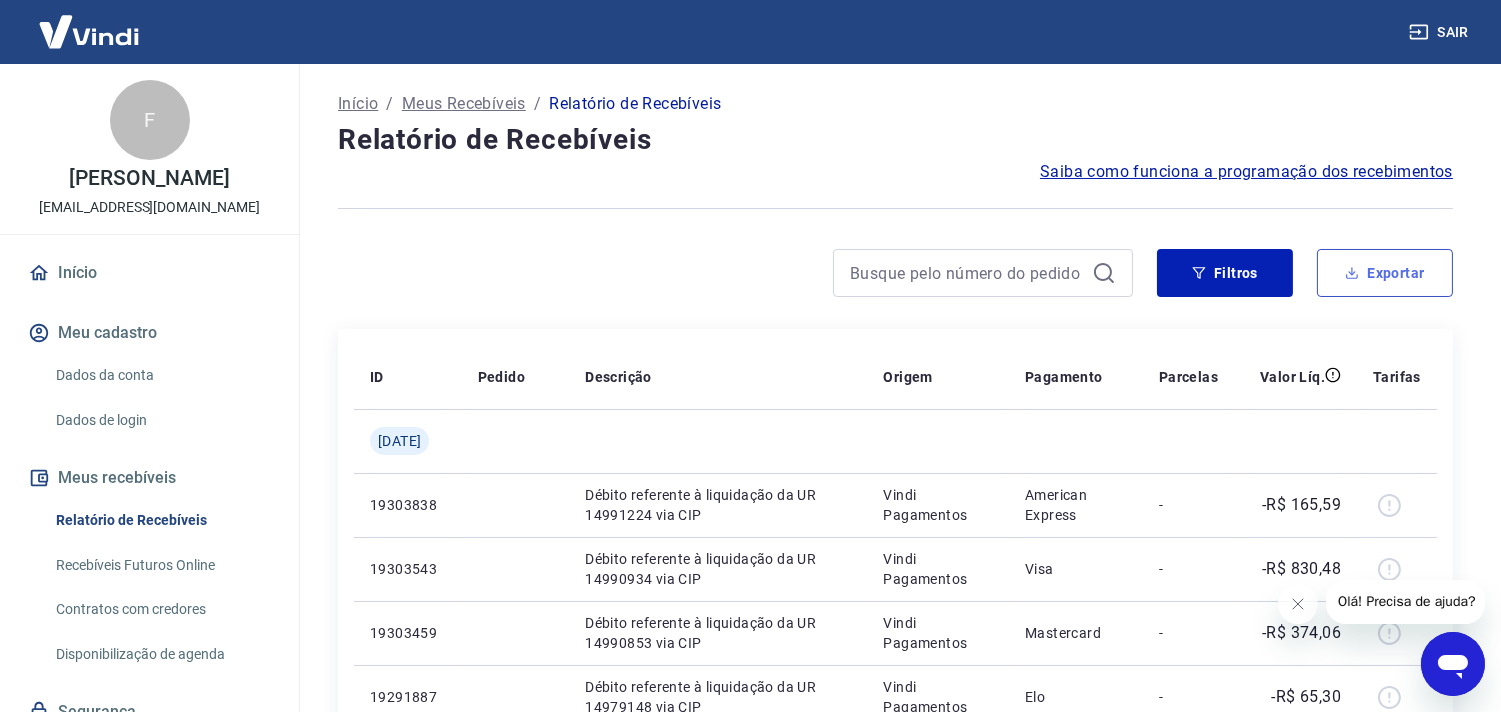 type on "20/06/2025" 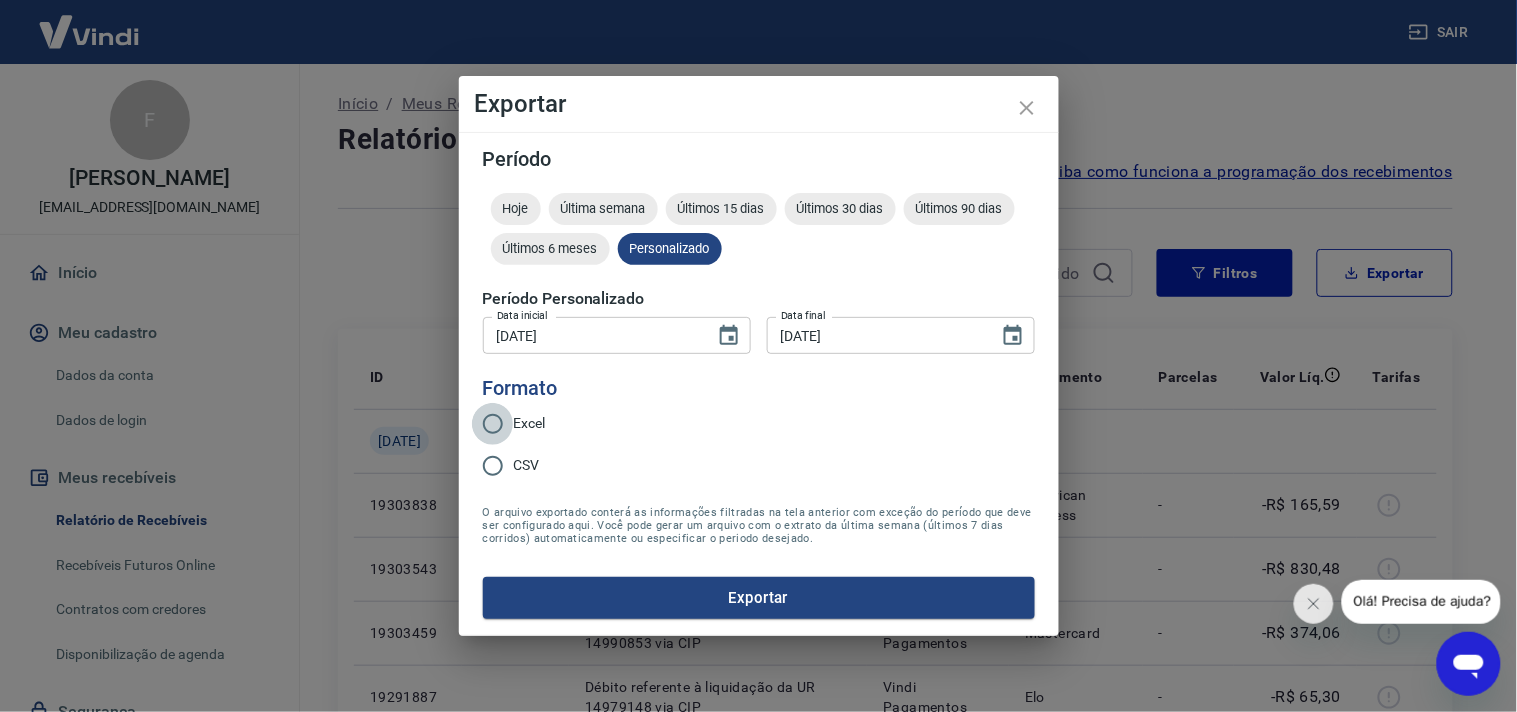 click on "Excel" at bounding box center [493, 424] 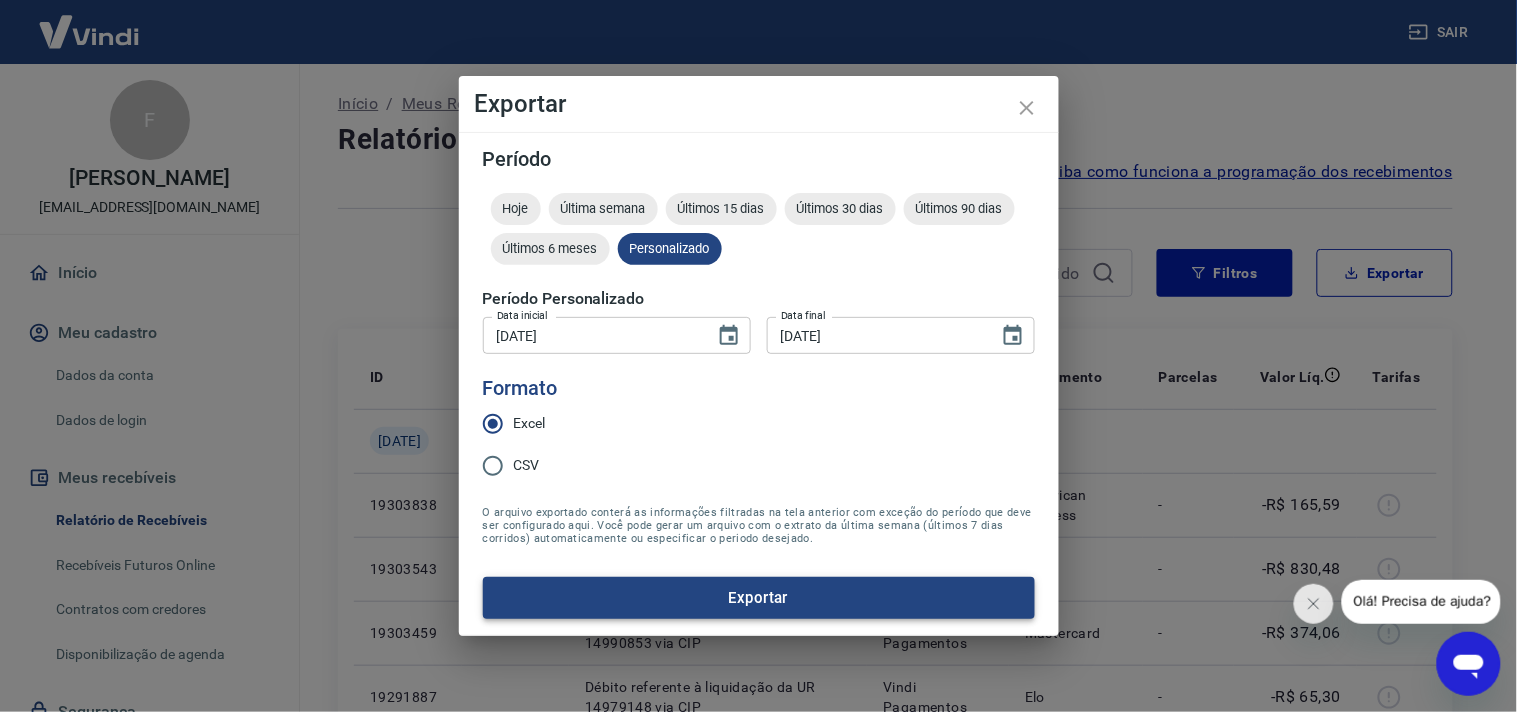 click on "Exportar" at bounding box center [759, 598] 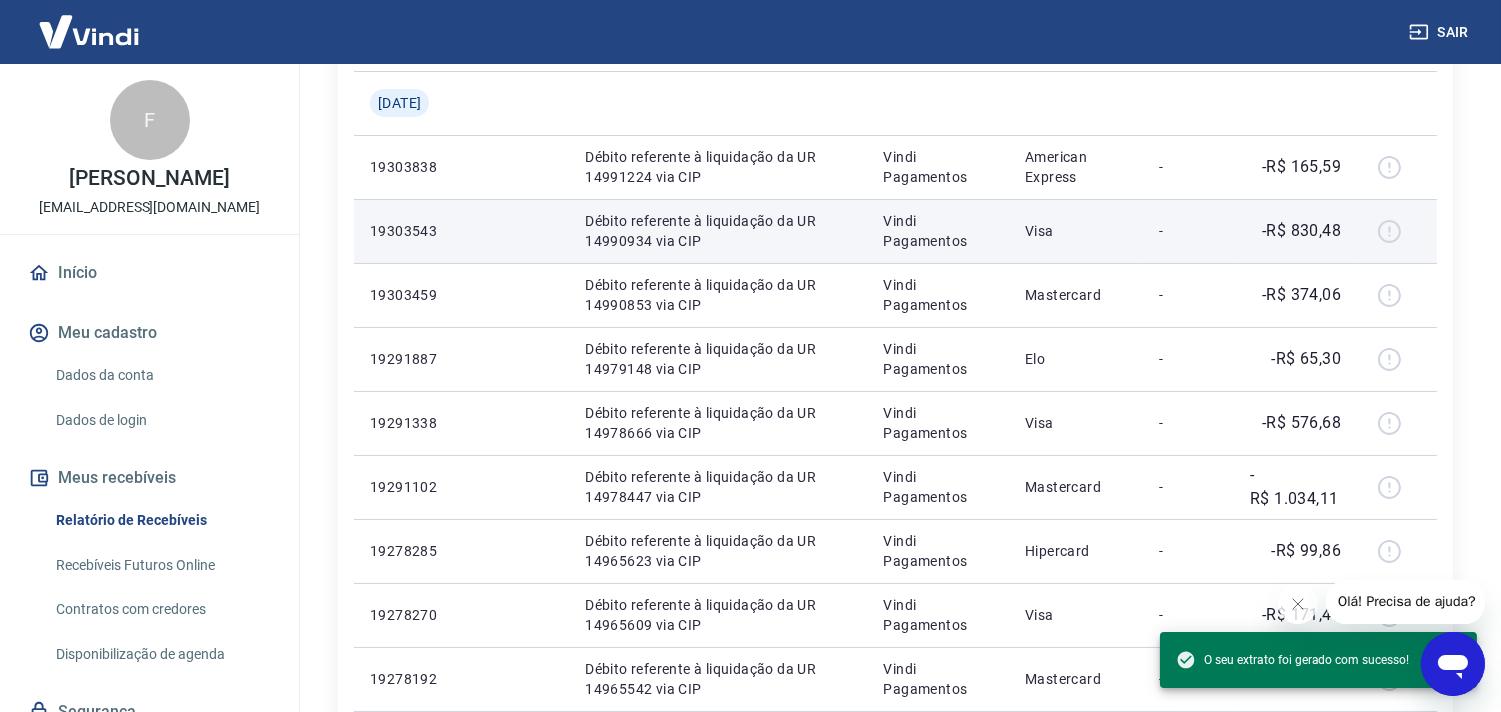 scroll, scrollTop: 444, scrollLeft: 0, axis: vertical 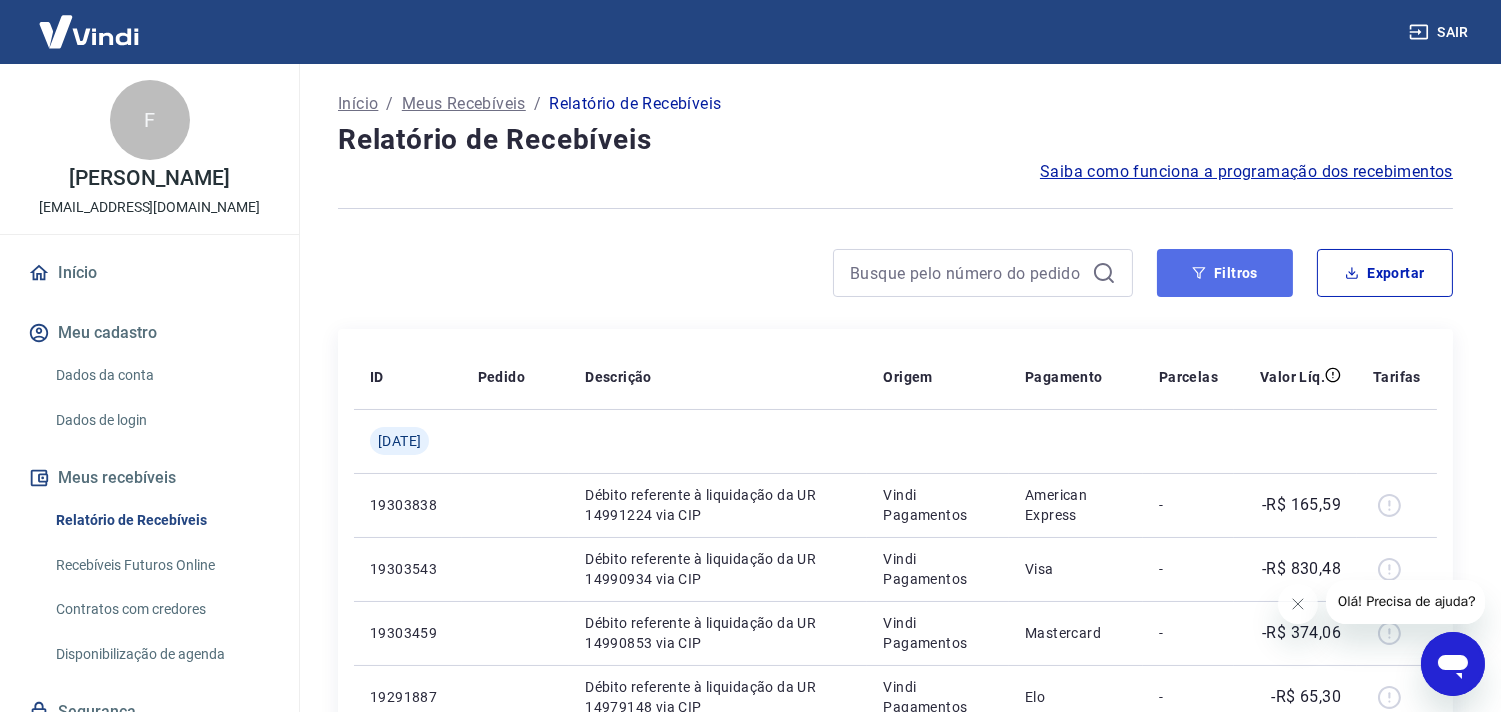 click on "Filtros" at bounding box center (1225, 273) 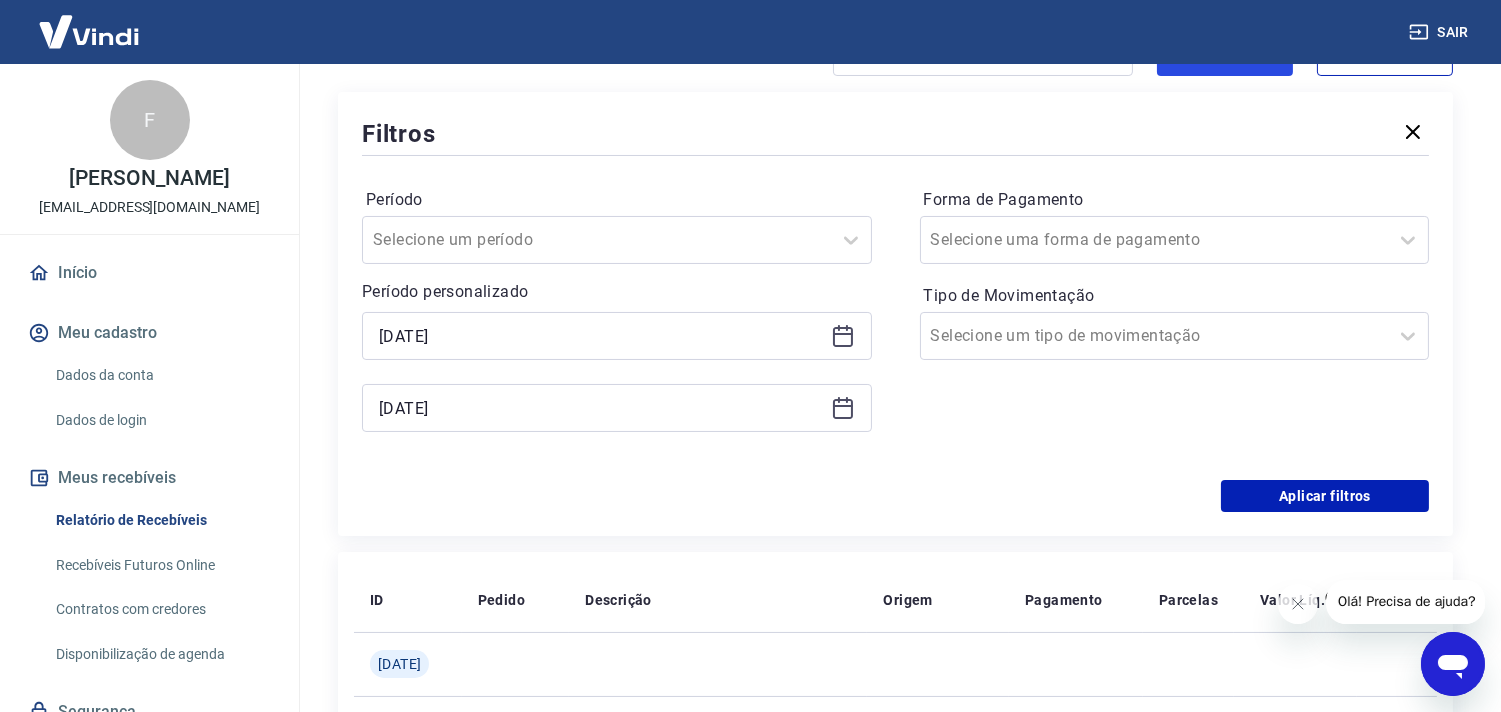 scroll, scrollTop: 222, scrollLeft: 0, axis: vertical 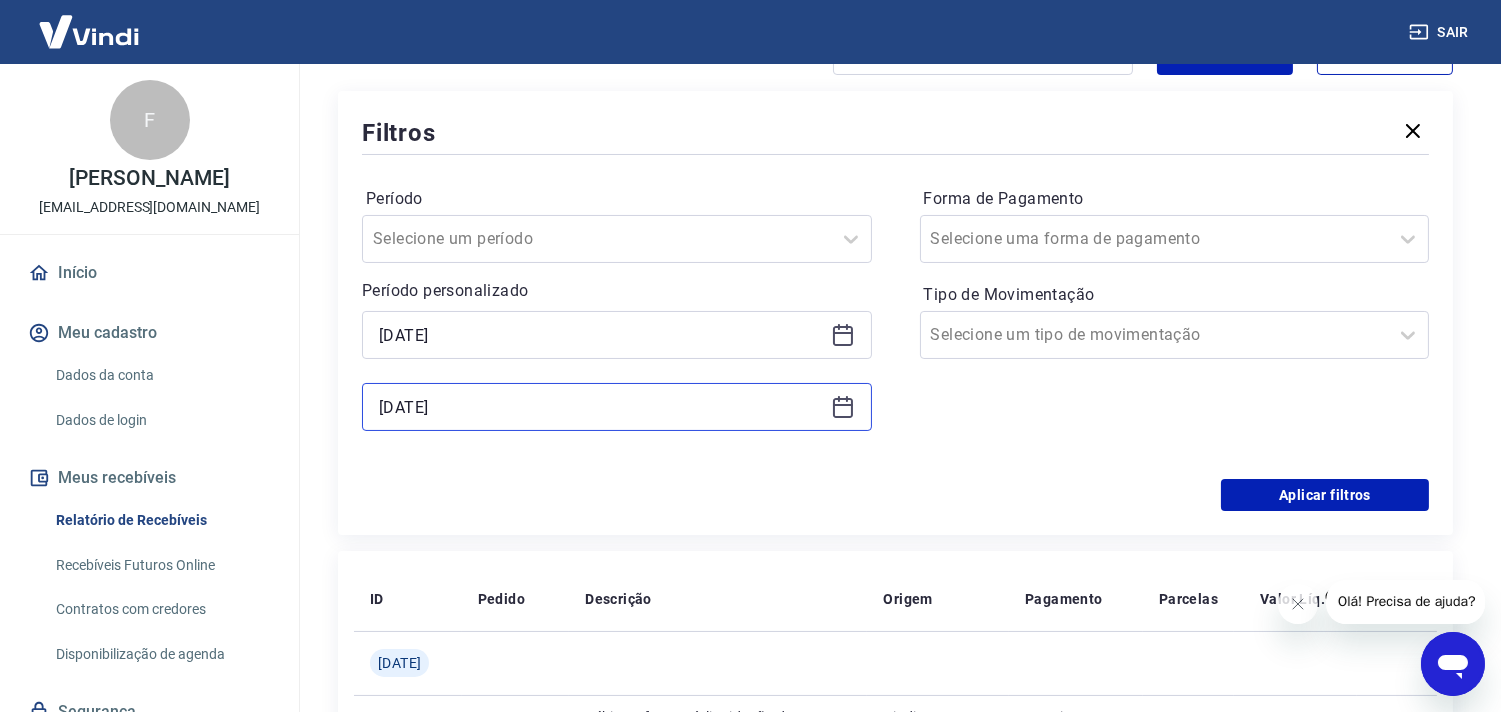 click on "23/06/2025" at bounding box center [601, 407] 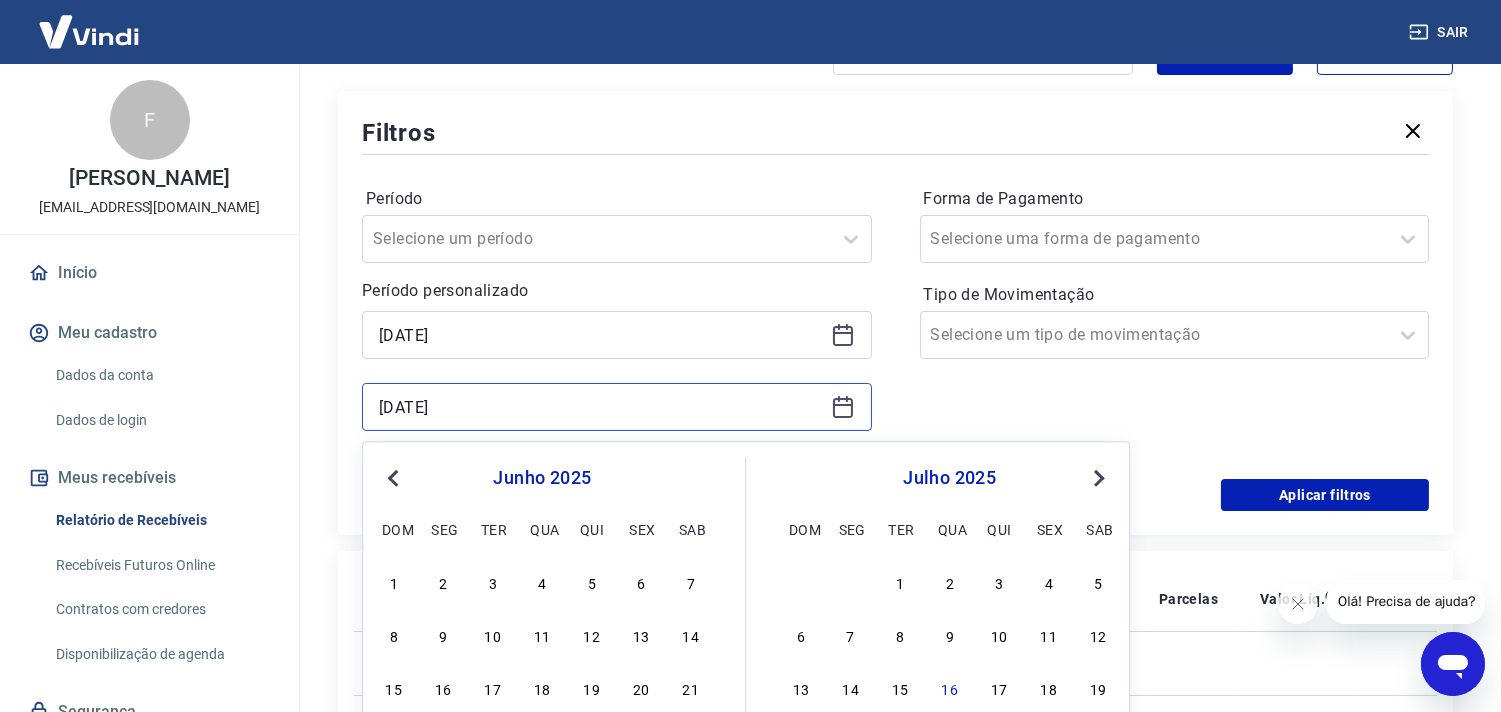 click on "23/06/2025" at bounding box center (601, 407) 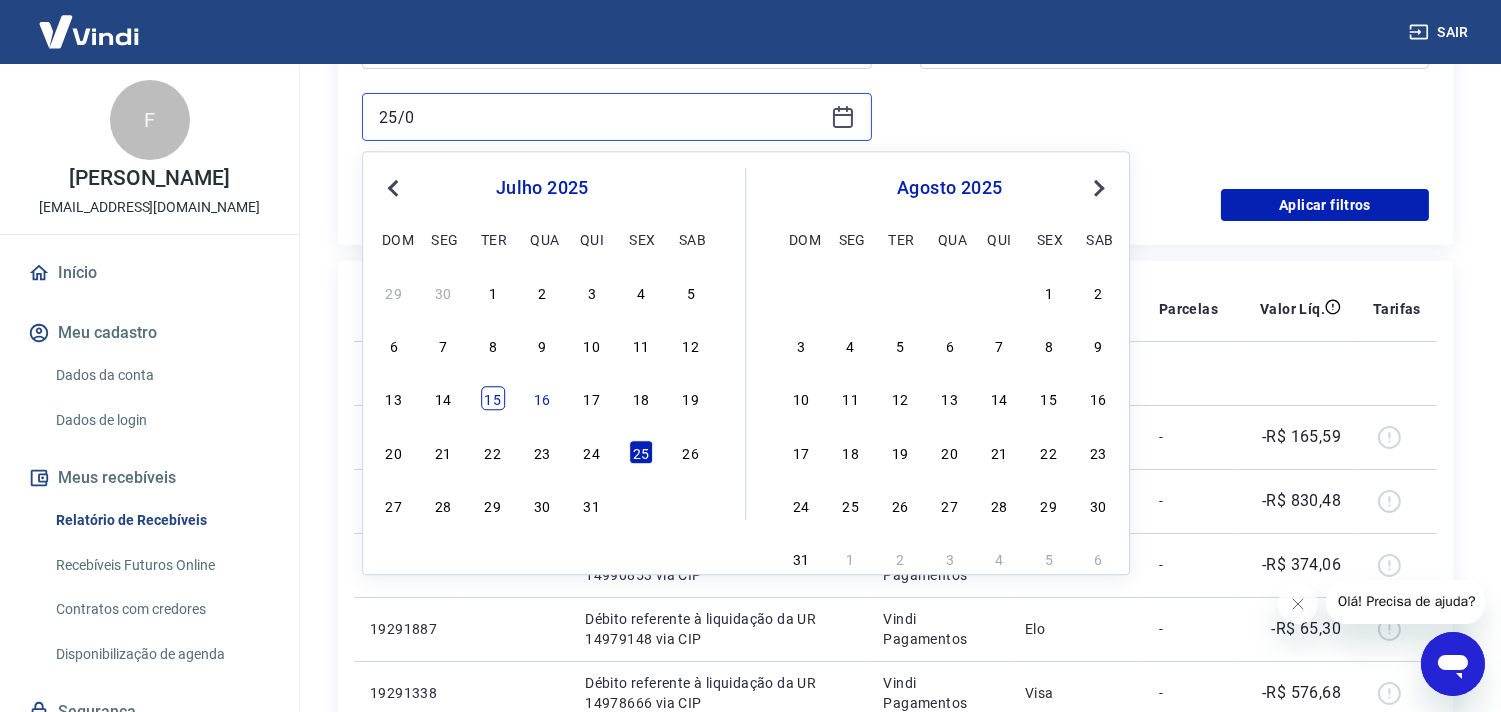 scroll, scrollTop: 555, scrollLeft: 0, axis: vertical 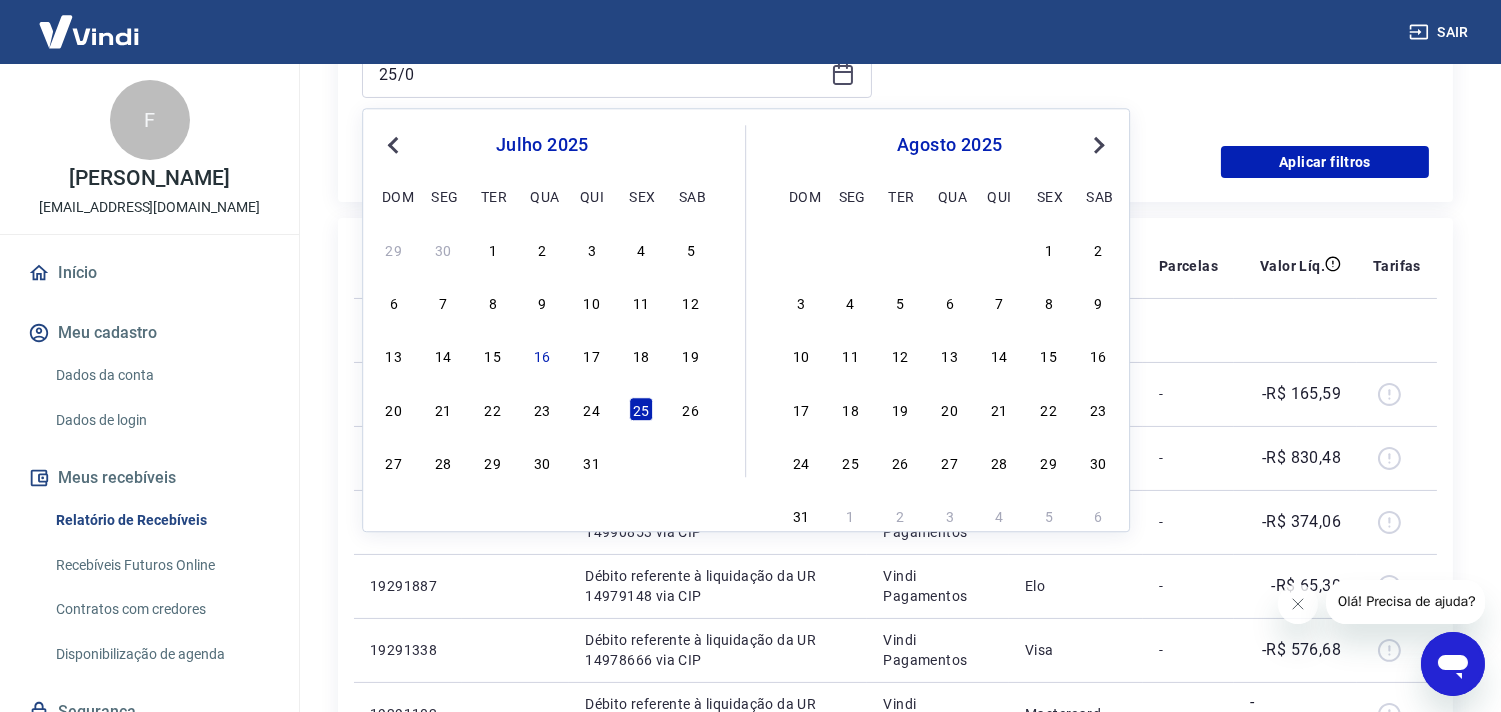 click on "julho 2025" at bounding box center (542, 145) 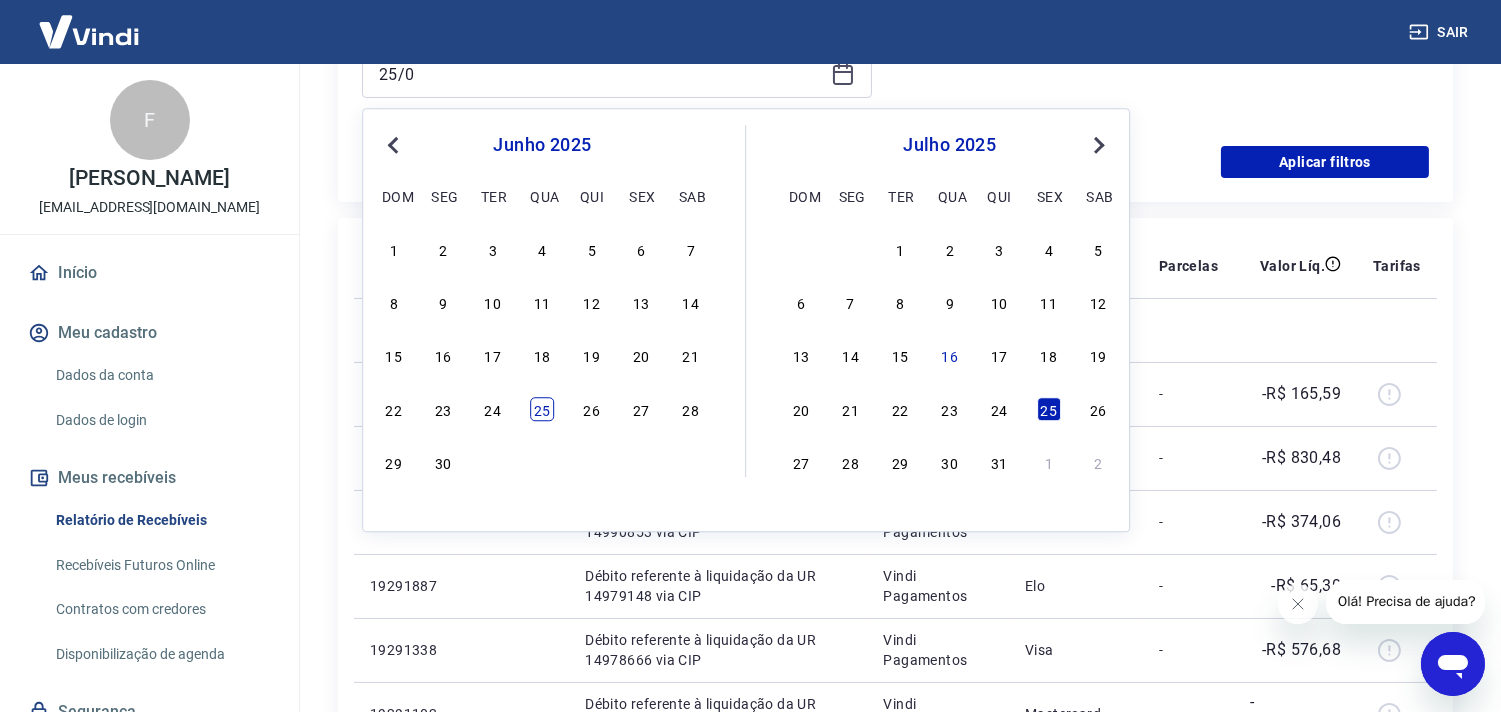 click on "25" at bounding box center [542, 409] 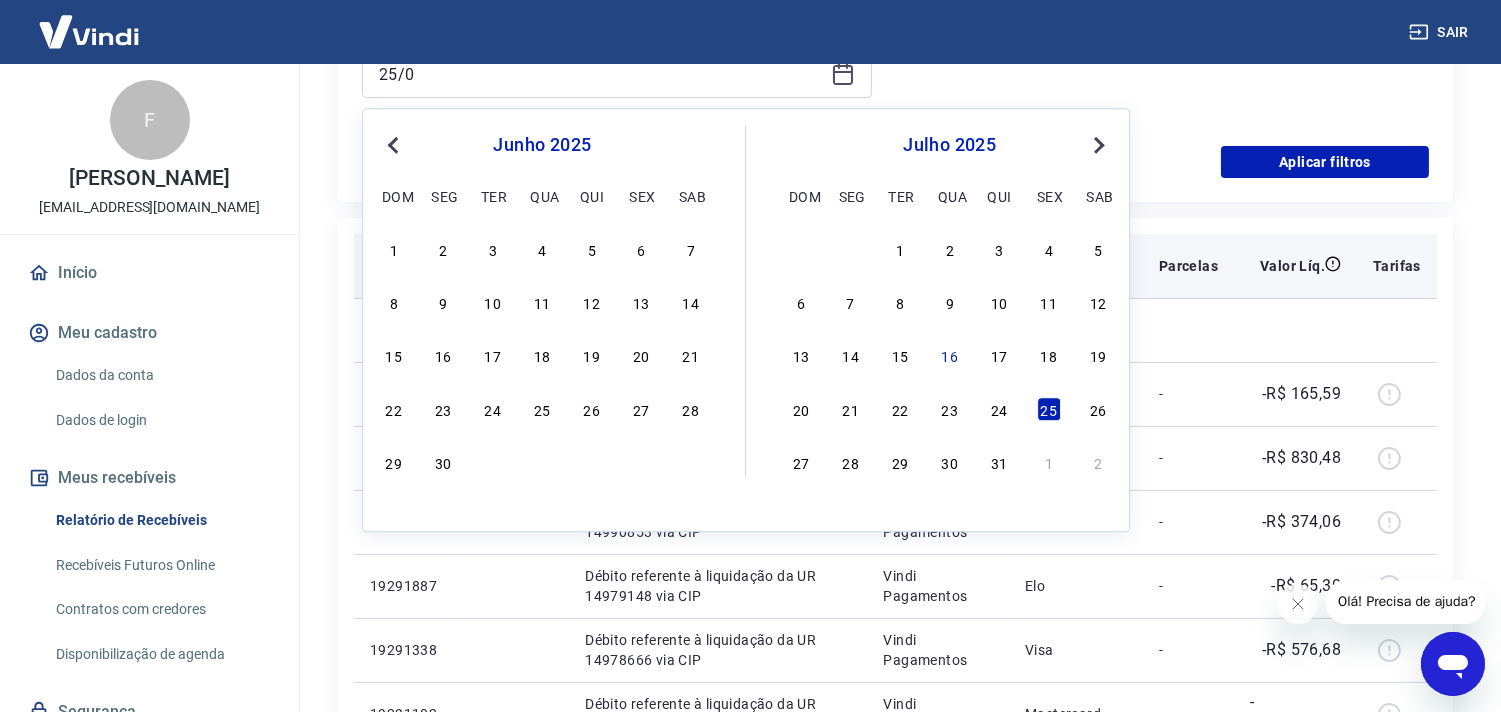 type on "25/06/2025" 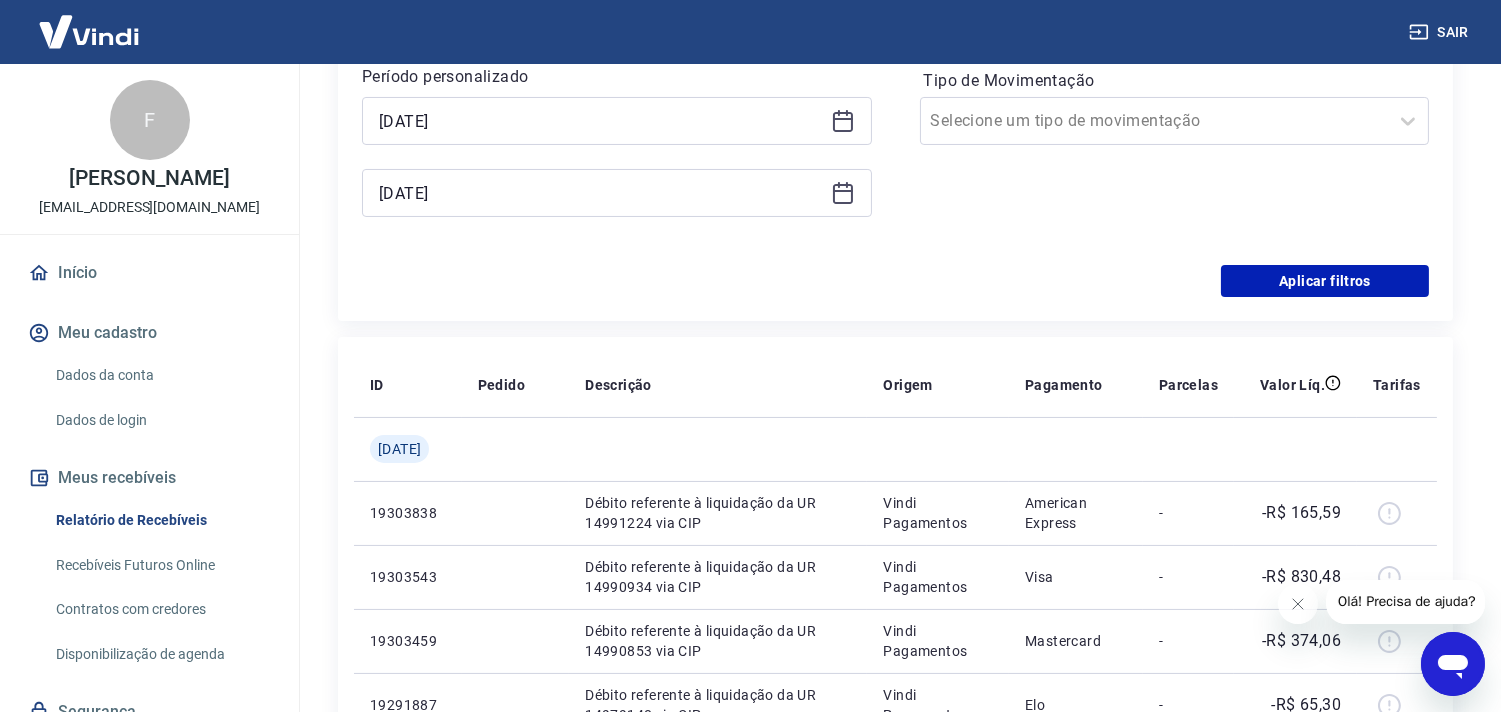 scroll, scrollTop: 222, scrollLeft: 0, axis: vertical 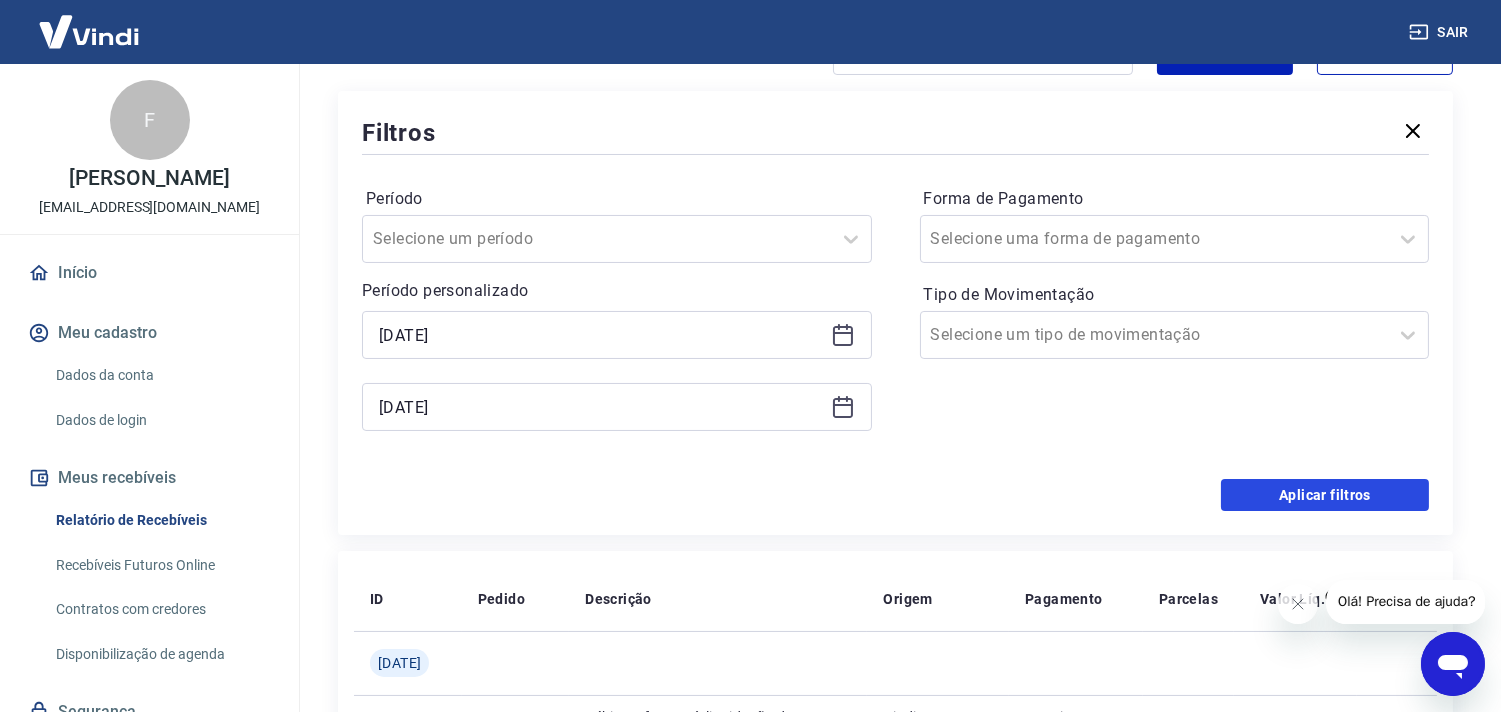 click on "Aplicar filtros" at bounding box center (1325, 495) 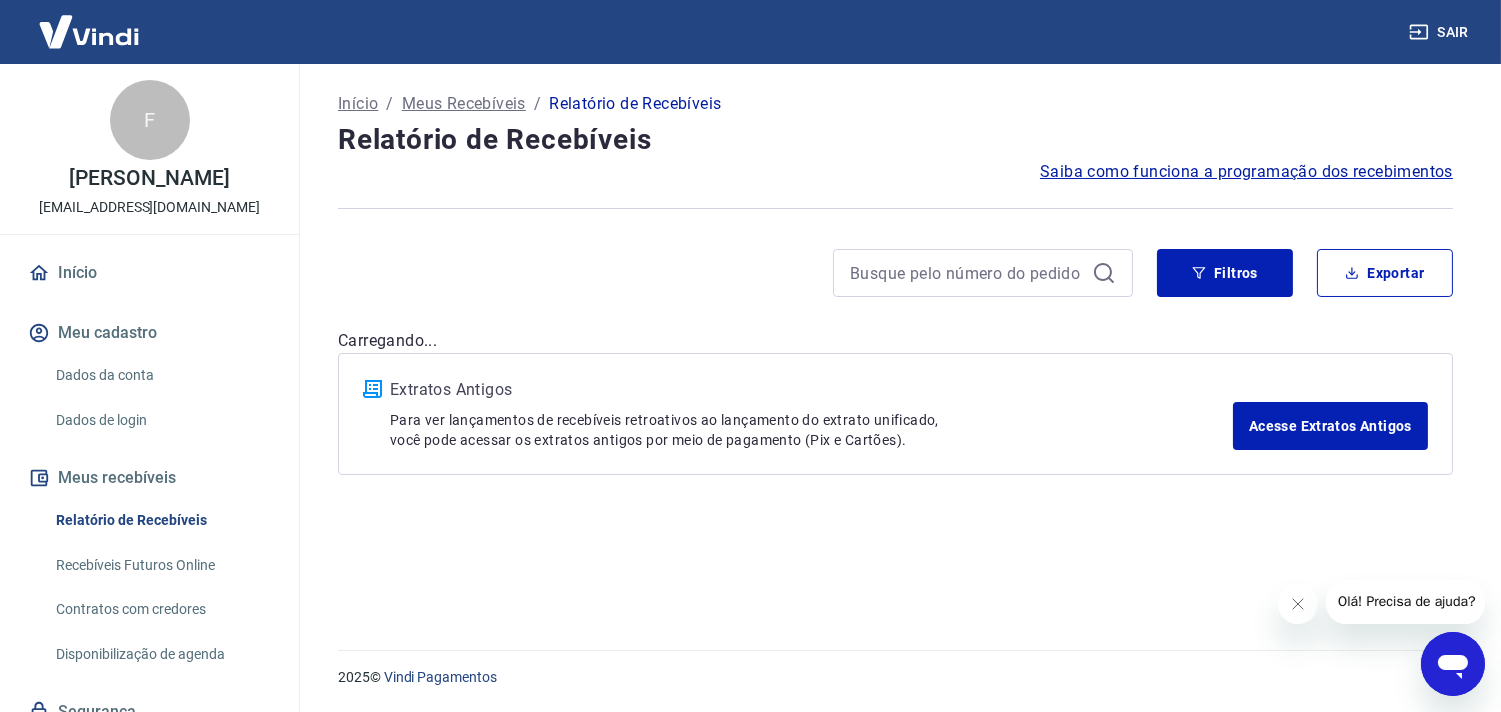 scroll, scrollTop: 0, scrollLeft: 0, axis: both 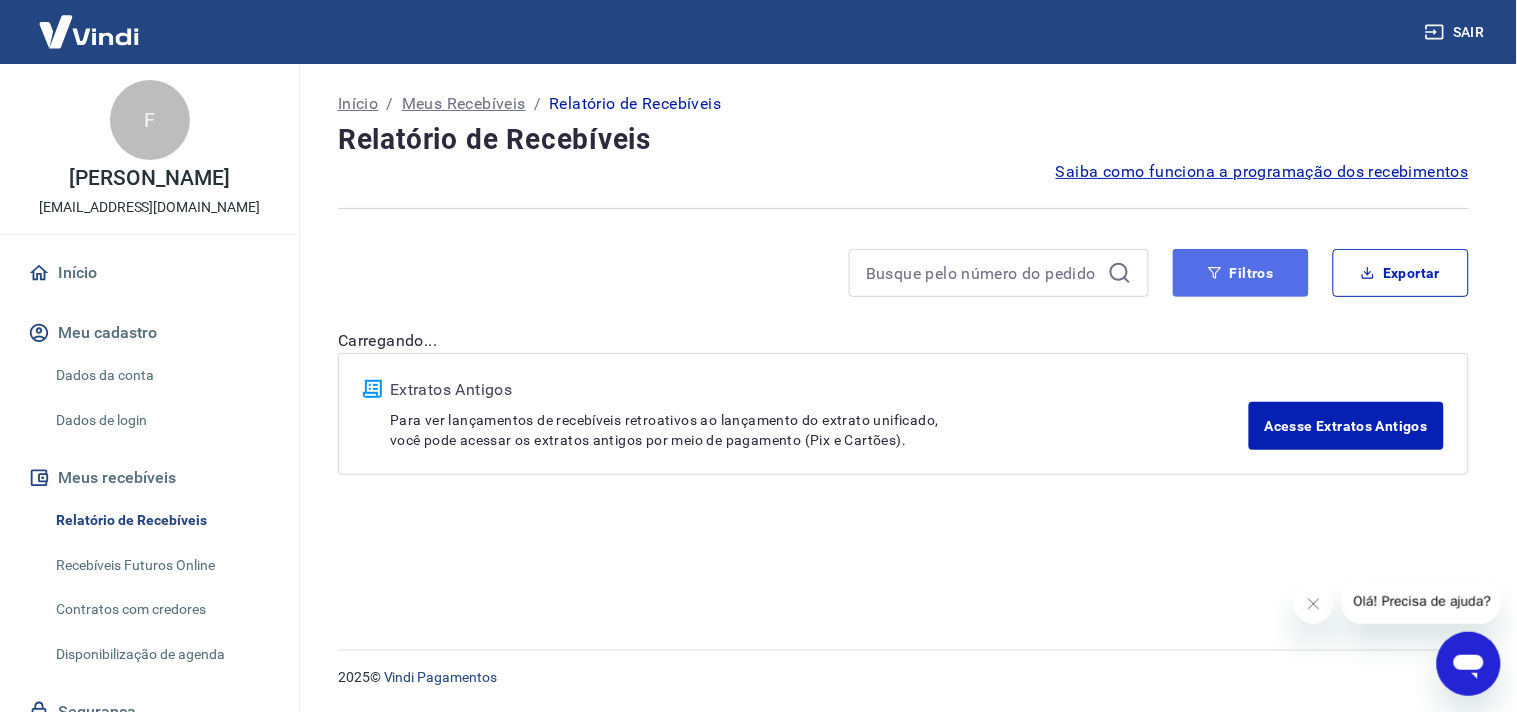 click on "Filtros" at bounding box center (1241, 273) 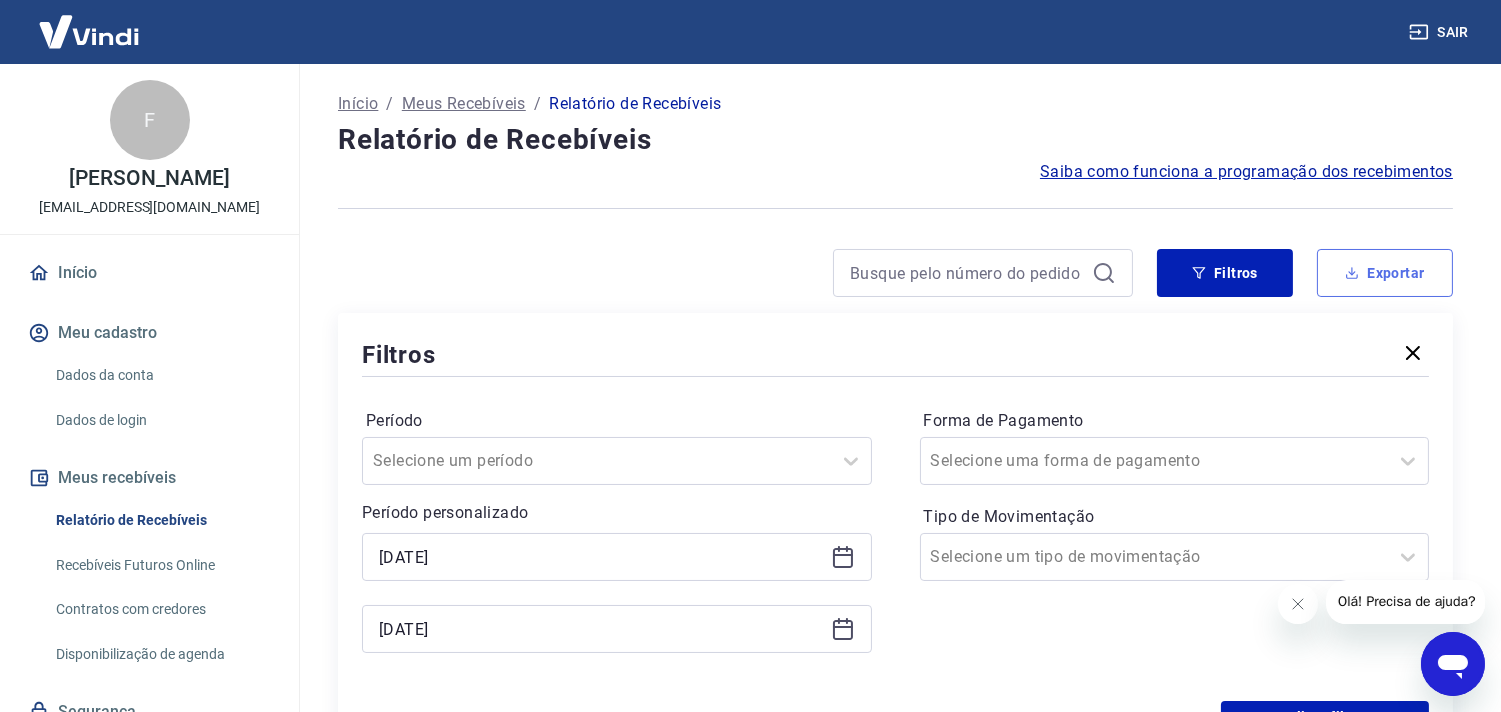 click on "Exportar" at bounding box center [1385, 273] 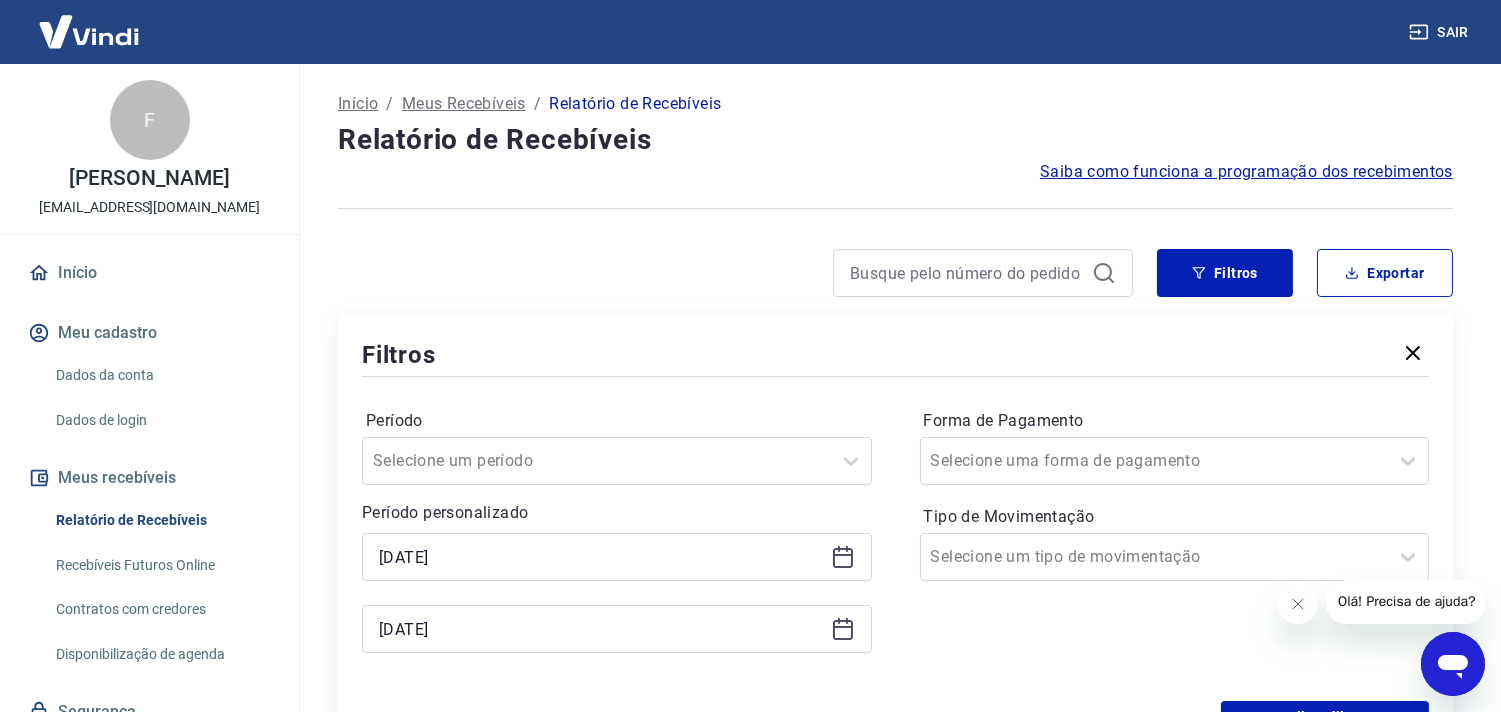 type on "25/06/2025" 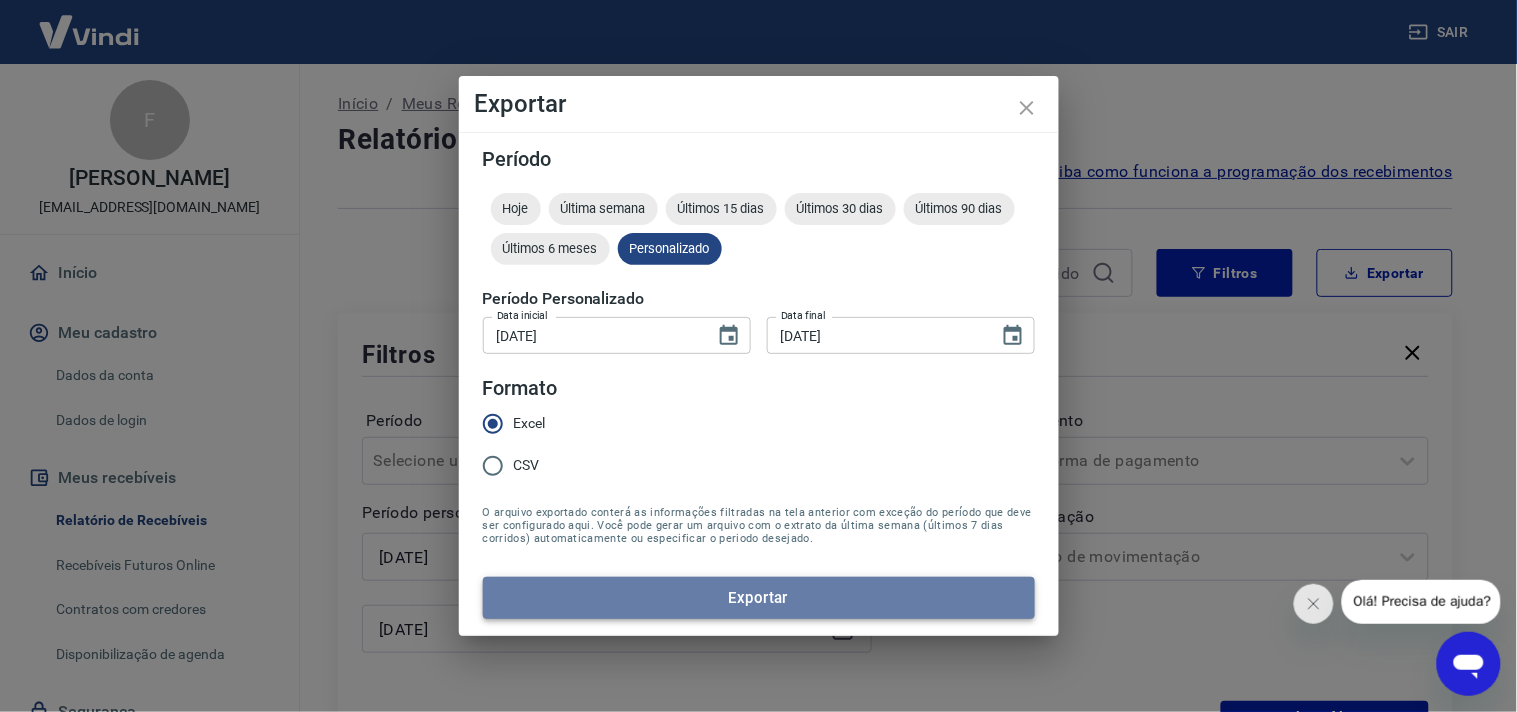 click on "Exportar" at bounding box center [759, 598] 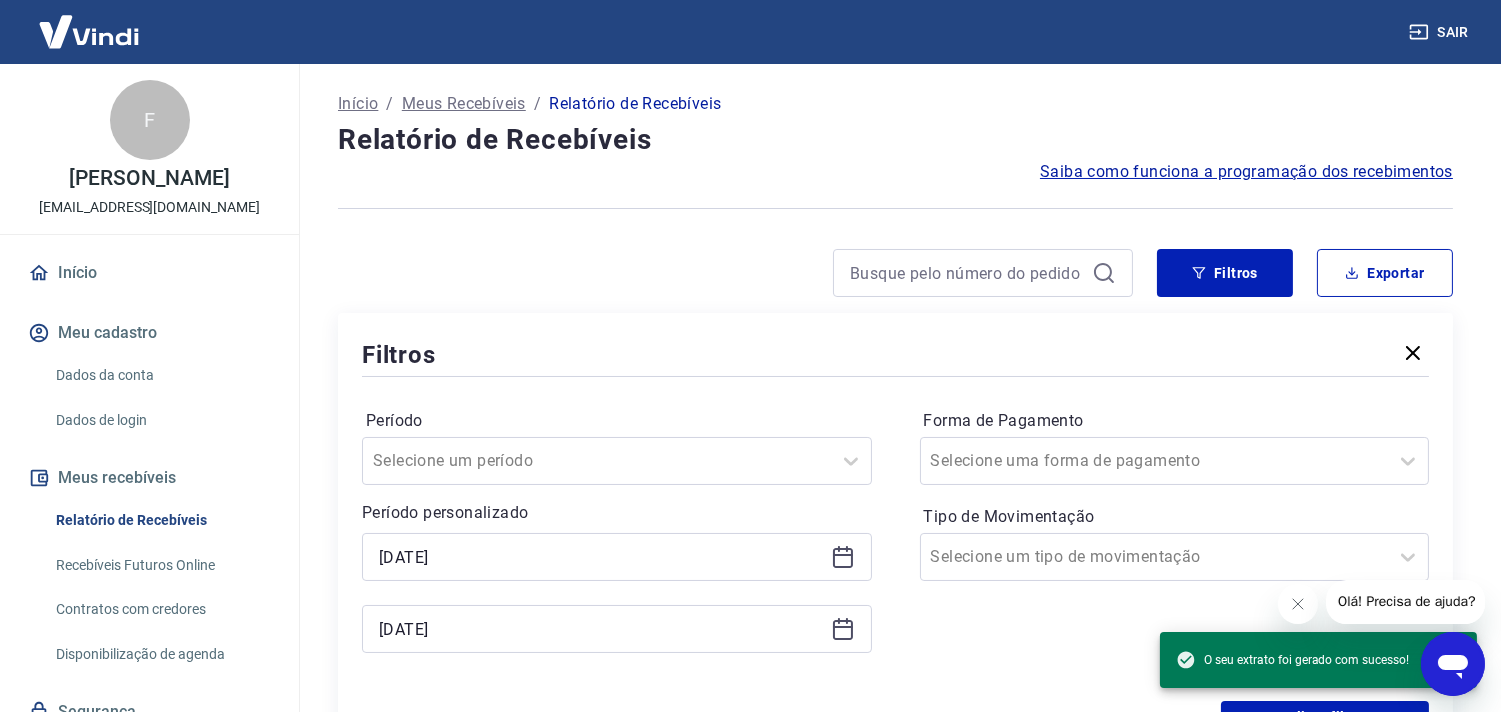 click on "Sair" at bounding box center [1441, 32] 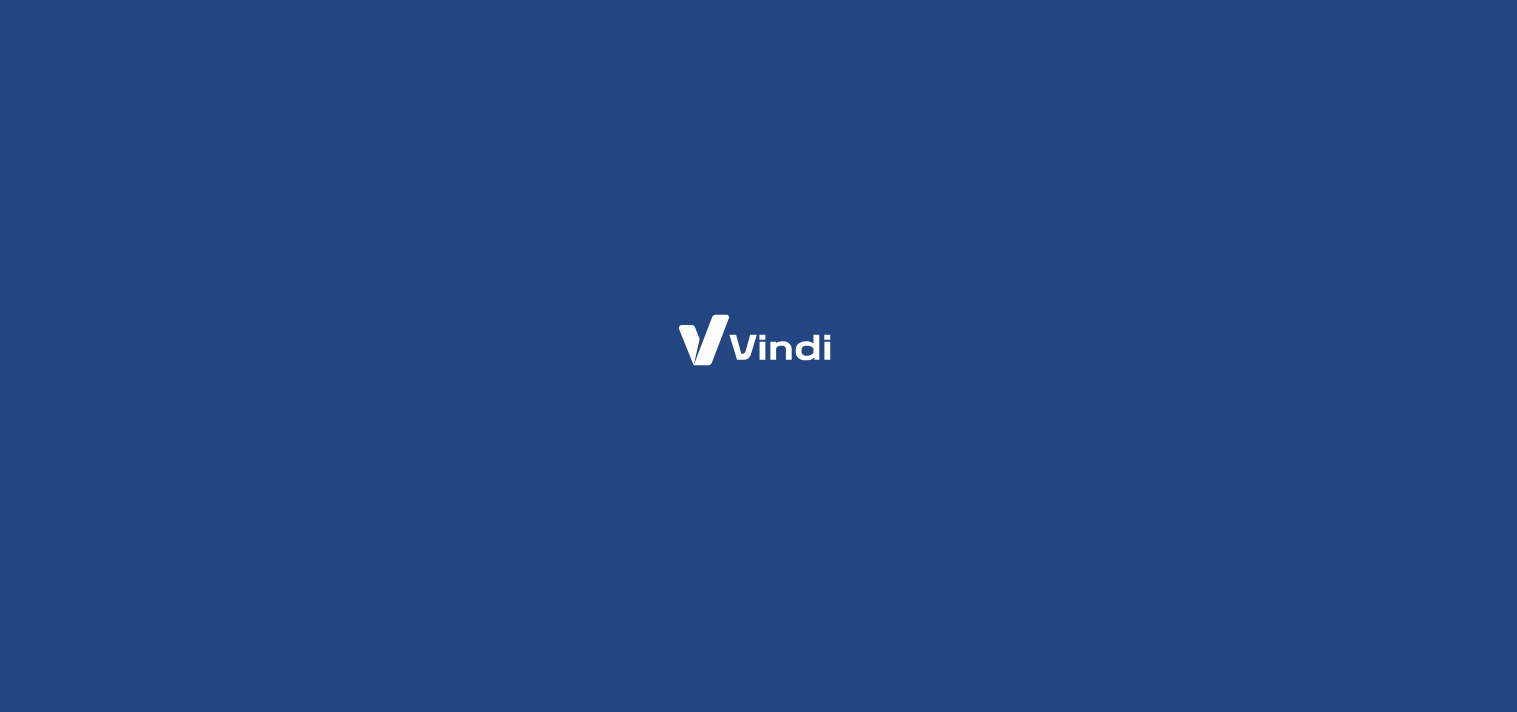 scroll, scrollTop: 0, scrollLeft: 0, axis: both 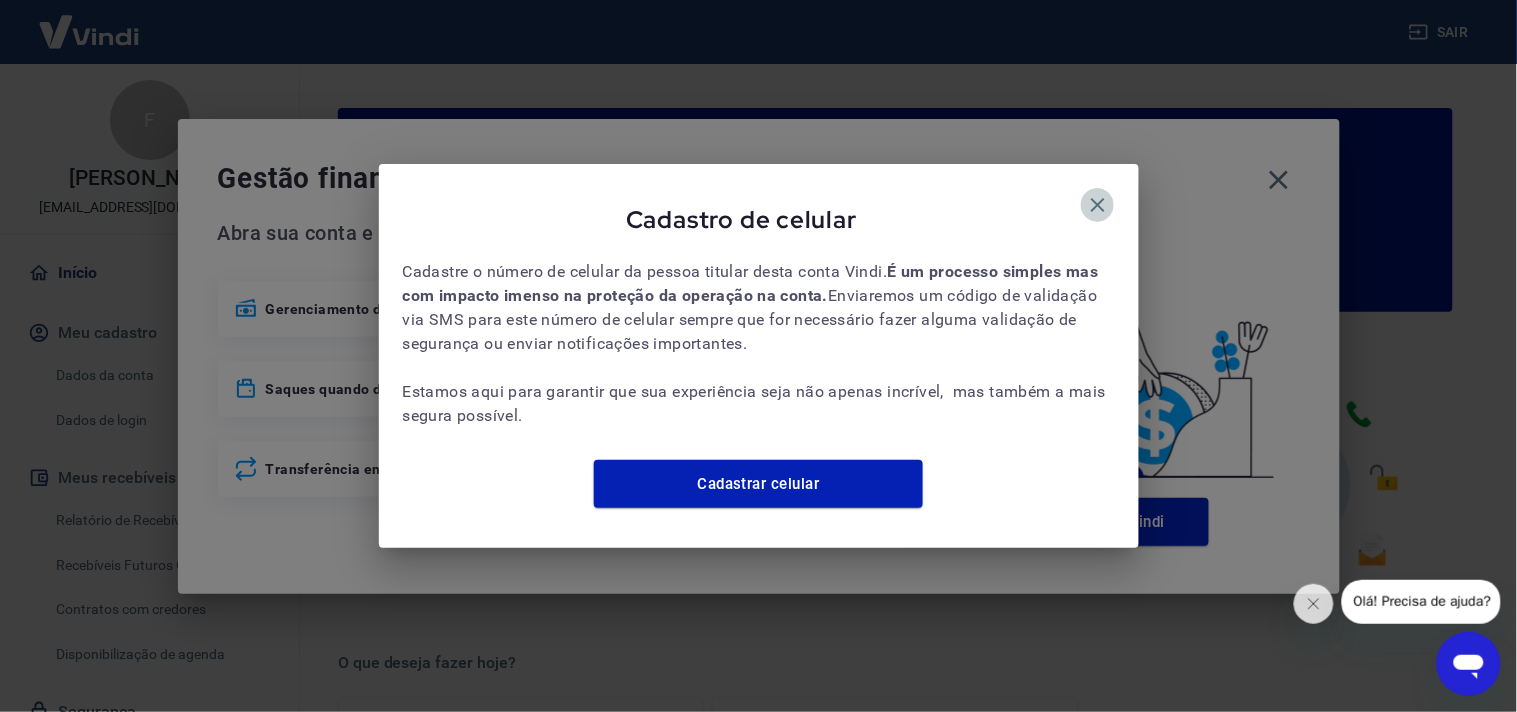 drag, startPoint x: 1081, startPoint y: 190, endPoint x: 1181, endPoint y: 190, distance: 100 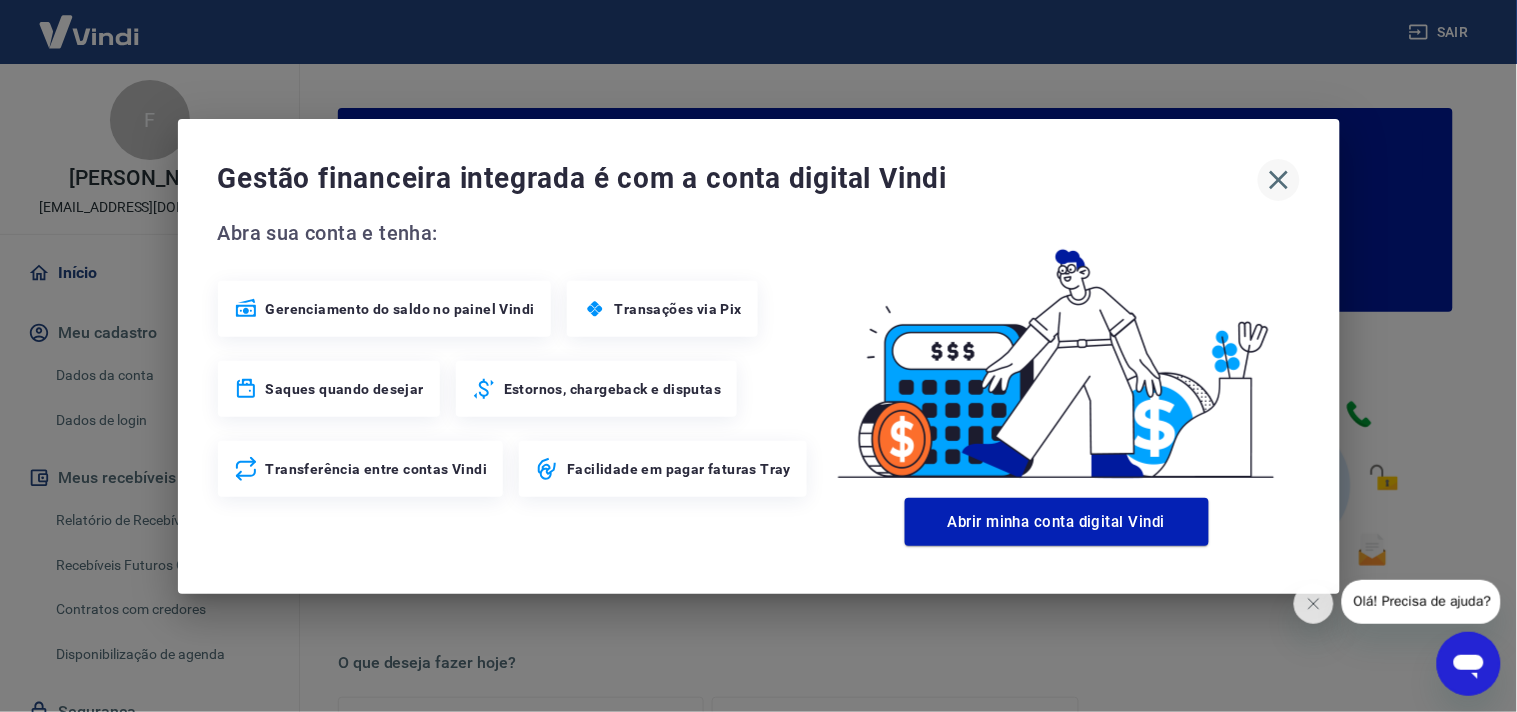 click 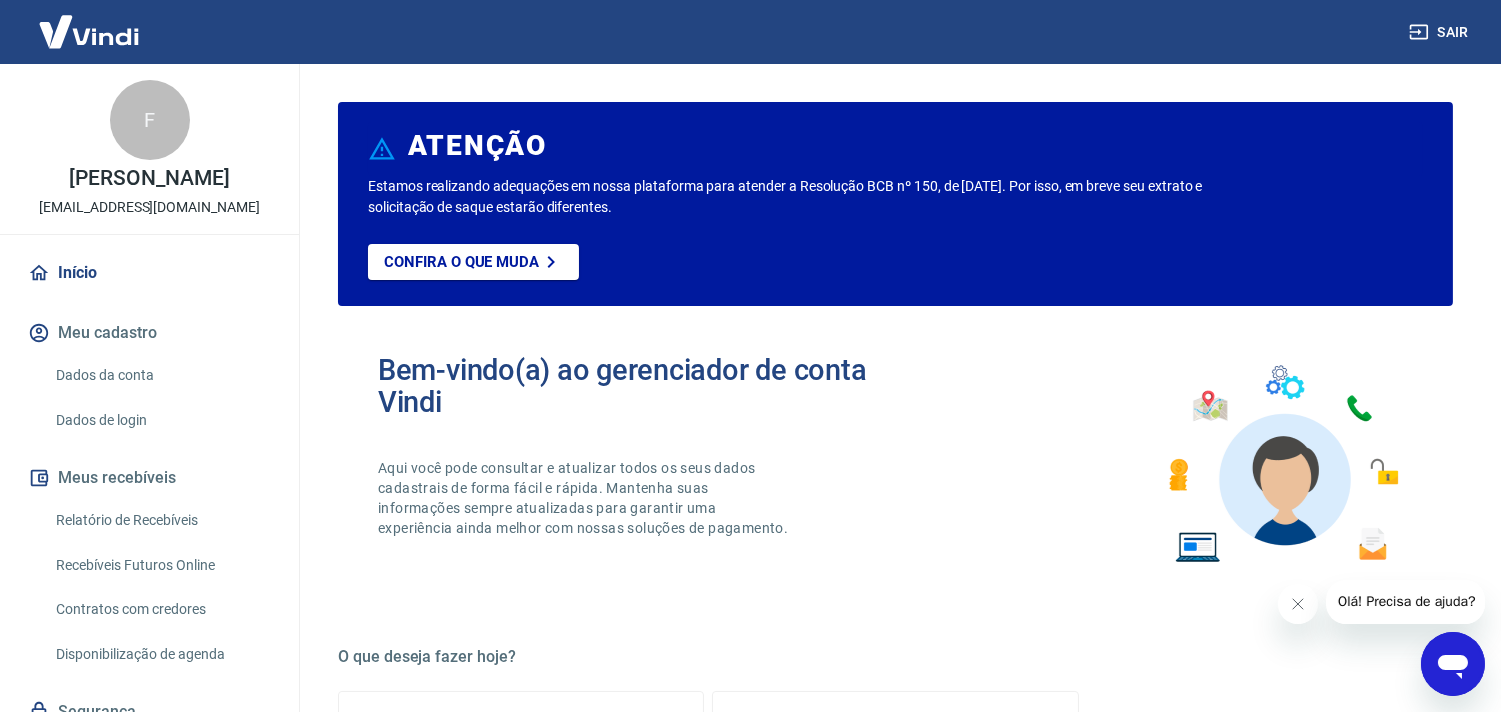 scroll, scrollTop: 333, scrollLeft: 0, axis: vertical 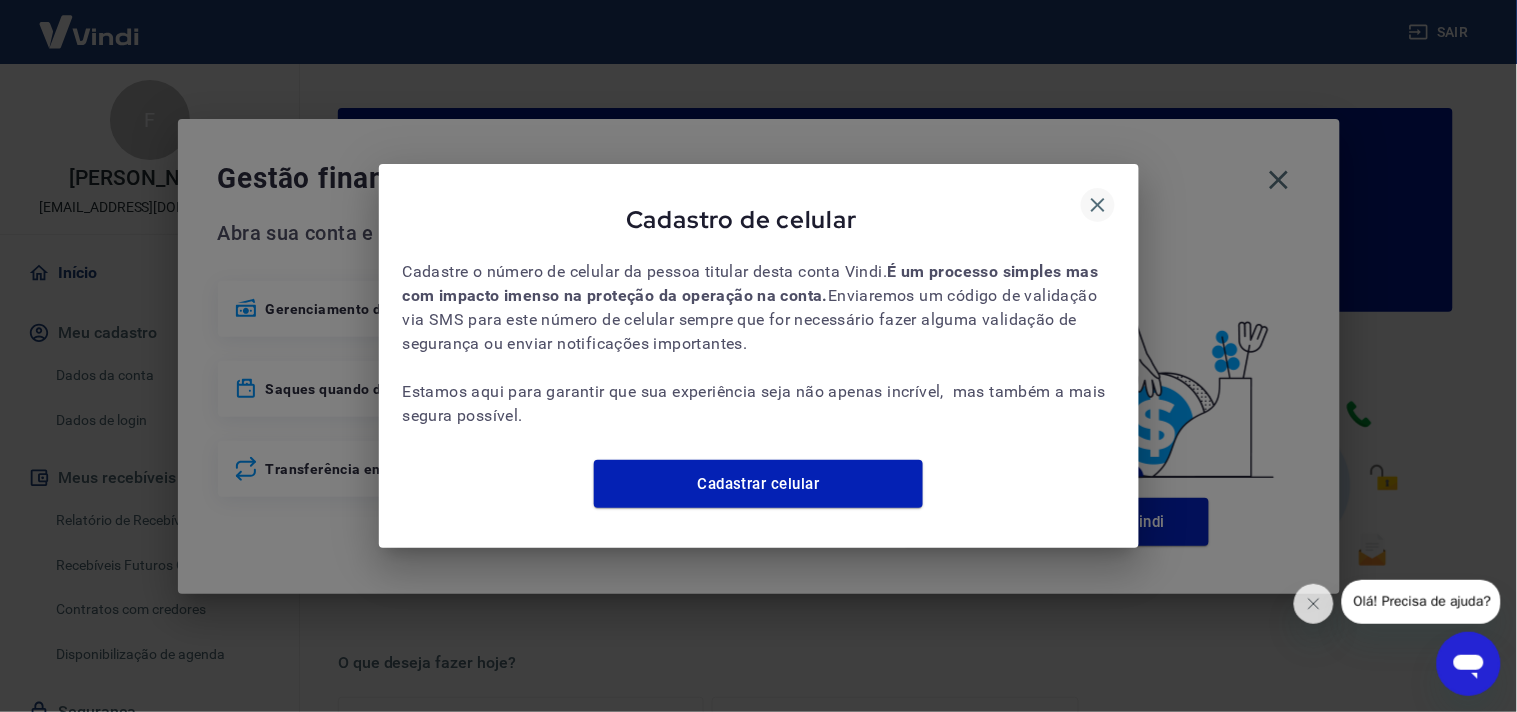 click 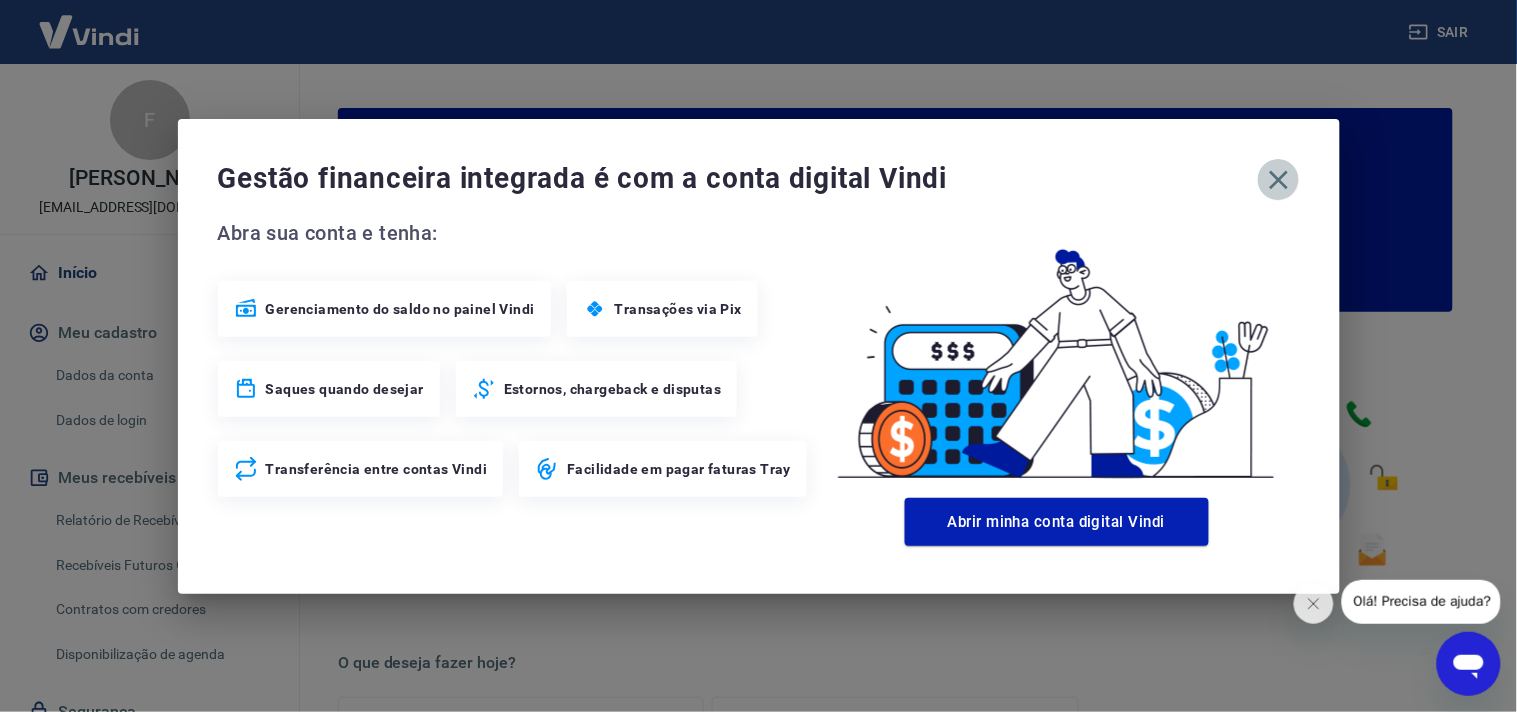 click at bounding box center [1279, 180] 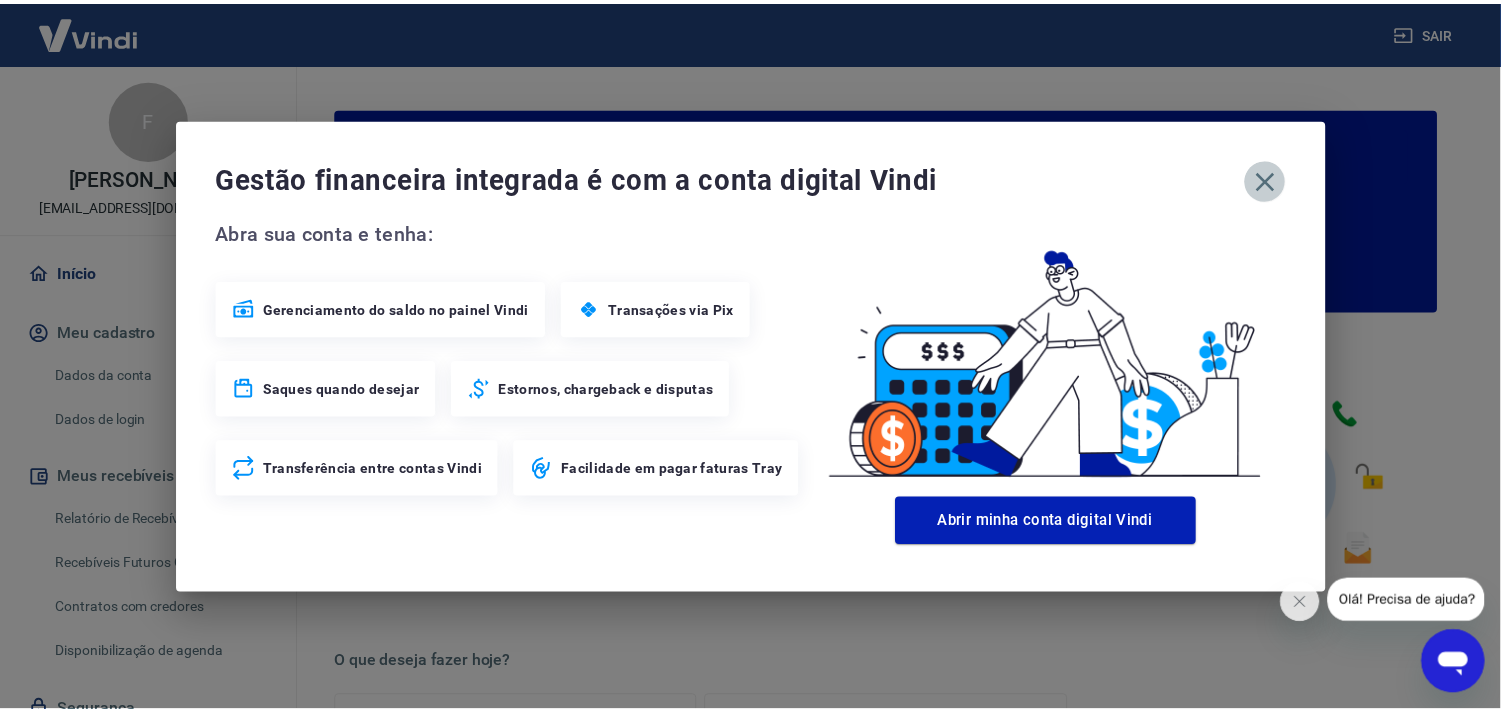 scroll, scrollTop: 0, scrollLeft: 0, axis: both 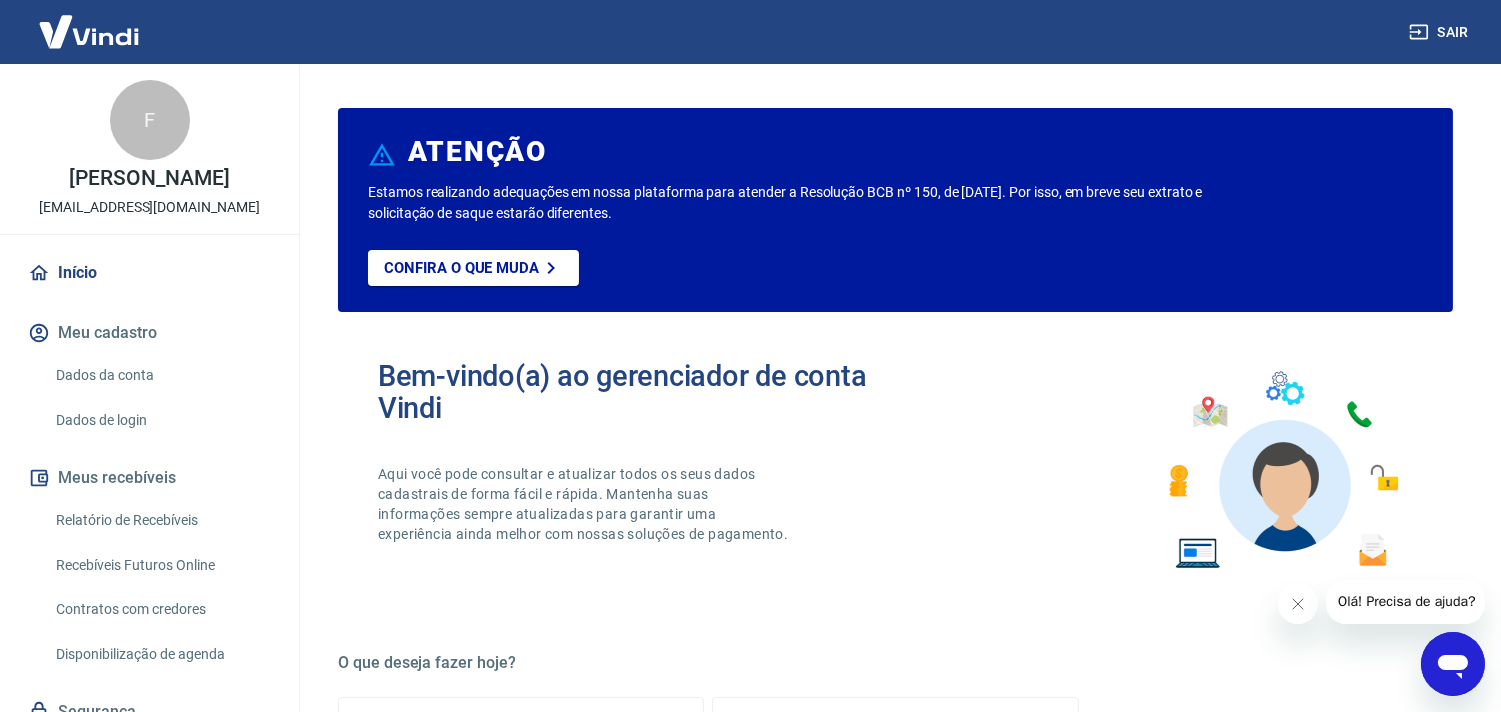 click on "Relatório de Recebíveis" at bounding box center [161, 520] 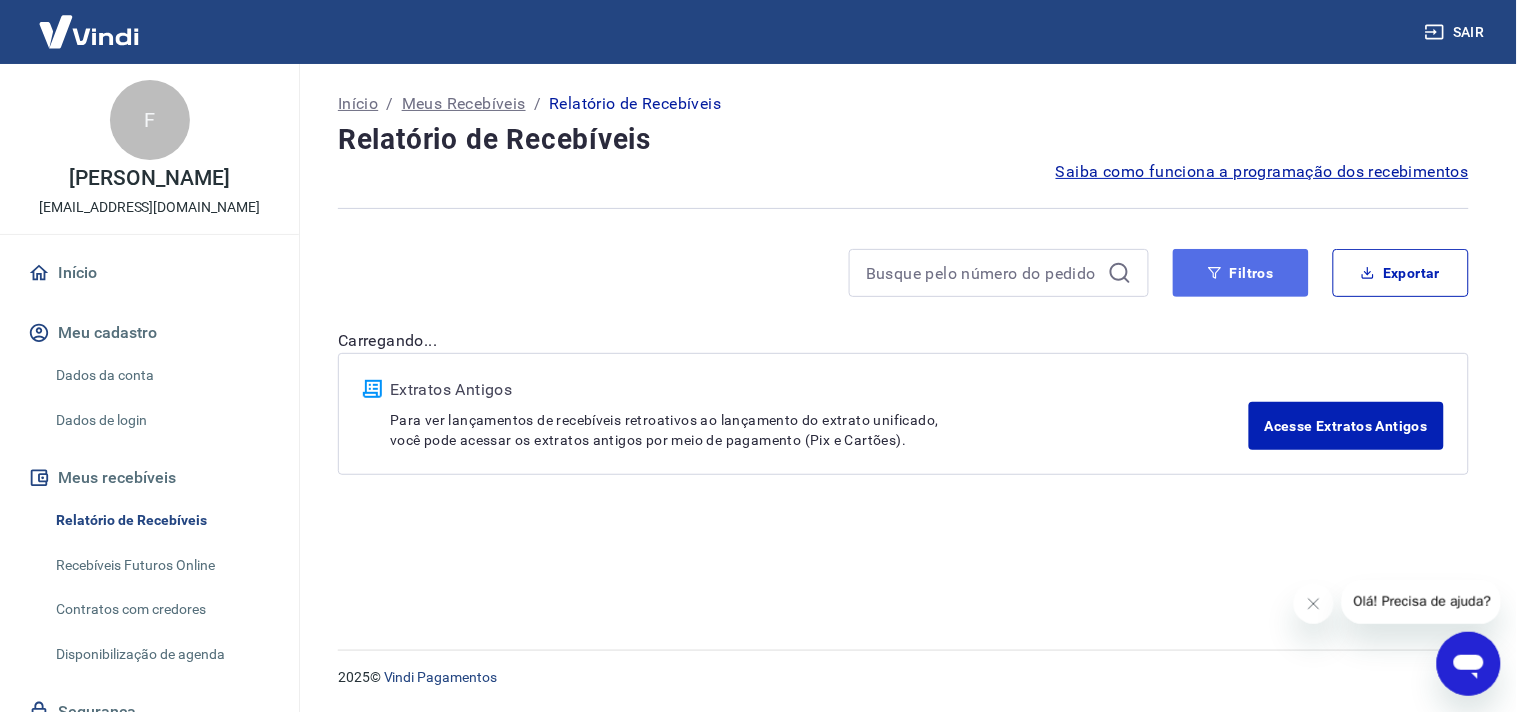 click on "Filtros" at bounding box center [1241, 273] 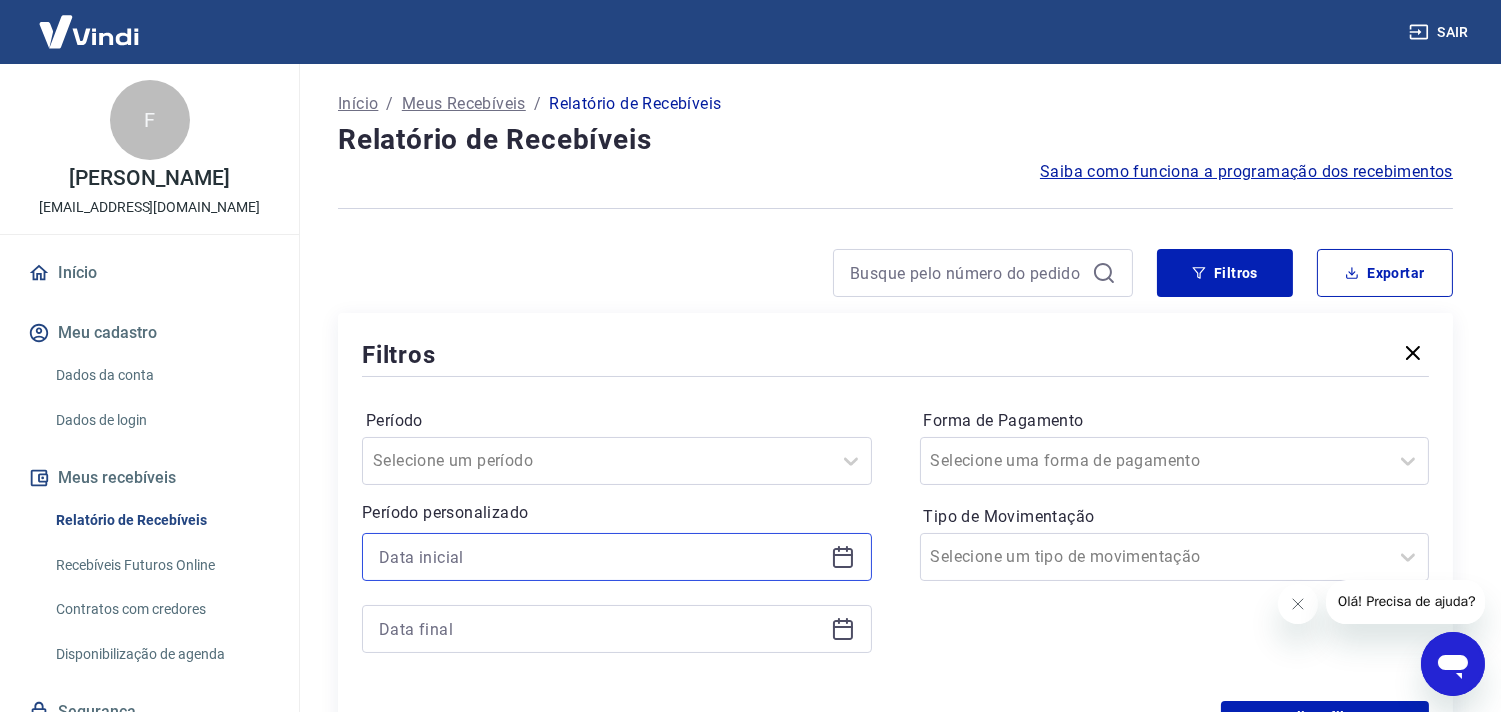 click at bounding box center (601, 557) 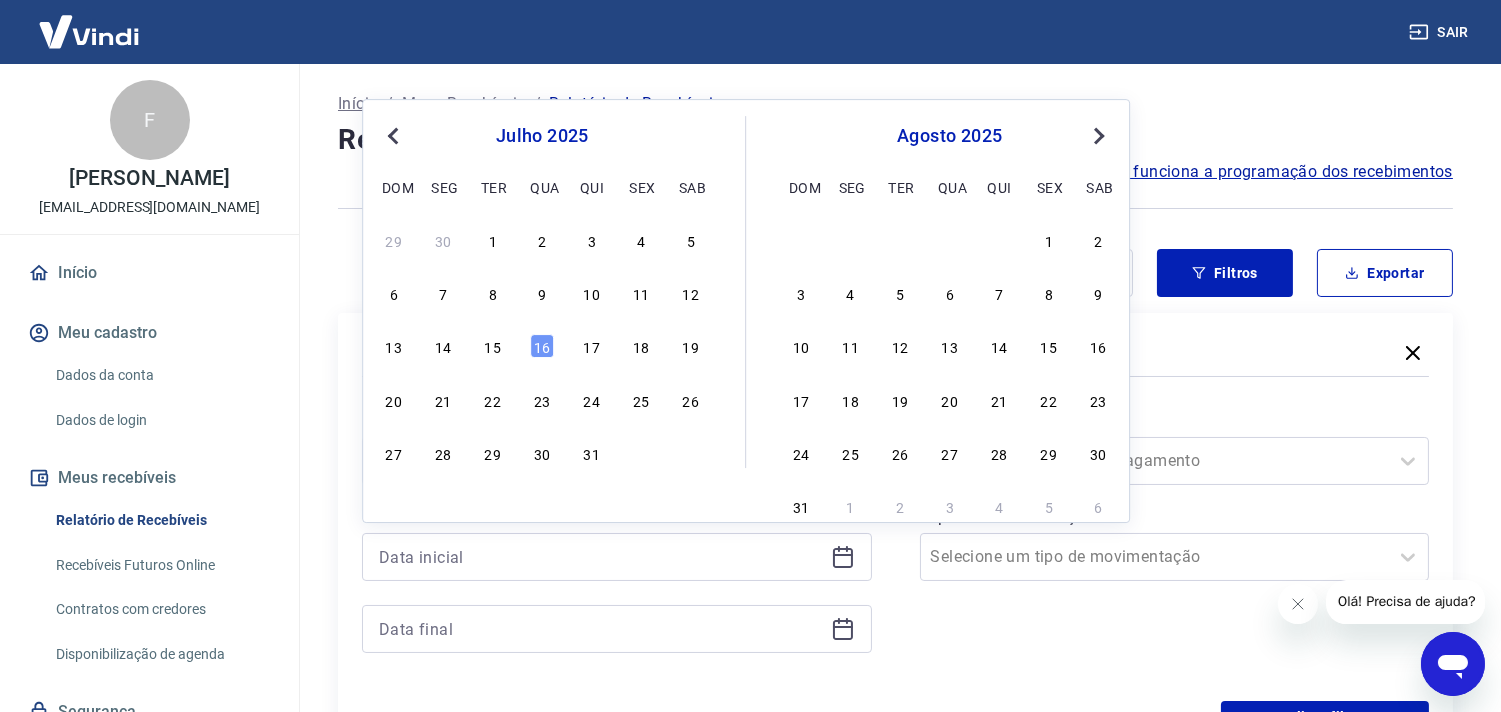 click on "Previous Month" at bounding box center (393, 136) 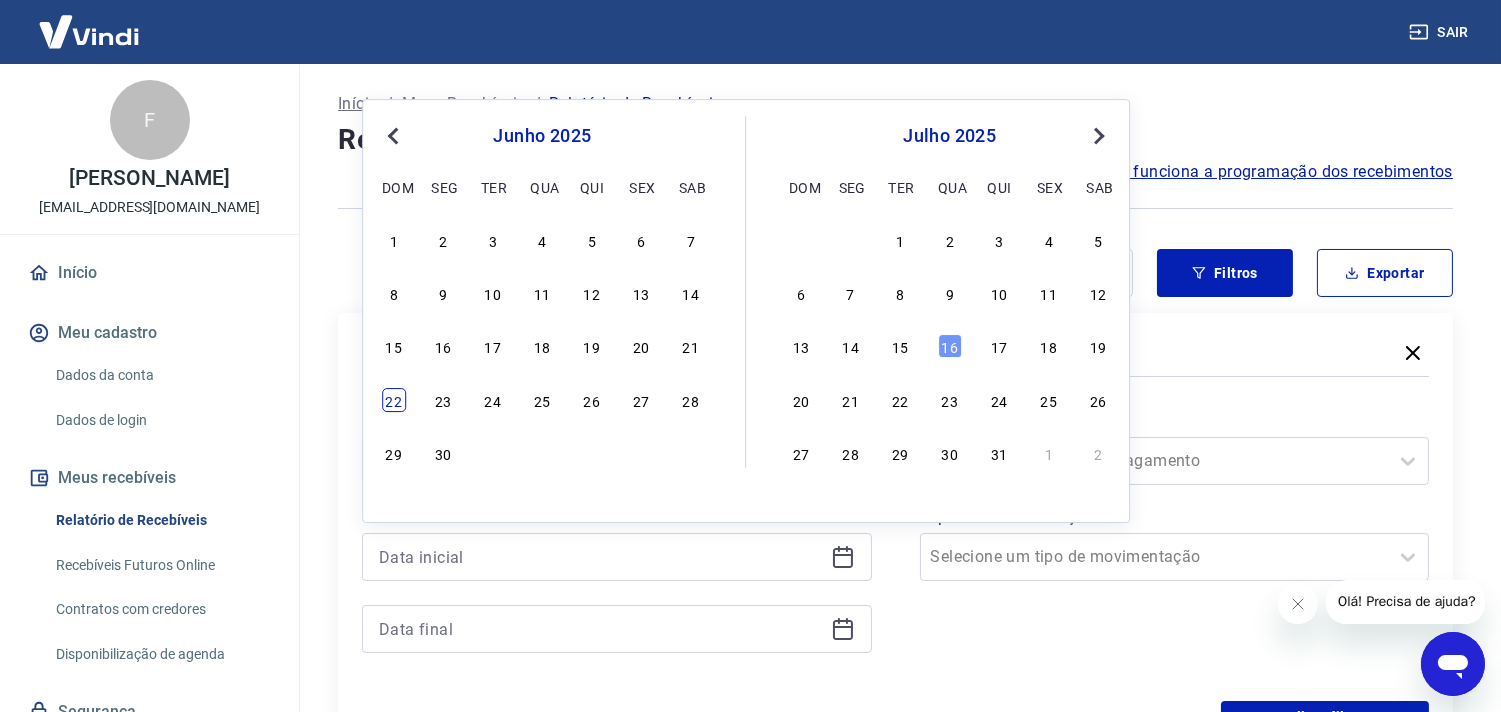 click on "22" at bounding box center (394, 400) 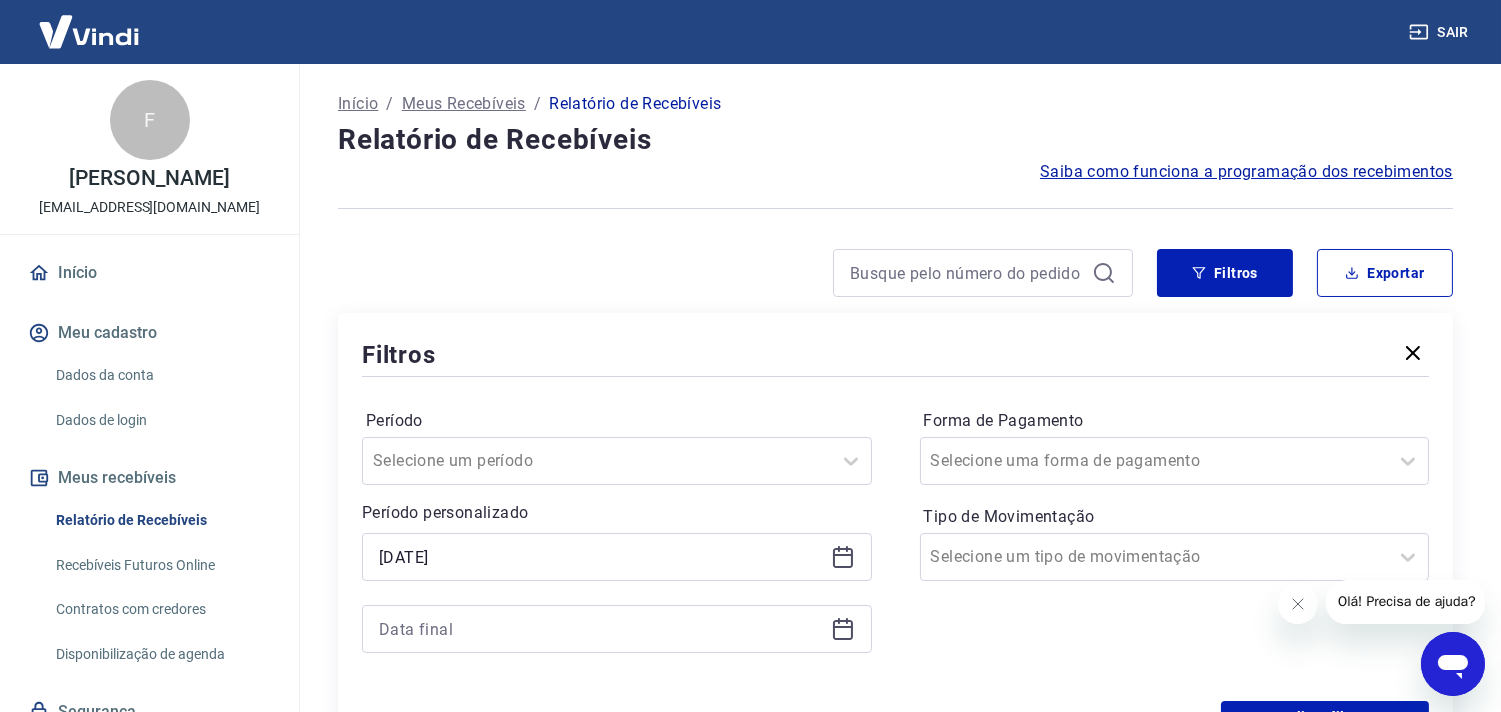 type on "22/06/2025" 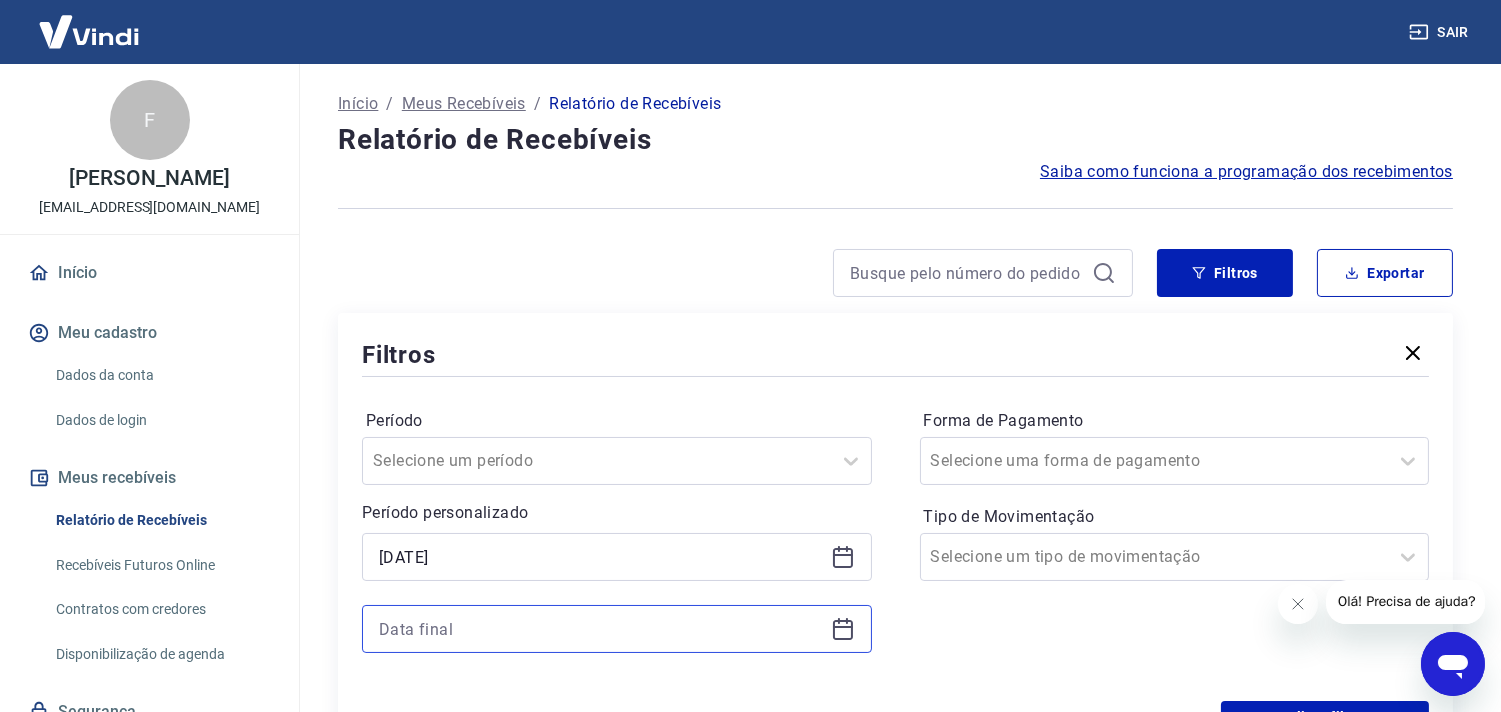 click at bounding box center (601, 629) 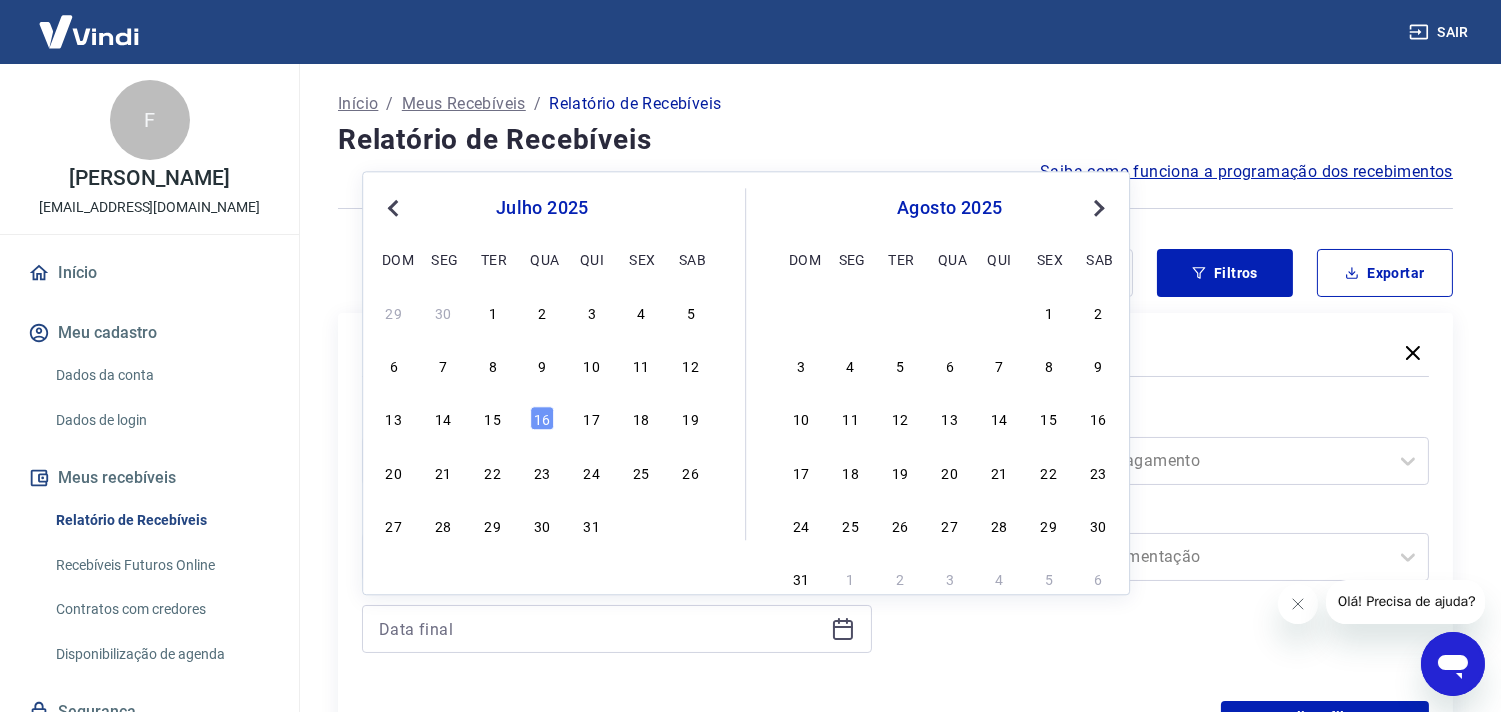 click on "julho 2025" at bounding box center [542, 208] 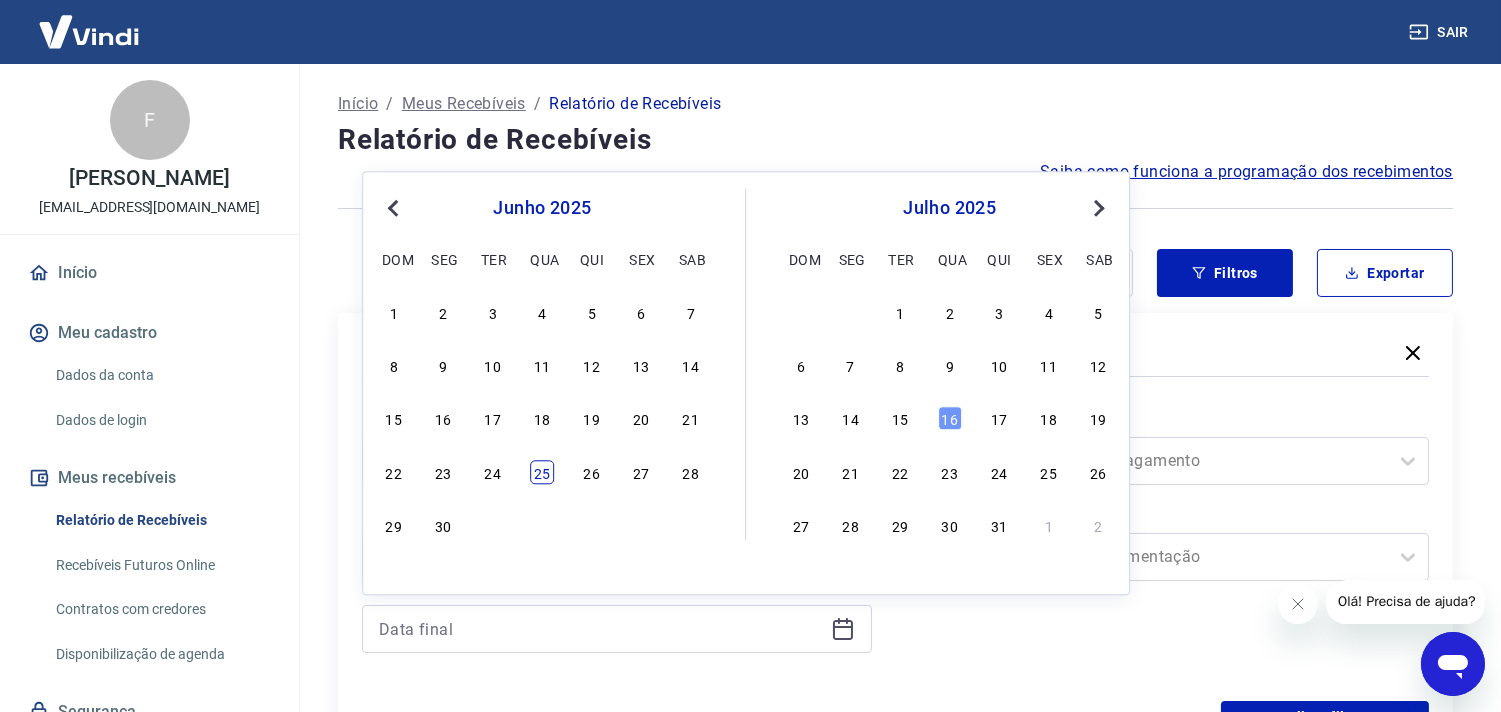 click on "25" at bounding box center (542, 472) 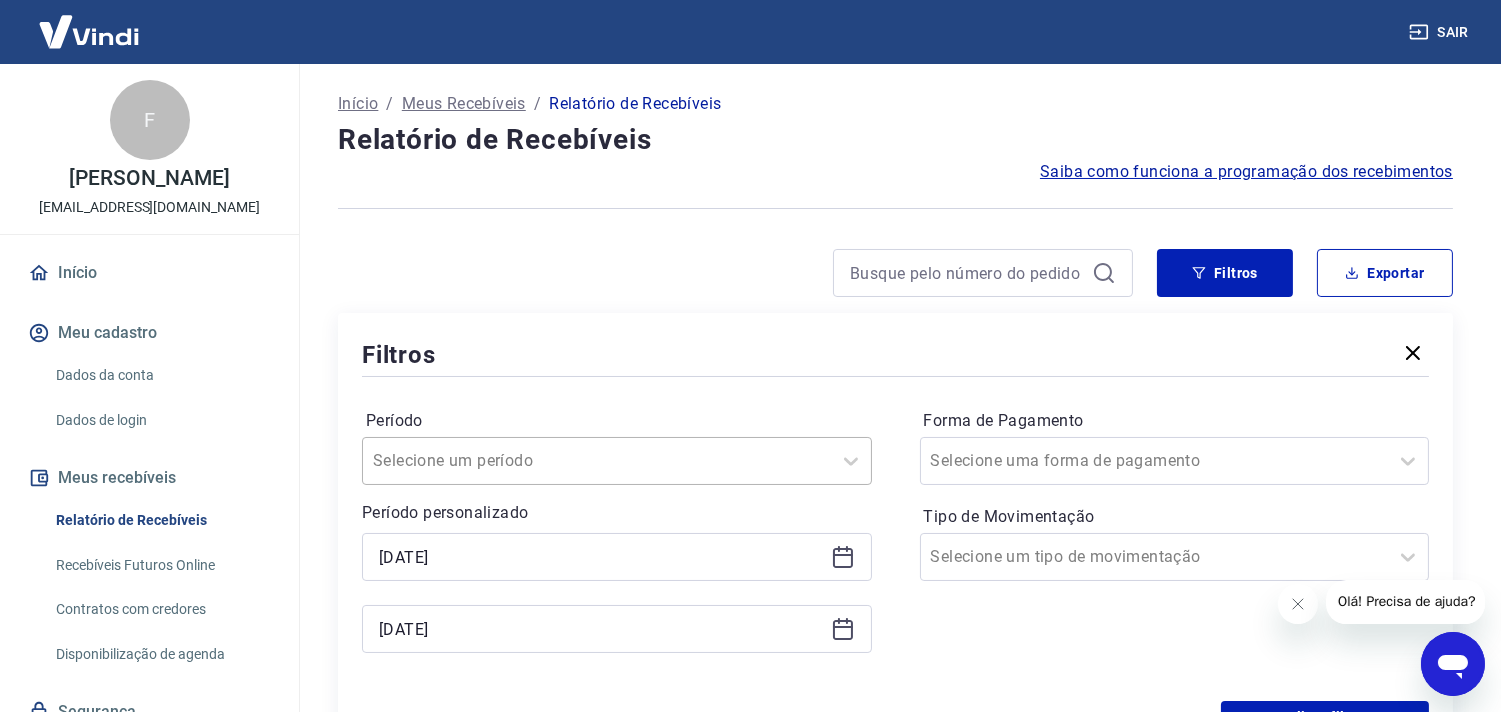 type on "25/06/2025" 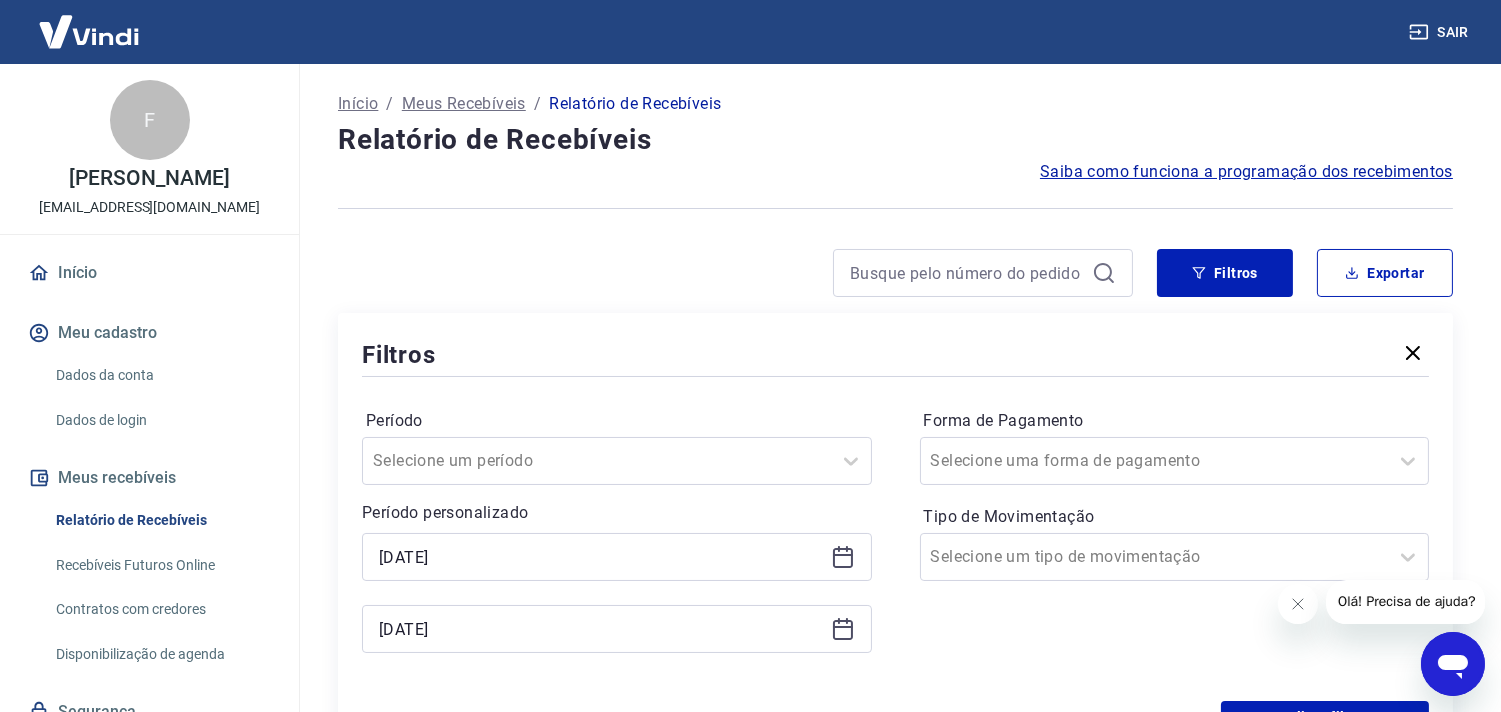 scroll, scrollTop: 222, scrollLeft: 0, axis: vertical 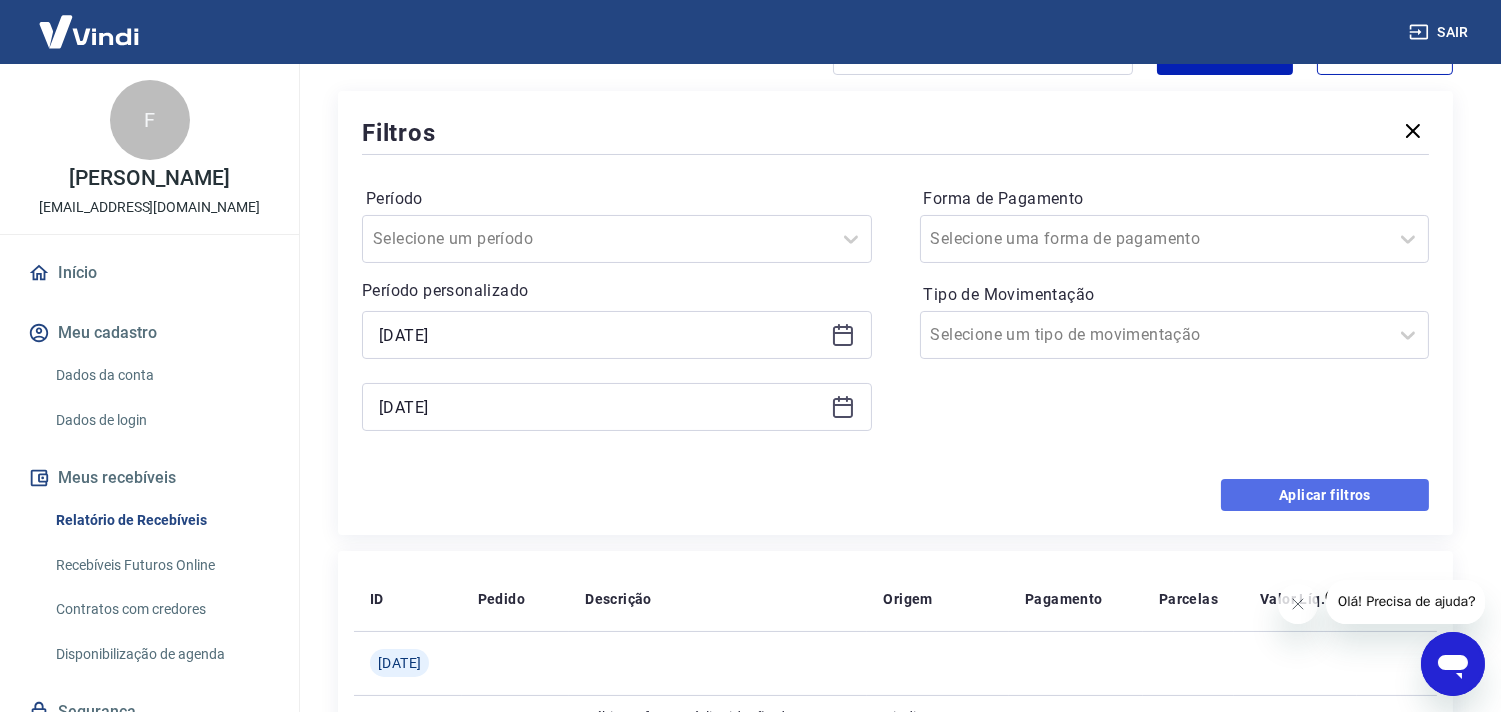 click on "Aplicar filtros" at bounding box center (1325, 495) 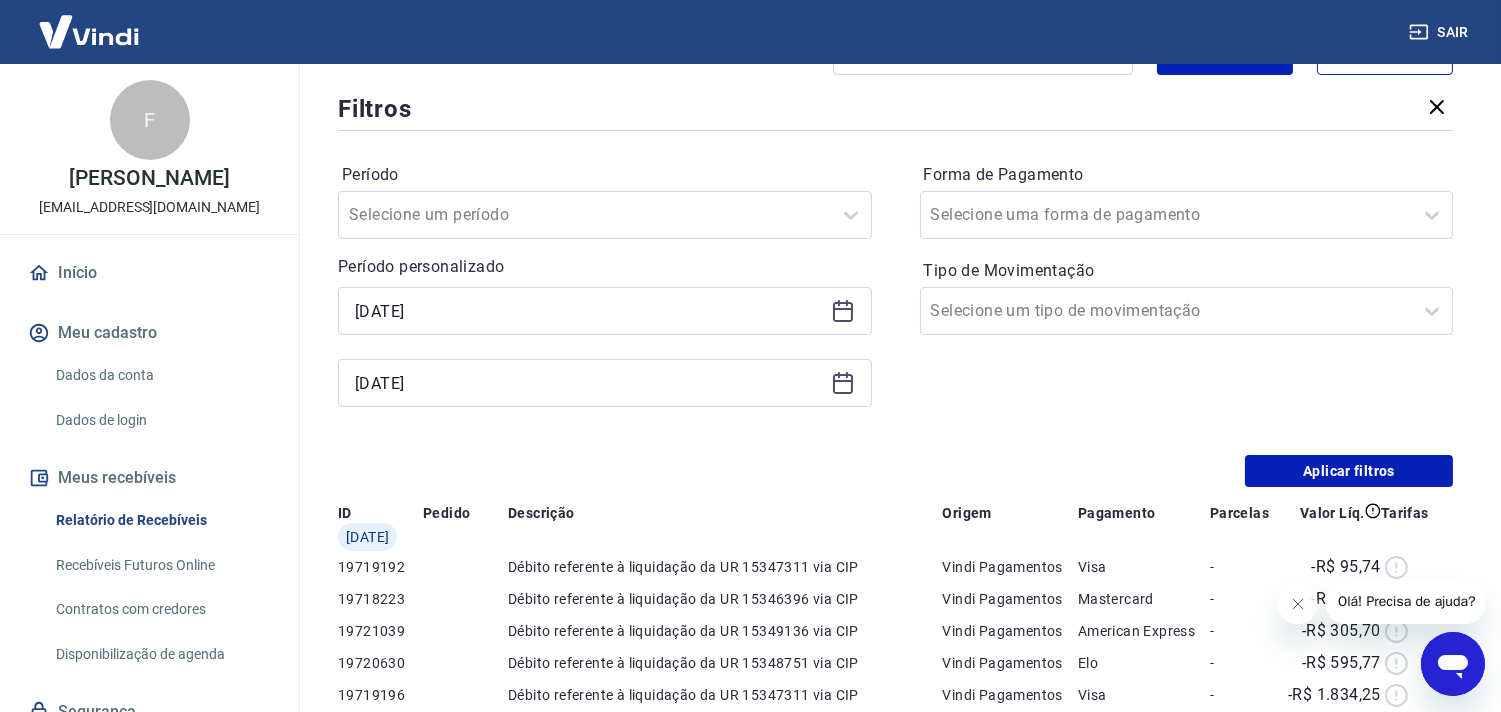 click on "Início / Meus Recebíveis / Relatório de Recebíveis Relatório de Recebíveis Saiba como funciona a programação dos recebimentos Saiba como funciona a programação dos recebimentos Filtros Exportar Filtros Período Selecione um período Período personalizado Selected date: domingo, 22 de junho de 2025 22/06/2025 Selected date: quarta-feira, 25 de junho de 2025 25/06/2025 Forma de Pagamento Selecione uma forma de pagamento Tipo de Movimentação Selecione um tipo de movimentação Aplicar filtros ID Pedido Descrição Origem Pagamento Parcelas Valor Líq. Tarifas Qua, 16 jul 19719192 Débito referente à liquidação da UR 15347311 via CIP Vindi Pagamentos Visa - -R$ 95,74 19718223 Débito referente à liquidação da UR 15346396 via CIP Vindi Pagamentos Mastercard - -R$ 38,72 19721039 Débito referente à liquidação da UR 15349136 via CIP Vindi Pagamentos American Express - -R$ 305,70 19720630 Débito referente à liquidação da UR 15348751 via CIP Vindi Pagamentos Elo - -R$ 595,77 19719196 Visa" at bounding box center (895, 646) 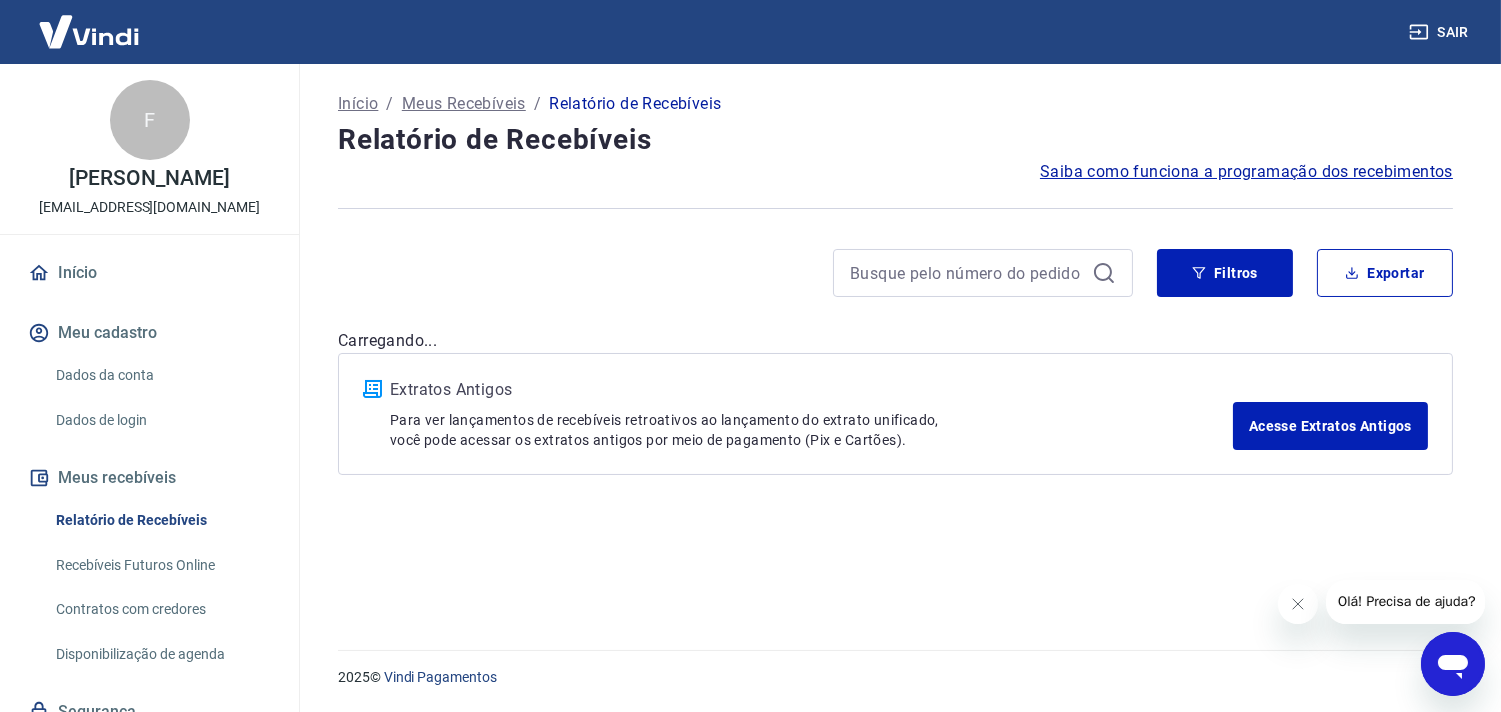 scroll, scrollTop: 0, scrollLeft: 0, axis: both 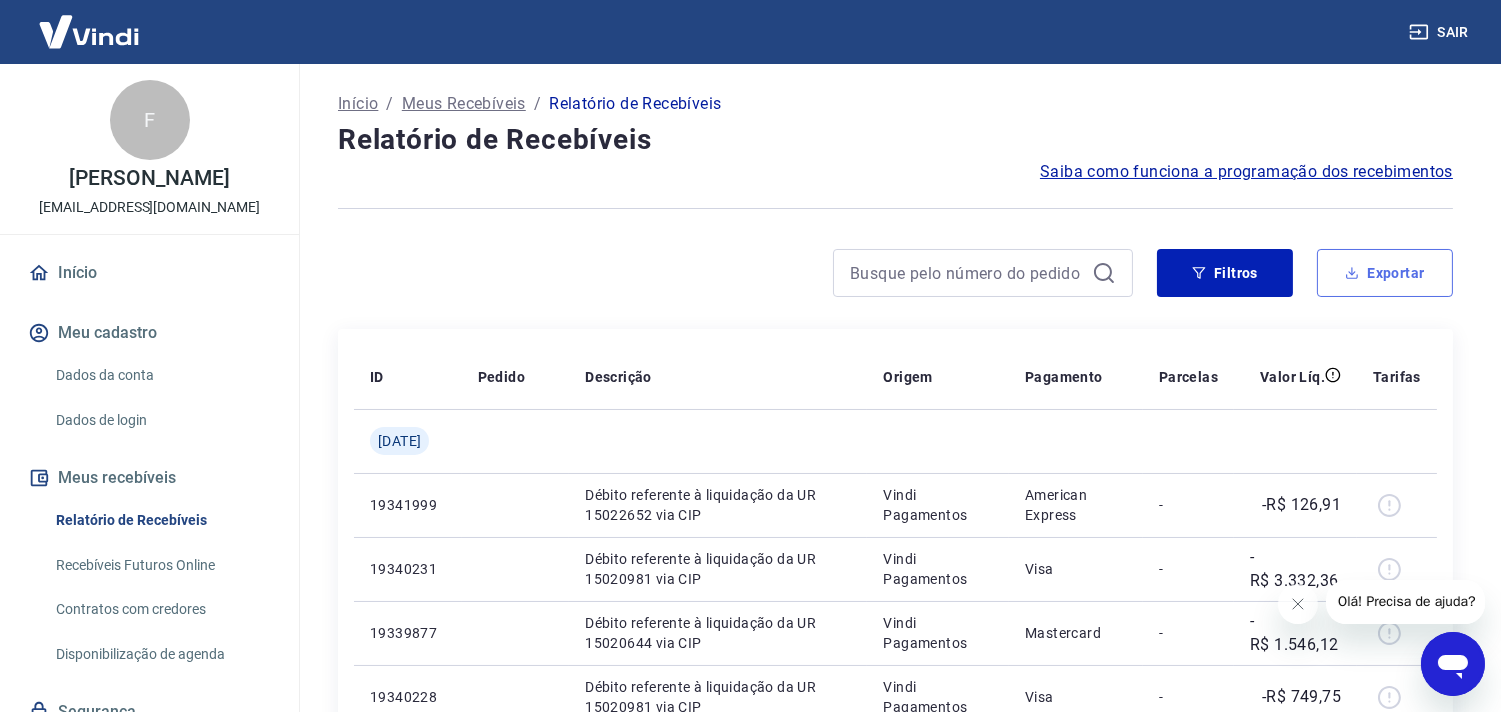 click on "Exportar" at bounding box center [1385, 273] 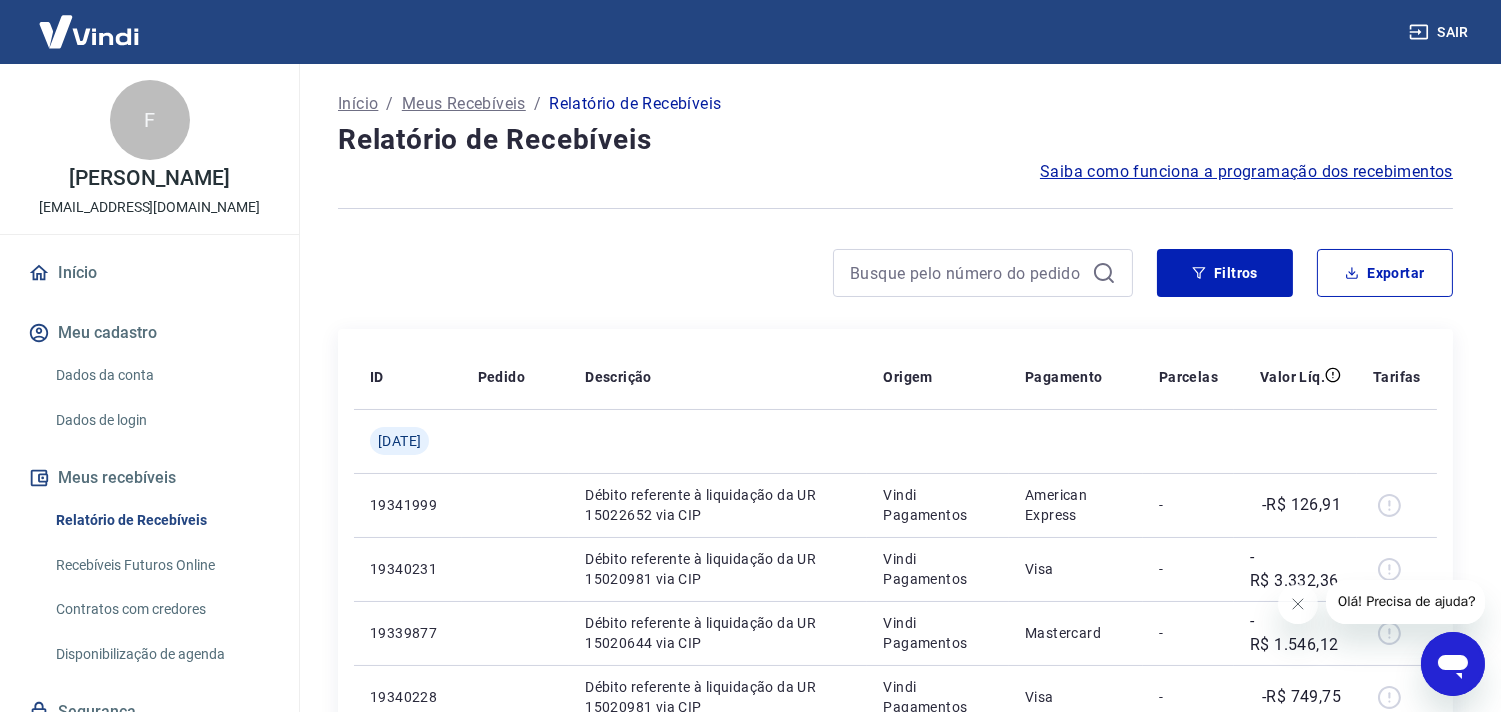 type on "22/06/2025" 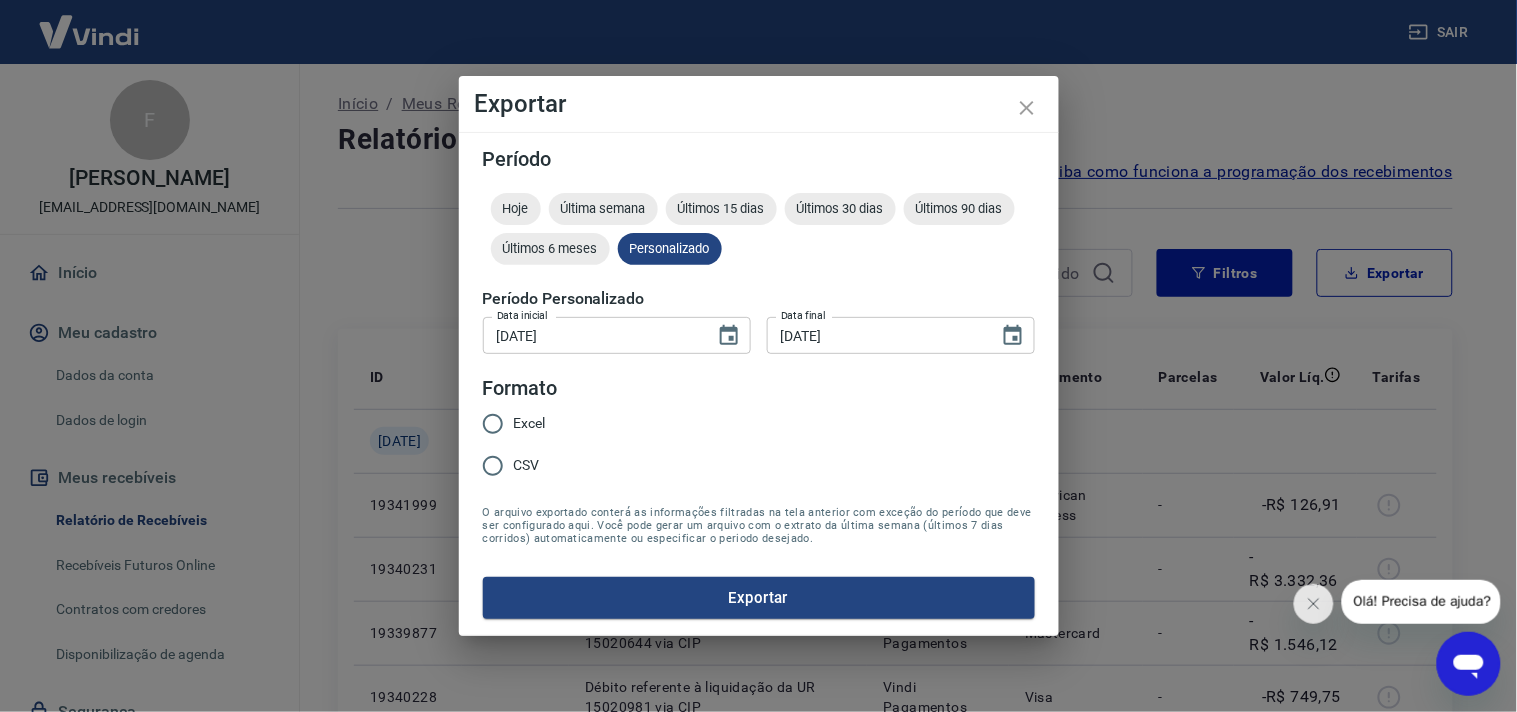 drag, startPoint x: 536, startPoint y: 397, endPoint x: 532, endPoint y: 420, distance: 23.345236 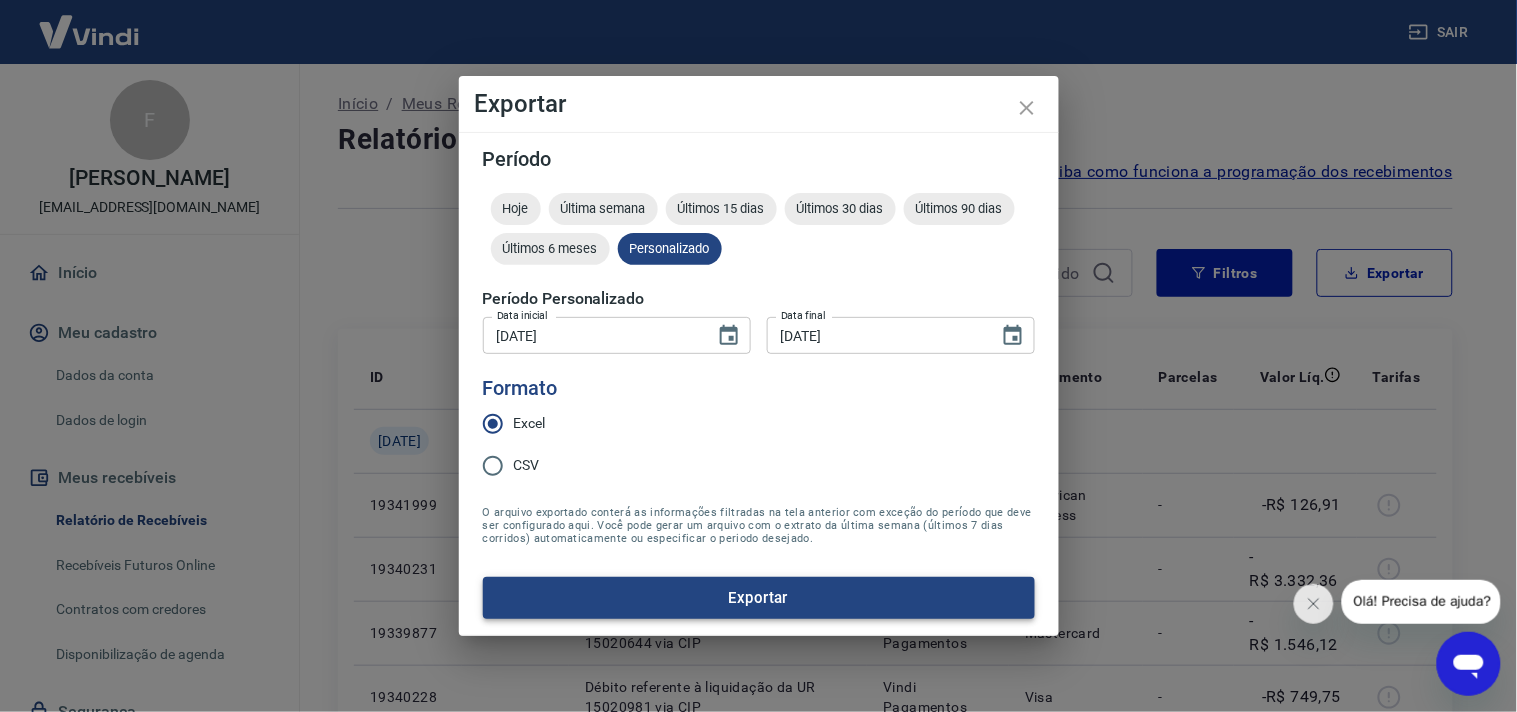 click on "Exportar" at bounding box center (759, 598) 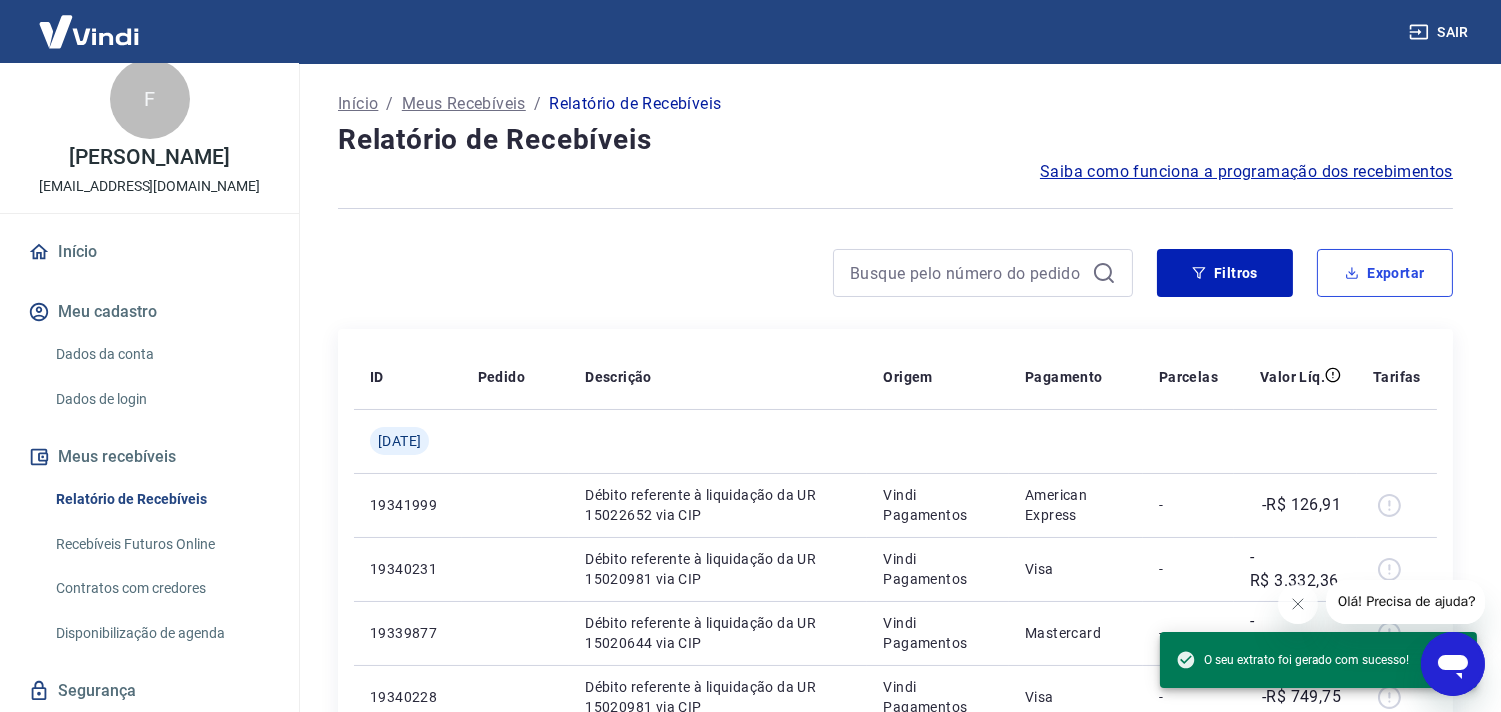 scroll, scrollTop: 81, scrollLeft: 0, axis: vertical 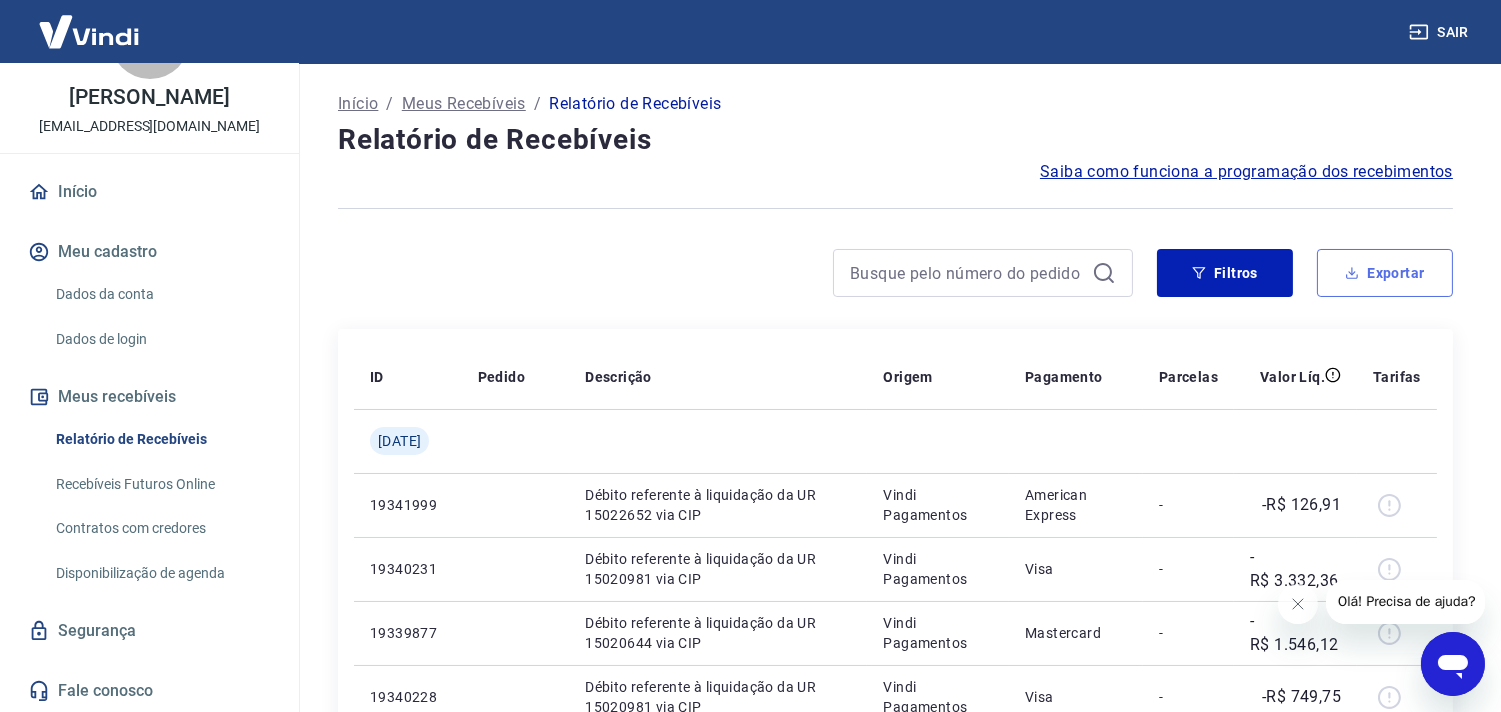 click 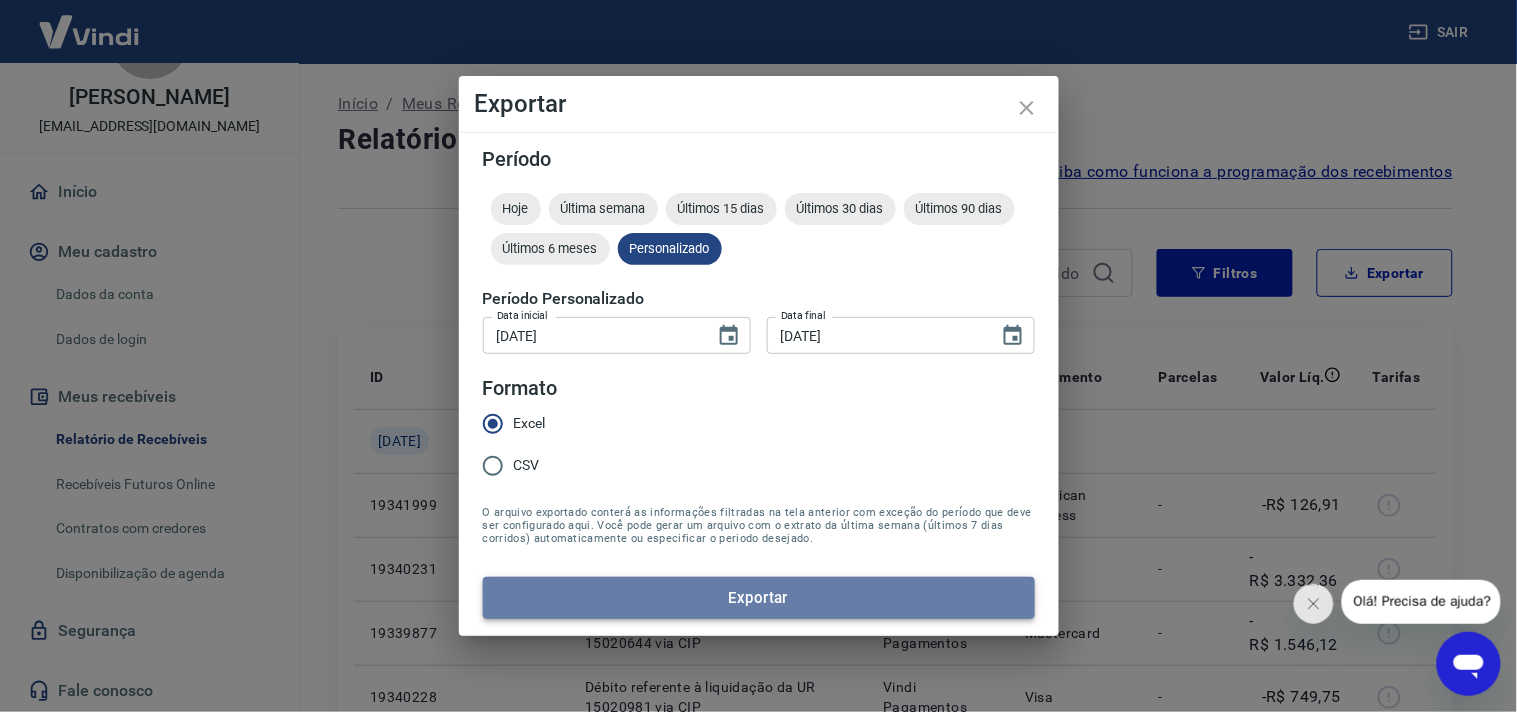 click on "Exportar" at bounding box center (759, 598) 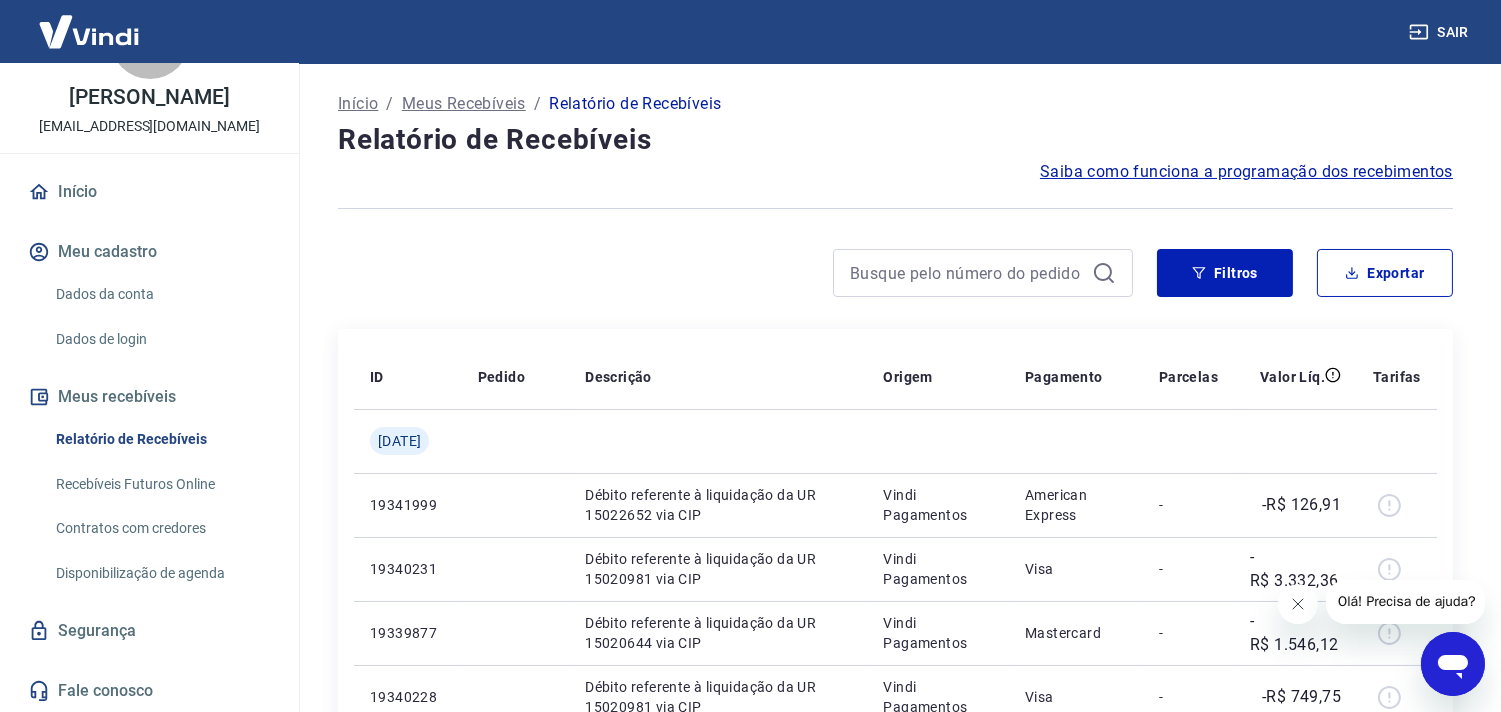 click 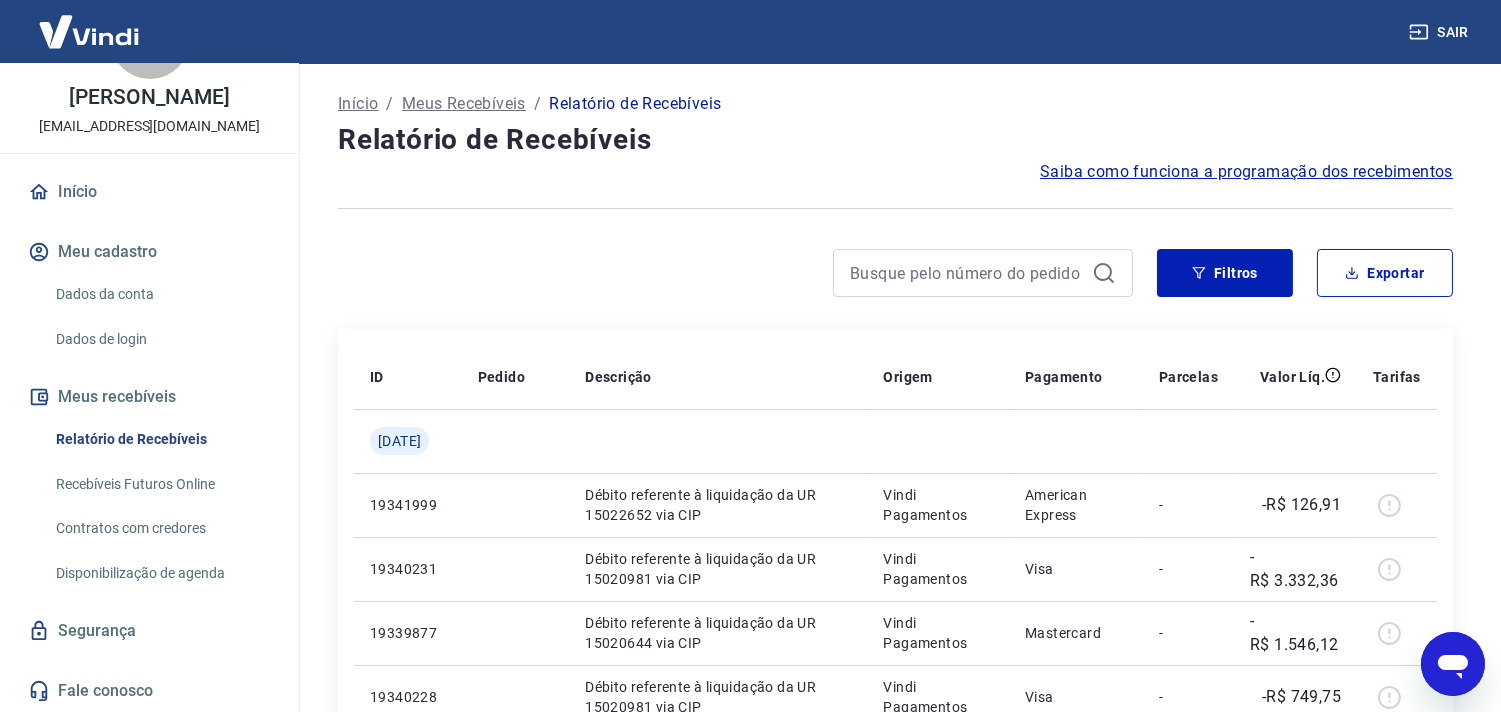 click at bounding box center (895, 208) 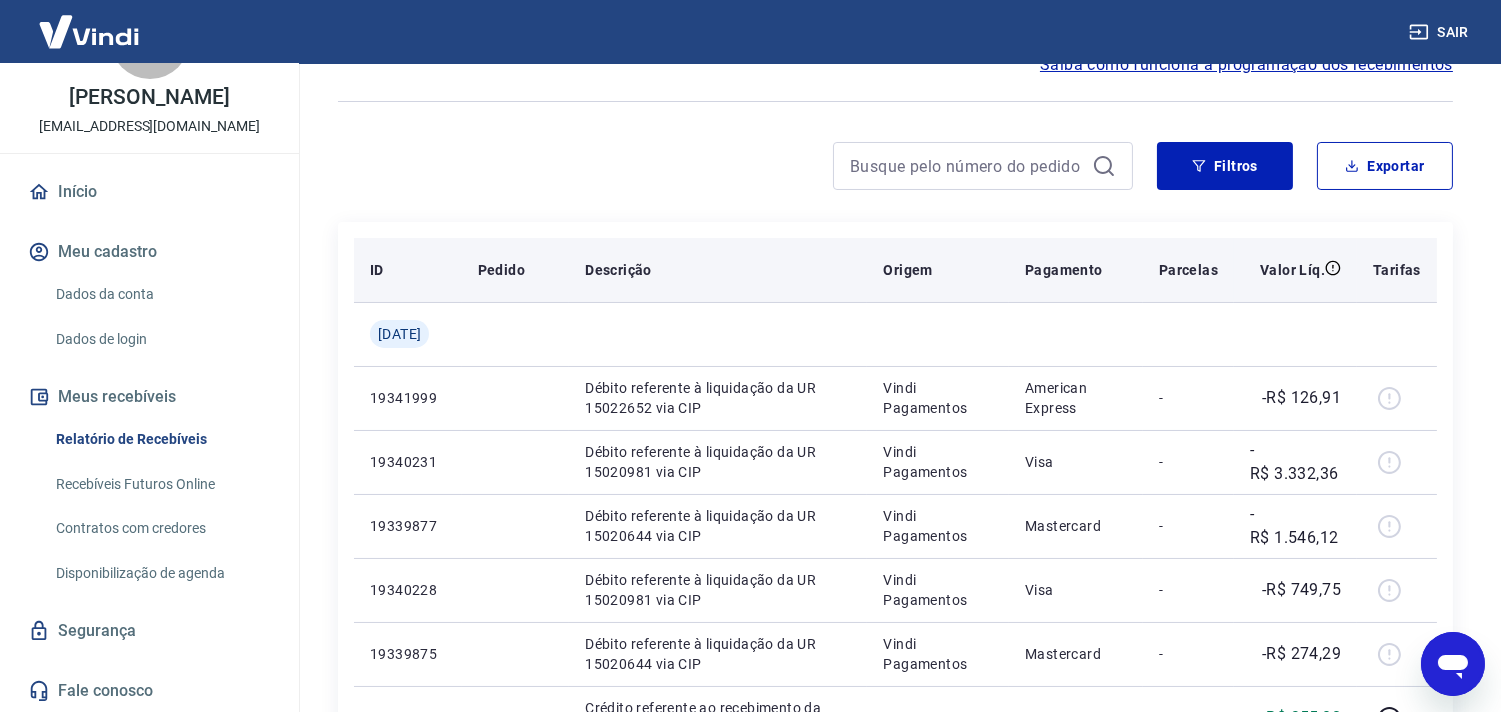 scroll, scrollTop: 0, scrollLeft: 0, axis: both 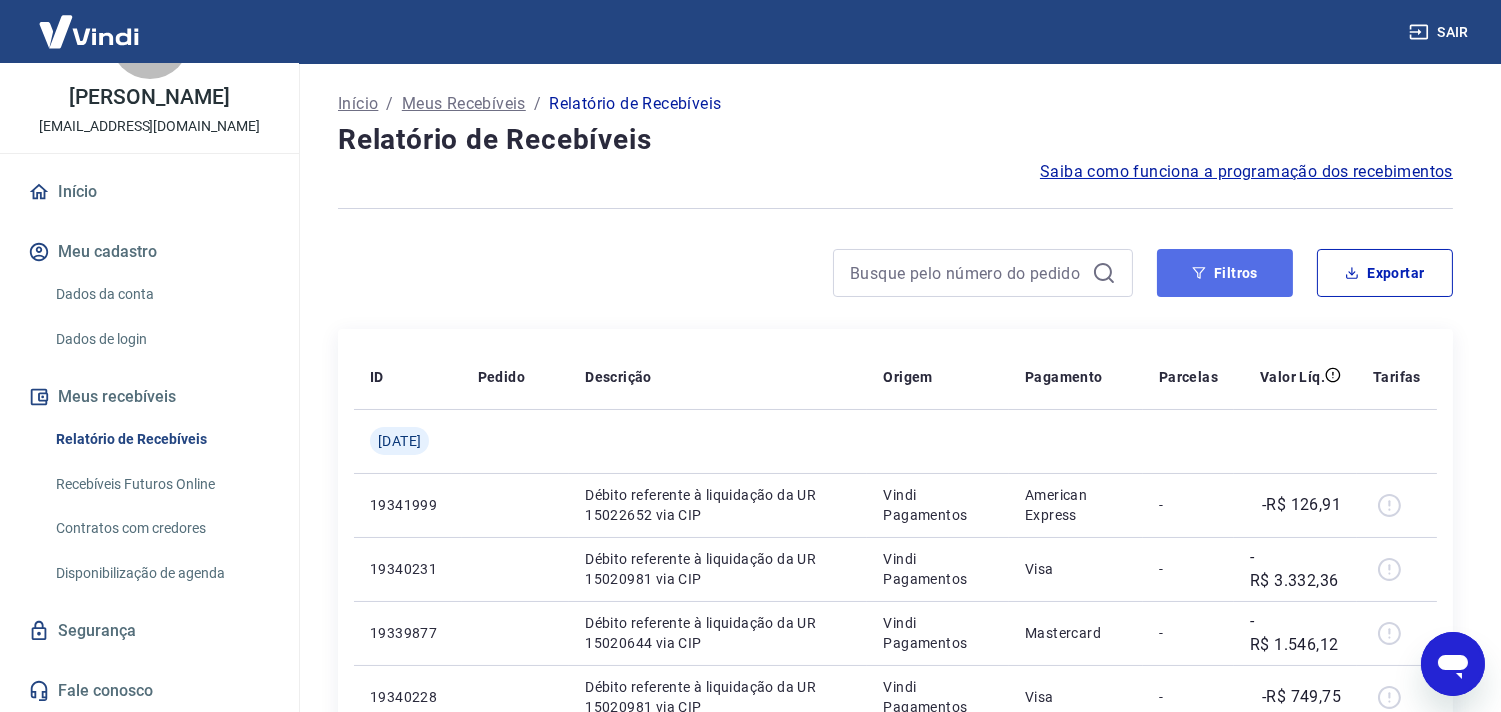 click on "Filtros" at bounding box center (1225, 273) 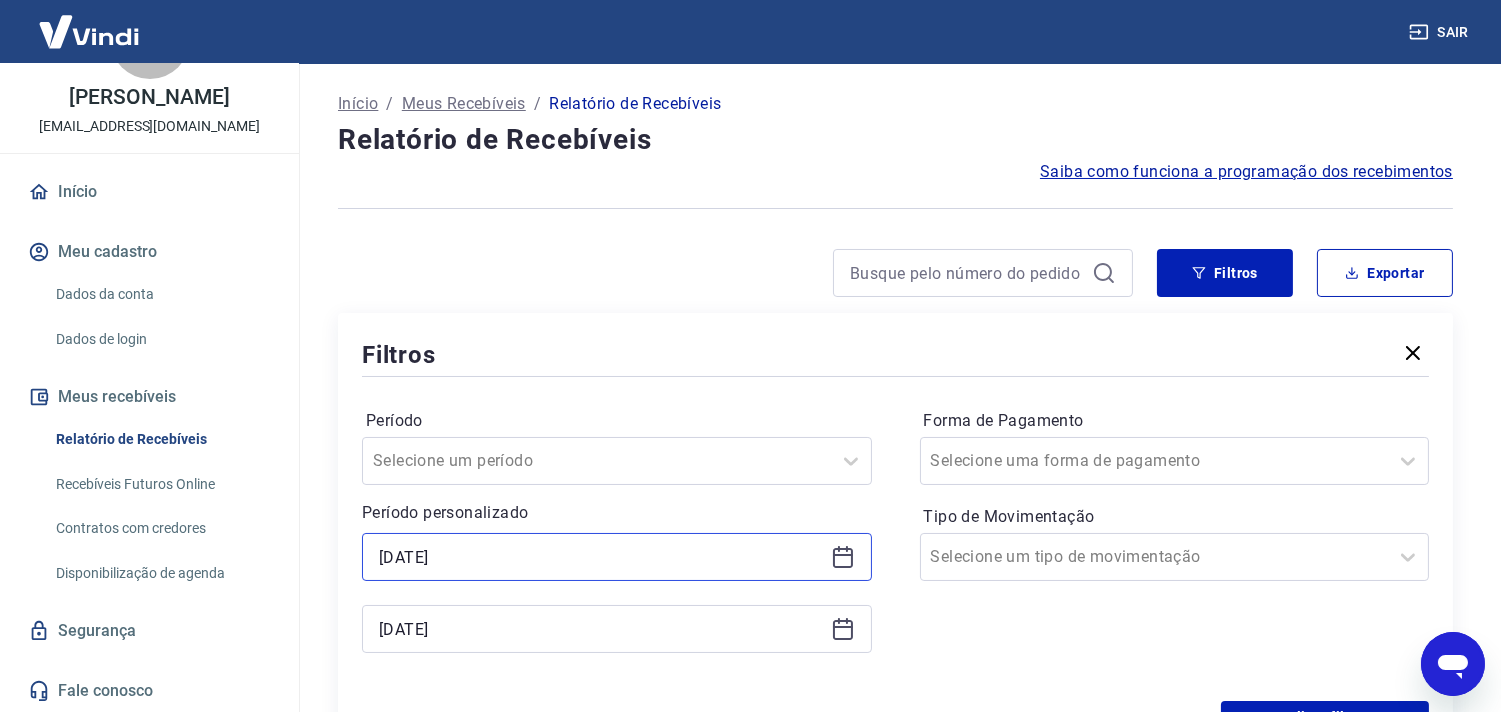 click on "22/06/2025" at bounding box center [601, 557] 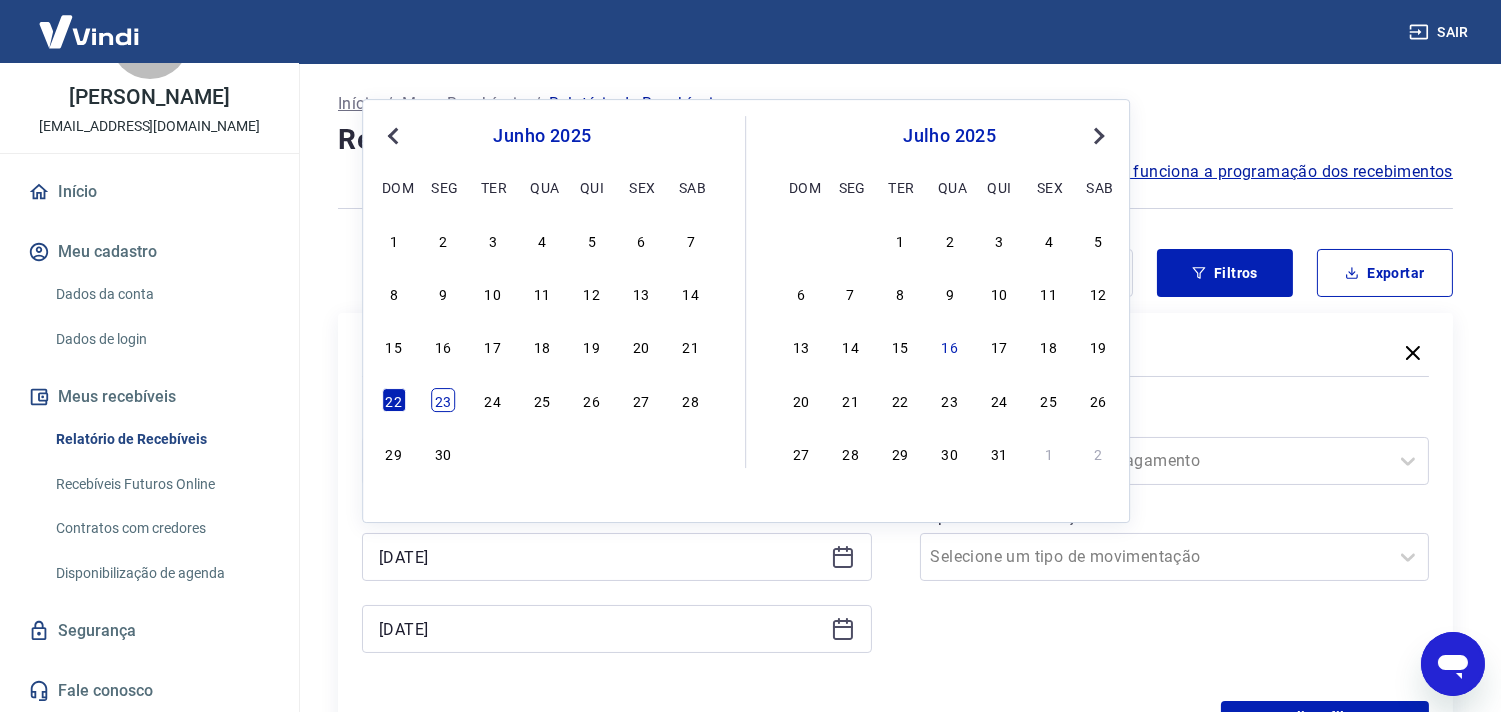 click on "23" at bounding box center (443, 400) 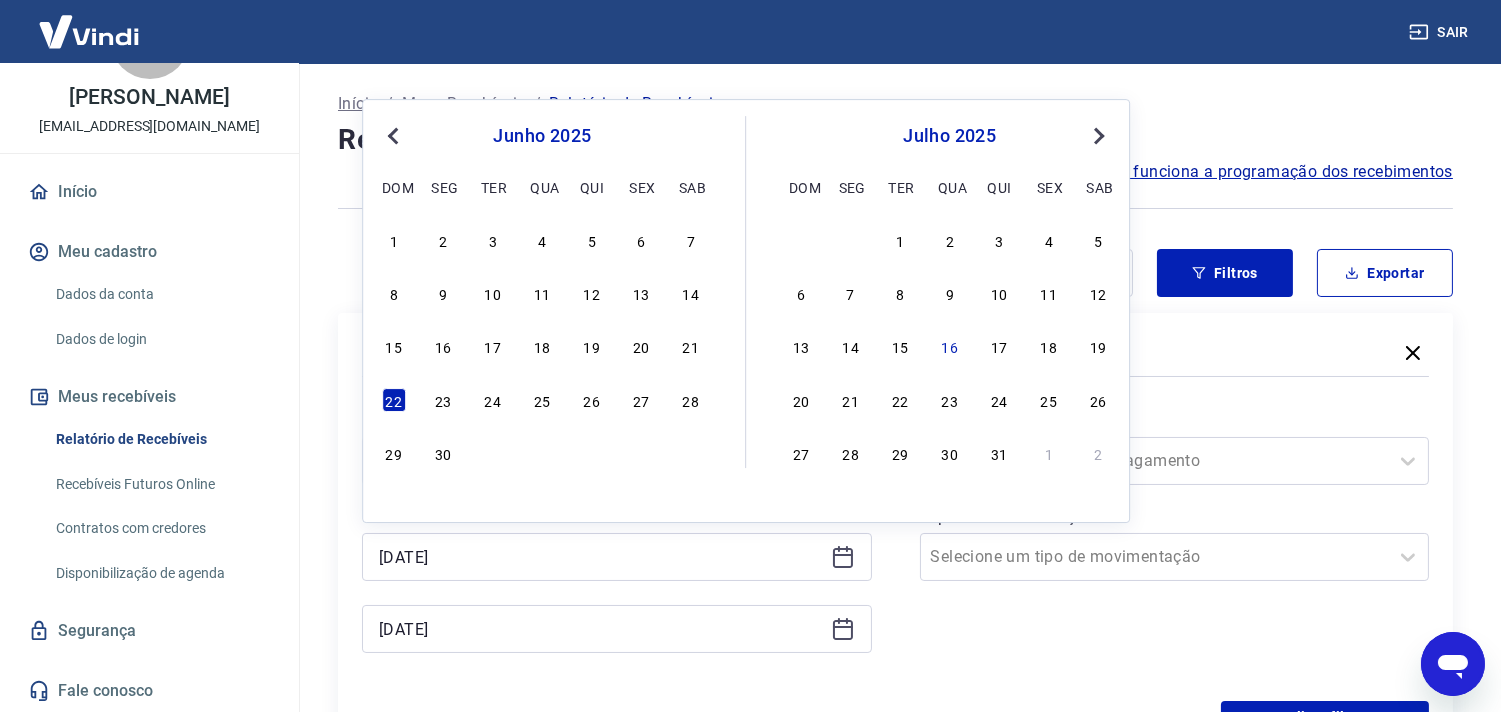 type on "23/06/2025" 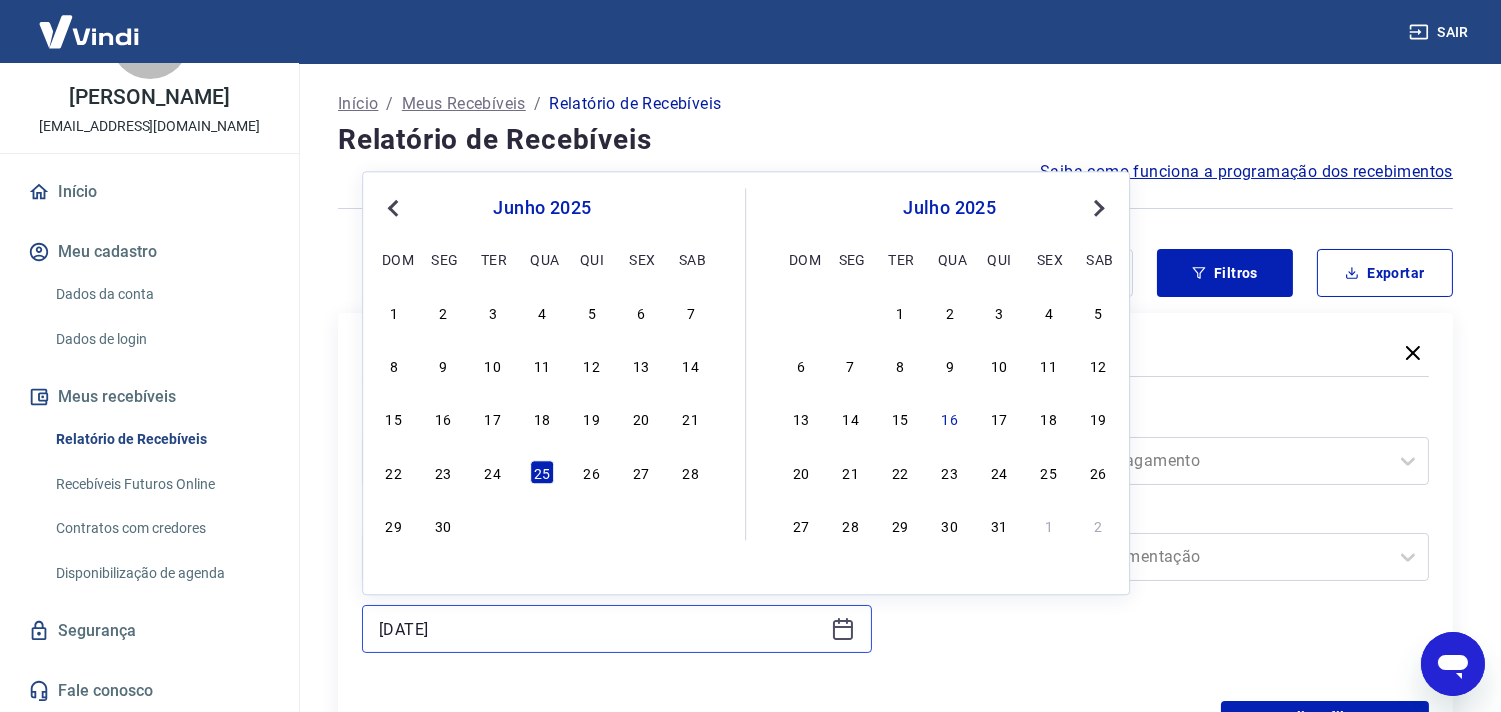 click on "25/06/2025" at bounding box center [601, 629] 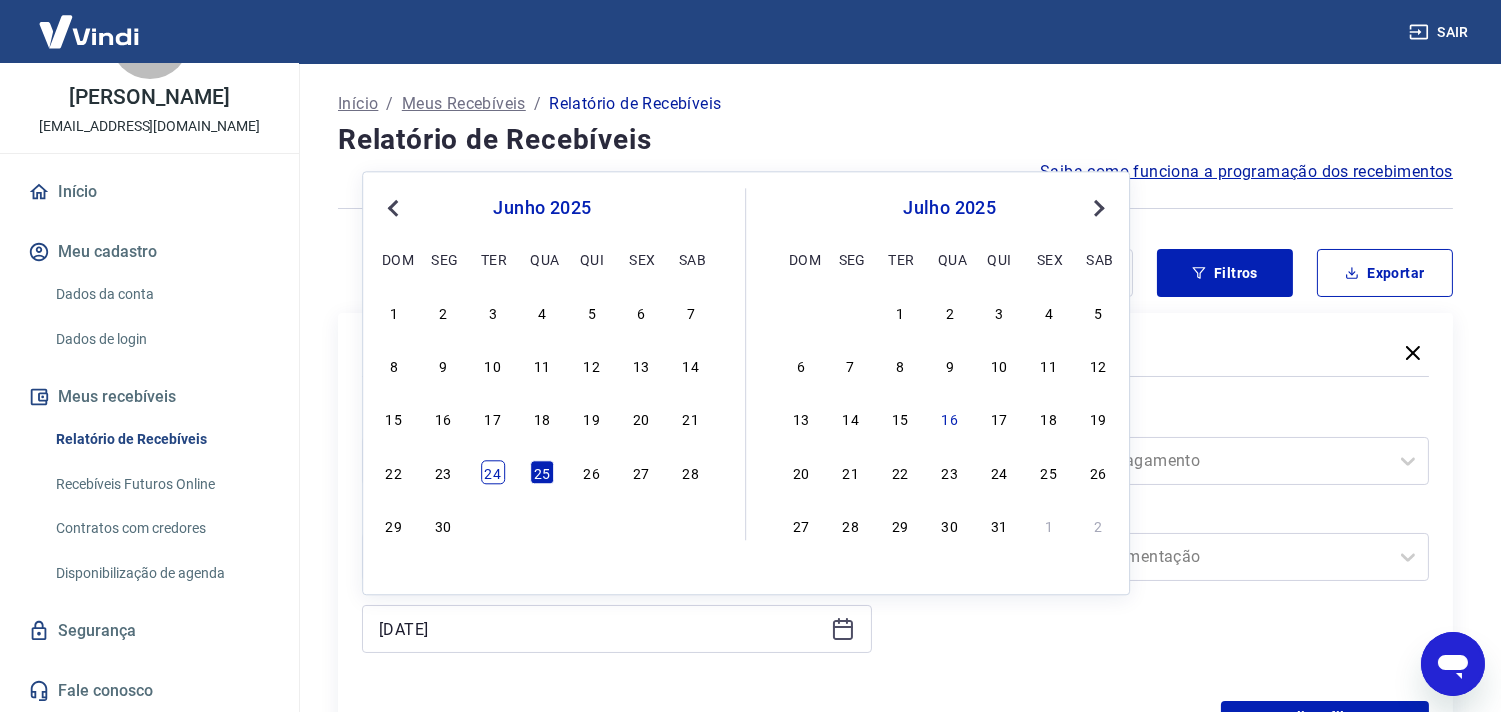 click on "24" at bounding box center [493, 472] 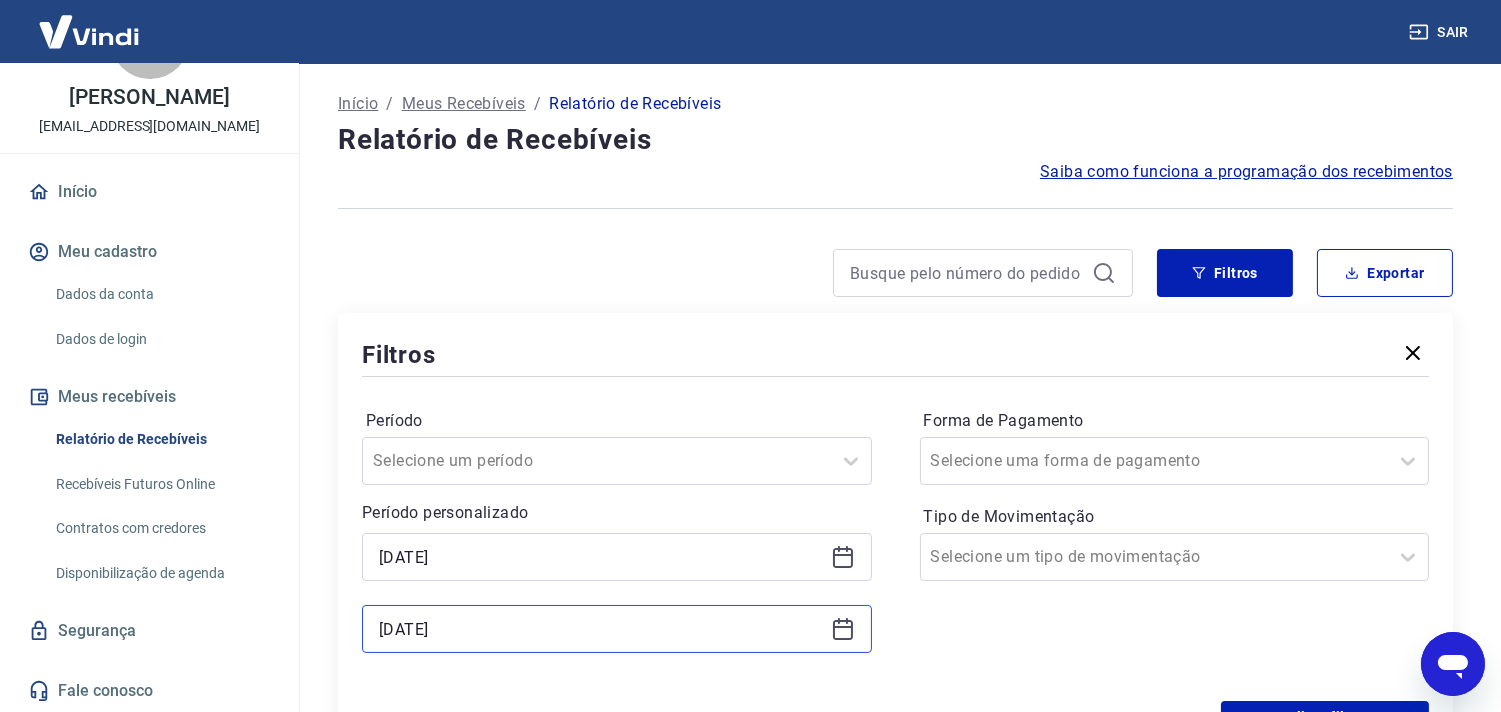 click on "24/06/2025" at bounding box center [601, 629] 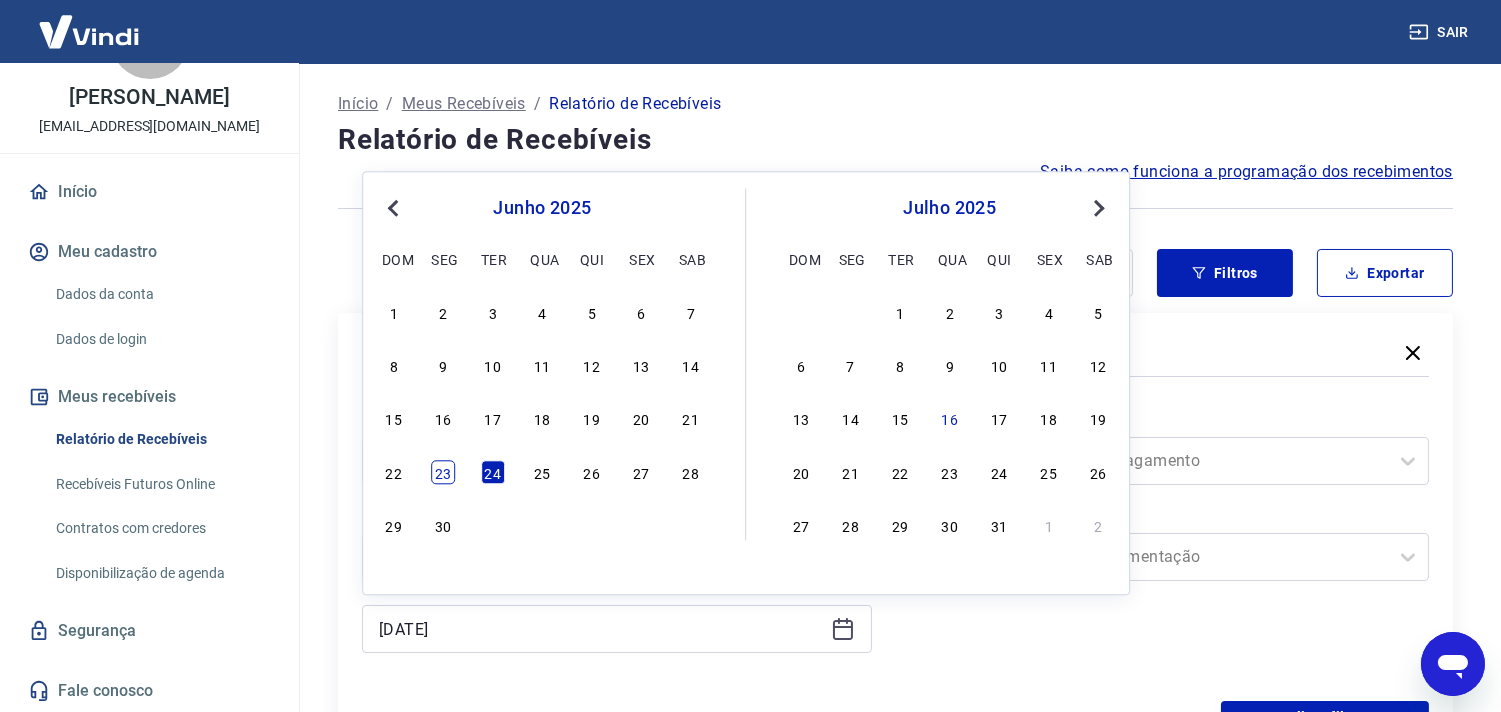 click on "23" at bounding box center [443, 472] 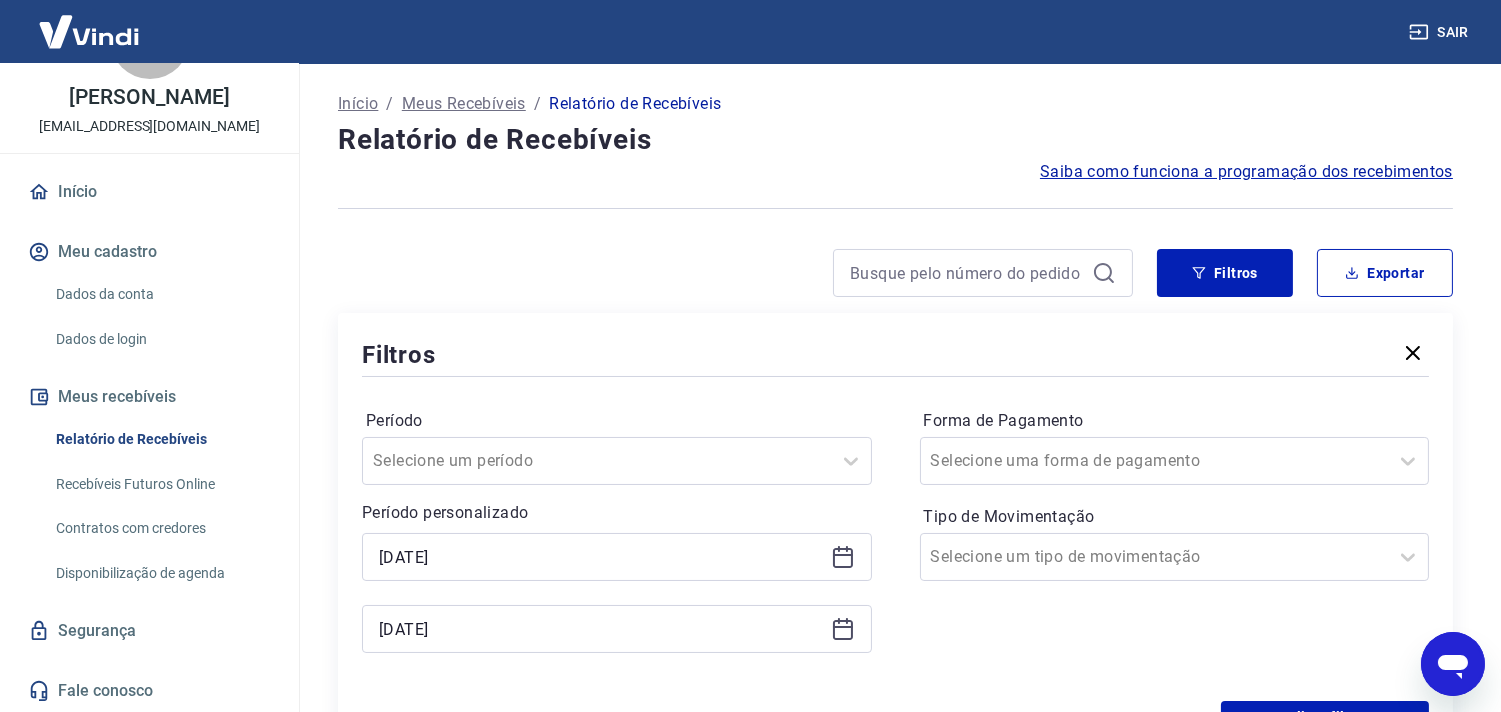 type on "23/06/2025" 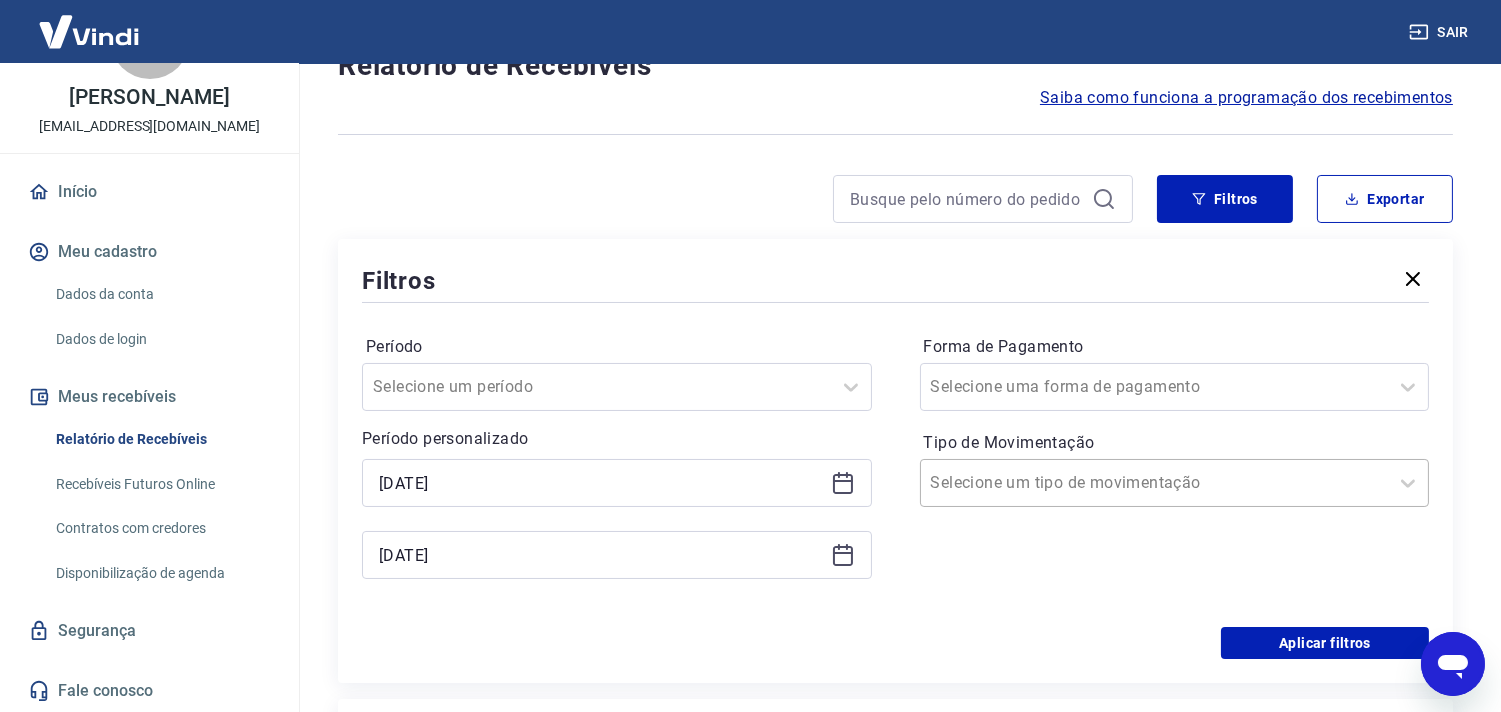 scroll, scrollTop: 333, scrollLeft: 0, axis: vertical 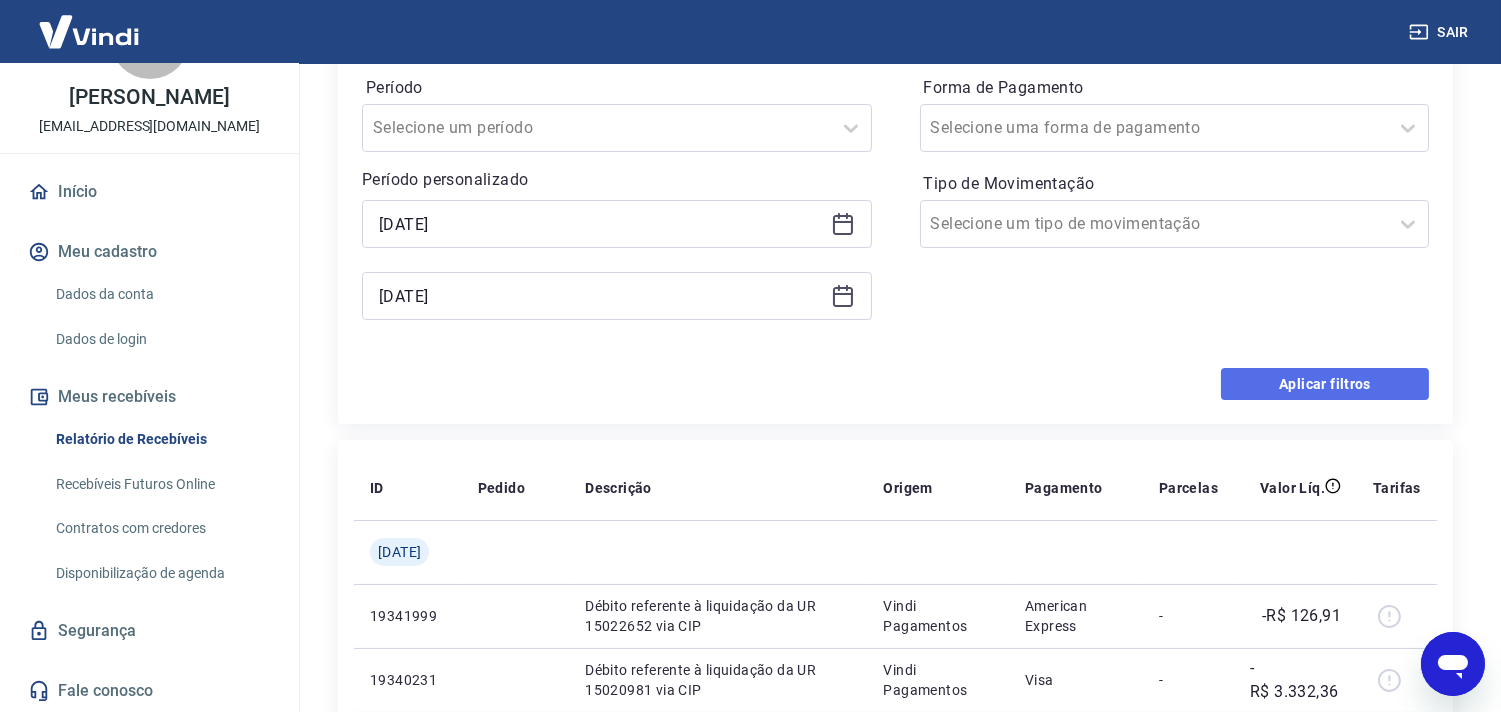 click on "Aplicar filtros" at bounding box center (1325, 384) 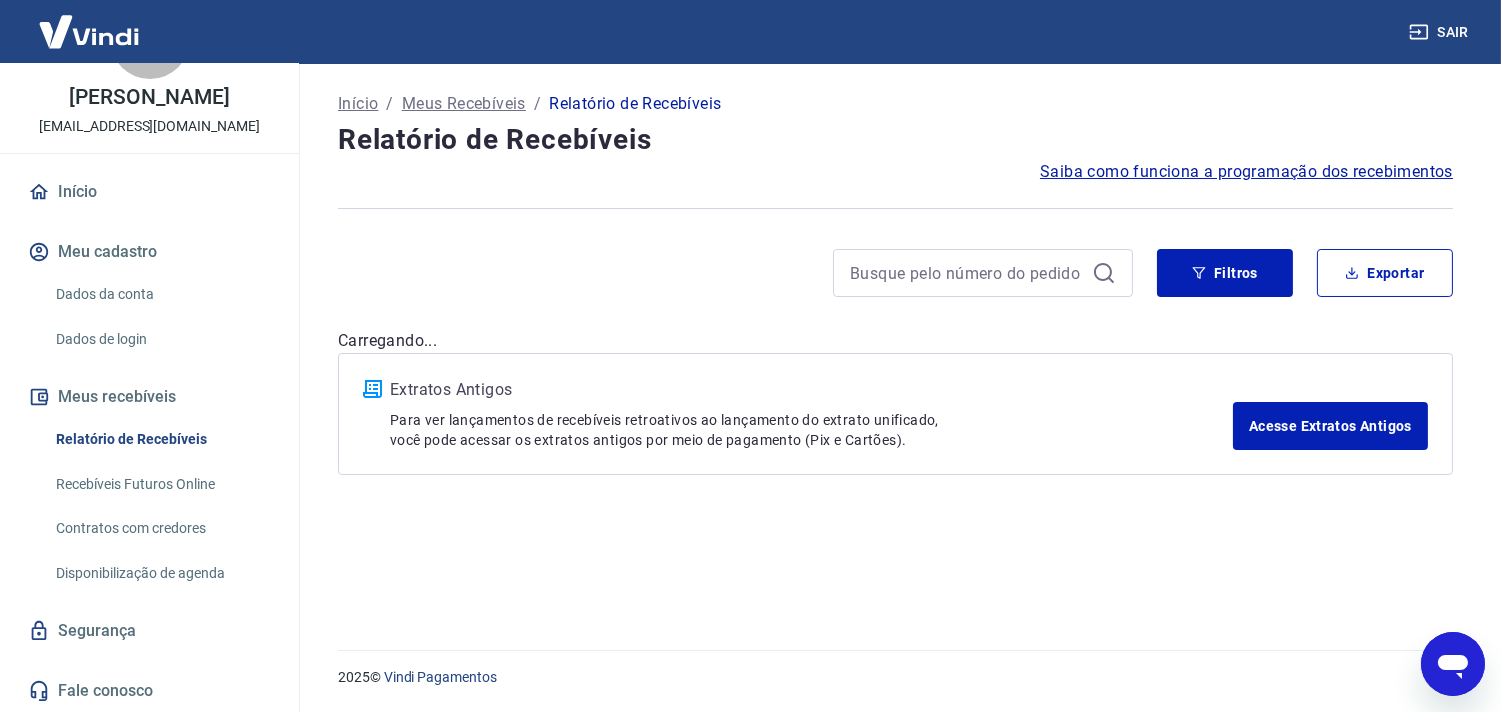 scroll, scrollTop: 0, scrollLeft: 0, axis: both 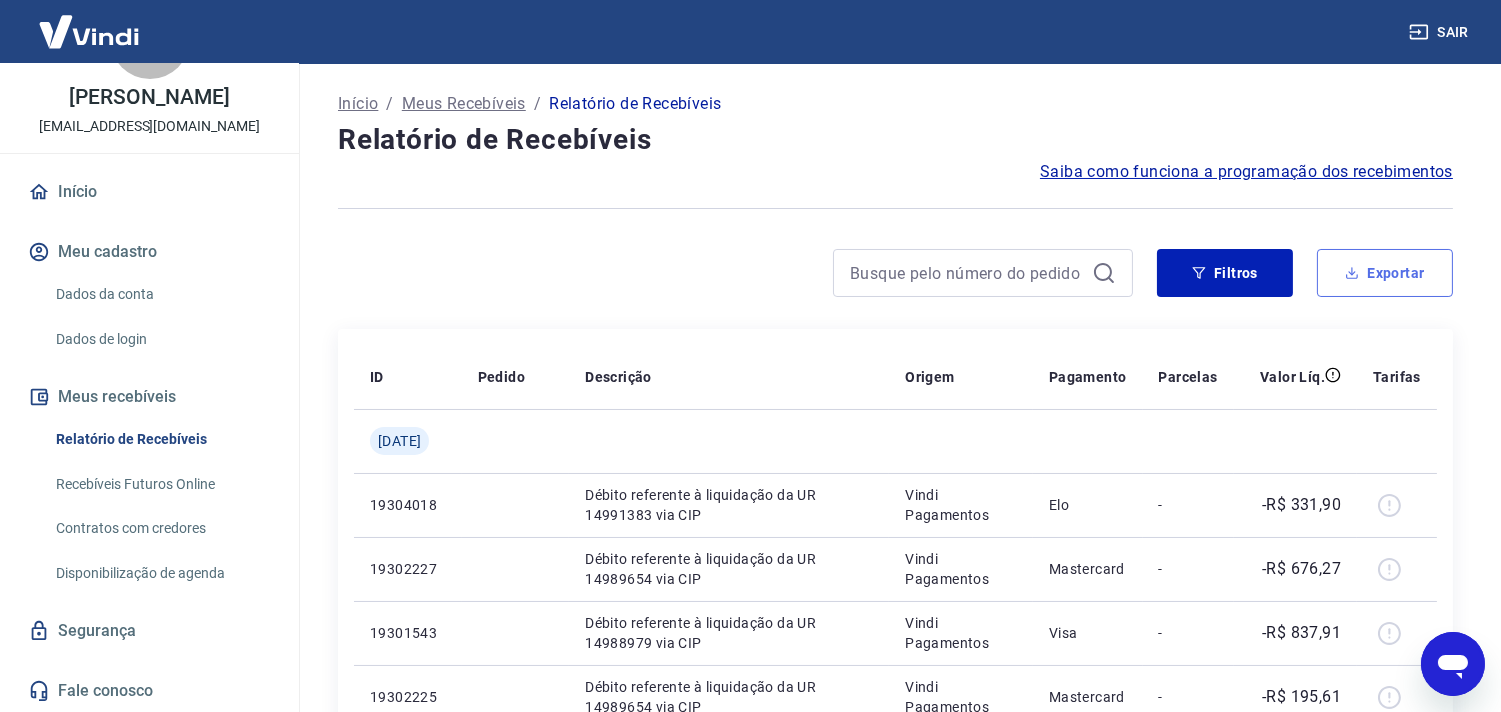 click on "Exportar" at bounding box center (1385, 273) 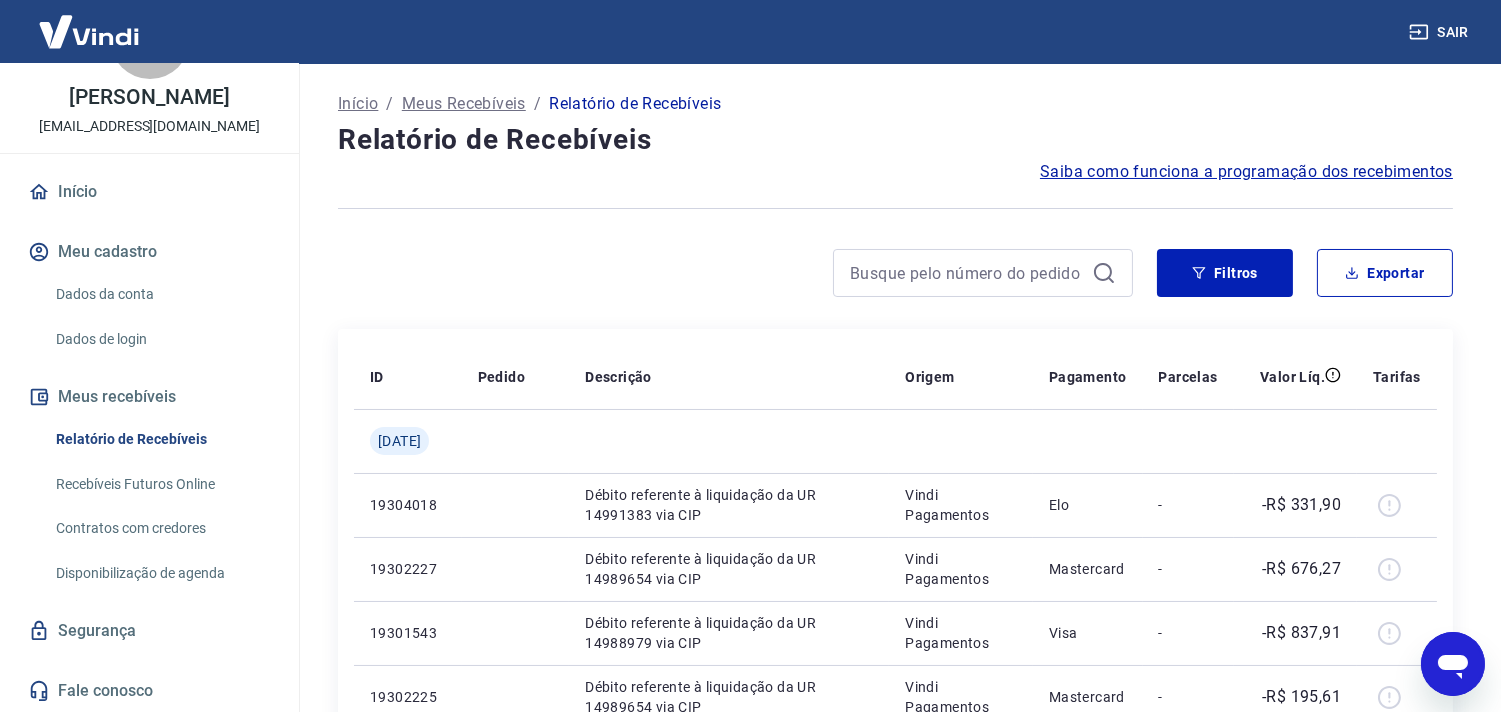 type on "23/06/2025" 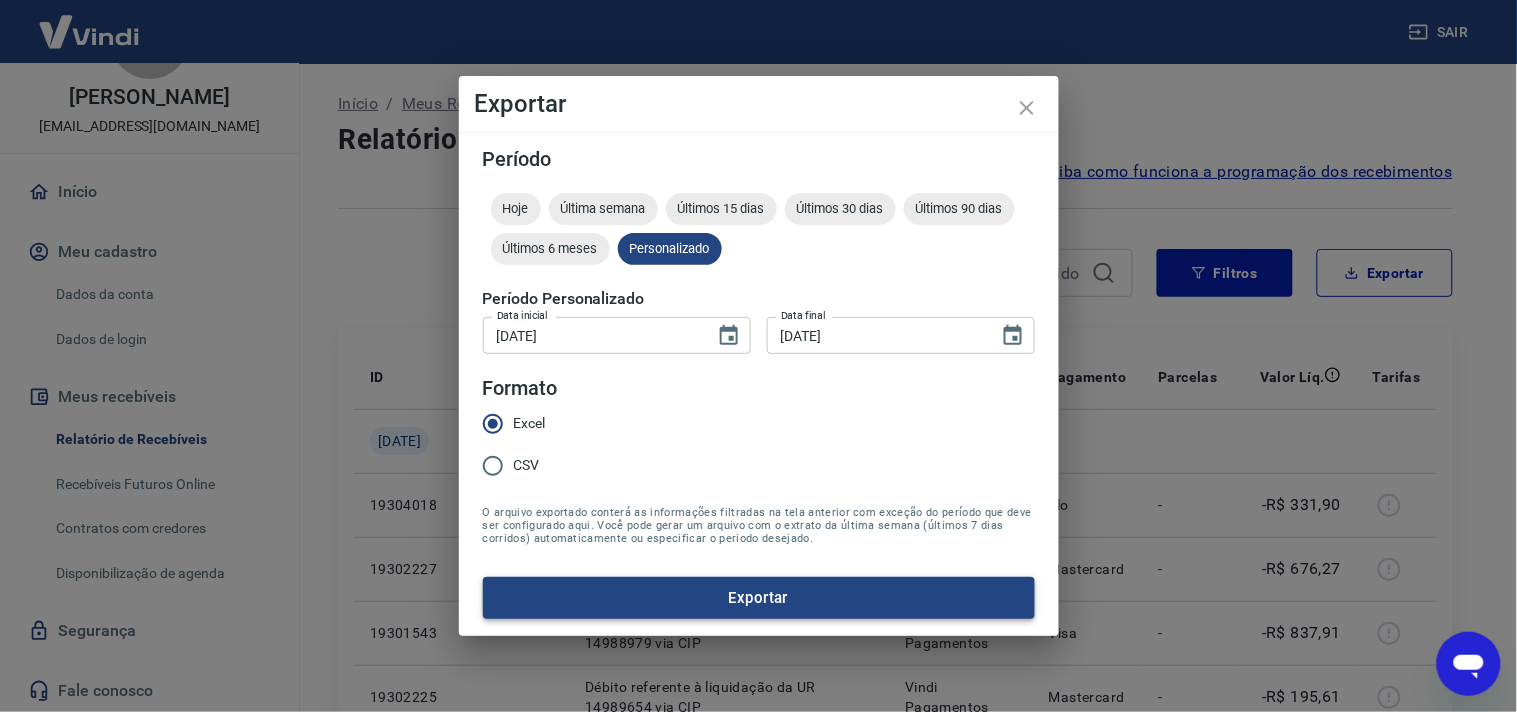click on "Exportar" at bounding box center (759, 598) 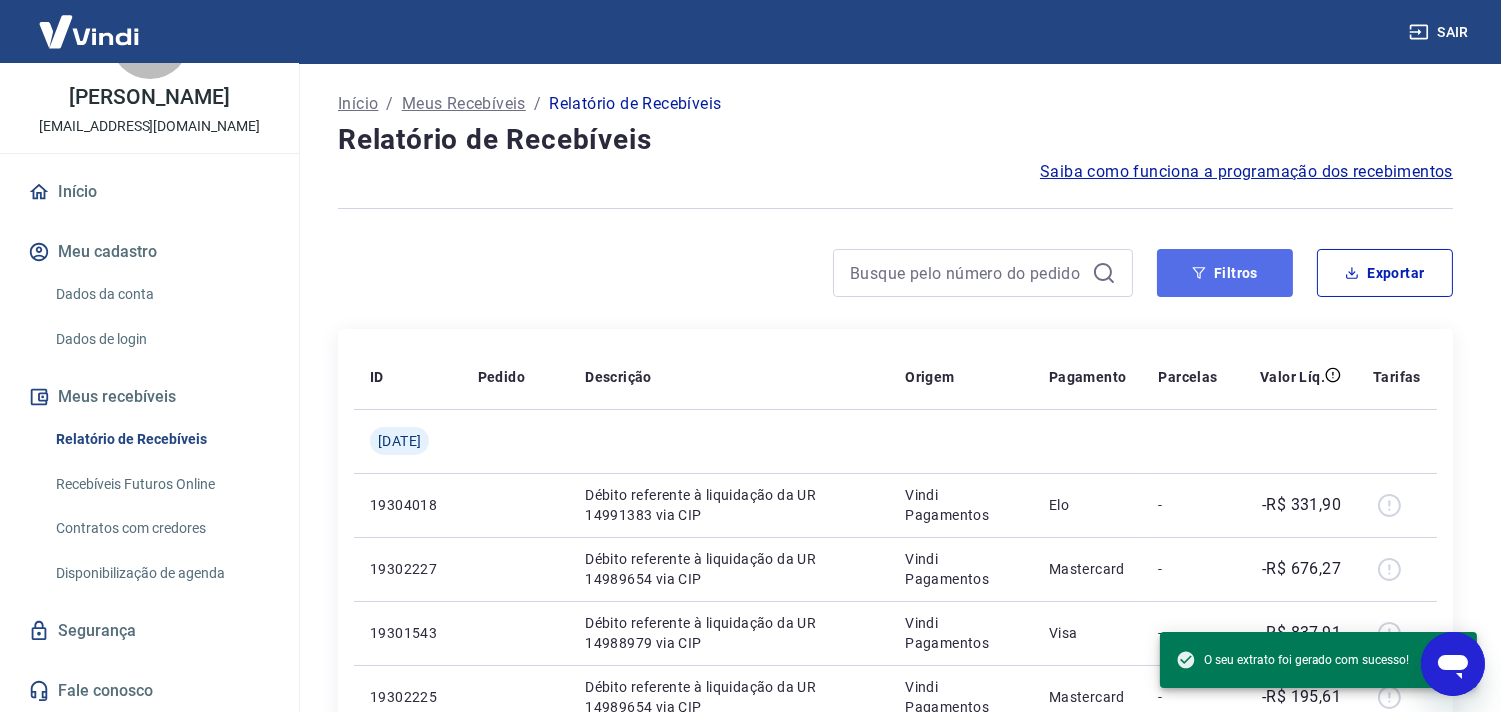 click on "Filtros" at bounding box center (1225, 273) 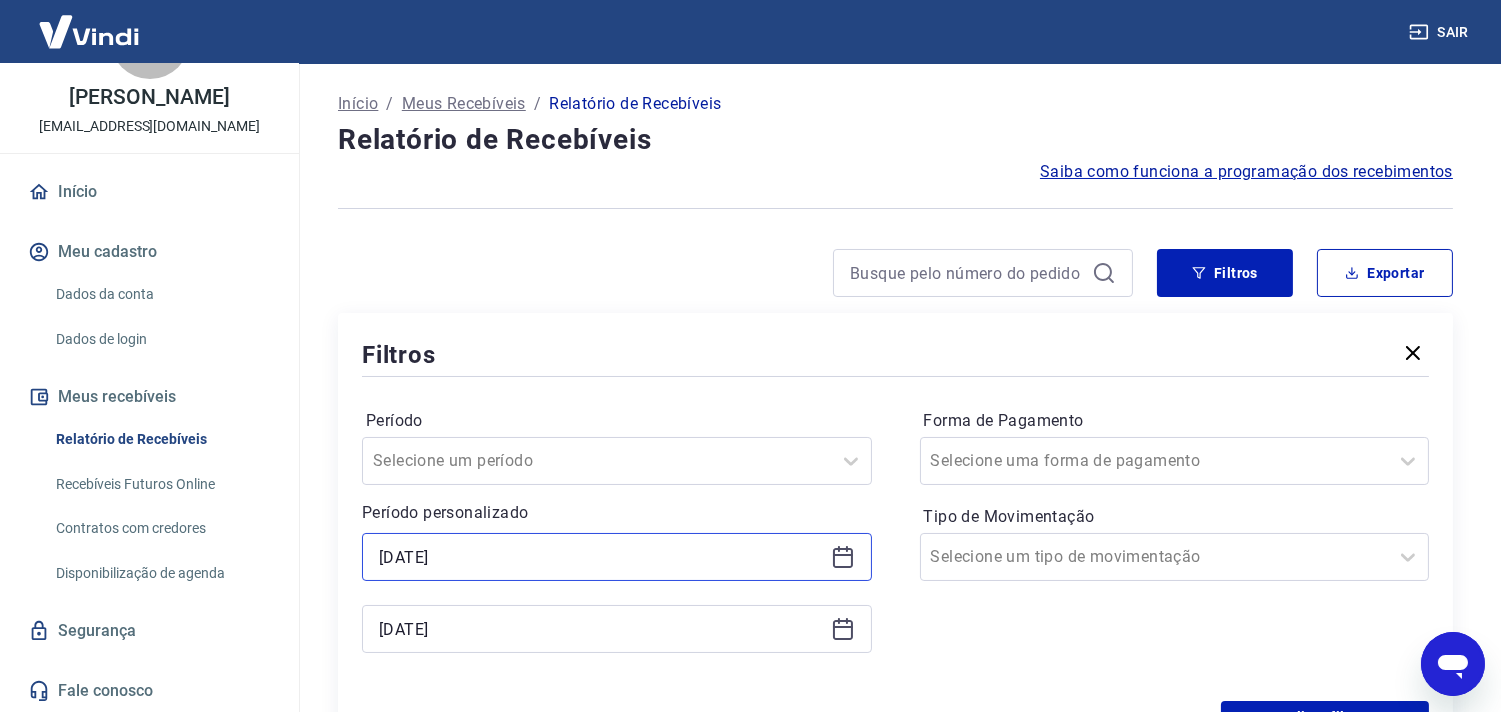 click on "23/06/2025" at bounding box center (601, 557) 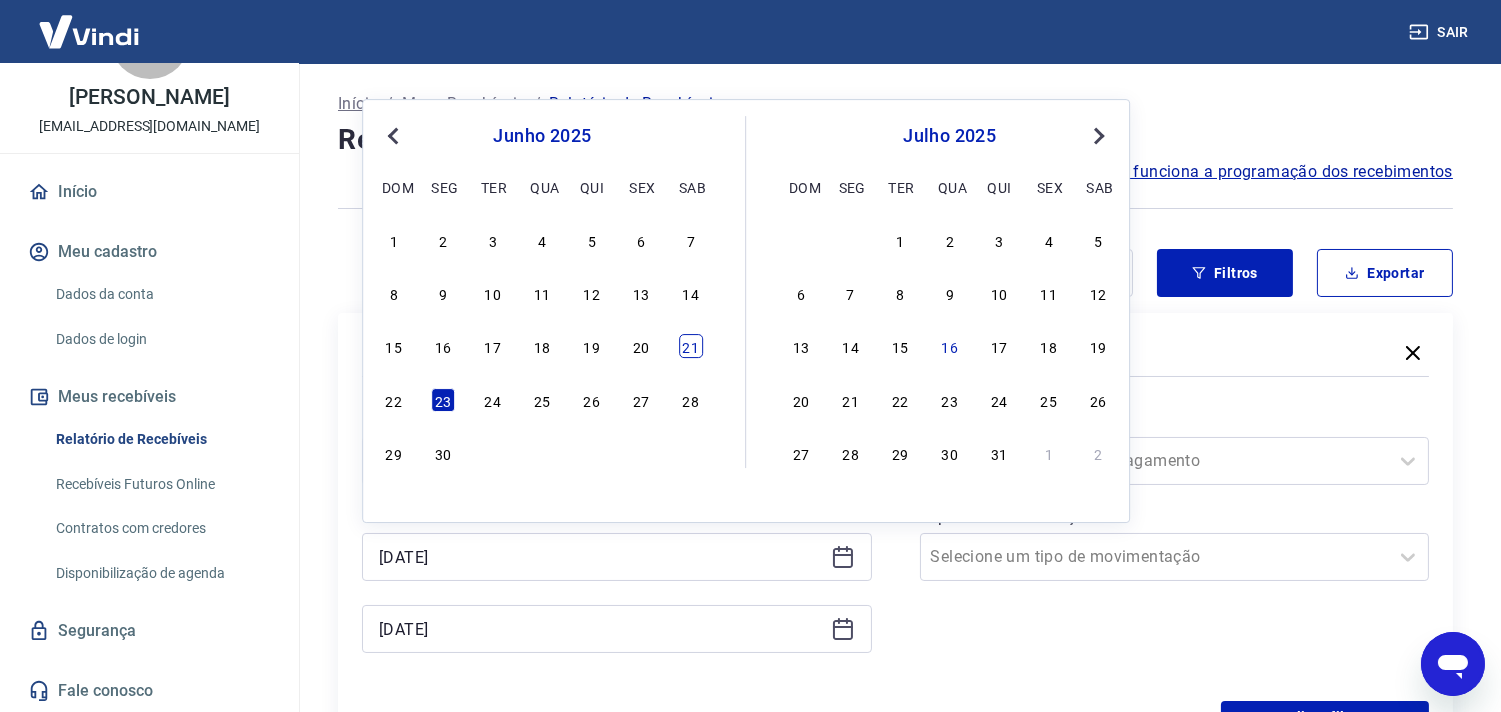 click on "21" at bounding box center (691, 347) 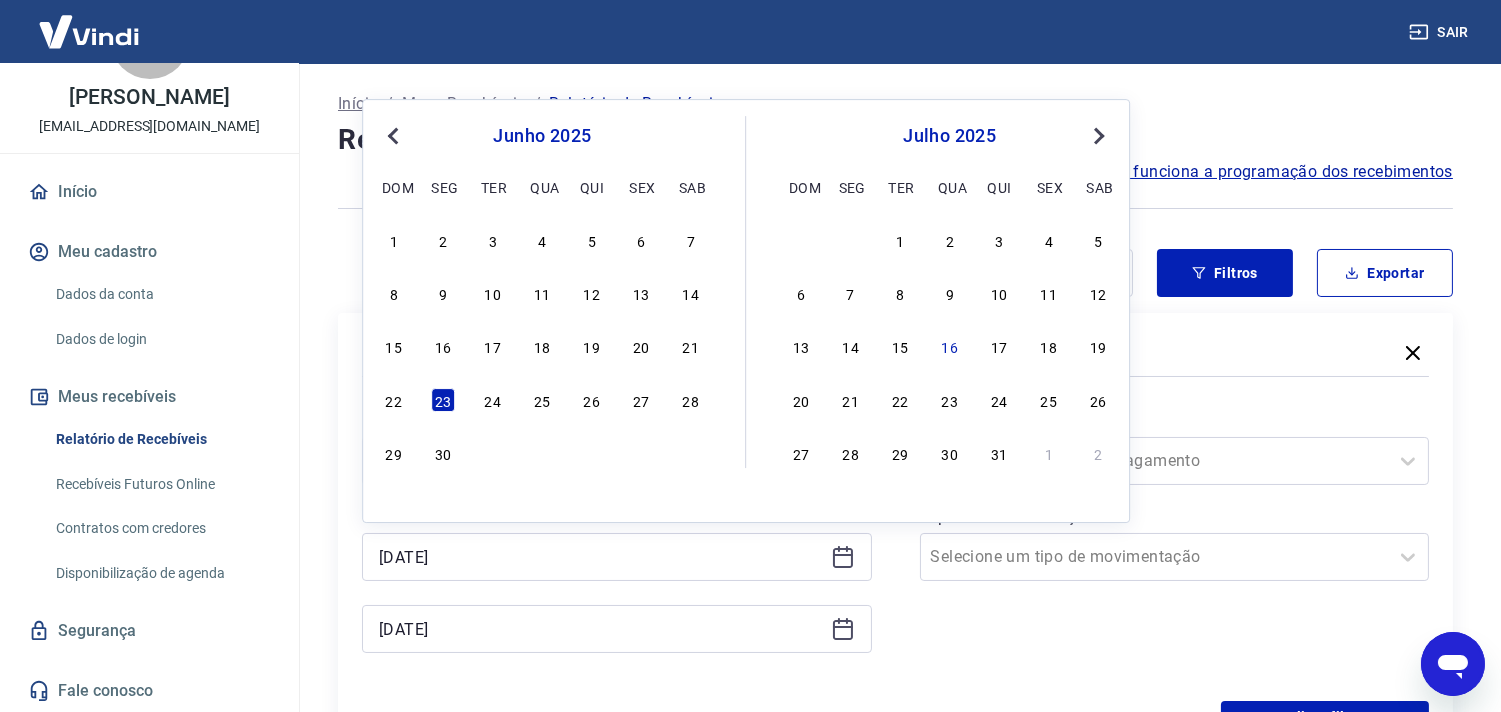 type on "21/06/2025" 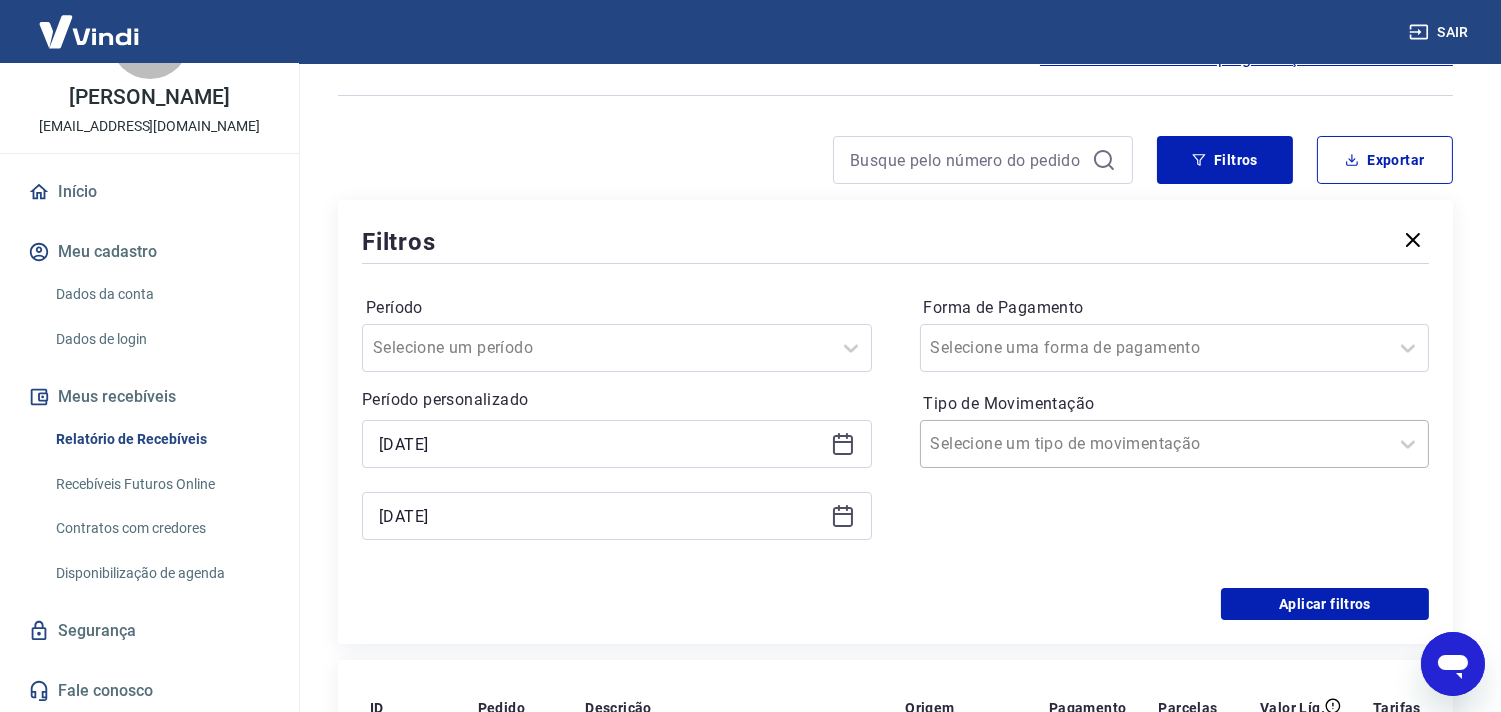 scroll, scrollTop: 111, scrollLeft: 0, axis: vertical 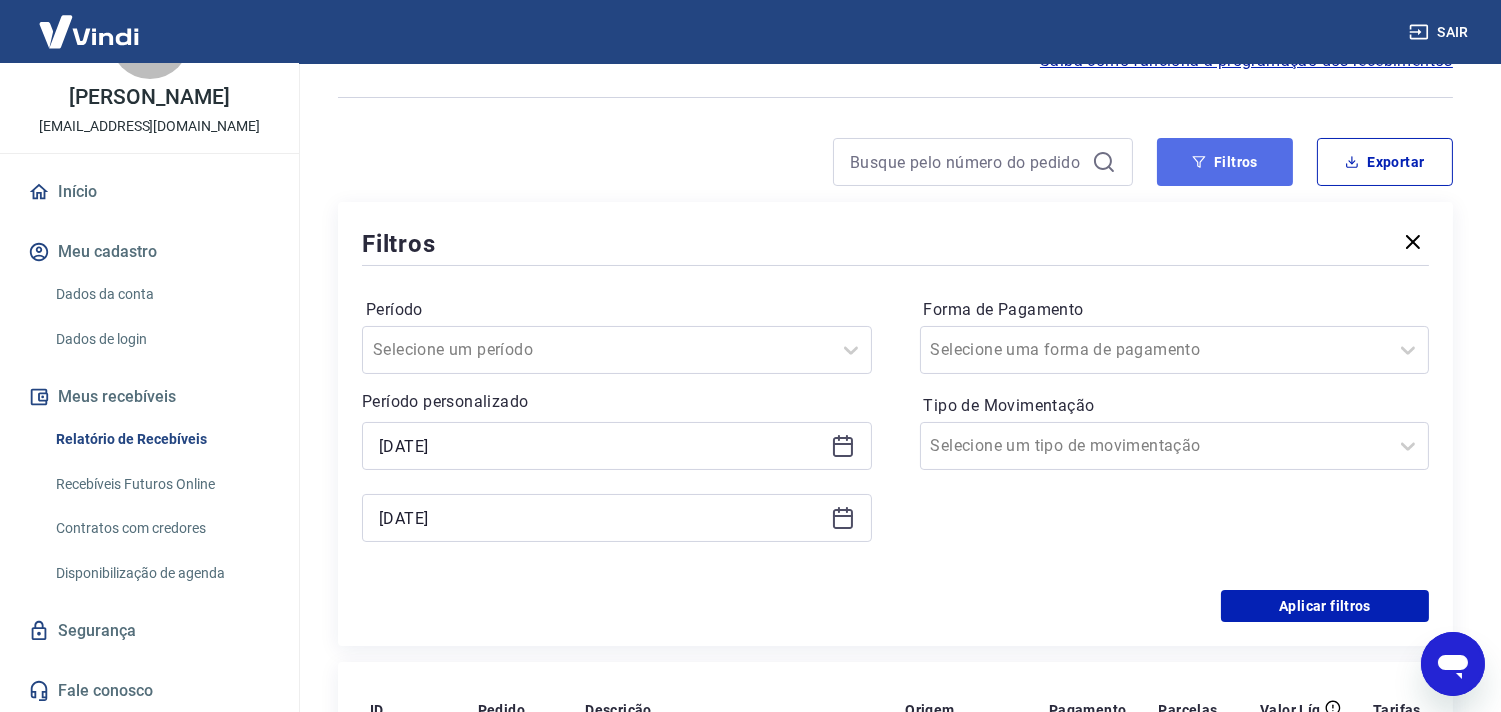 click on "Filtros" at bounding box center [1225, 162] 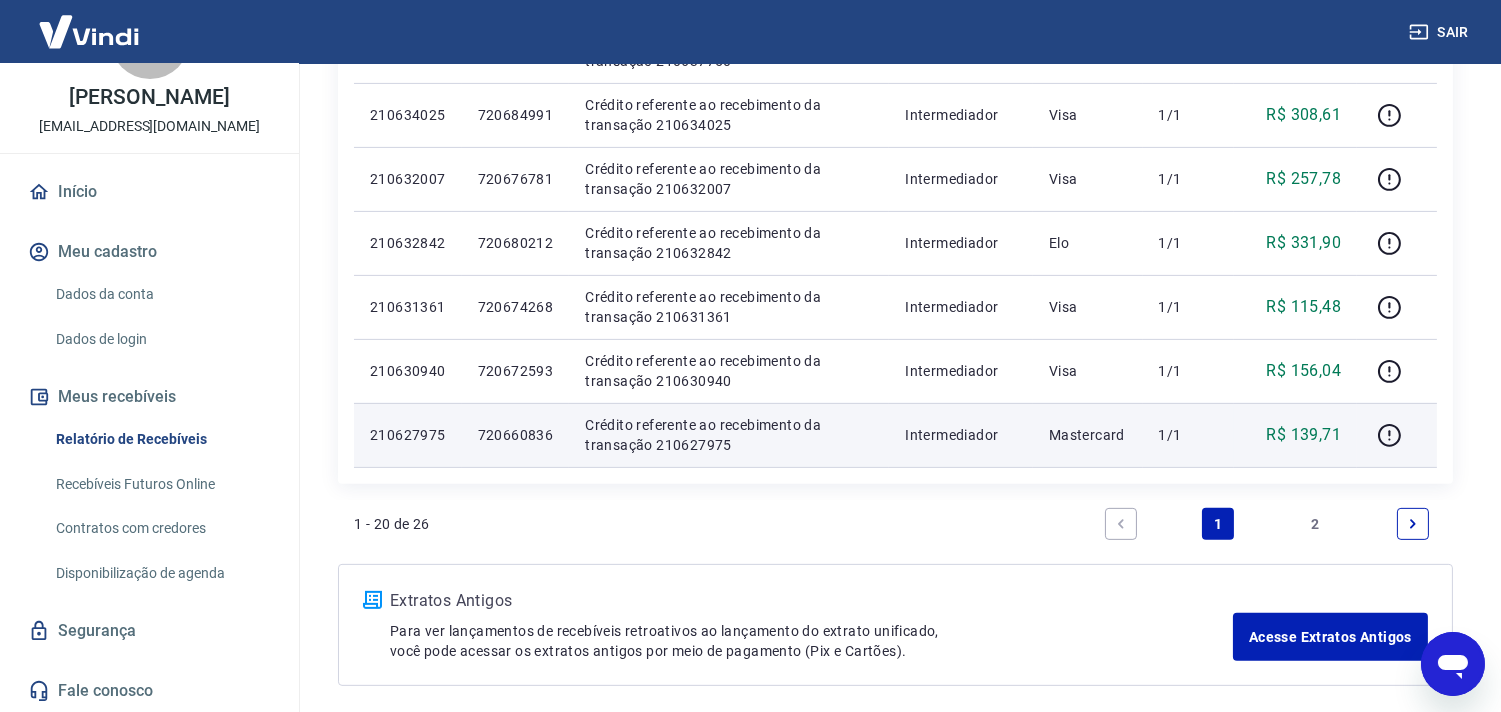 scroll, scrollTop: 1370, scrollLeft: 0, axis: vertical 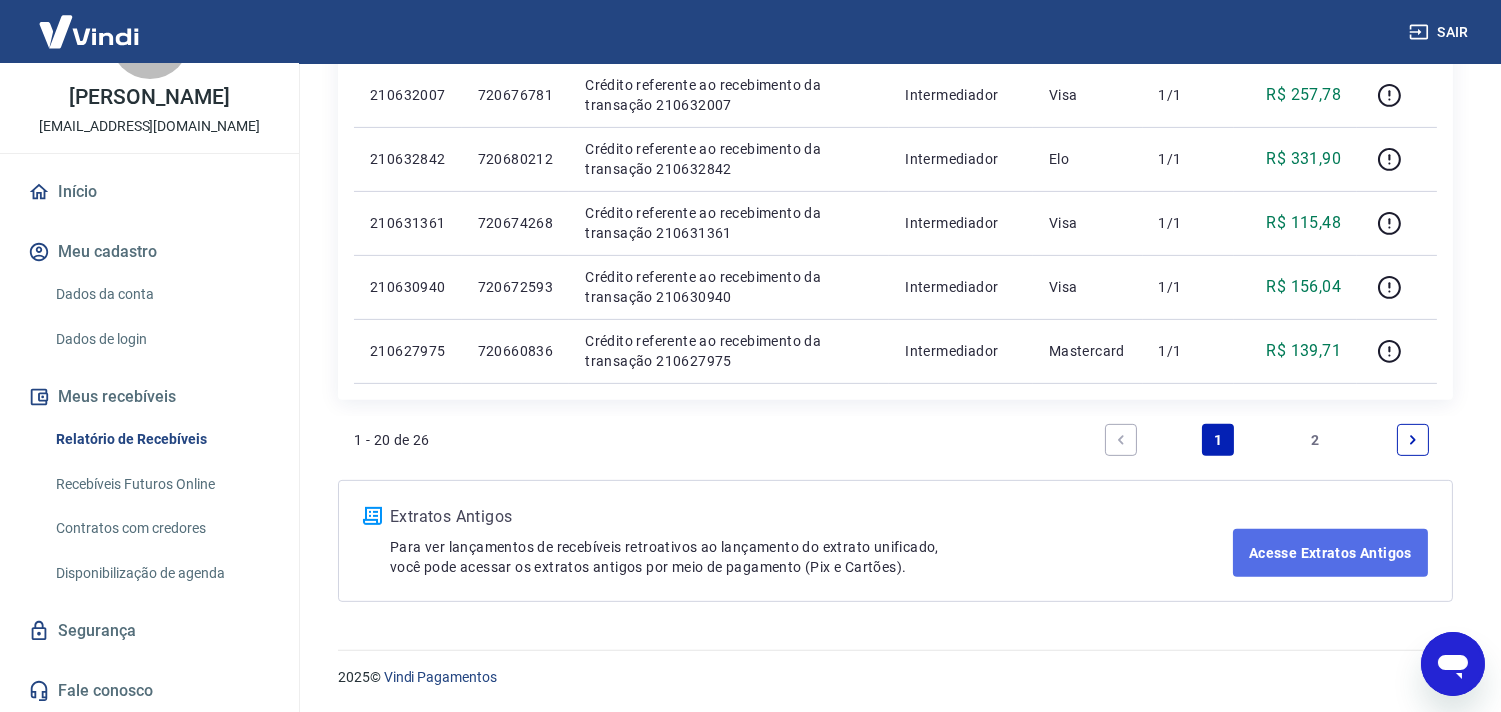 click on "Acesse Extratos Antigos" at bounding box center (1330, 553) 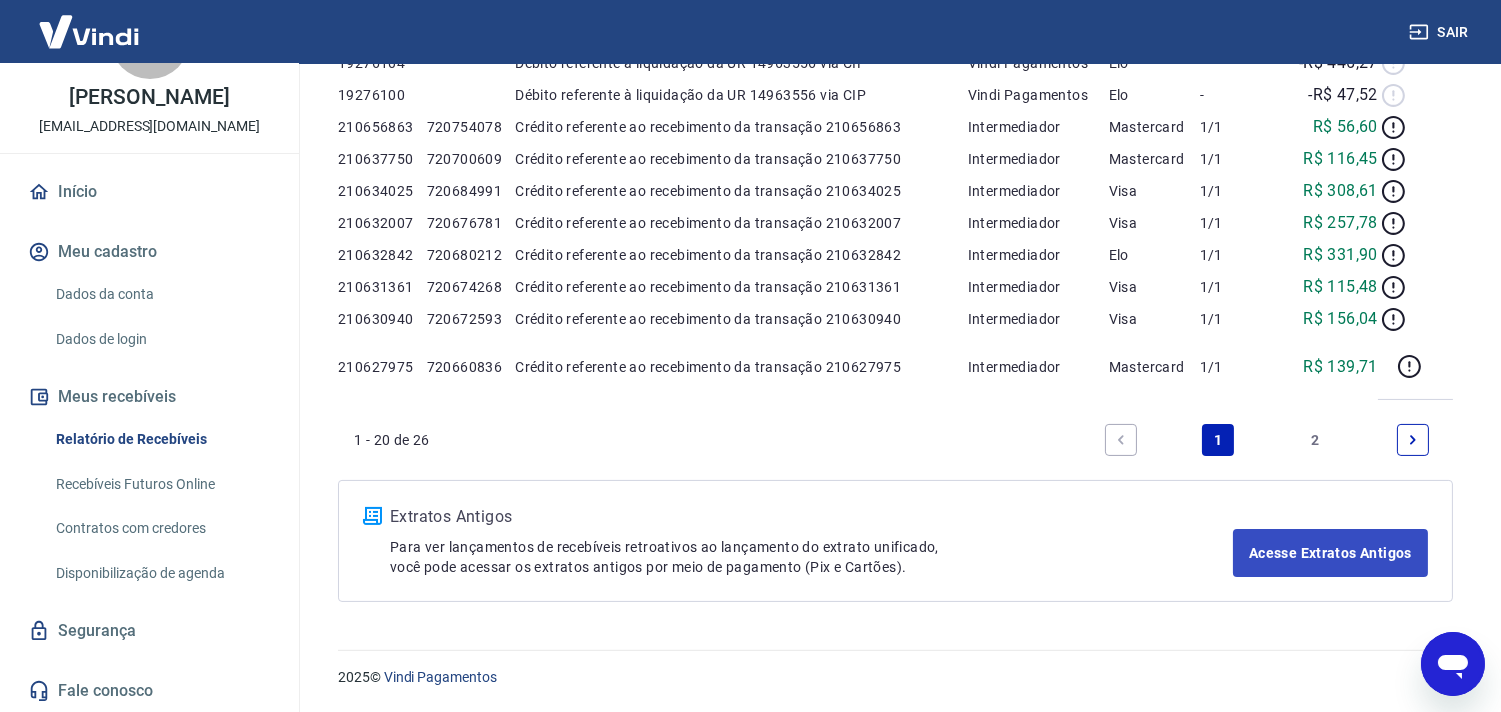 scroll, scrollTop: 0, scrollLeft: 0, axis: both 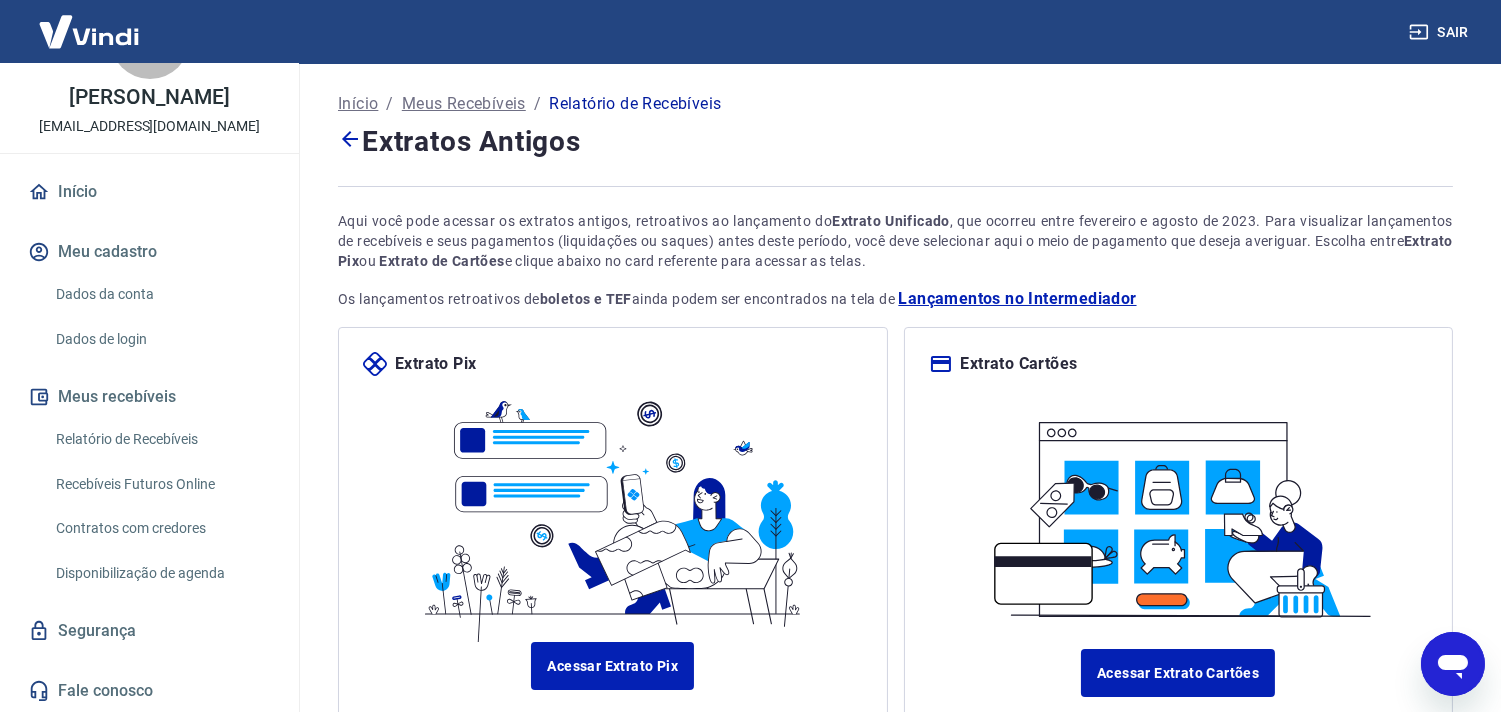 click on "Extratos Antigos" at bounding box center [895, 141] 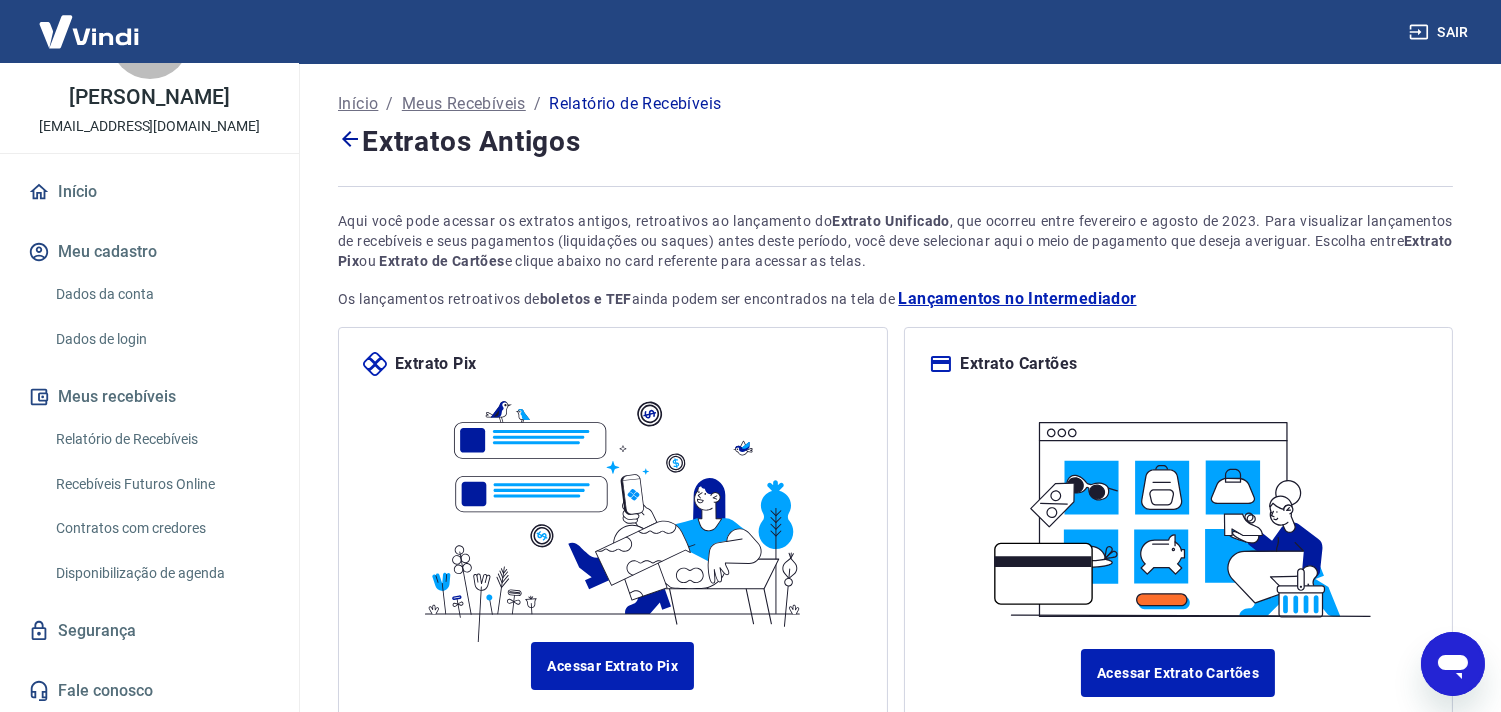 click 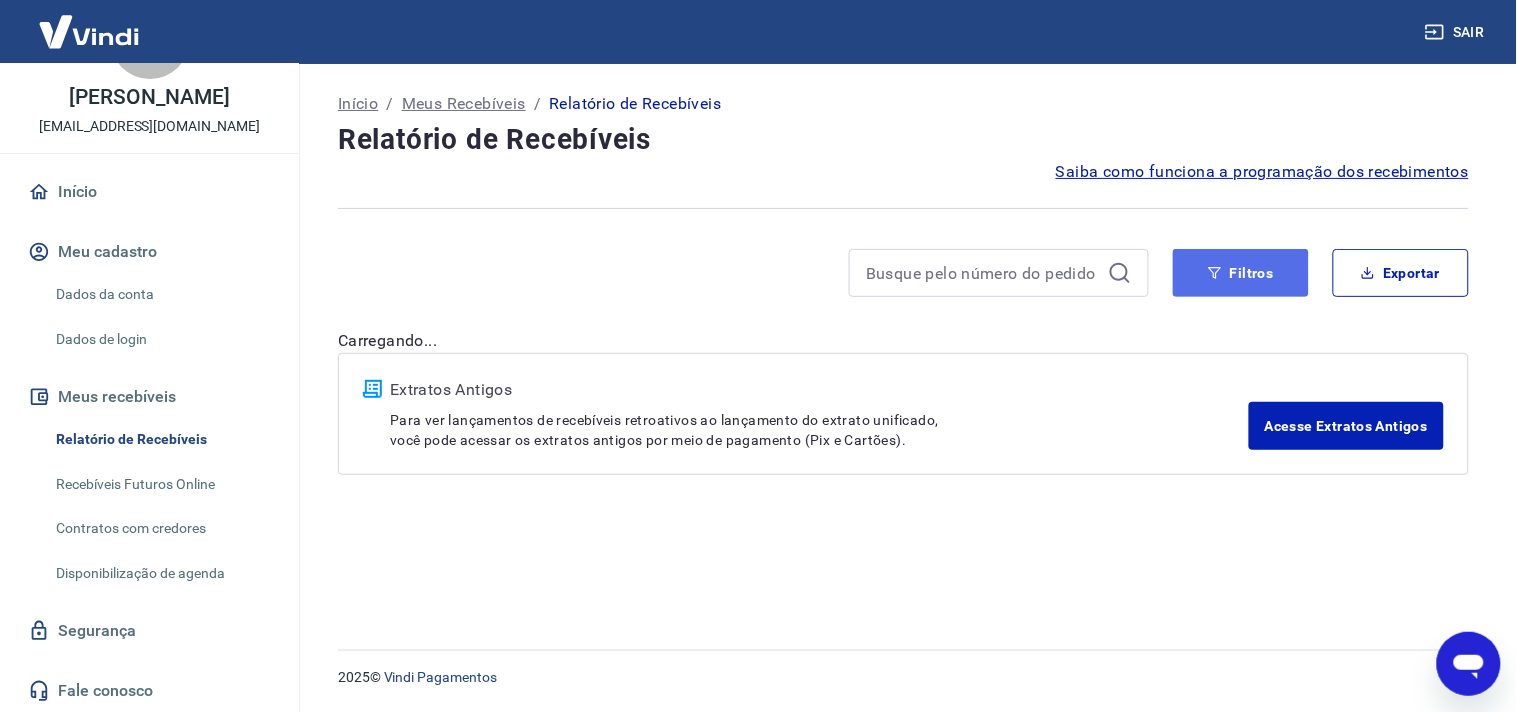 click on "Filtros" at bounding box center [1241, 273] 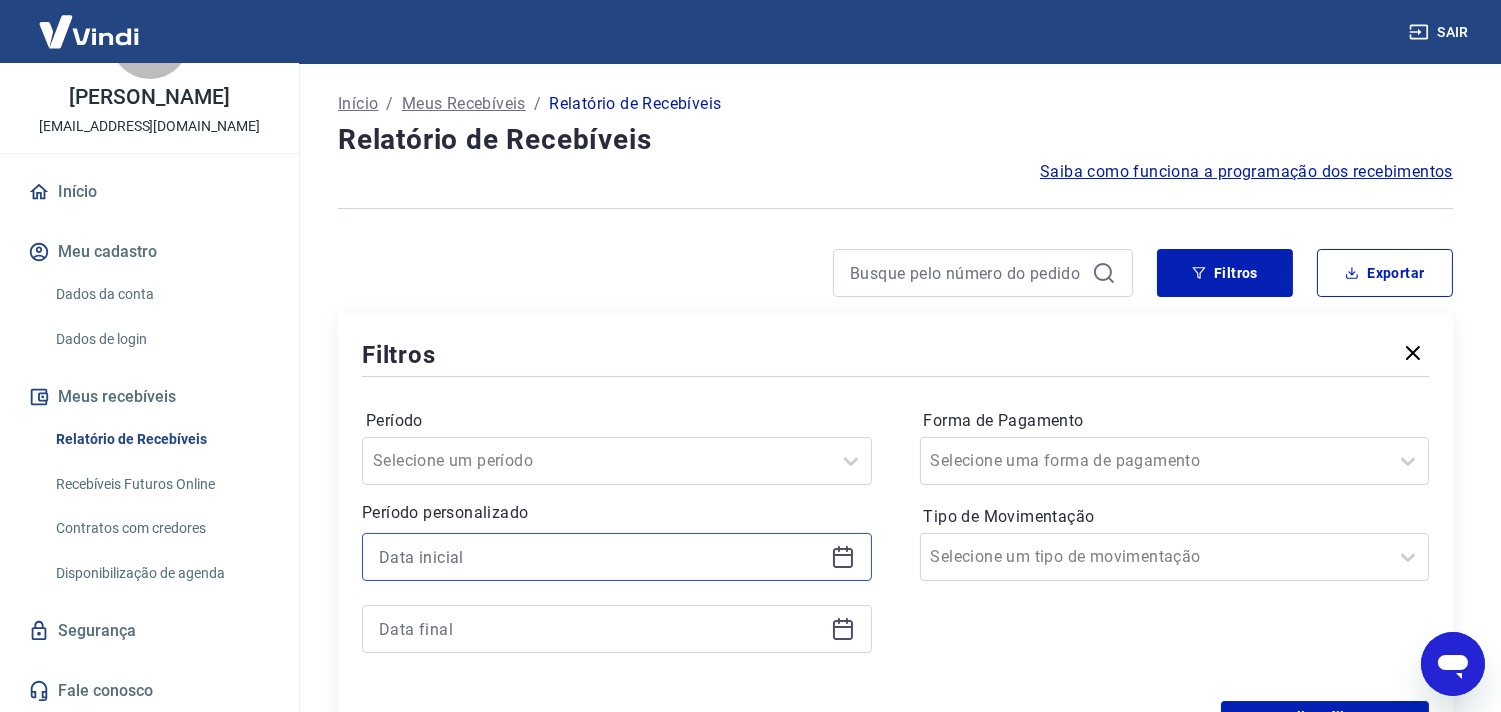 click at bounding box center (601, 557) 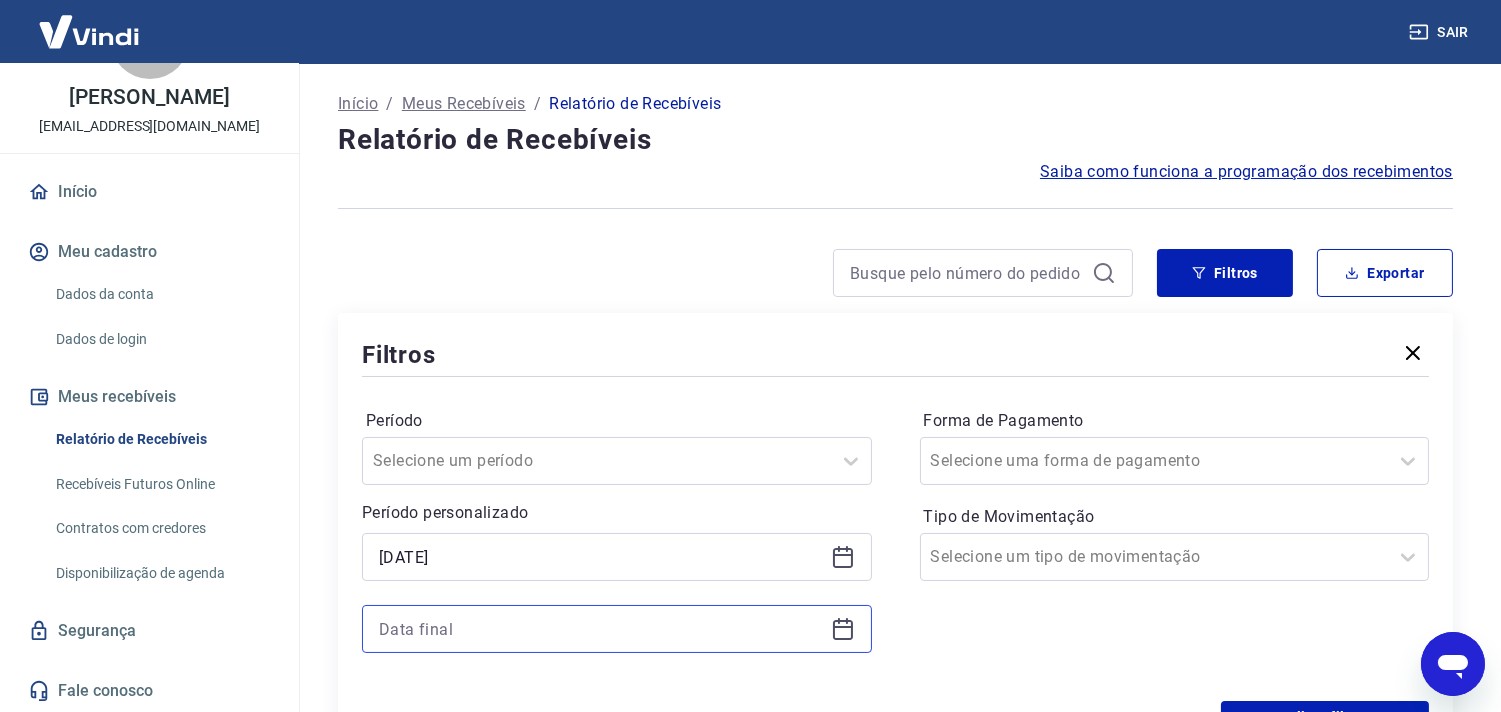 click at bounding box center [601, 629] 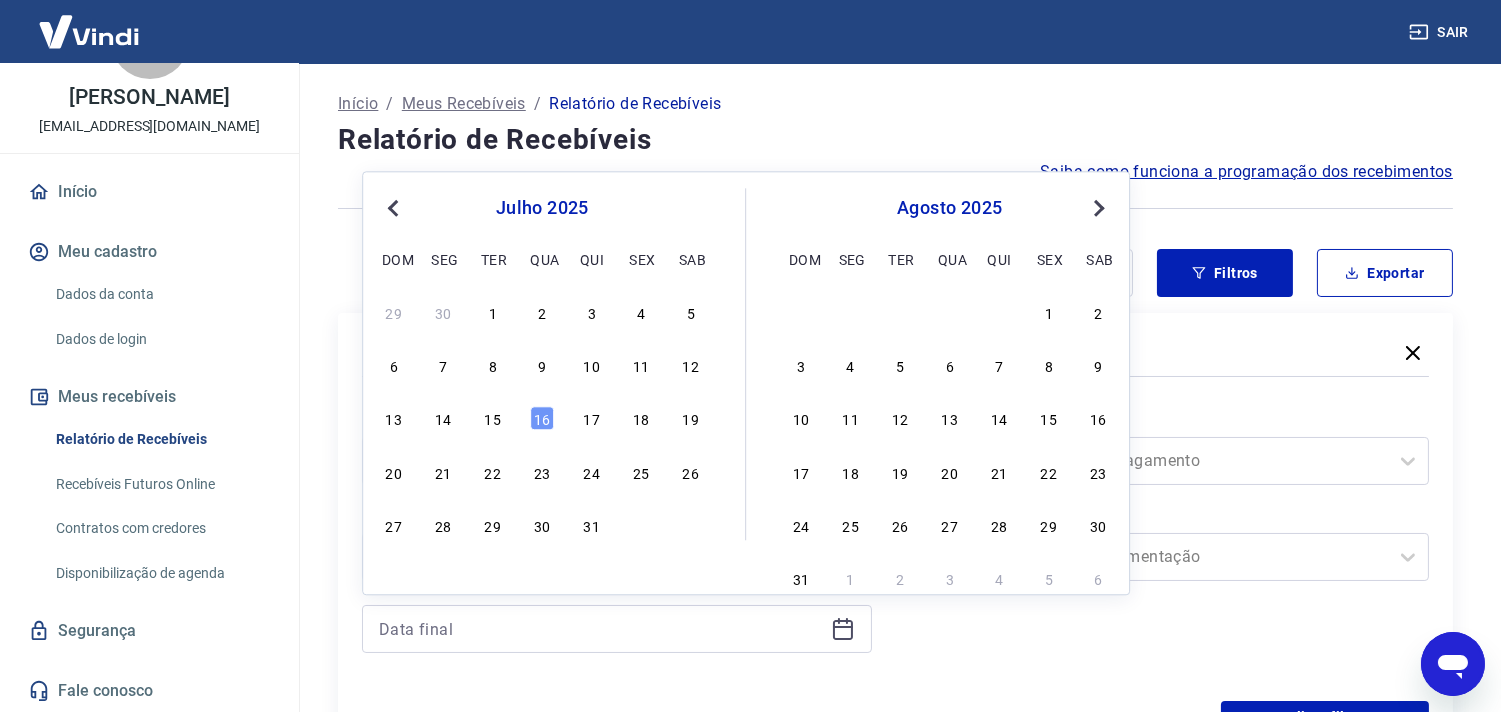 click on "julho 2025" at bounding box center (542, 208) 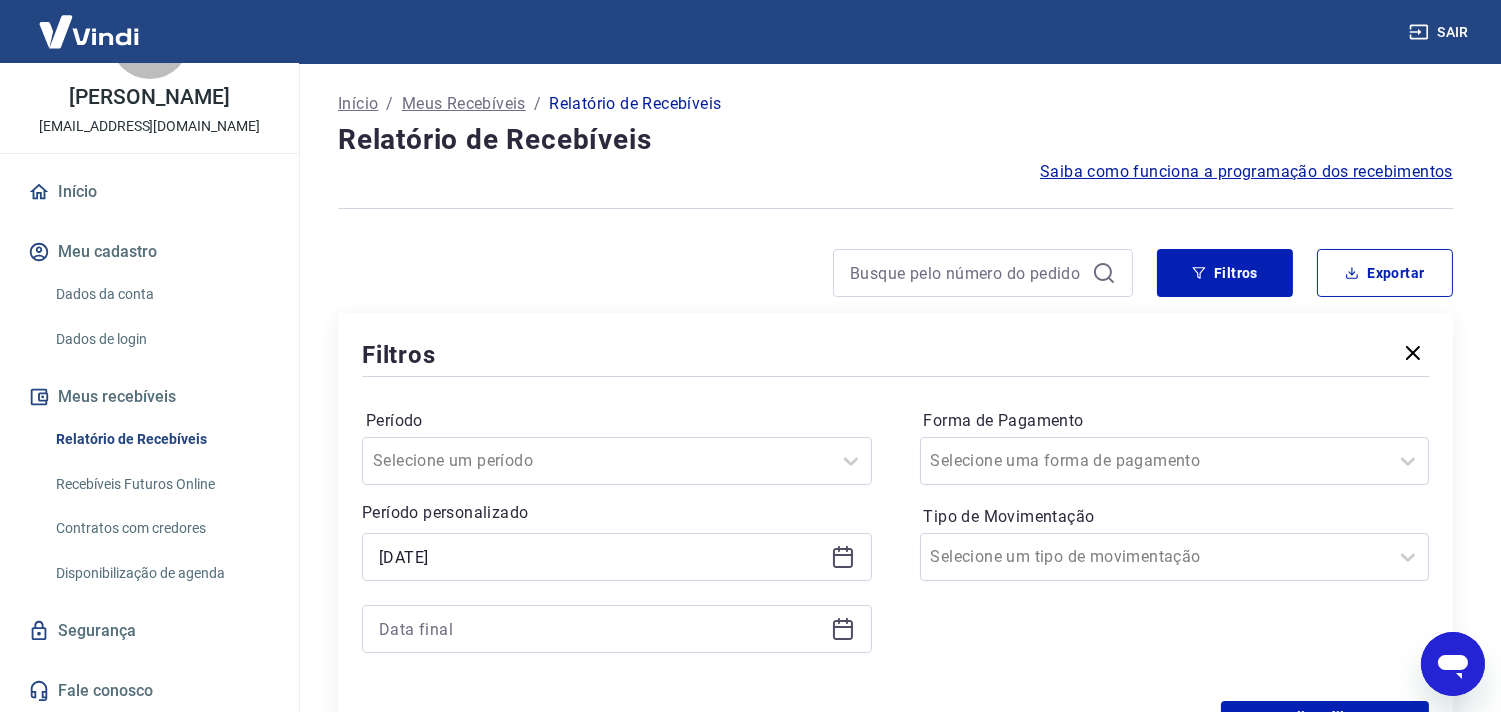 click on "Início / Meus Recebíveis / Relatório de Recebíveis Relatório de Recebíveis Saiba como funciona a programação dos recebimentos Saiba como funciona a programação dos recebimentos Filtros Exportar Filtros Período Selecione um período Período personalizado 21/07/2025 Forma de Pagamento Selecione uma forma de pagamento Tipo de Movimentação Selecione um tipo de movimentação Aplicar filtros ID Pedido Descrição Origem Pagamento Parcelas Valor Líq. Tarifas Qua, 16 jul 19719192 Débito referente à liquidação da UR 15347311 via CIP Vindi Pagamentos Visa - -R$ 95,74 19718223 Débito referente à liquidação da UR 15346396 via CIP Vindi Pagamentos Mastercard - -R$ 38,72 19721039 Débito referente à liquidação da UR 15349136 via CIP Vindi Pagamentos American Express - -R$ 305,70 19720630 Débito referente à liquidação da UR 15348751 via CIP Vindi Pagamentos Elo - -R$ 595,77 19719196 Débito referente à liquidação da UR 15347311 via CIP Vindi Pagamentos Visa - -R$ 1.834,25 19718227 - 1" at bounding box center (895, 1252) 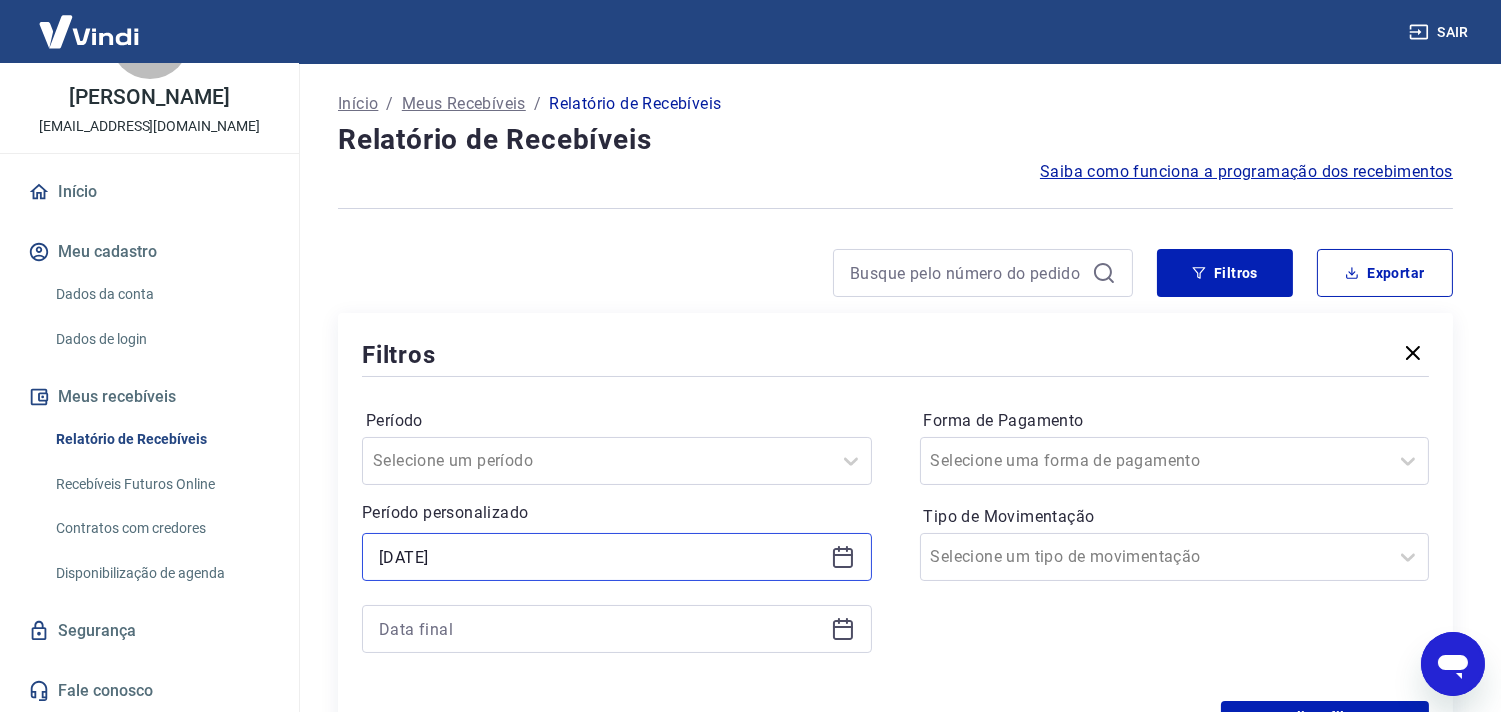 click on "21/07/2025" at bounding box center [601, 557] 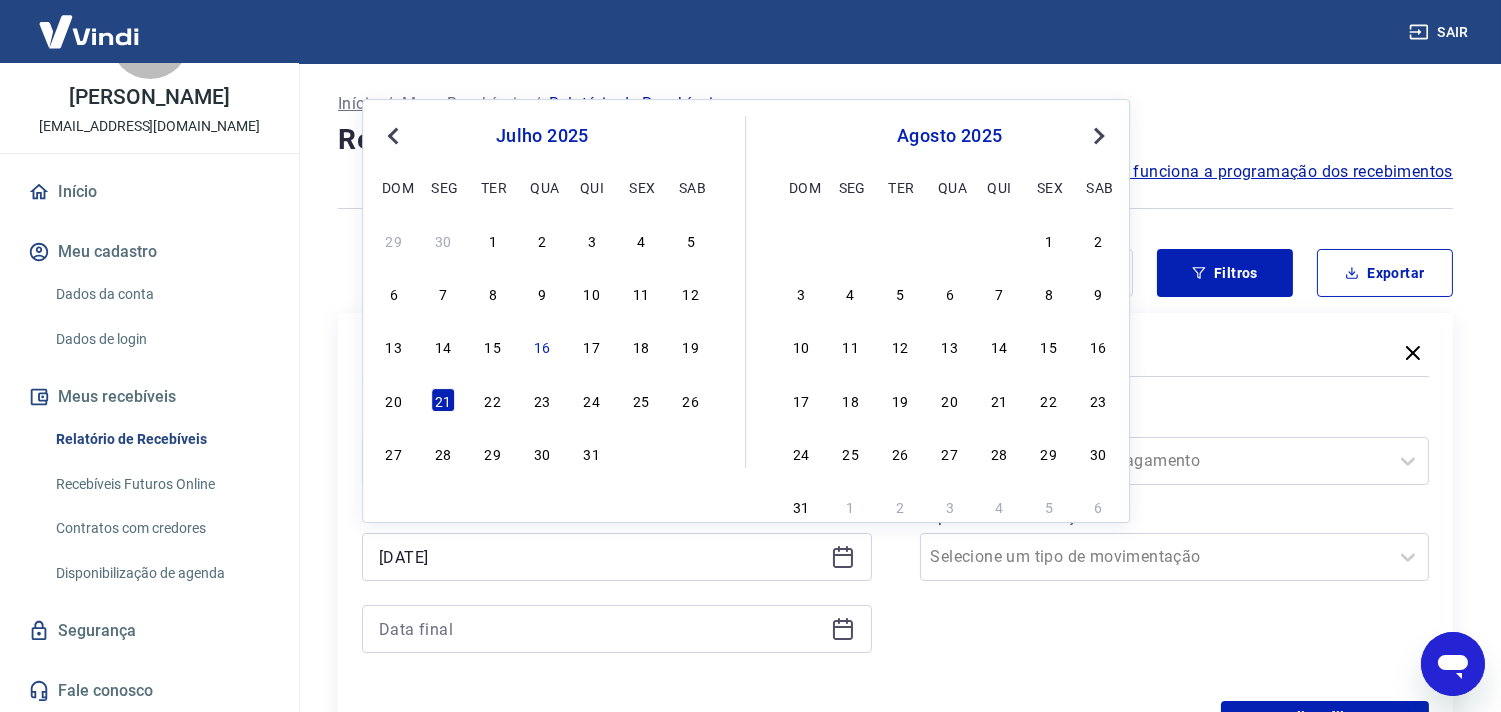 click on "Previous Month" at bounding box center (393, 136) 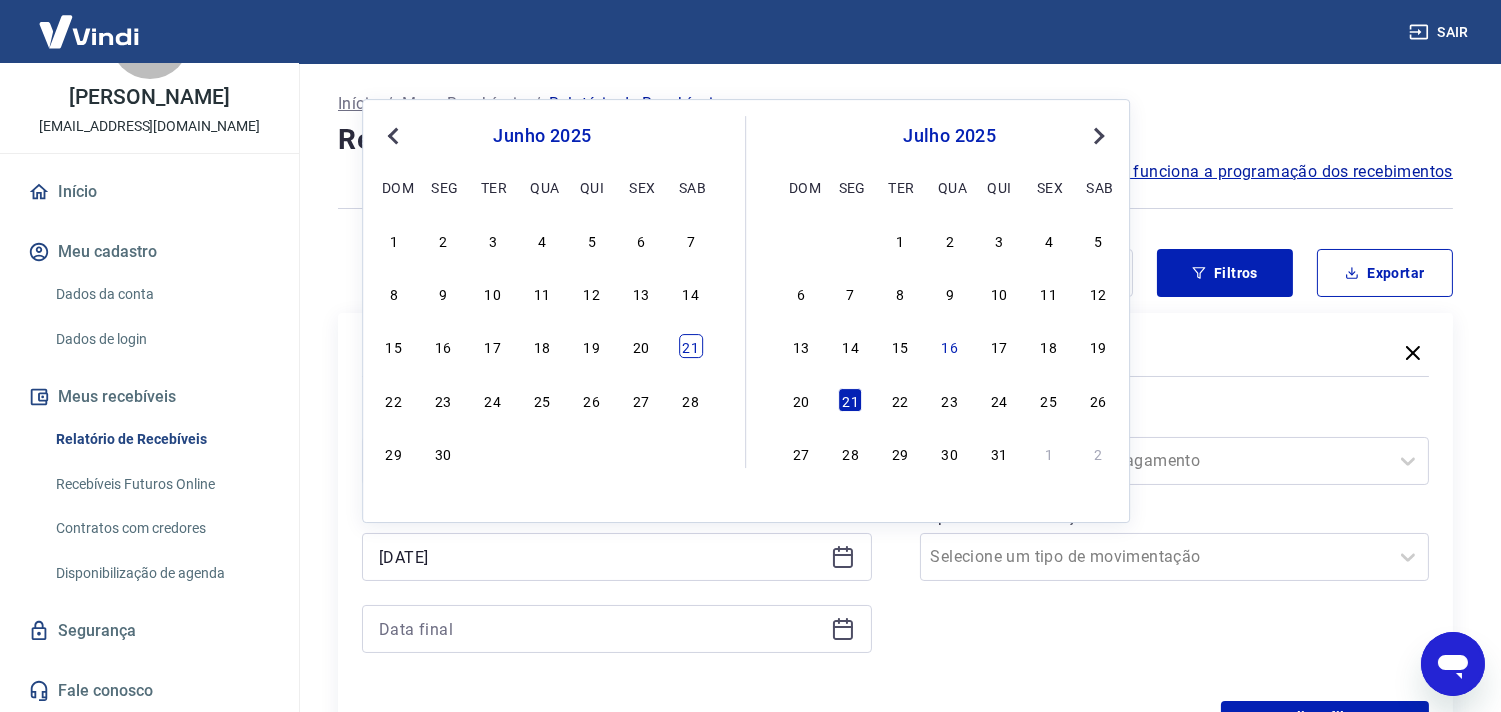 click on "21" at bounding box center (691, 347) 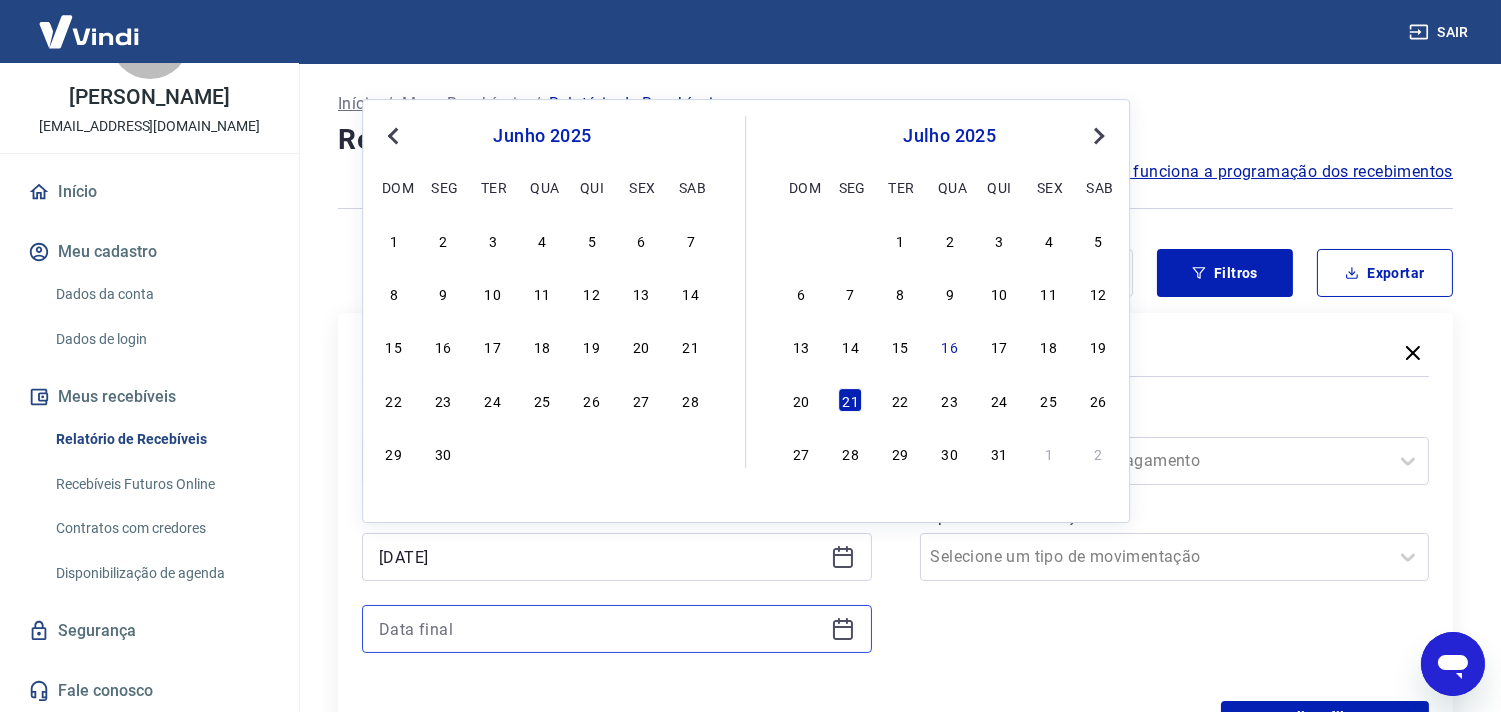 type on "21/06/2025" 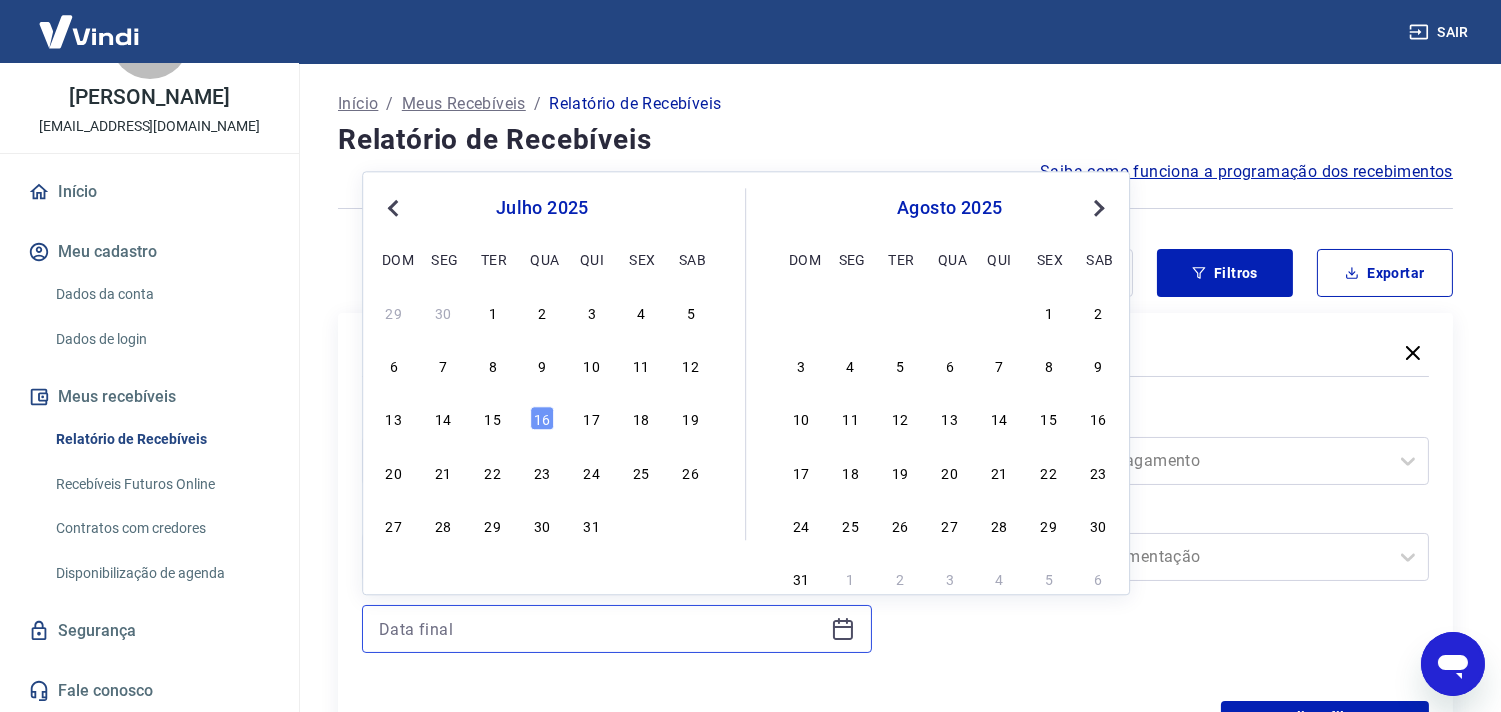 click at bounding box center [601, 629] 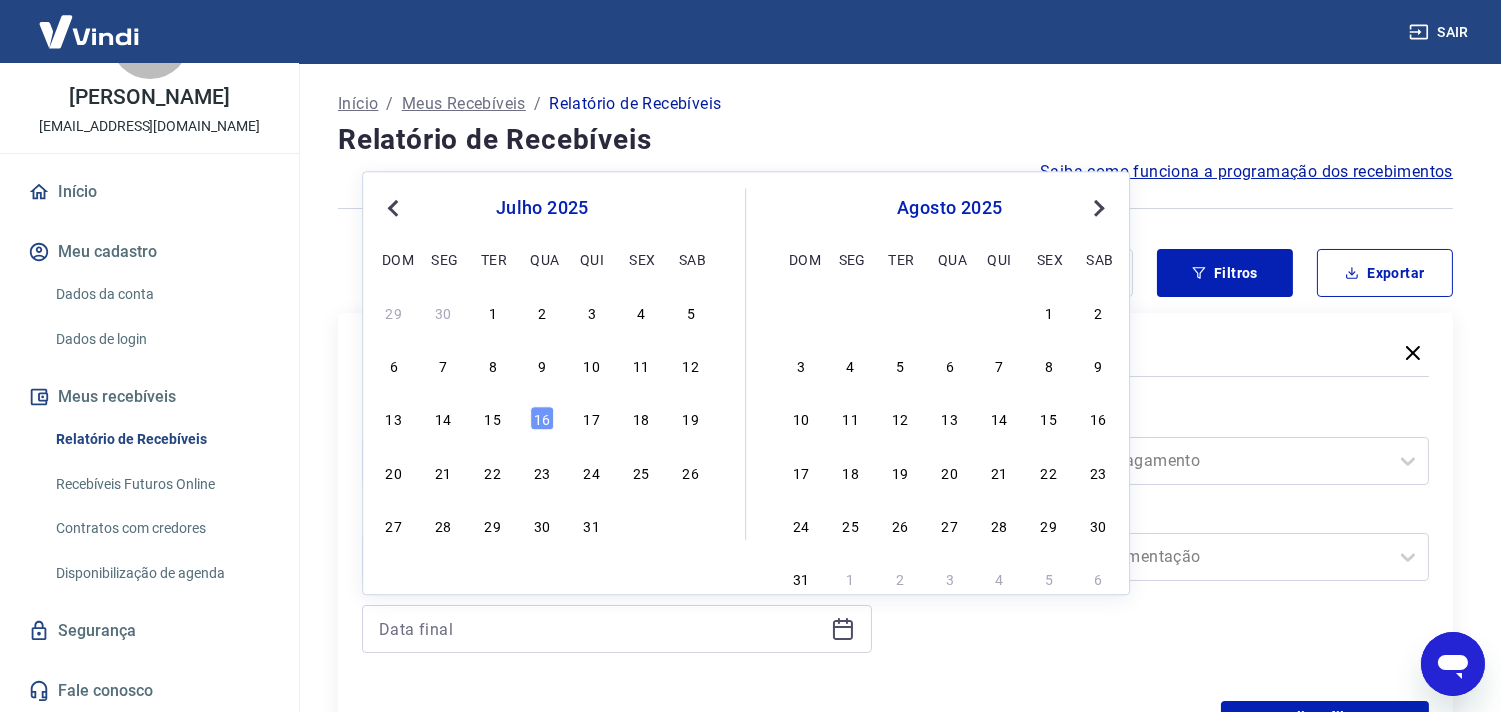 click on "Previous Month" at bounding box center (393, 208) 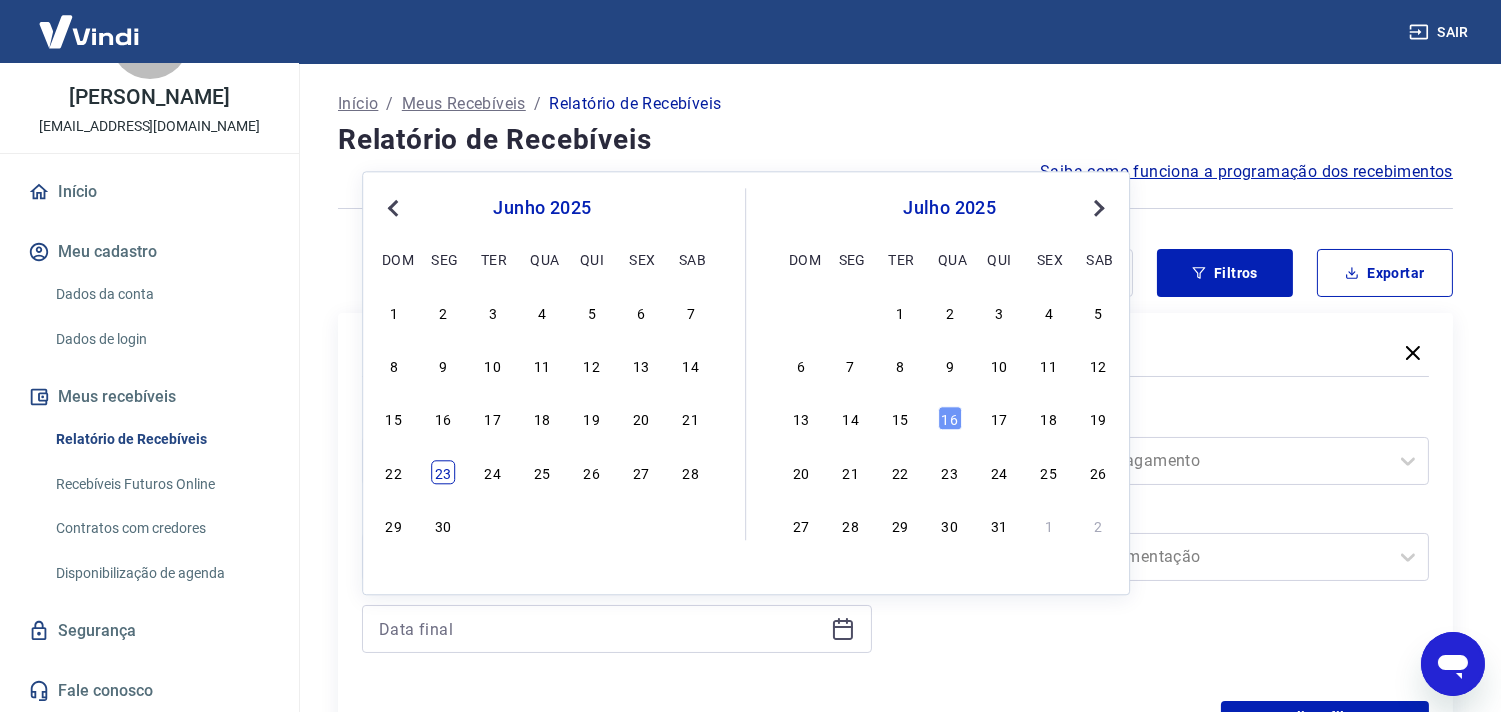 click on "23" at bounding box center (443, 472) 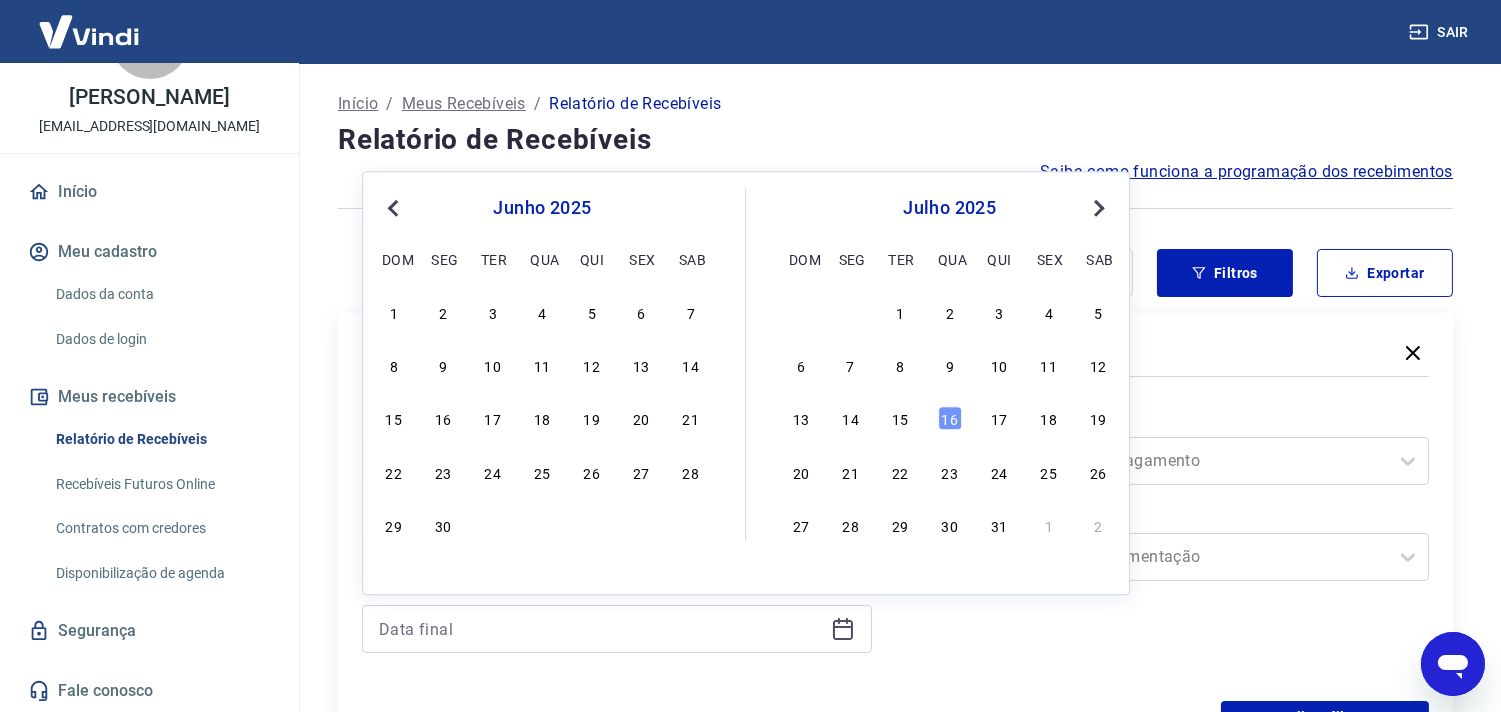 type on "23/06/2025" 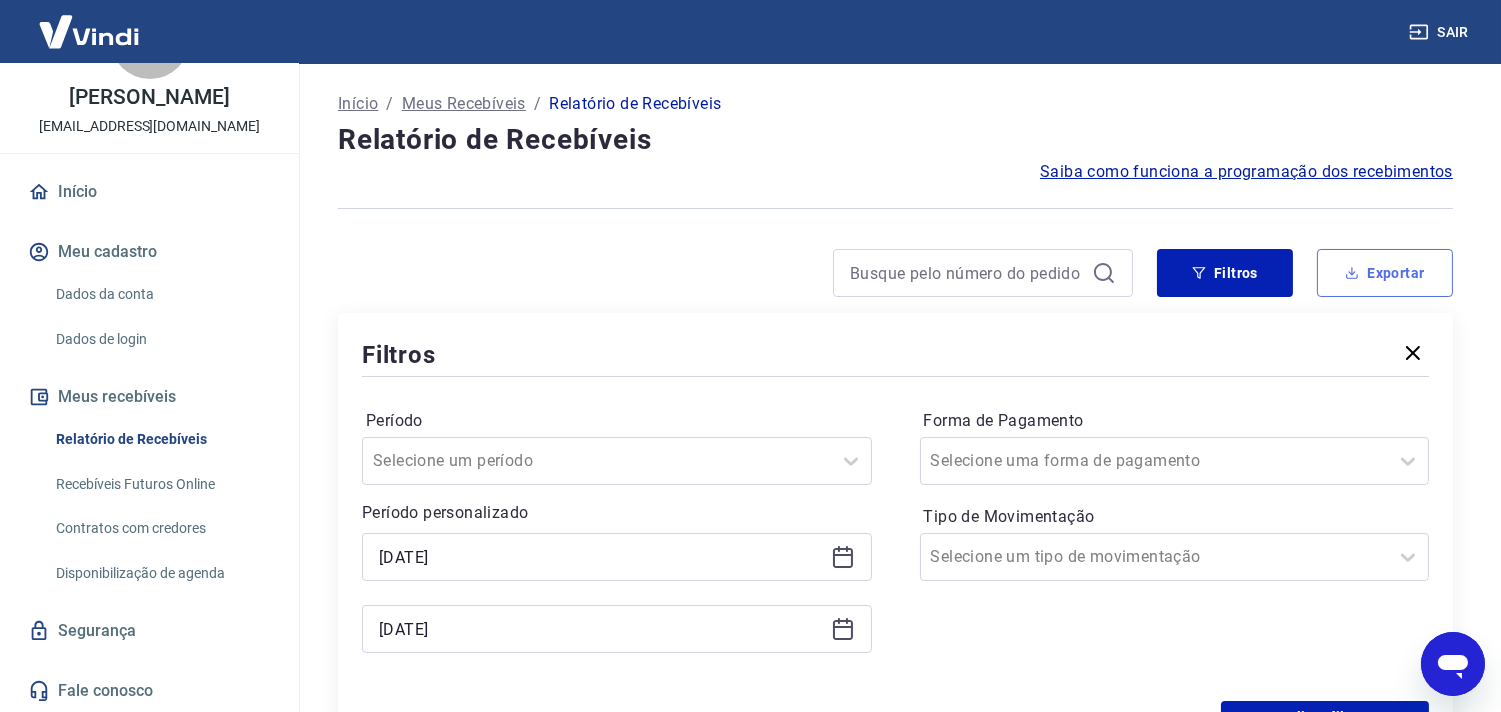 click on "Exportar" at bounding box center [1385, 273] 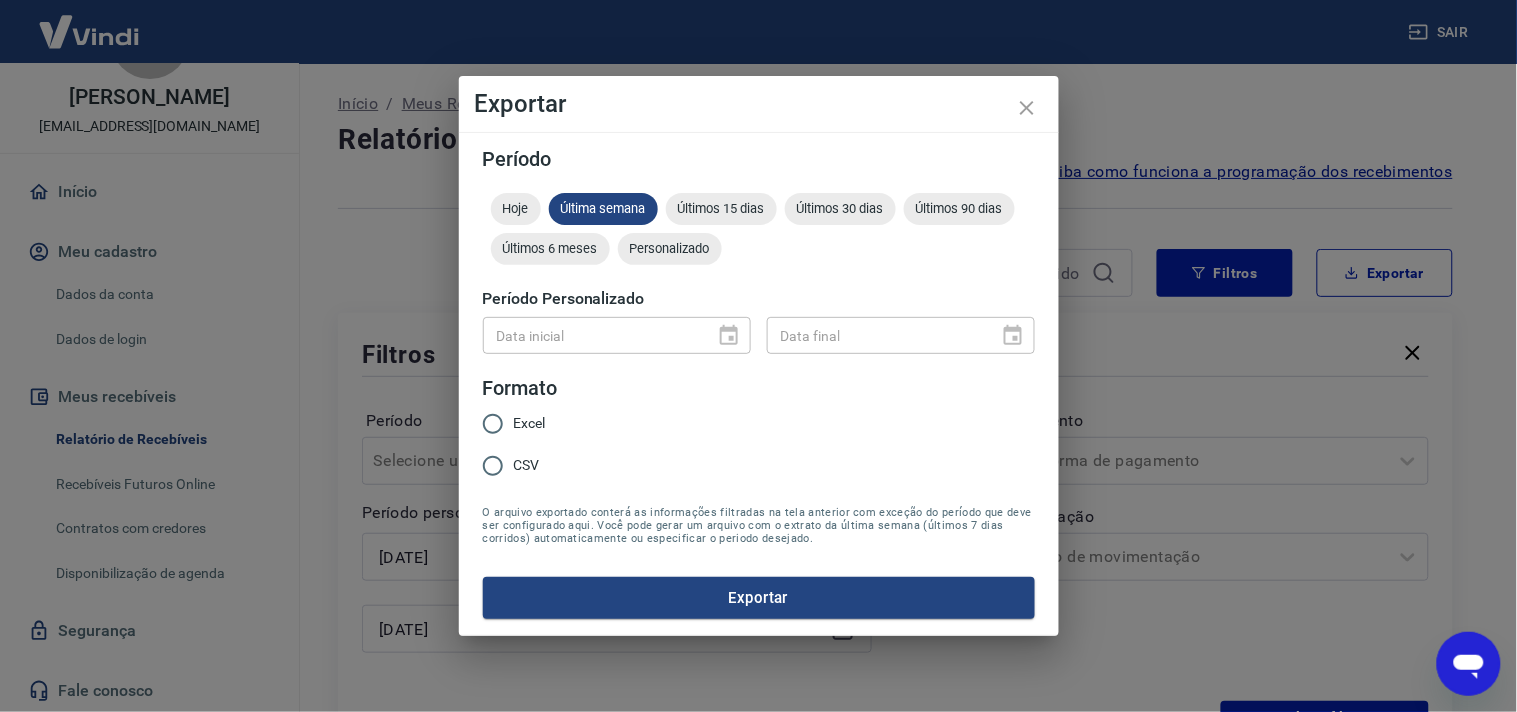 click on "Excel" at bounding box center [530, 423] 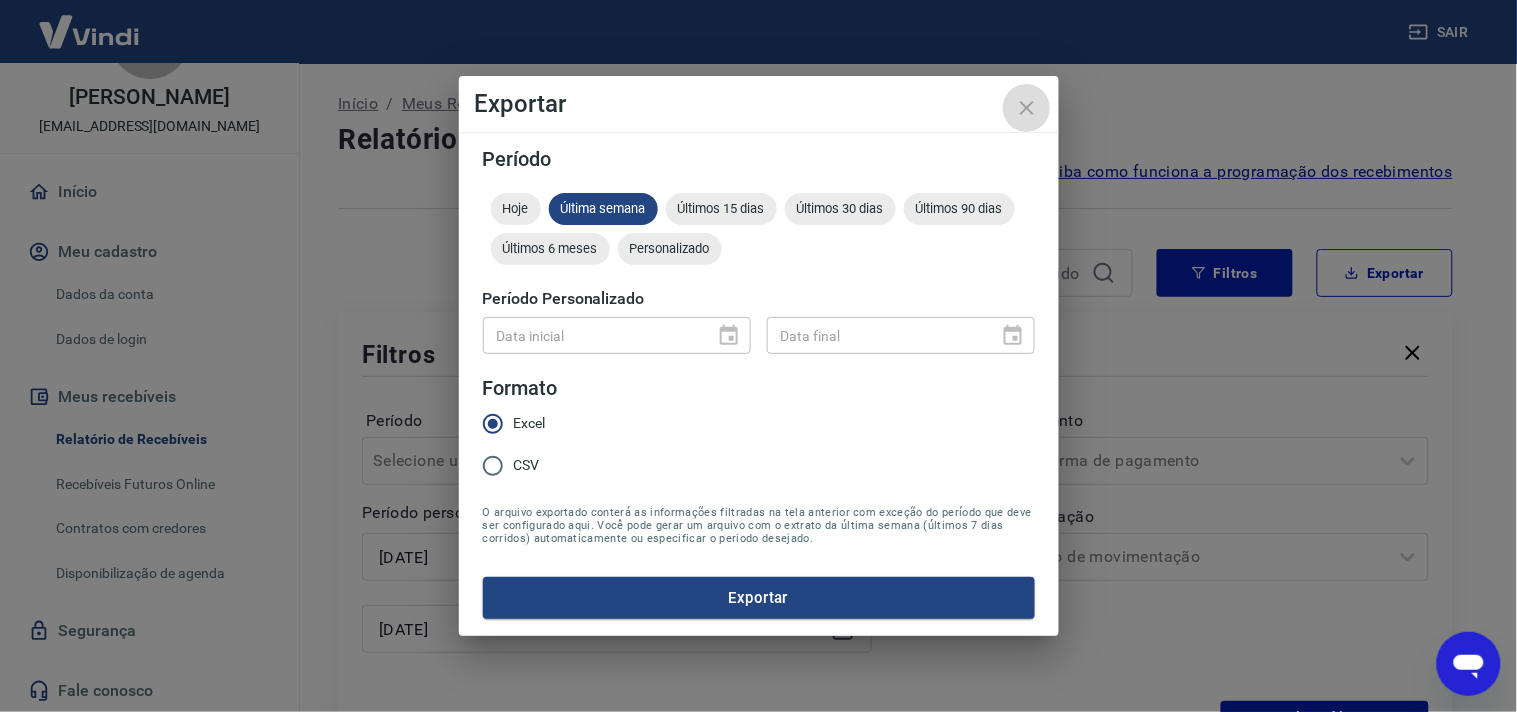 click 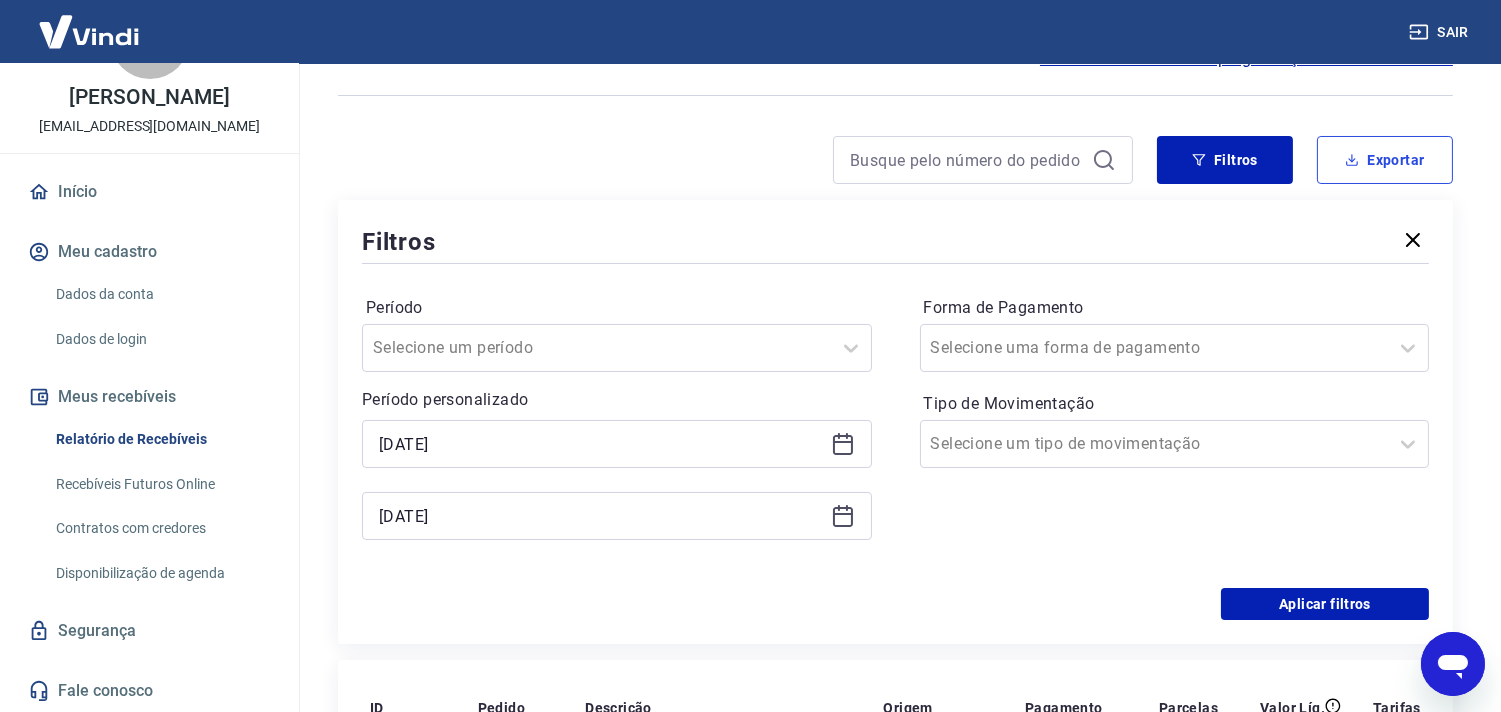 scroll, scrollTop: 222, scrollLeft: 0, axis: vertical 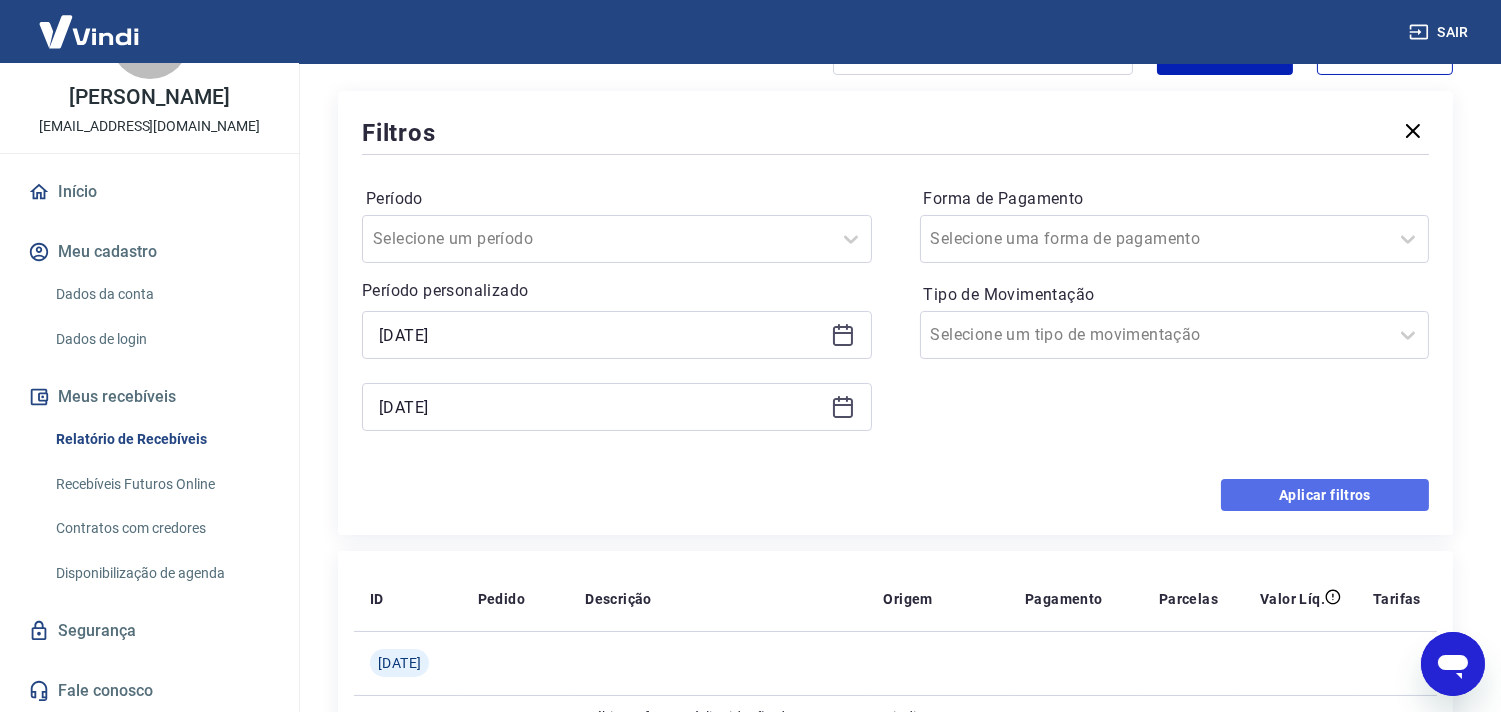 click on "Aplicar filtros" at bounding box center (1325, 495) 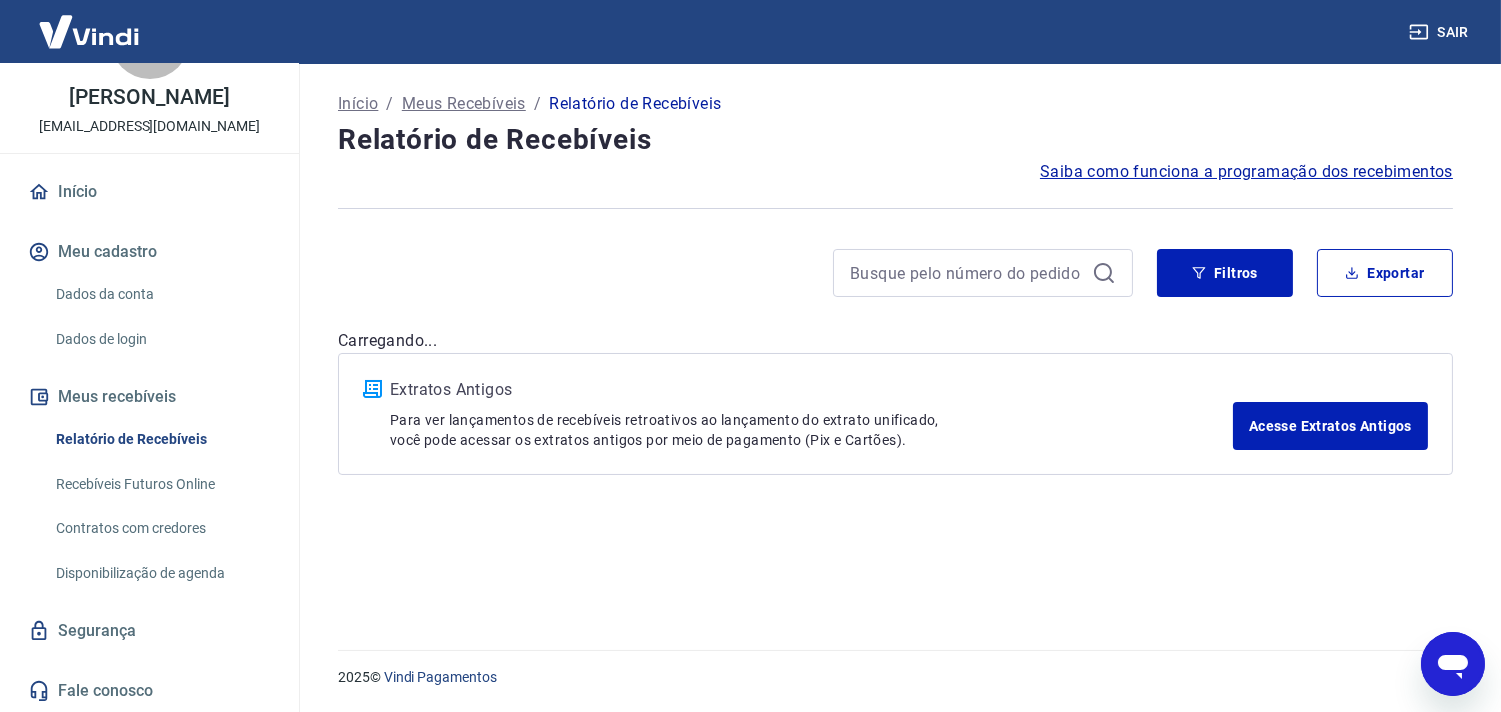 scroll, scrollTop: 0, scrollLeft: 0, axis: both 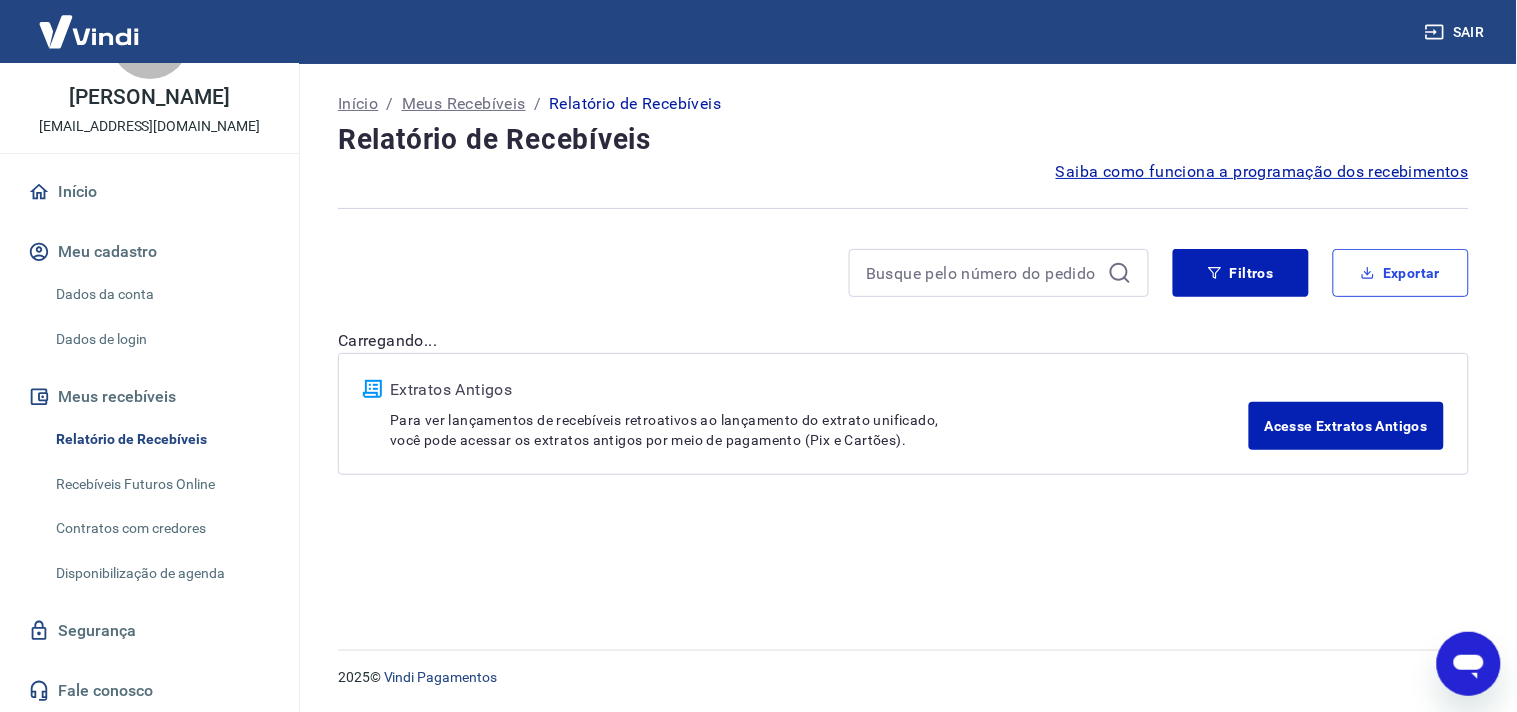 click on "Exportar" at bounding box center (1401, 273) 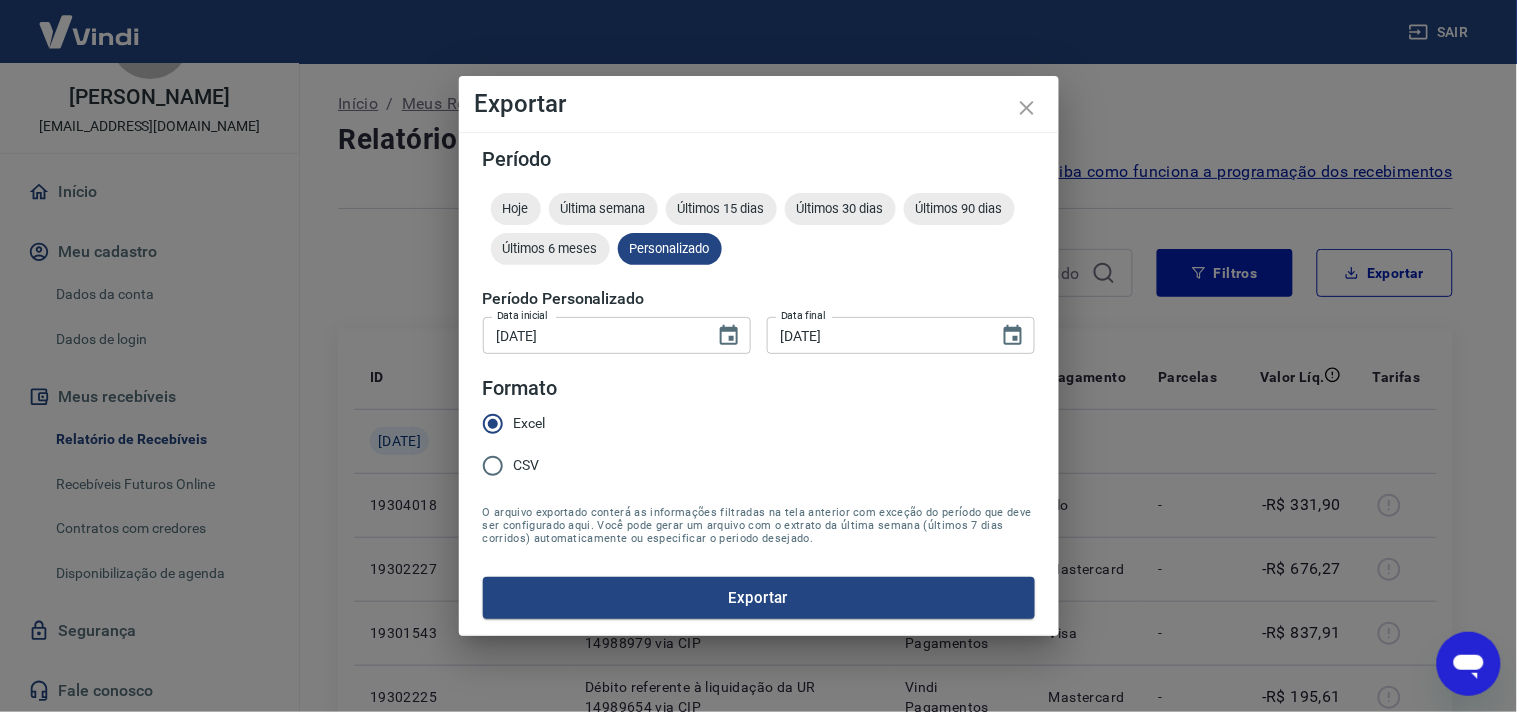 type on "21/06/2025" 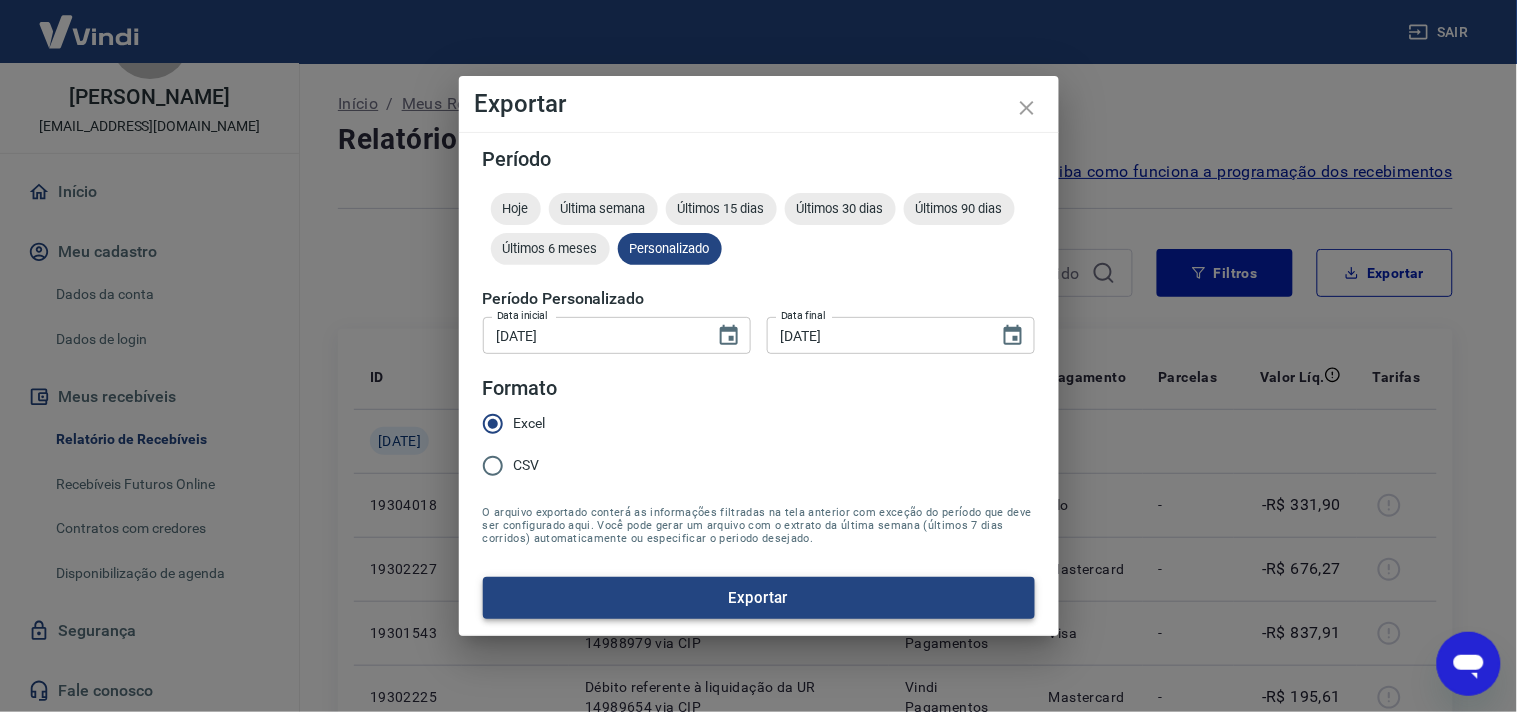 click on "Exportar" at bounding box center [759, 598] 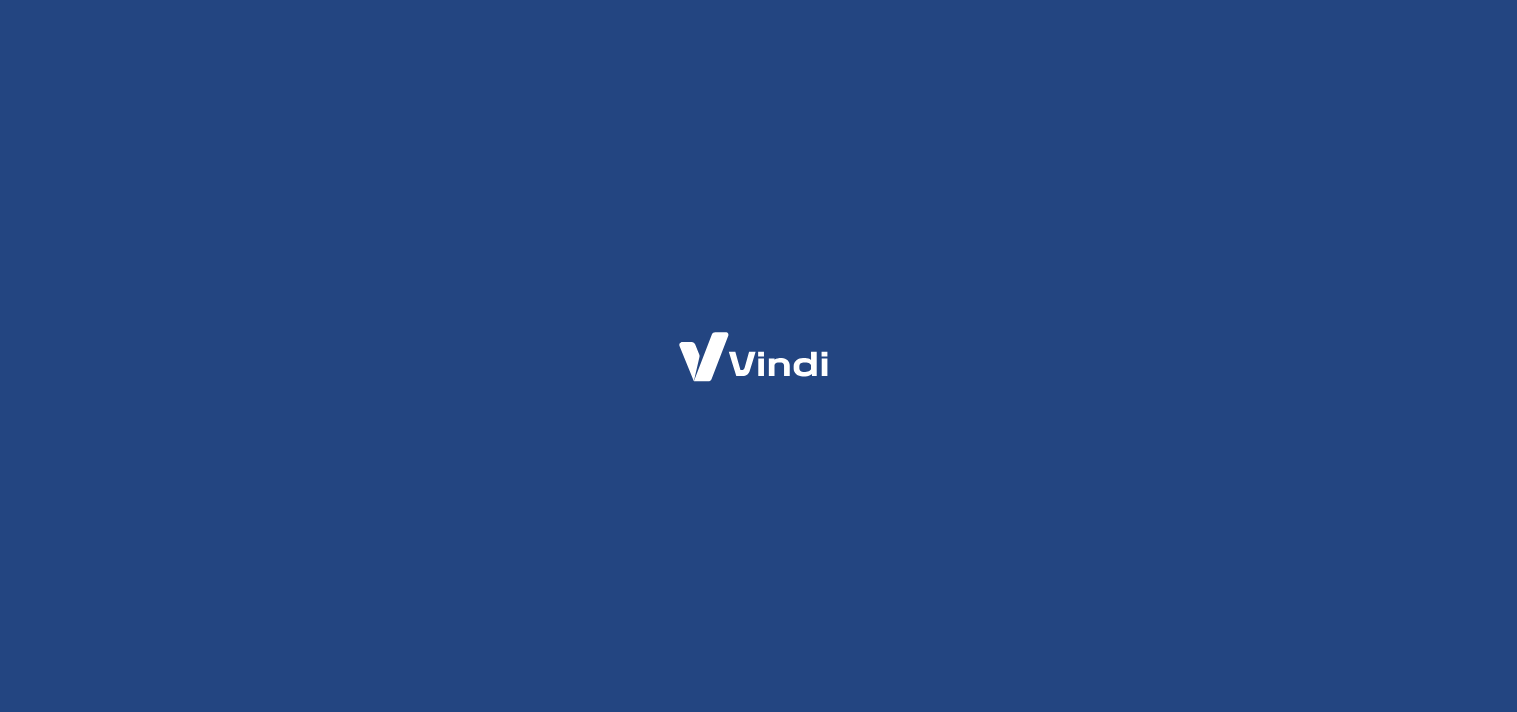 scroll, scrollTop: 0, scrollLeft: 0, axis: both 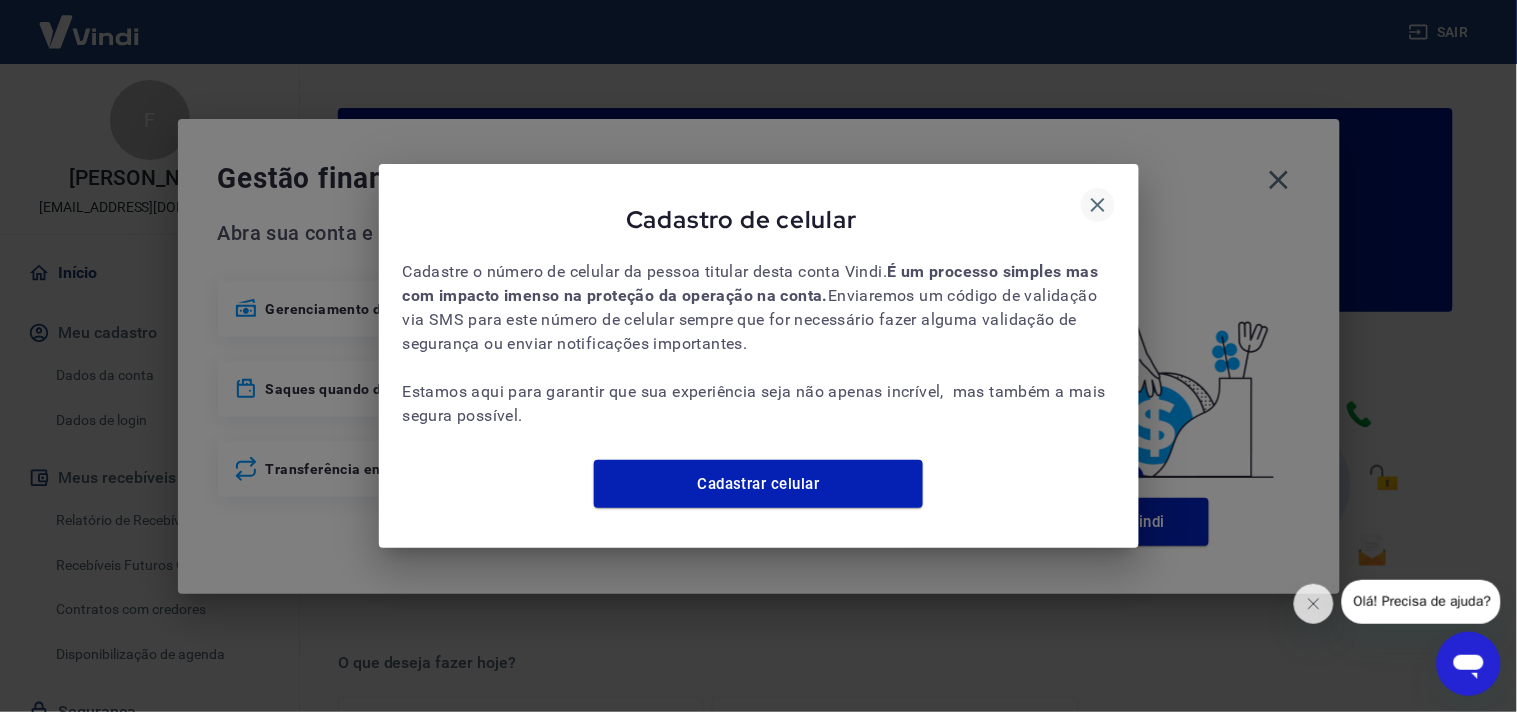 click on "Cadastro de celular" at bounding box center [759, 223] 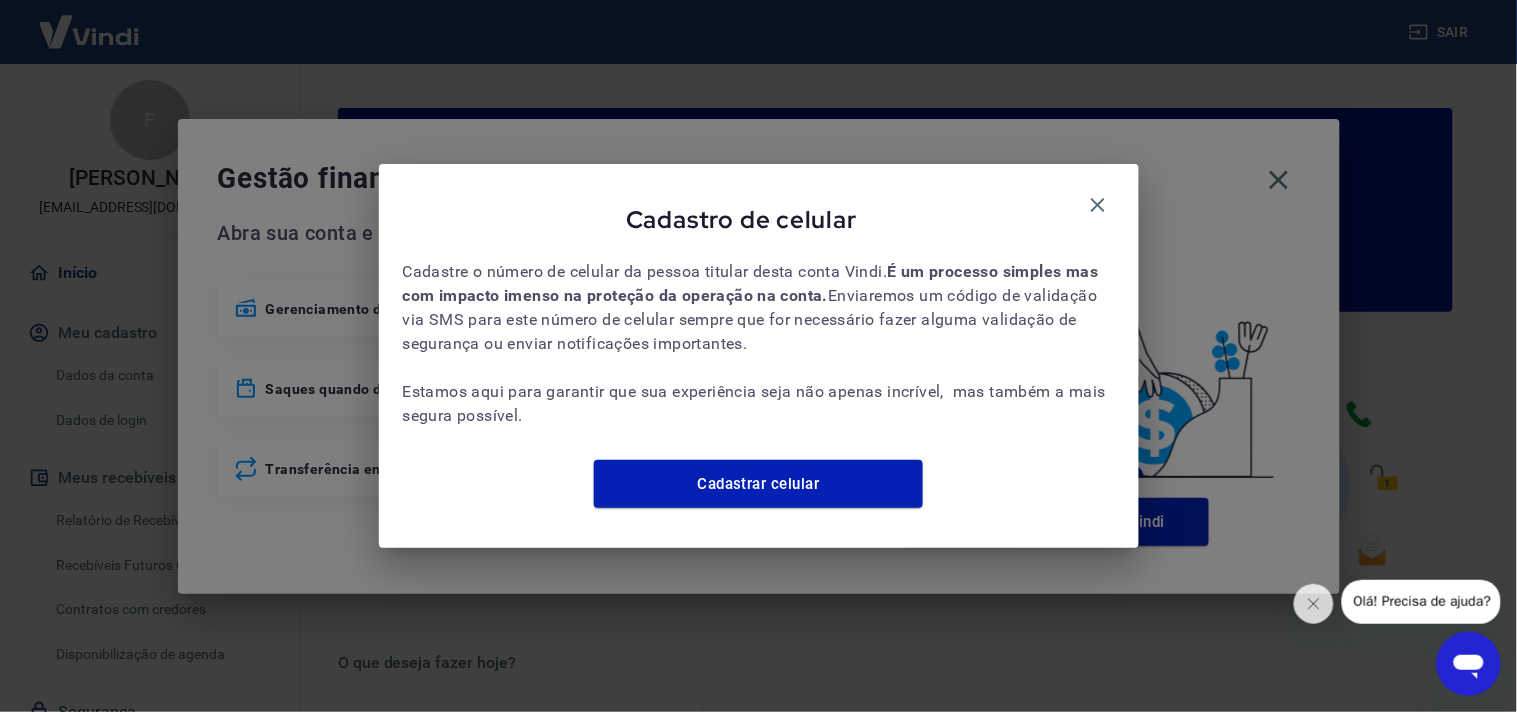 scroll, scrollTop: 0, scrollLeft: 0, axis: both 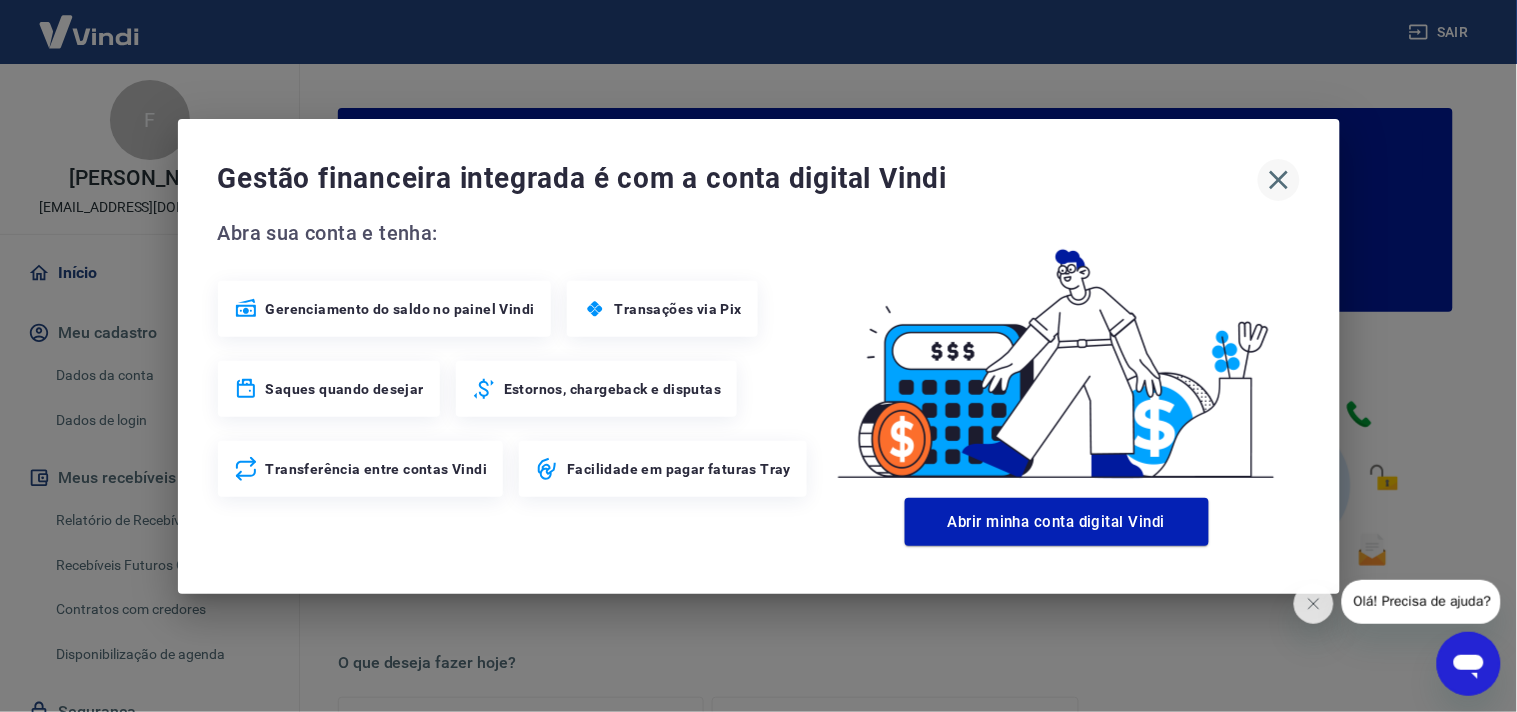 click 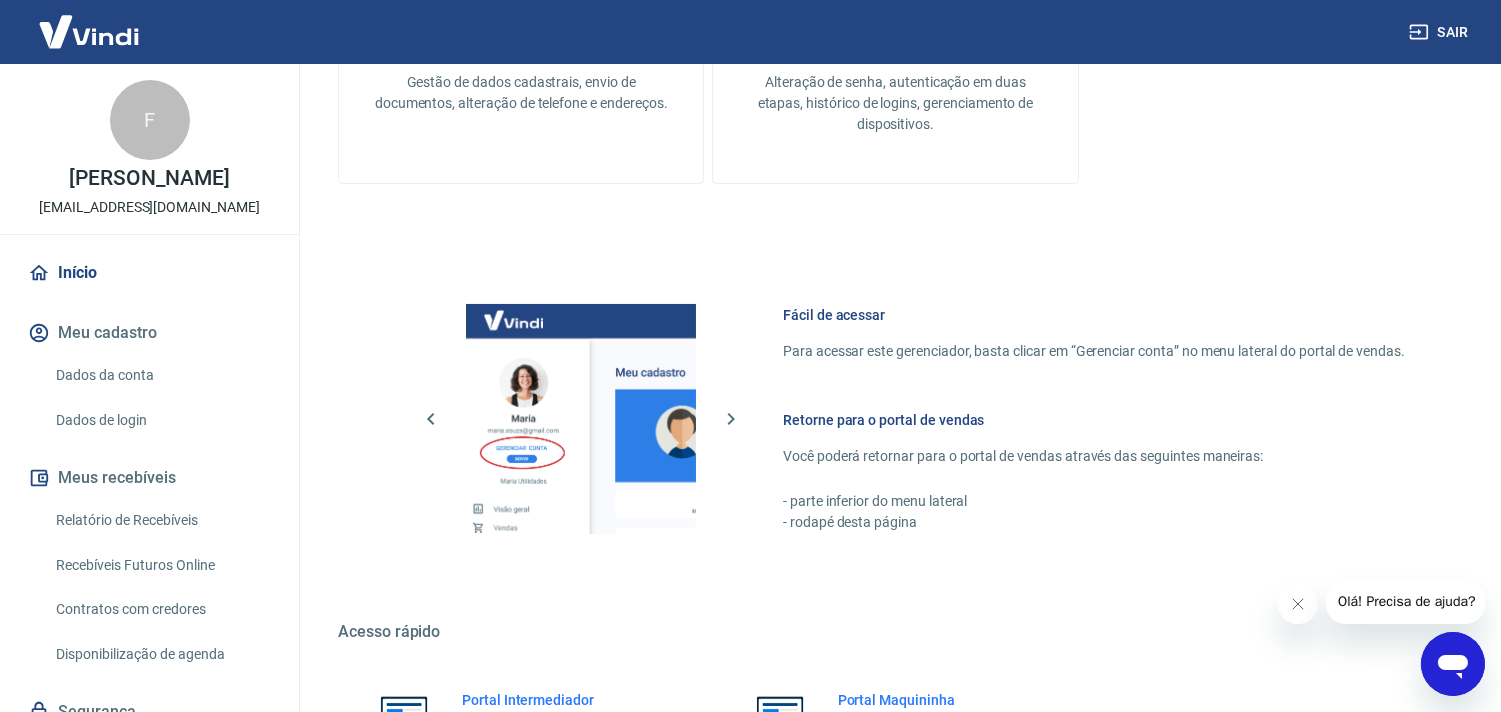 scroll, scrollTop: 1075, scrollLeft: 0, axis: vertical 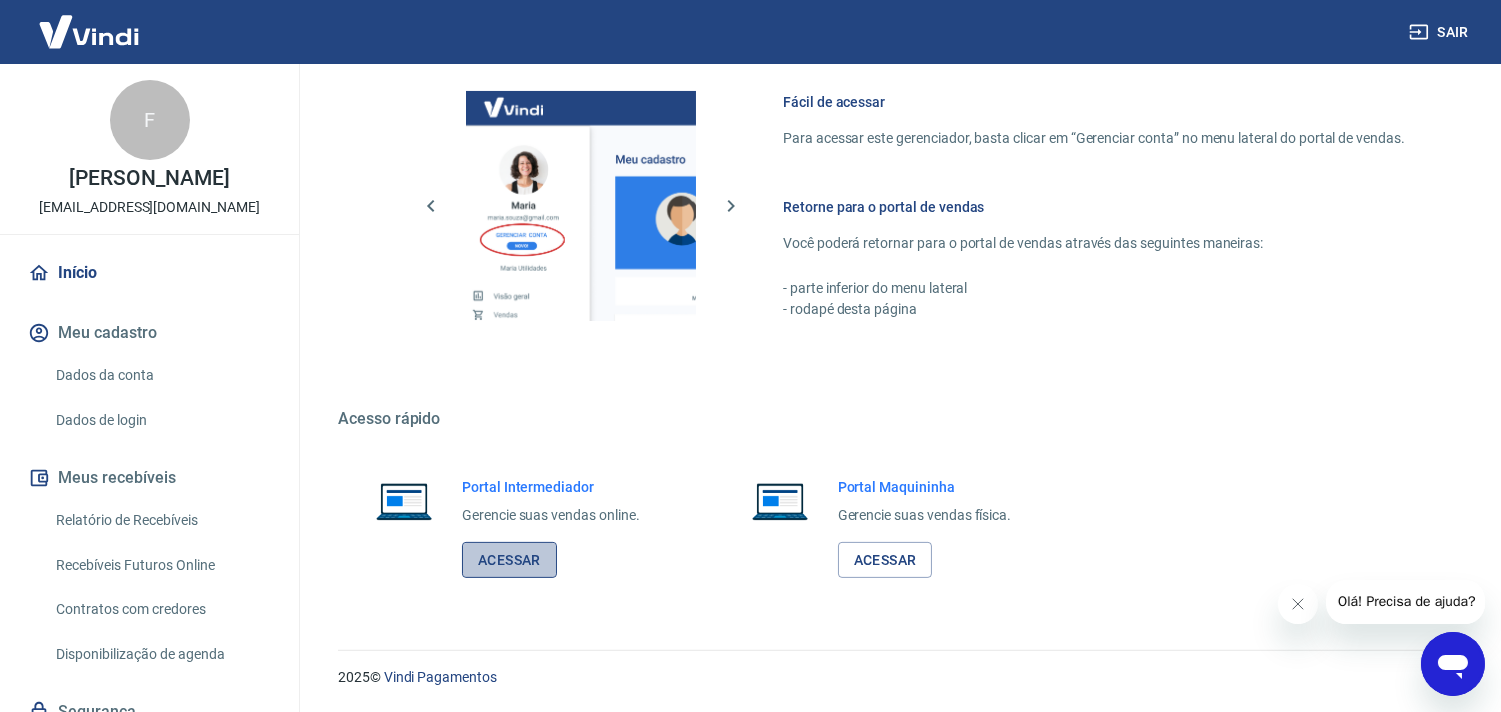 click on "Acessar" at bounding box center (509, 560) 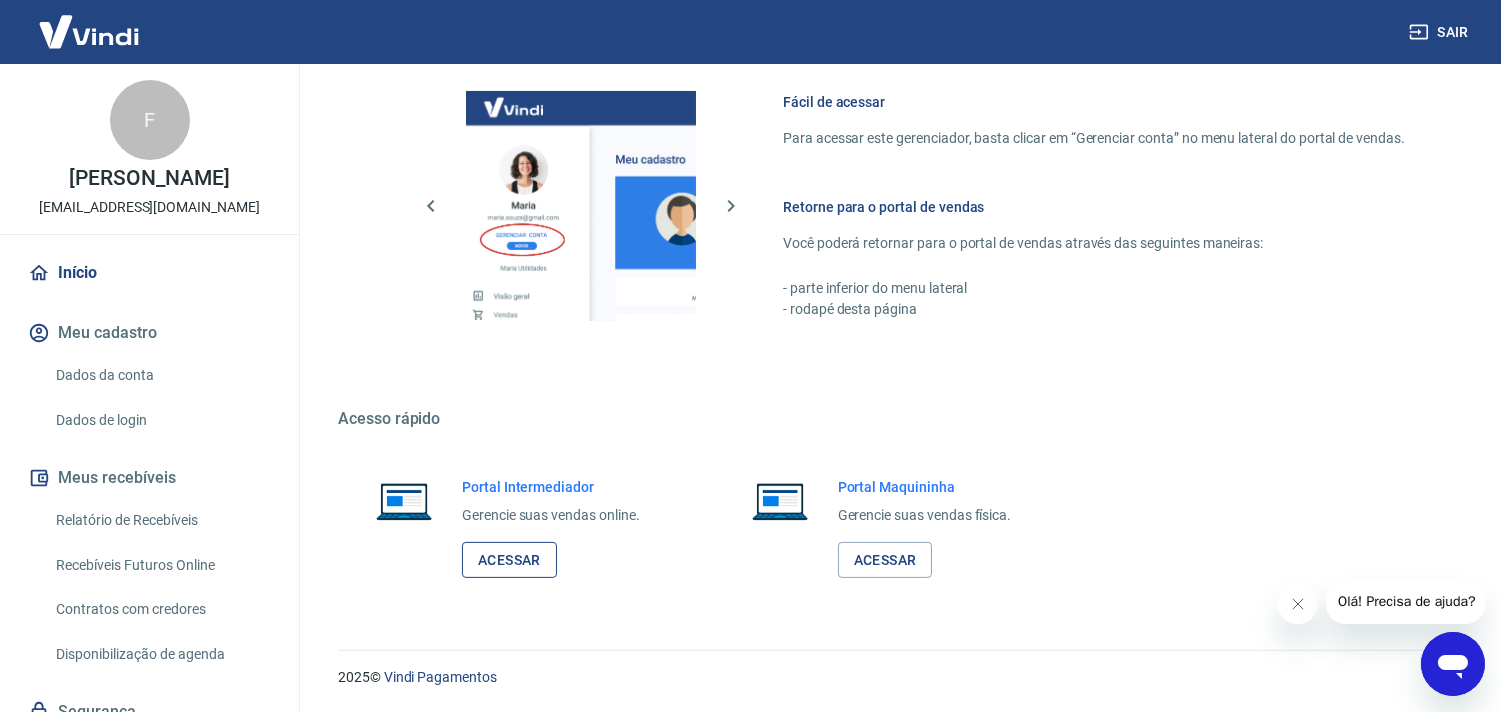click on "Acessar" at bounding box center (509, 560) 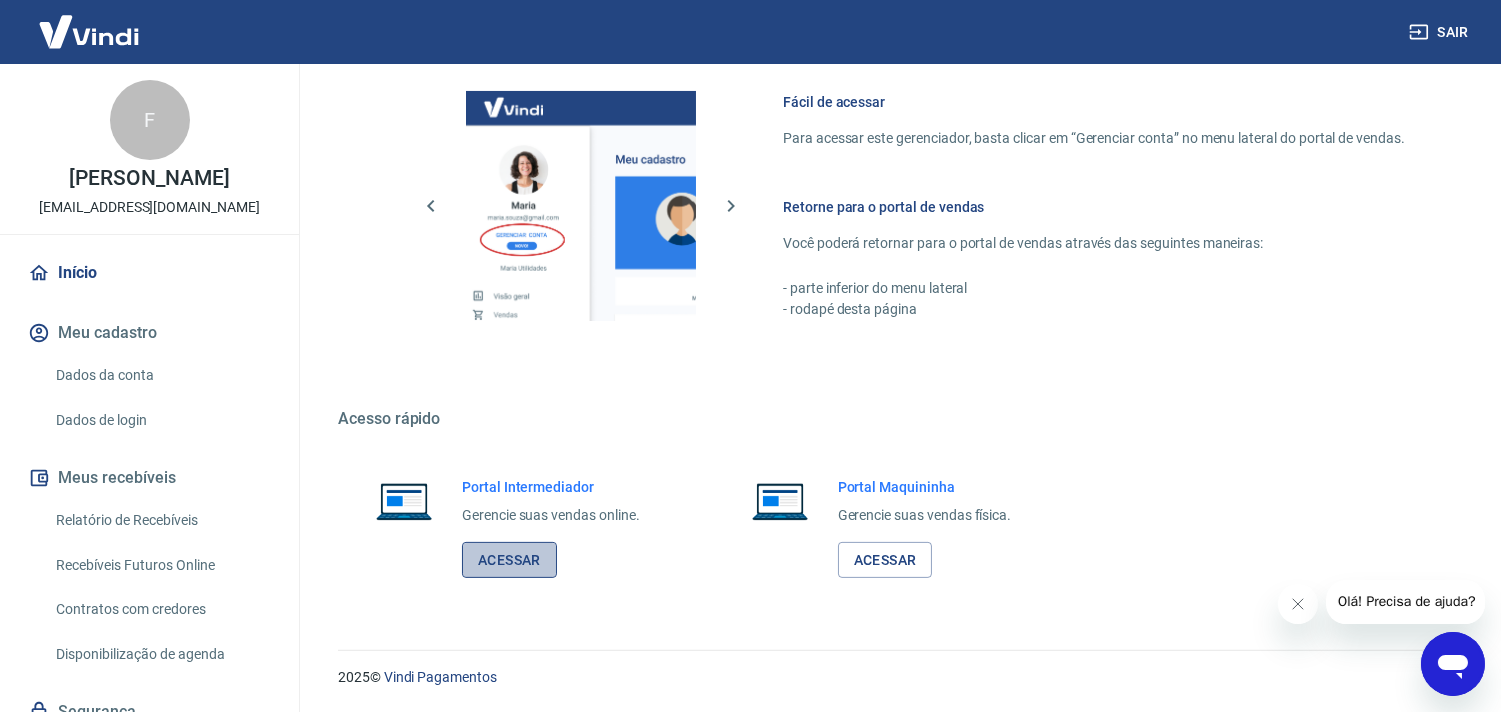 click on "Acessar" at bounding box center [509, 560] 